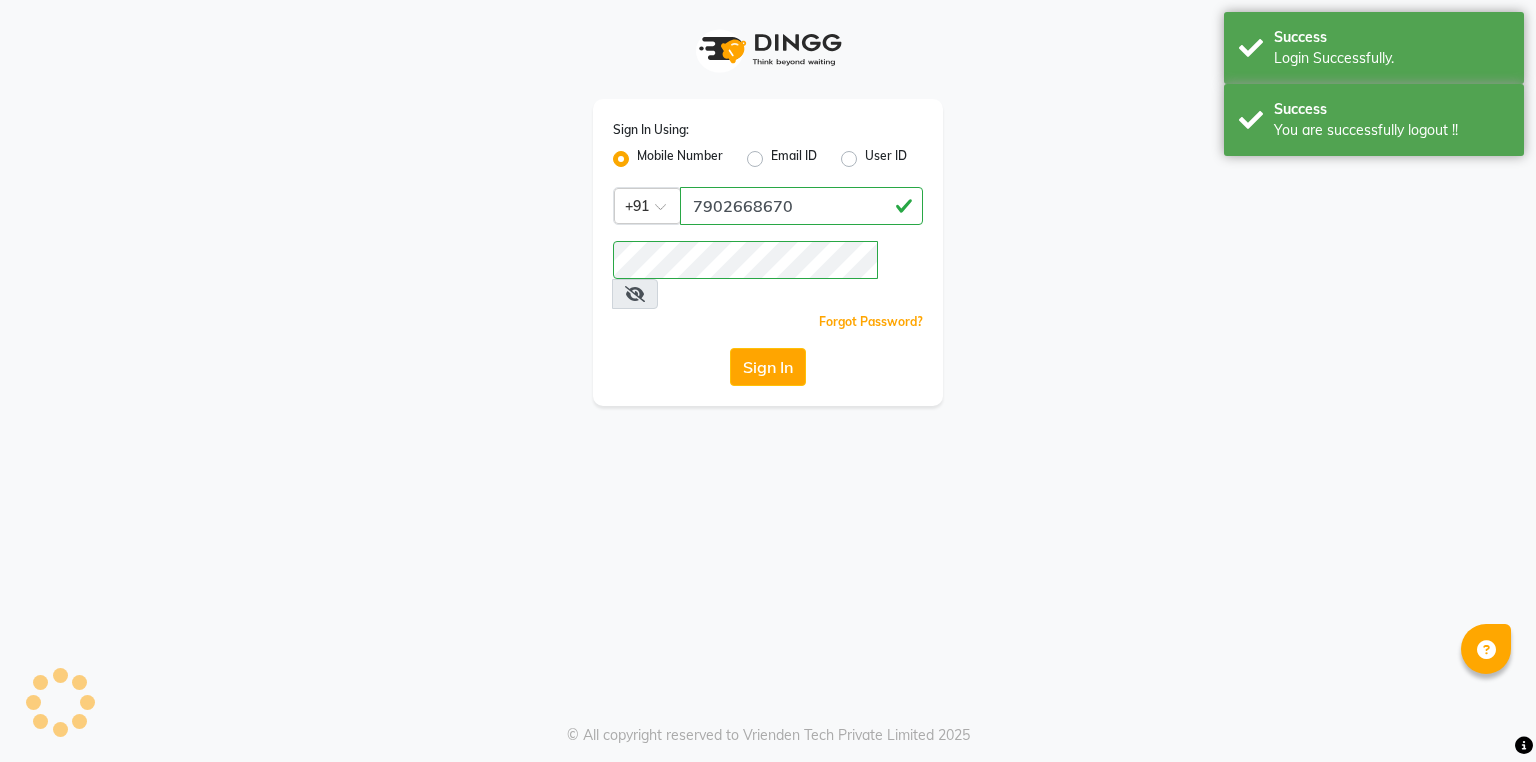 scroll, scrollTop: 0, scrollLeft: 0, axis: both 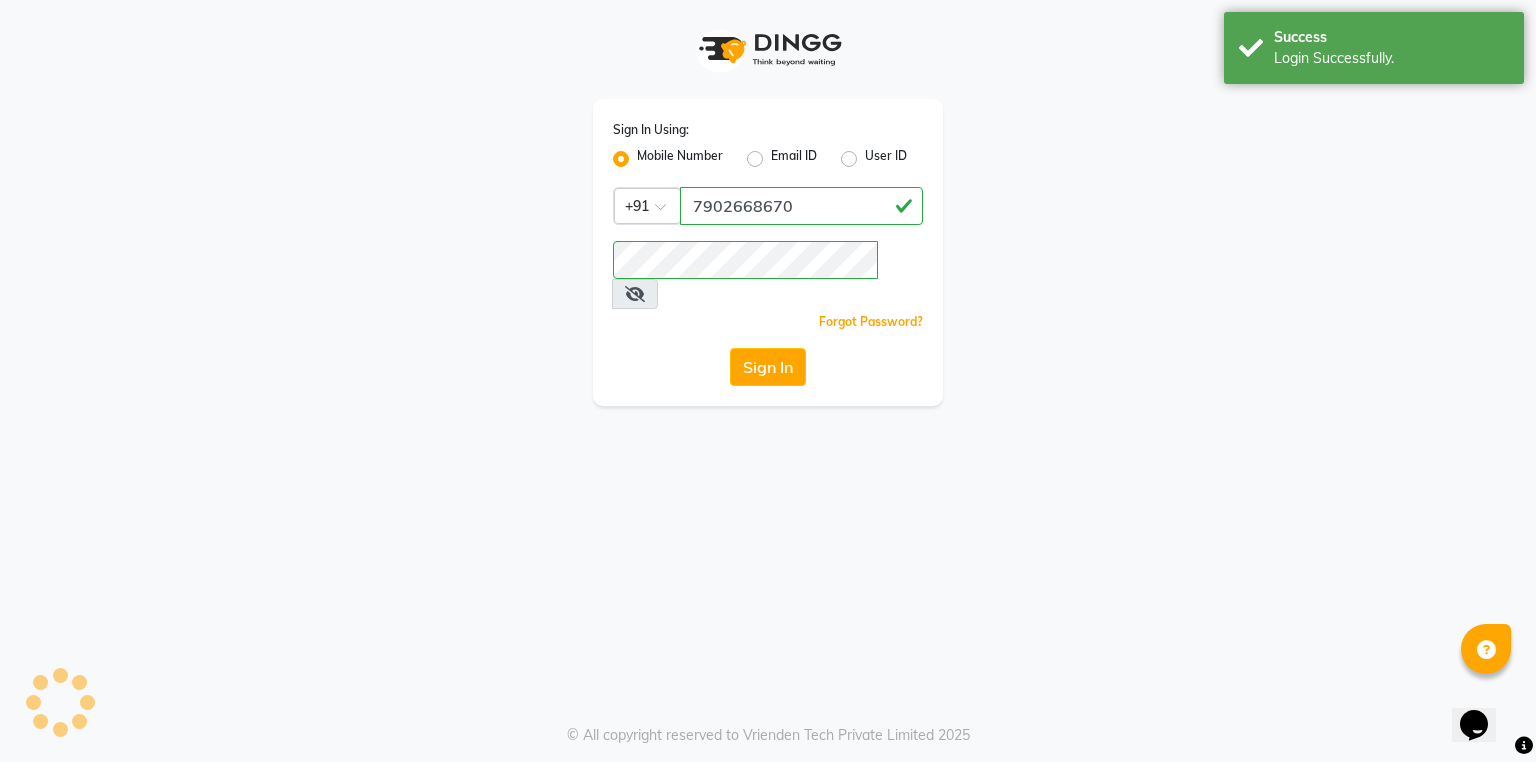 select on "service" 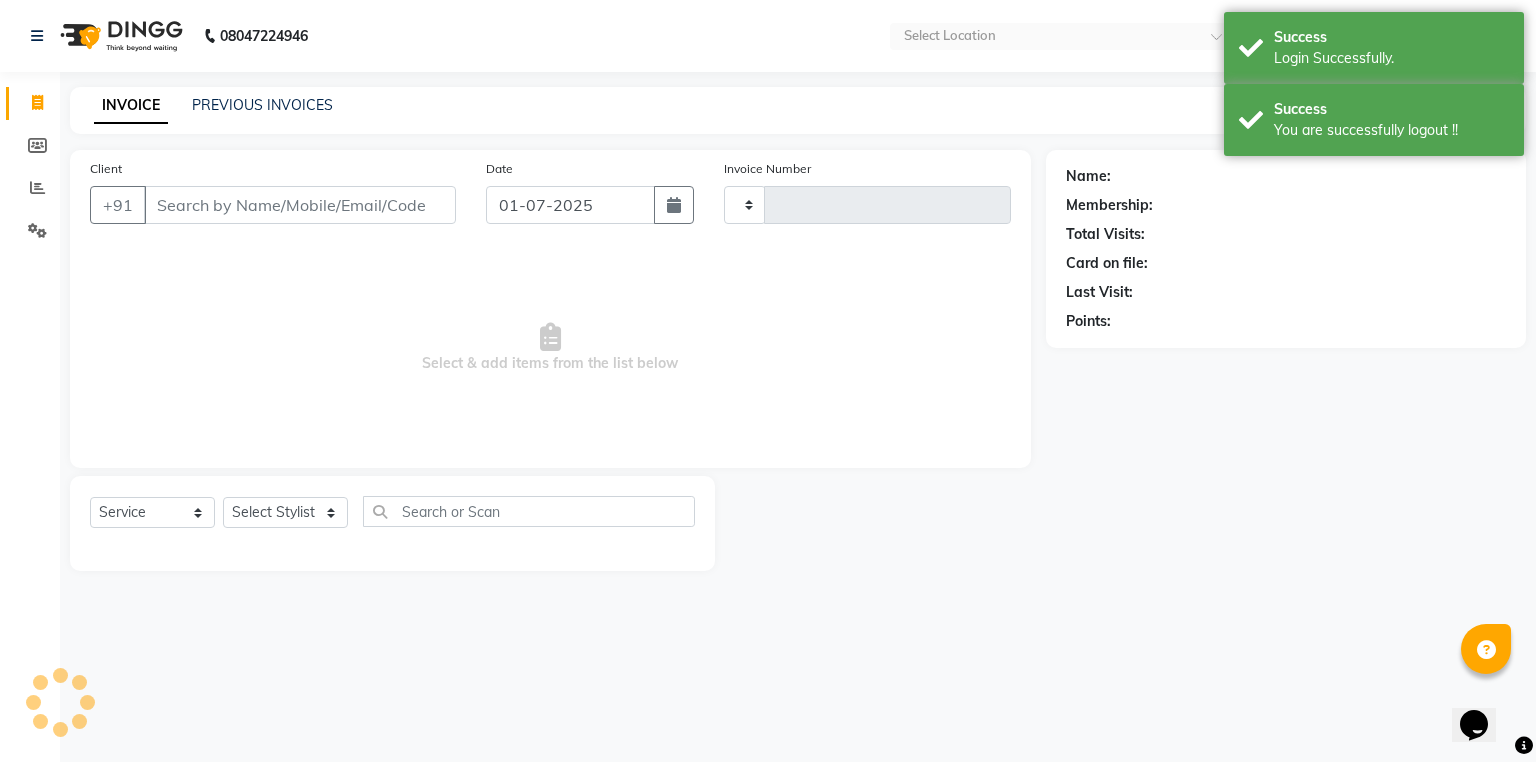 type on "2207" 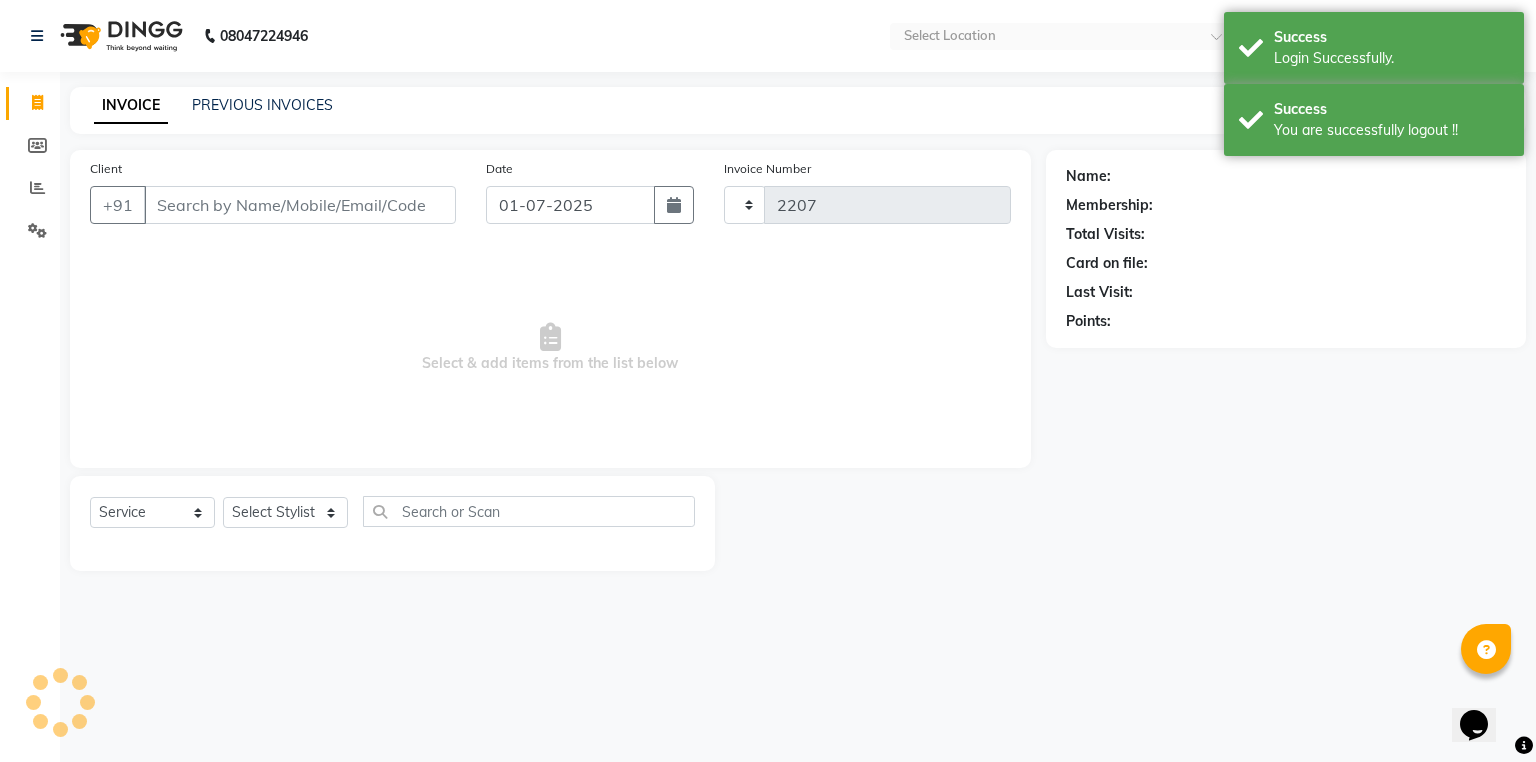 select on "en" 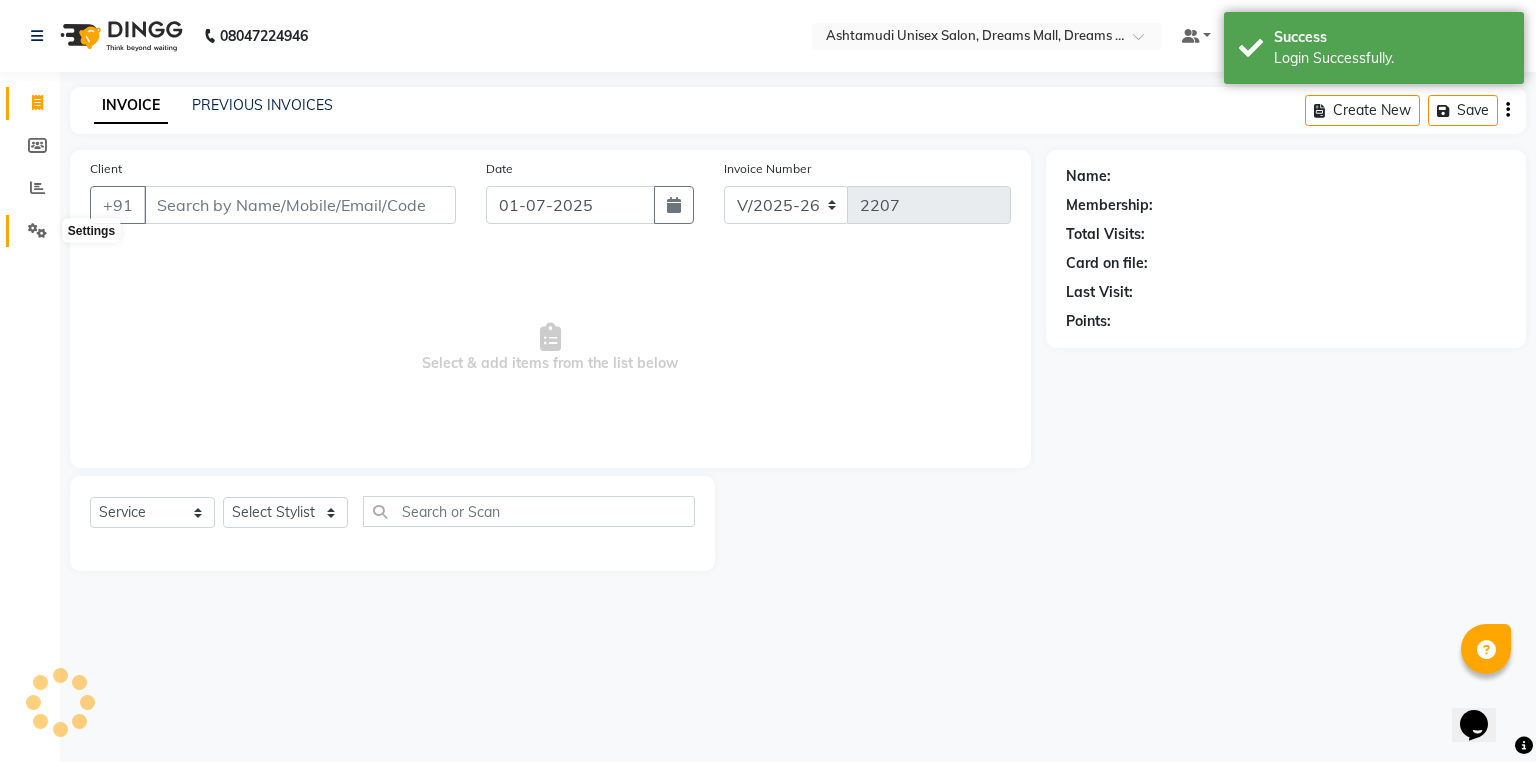 click 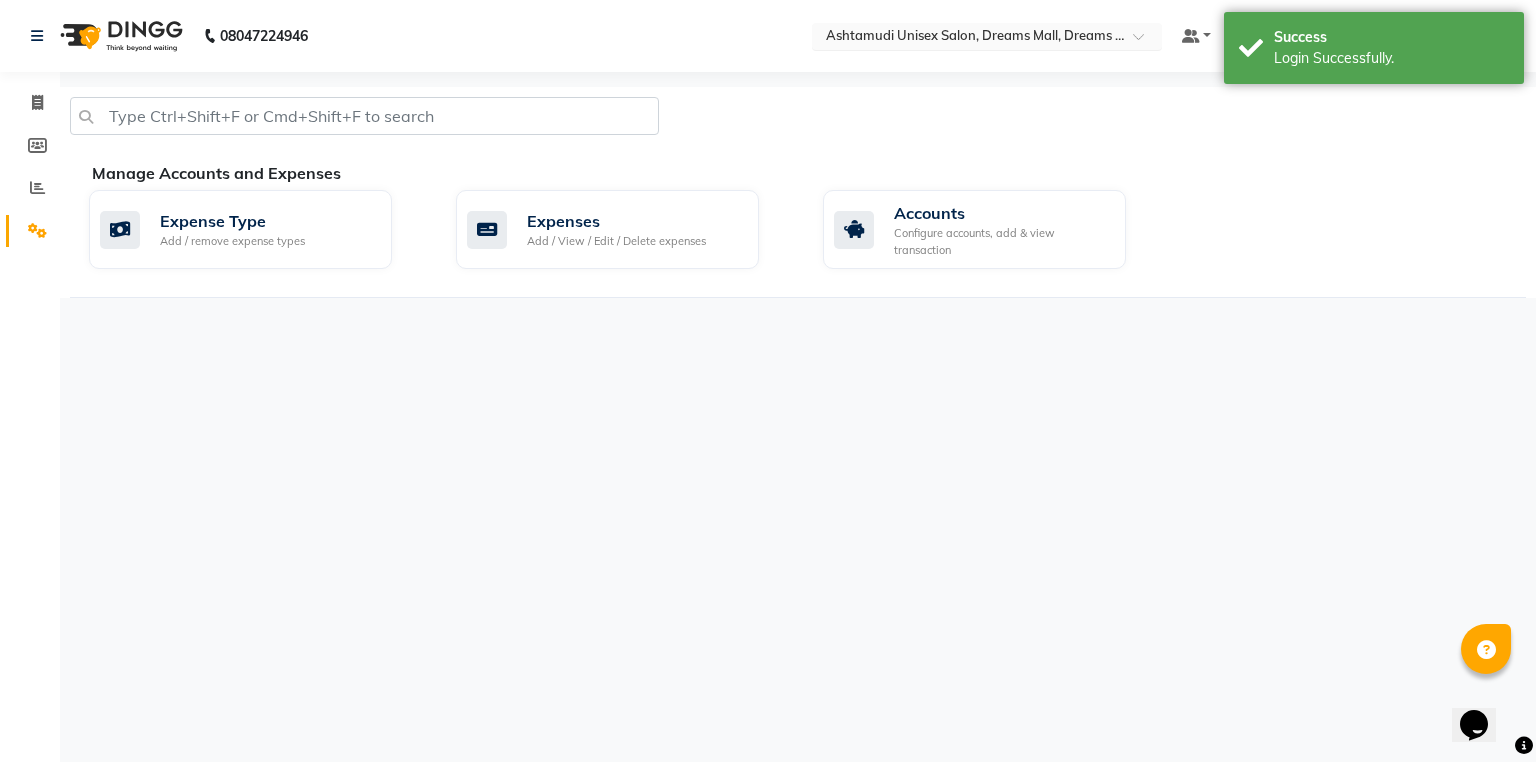 click at bounding box center (967, 38) 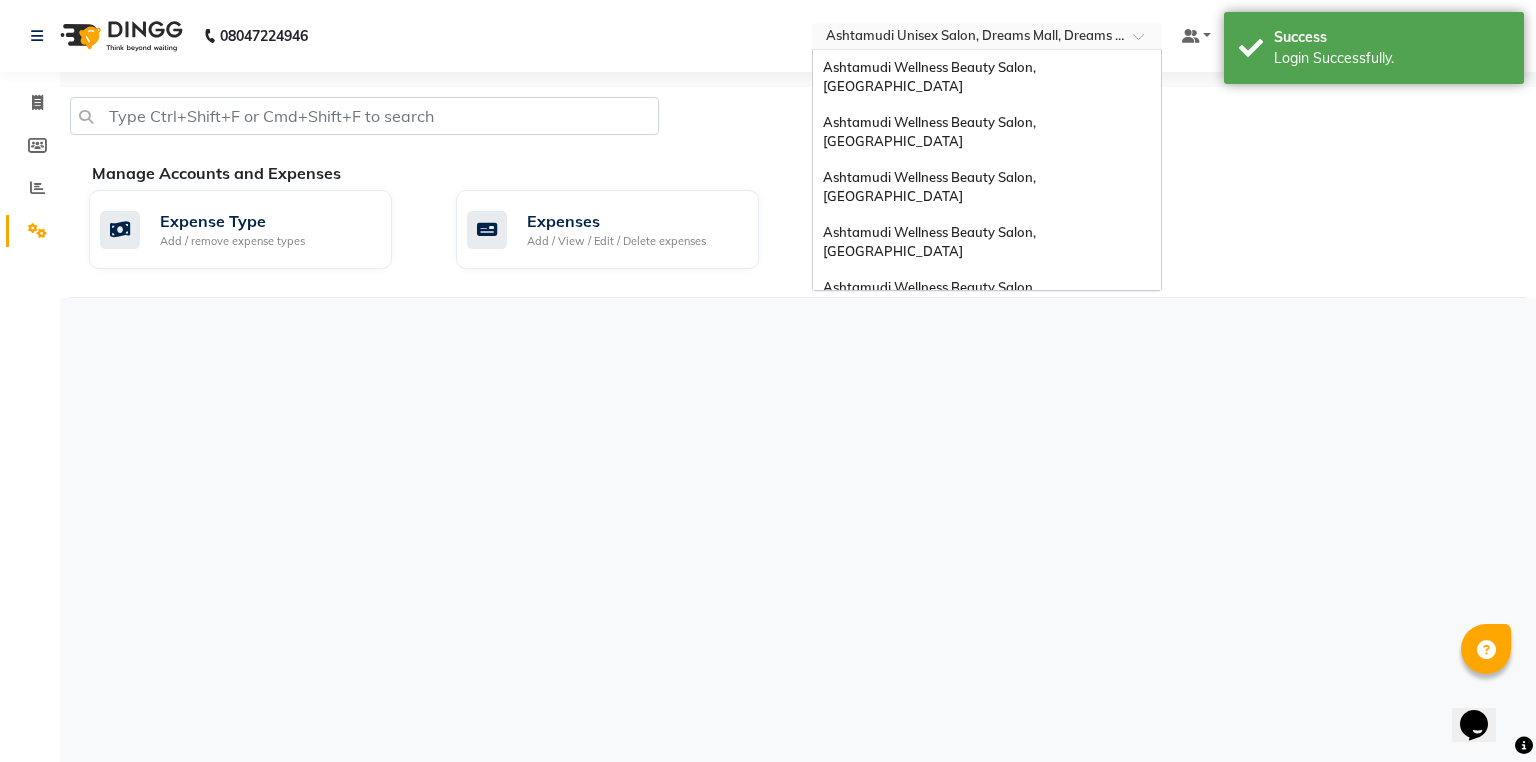 scroll, scrollTop: 312, scrollLeft: 0, axis: vertical 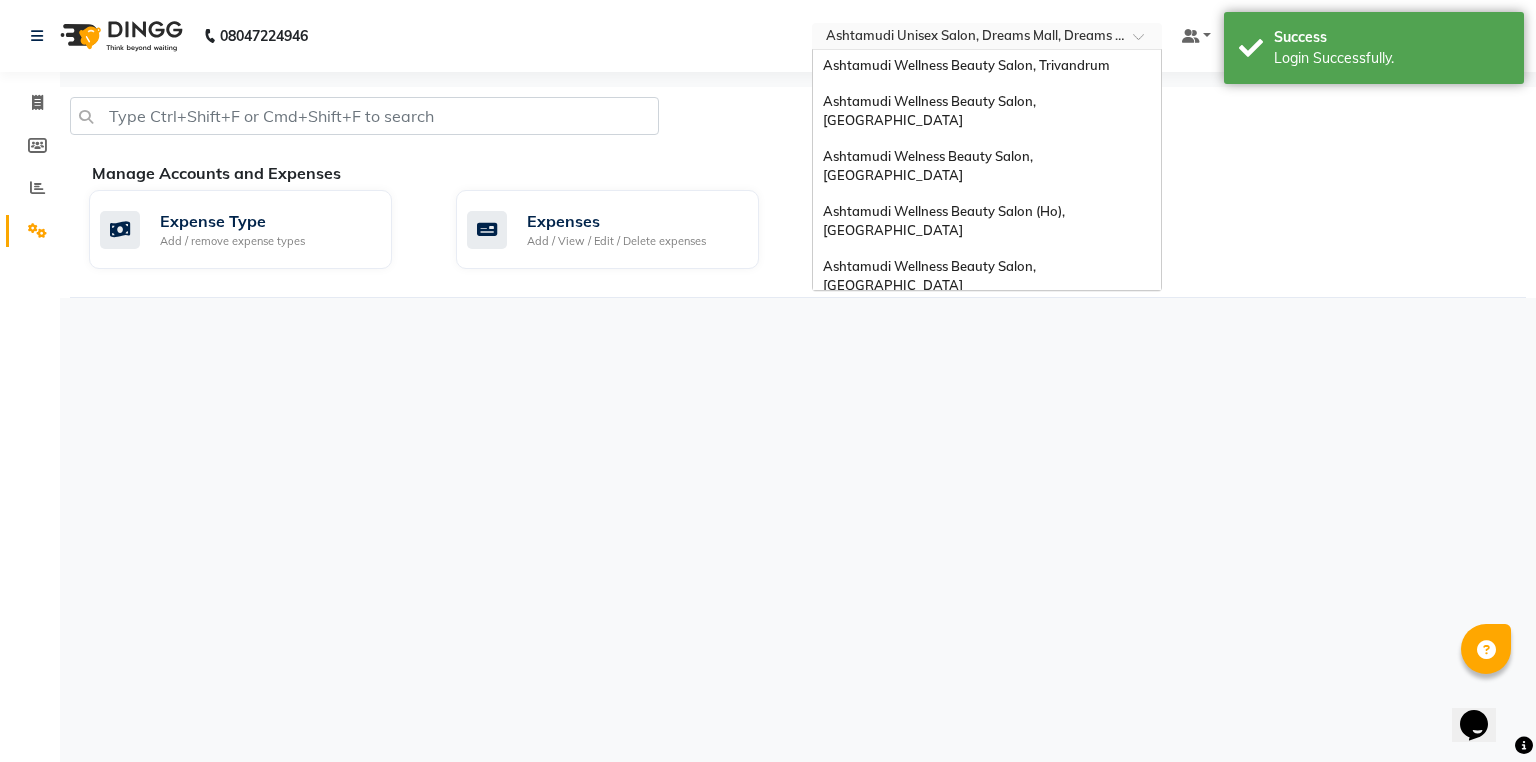 click on "Ashtamudi Beauty Lounge, [GEOGRAPHIC_DATA]" at bounding box center (987, 377) 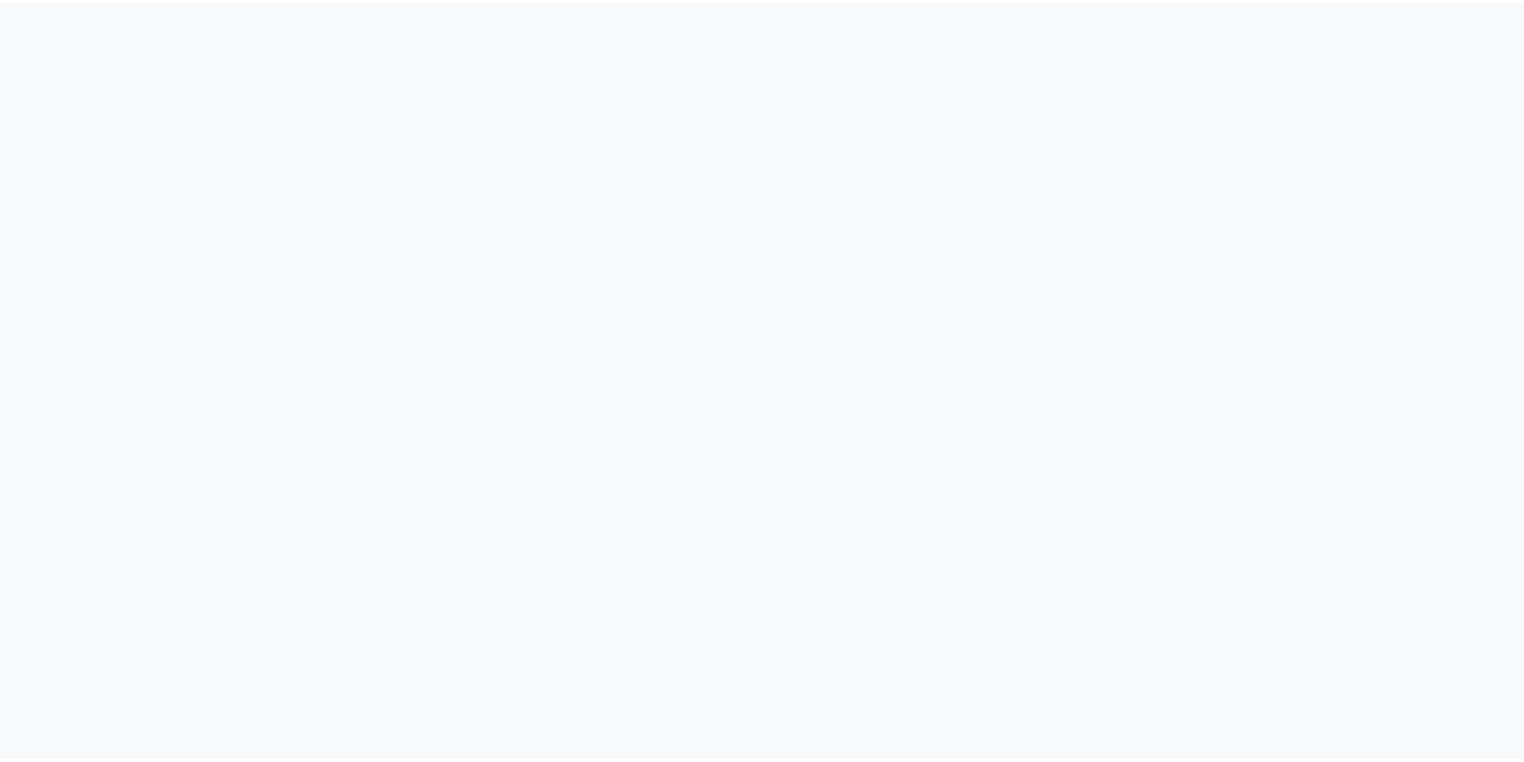 scroll, scrollTop: 0, scrollLeft: 0, axis: both 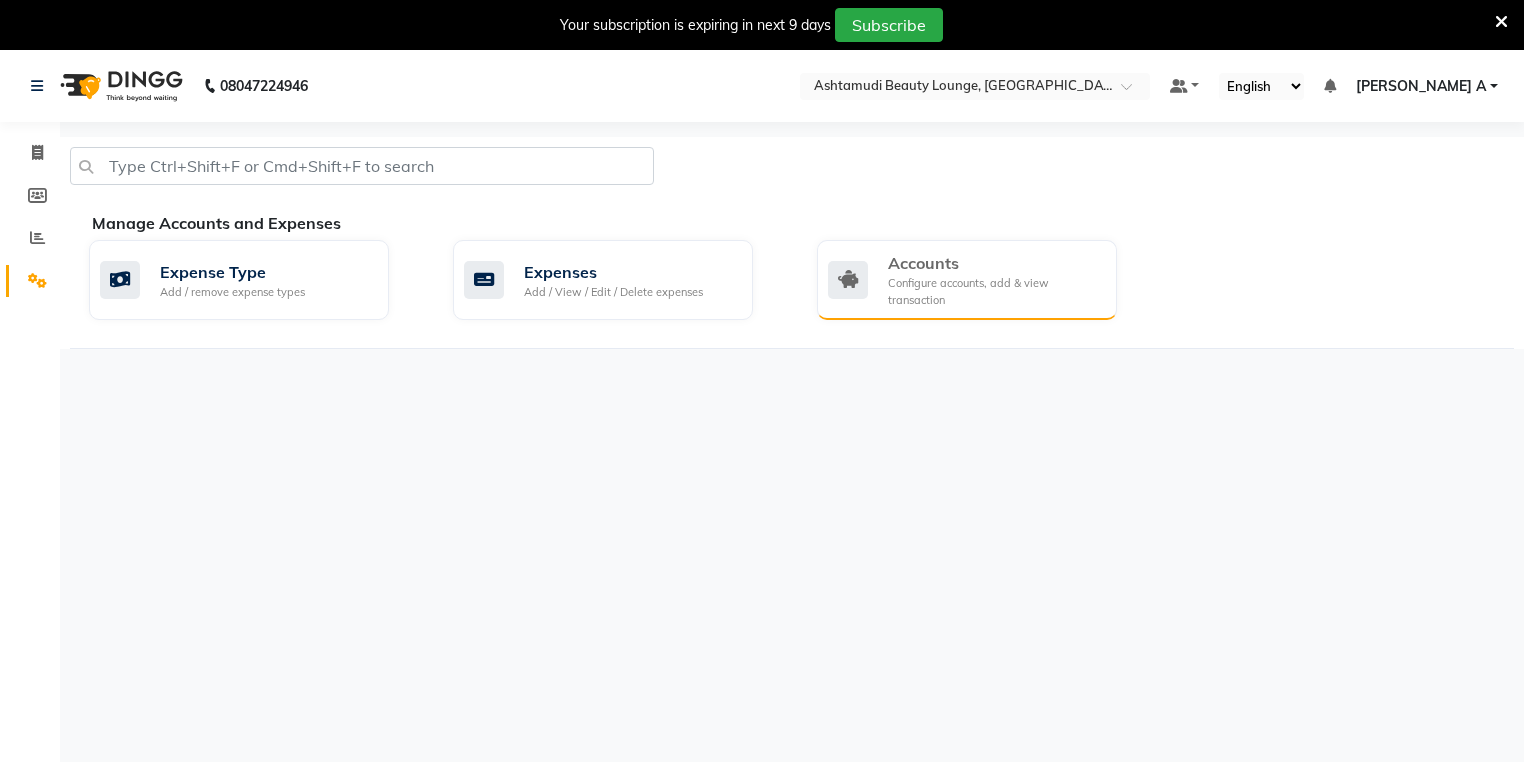 click on "Accounts" 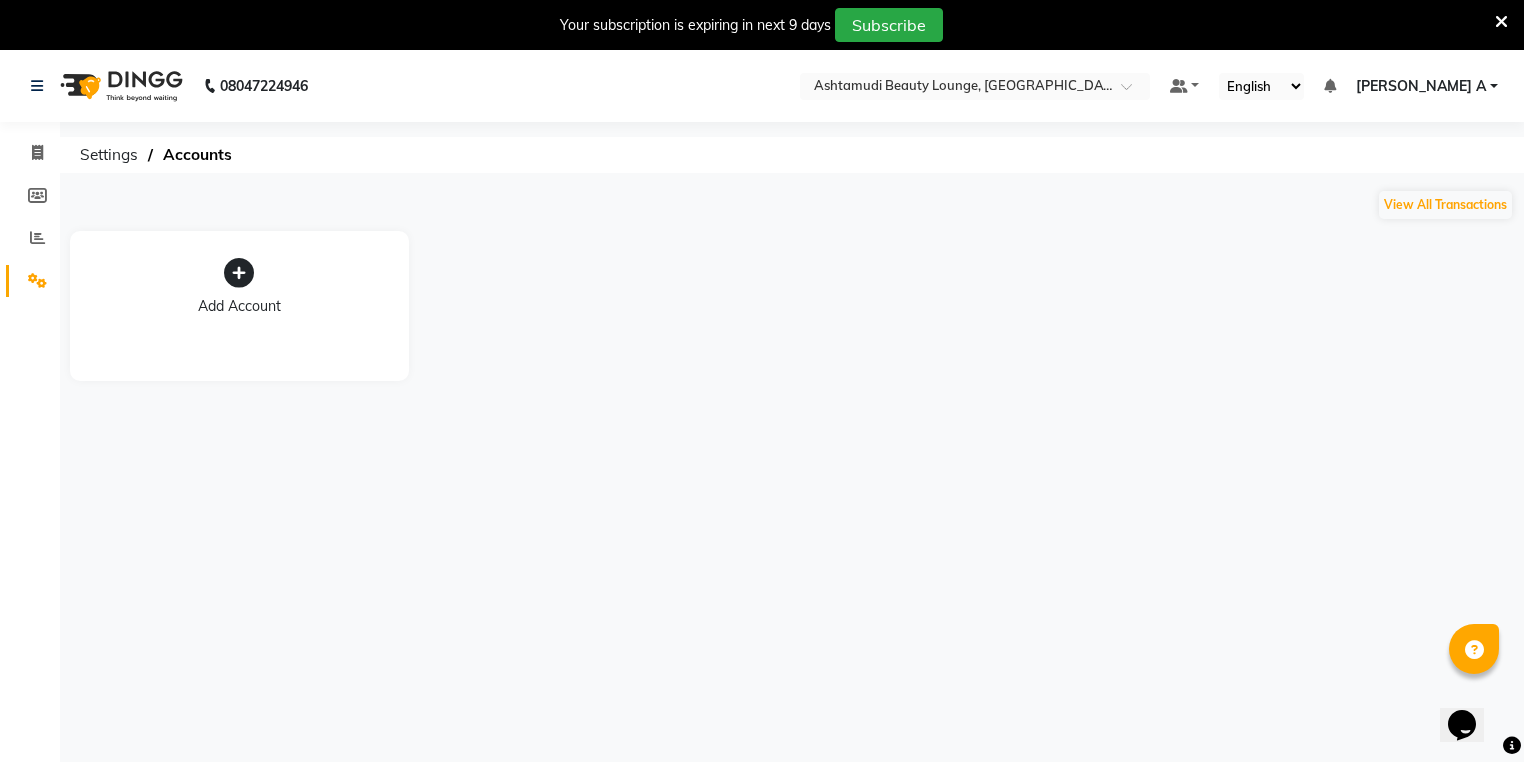 scroll, scrollTop: 0, scrollLeft: 0, axis: both 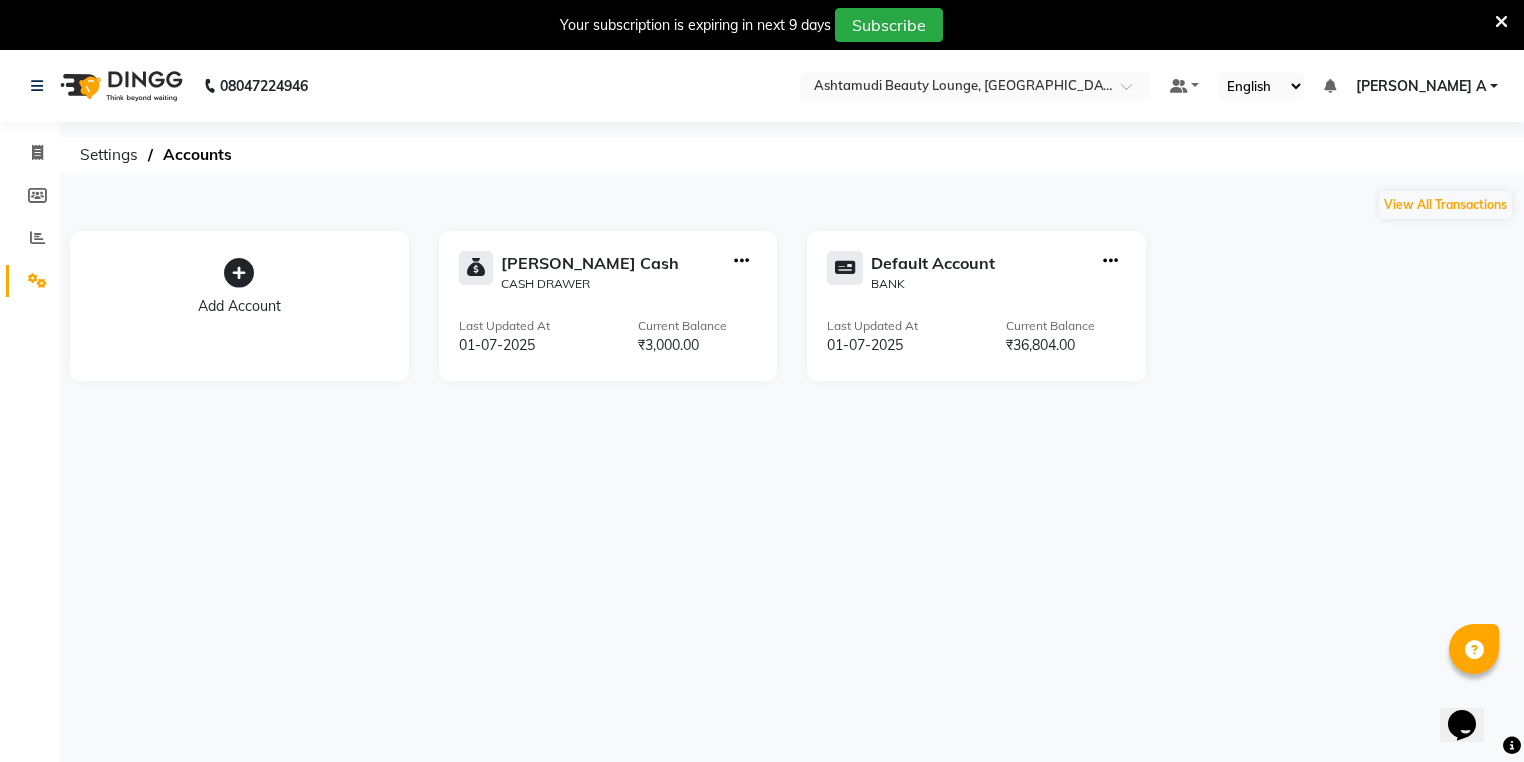 click at bounding box center [1501, 22] 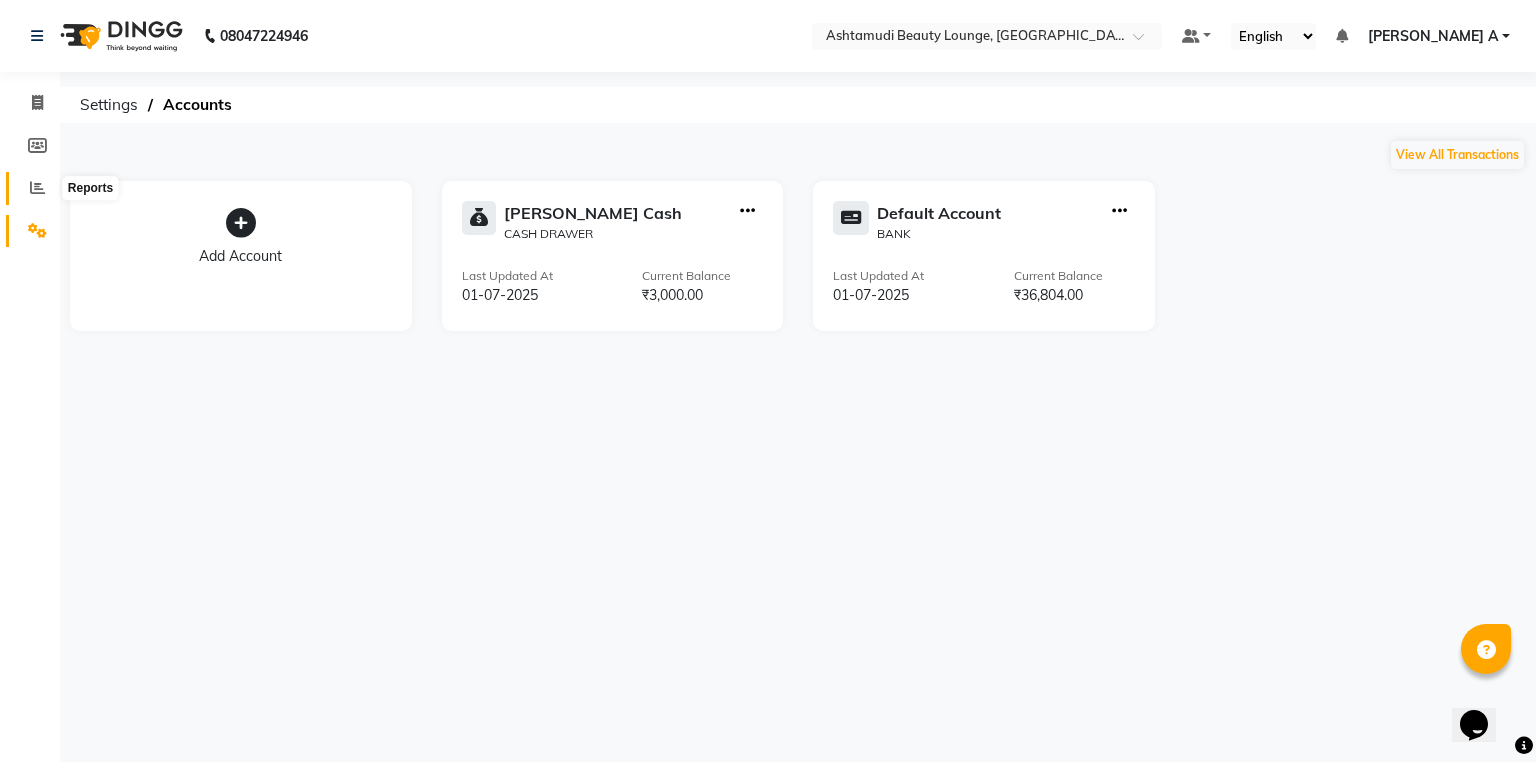 click 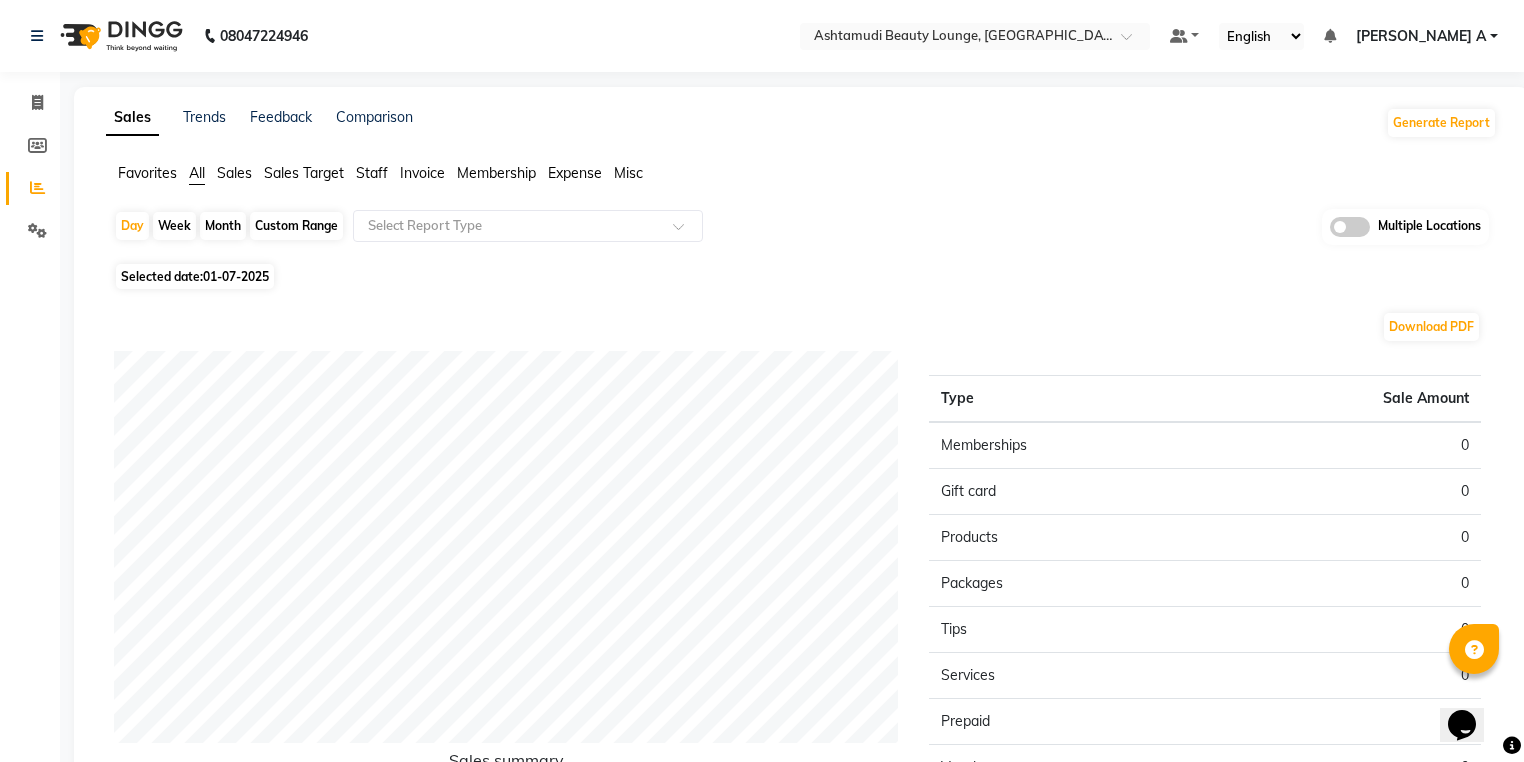 click on "Day   Week   Month   Custom Range  Select Report Type Multiple Locations" 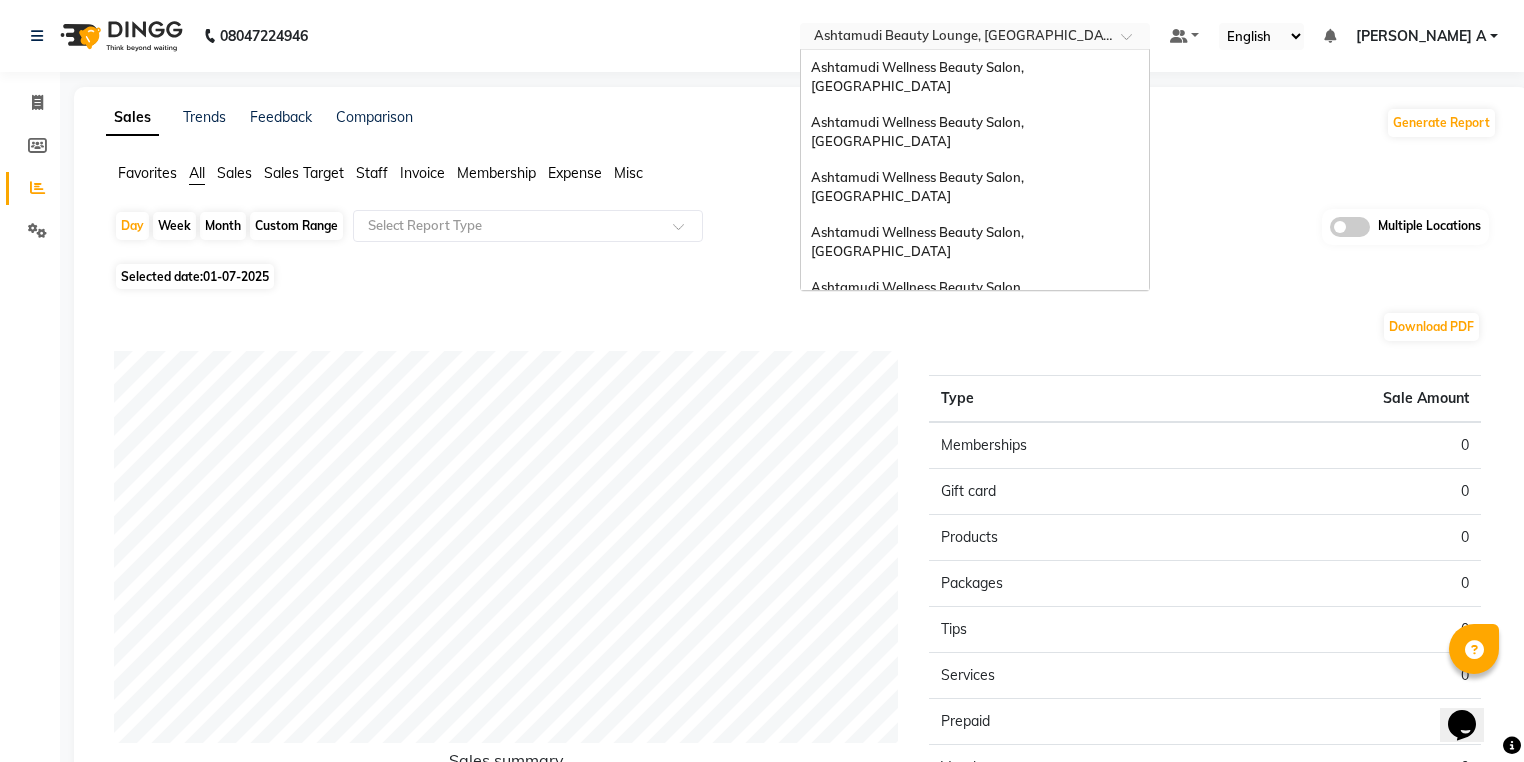 click on "Select Location × Ashtamudi Beauty Lounge, Attingal" at bounding box center (975, 36) 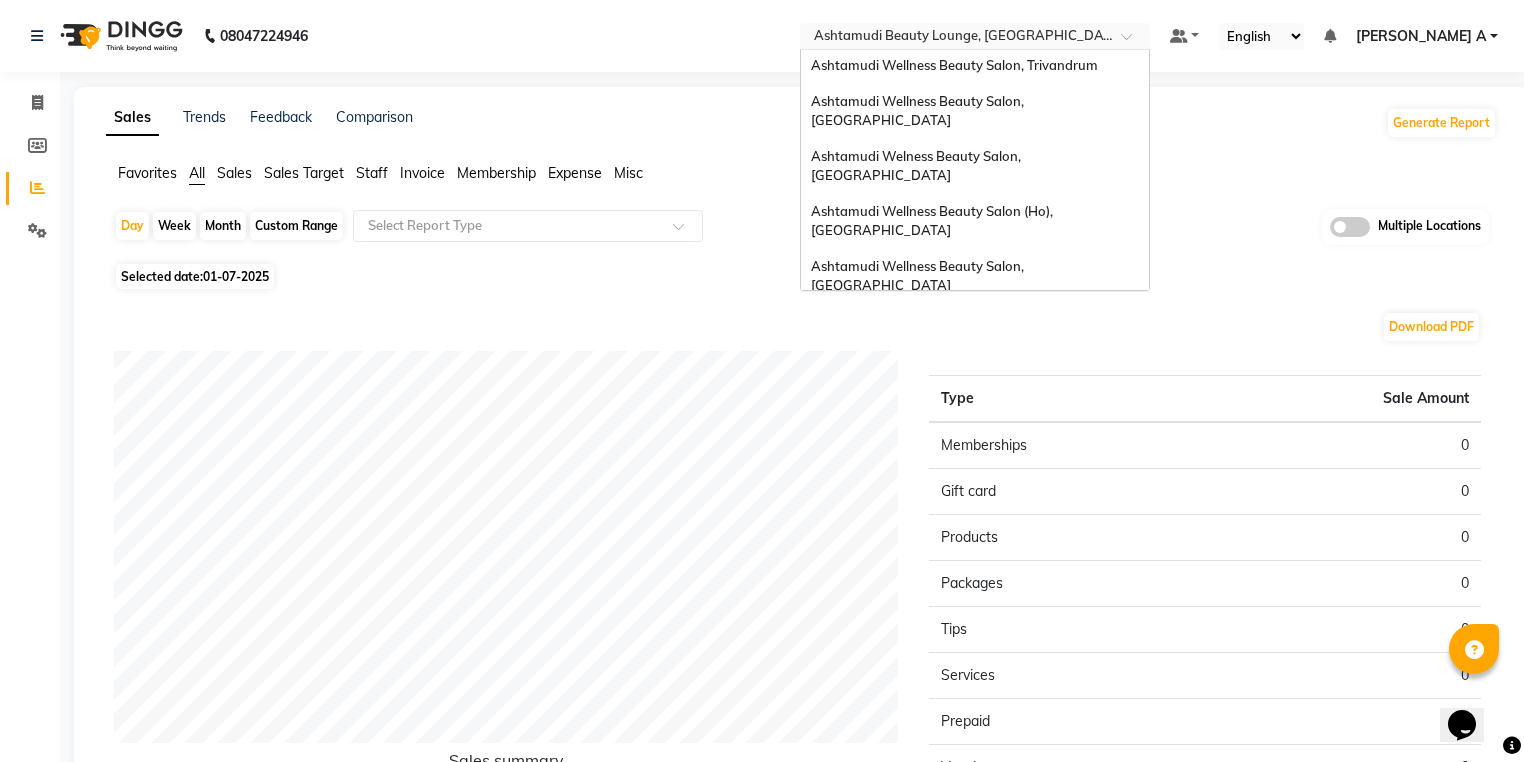click on "Ashtamudi Wellness Beauty Salon, [GEOGRAPHIC_DATA]" at bounding box center [919, 421] 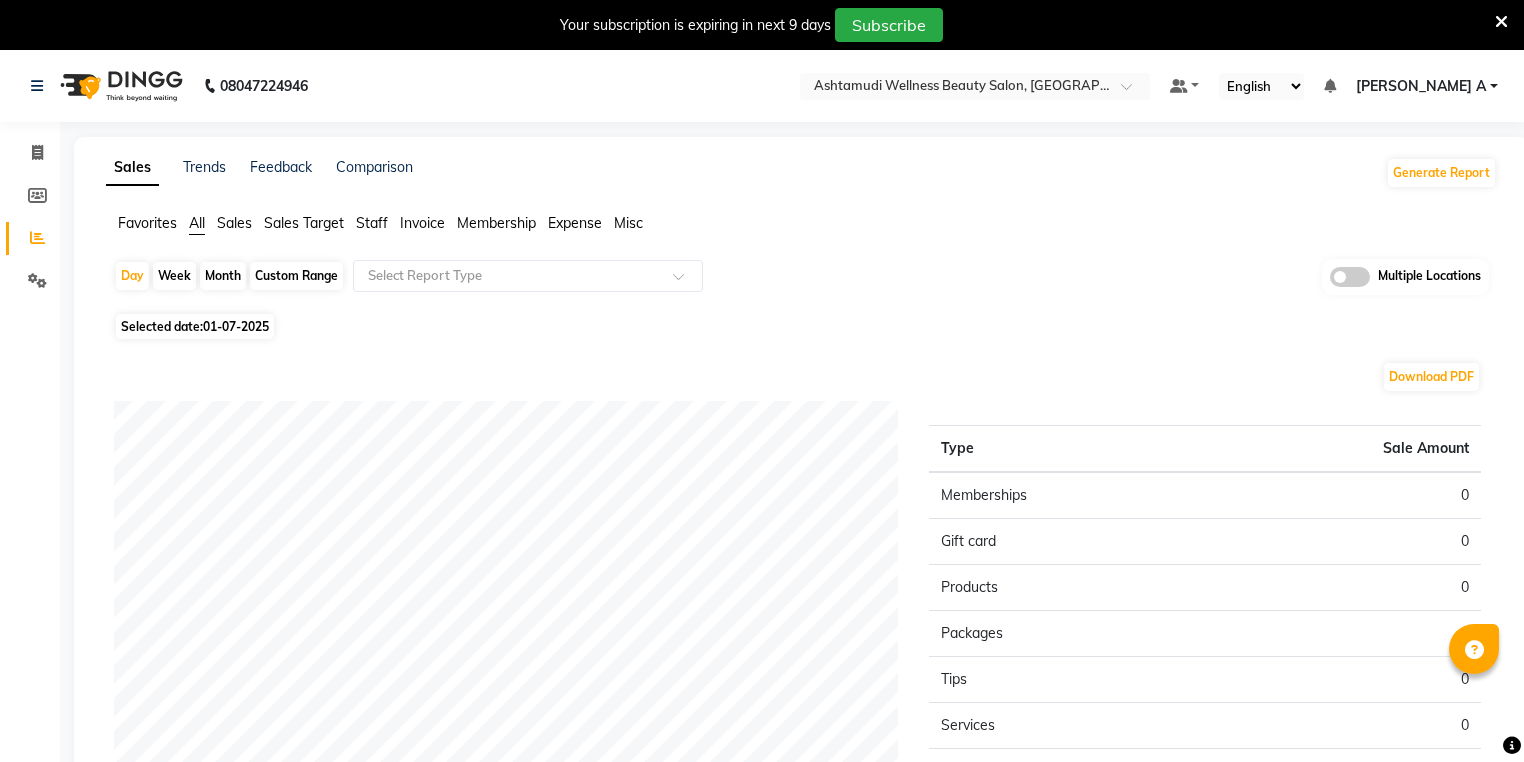 scroll, scrollTop: 0, scrollLeft: 0, axis: both 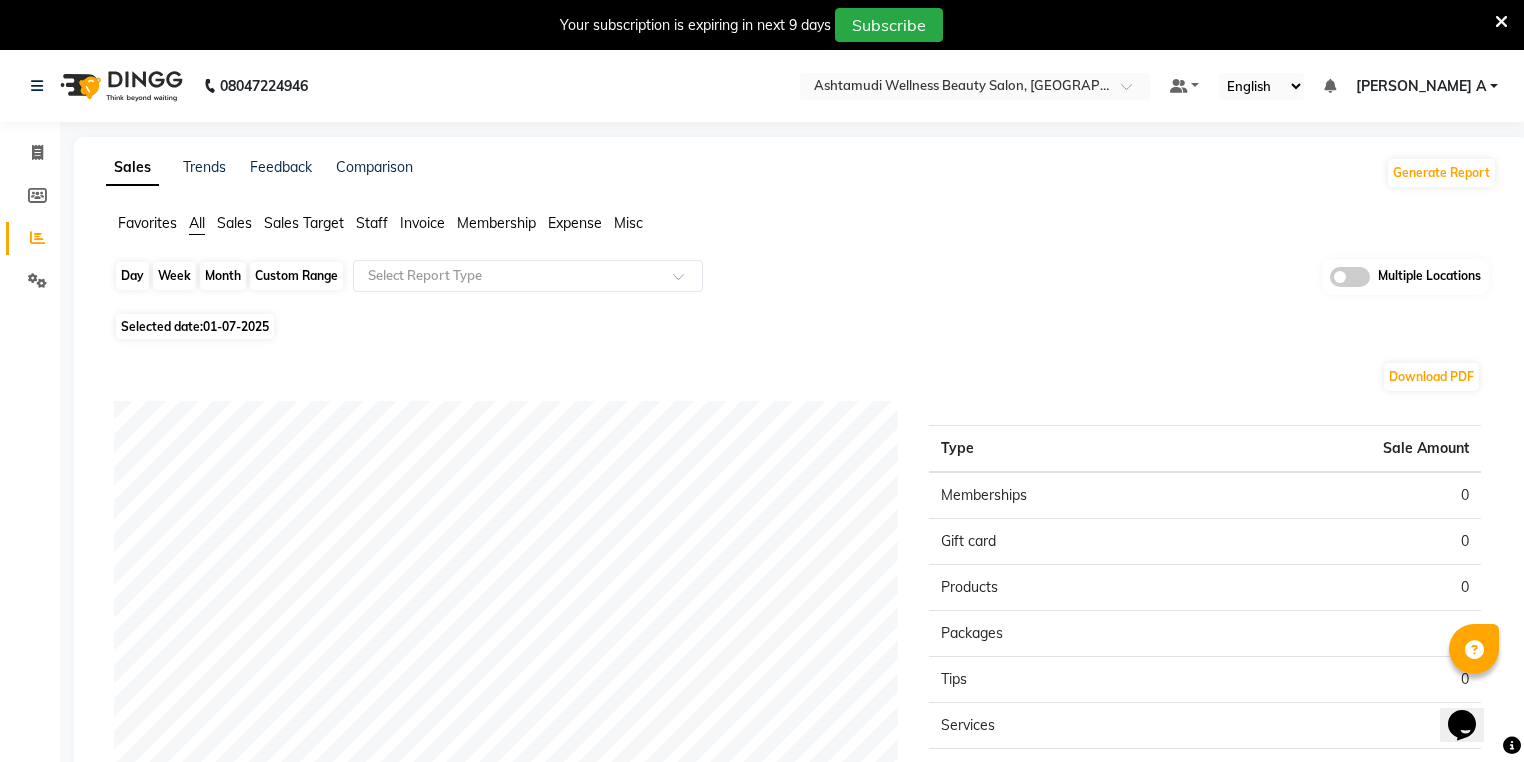 click on "Day" 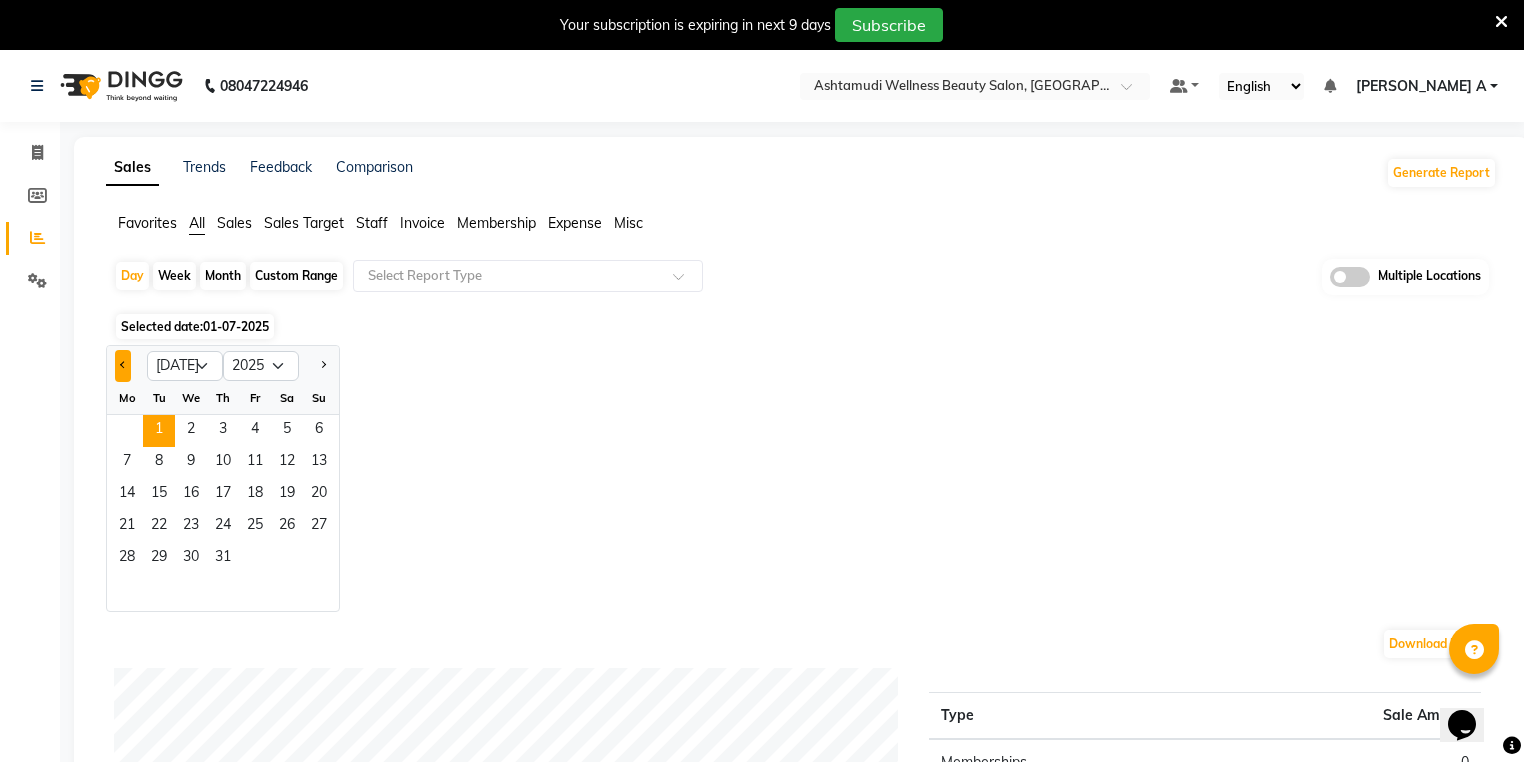 click 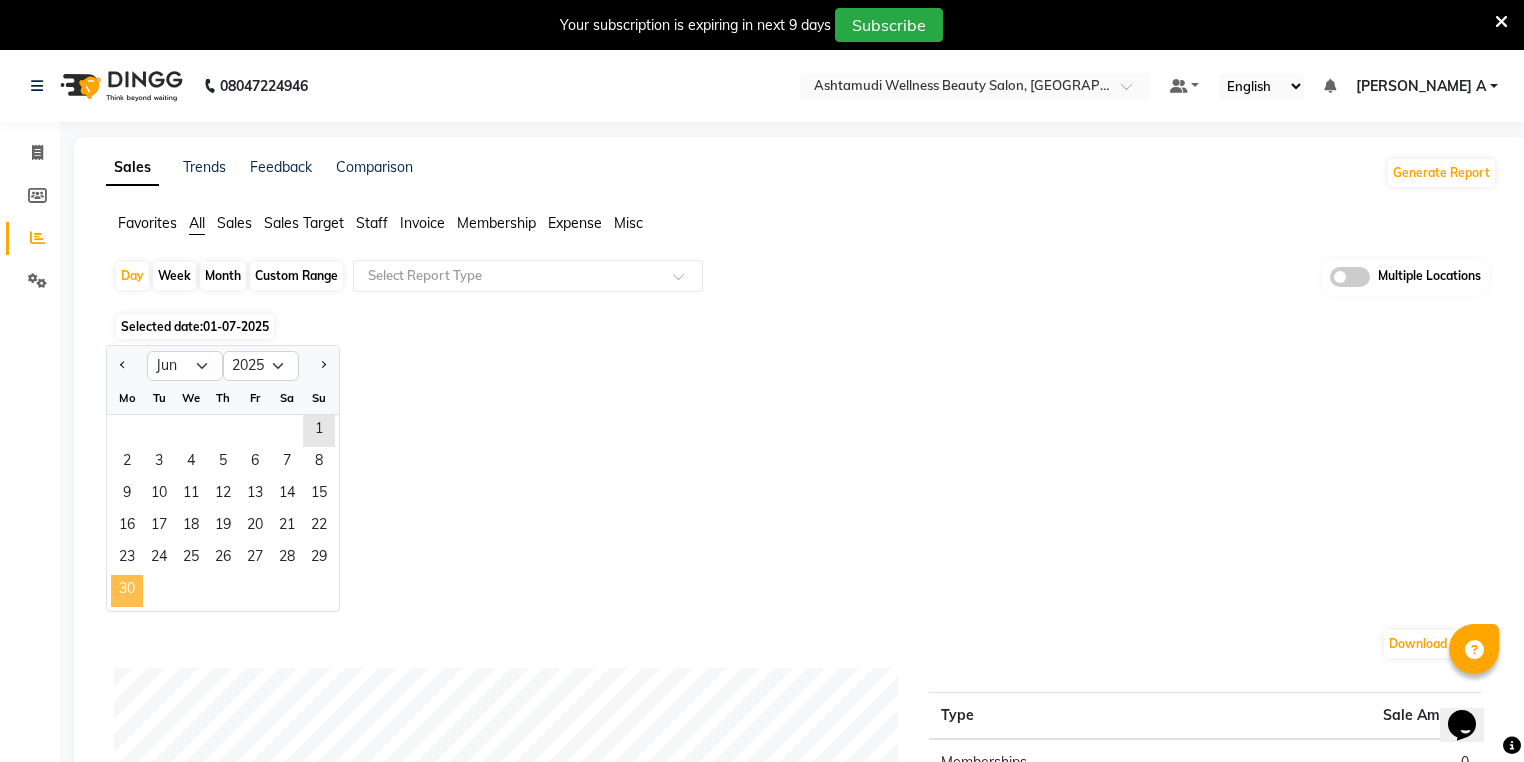 click on "30" 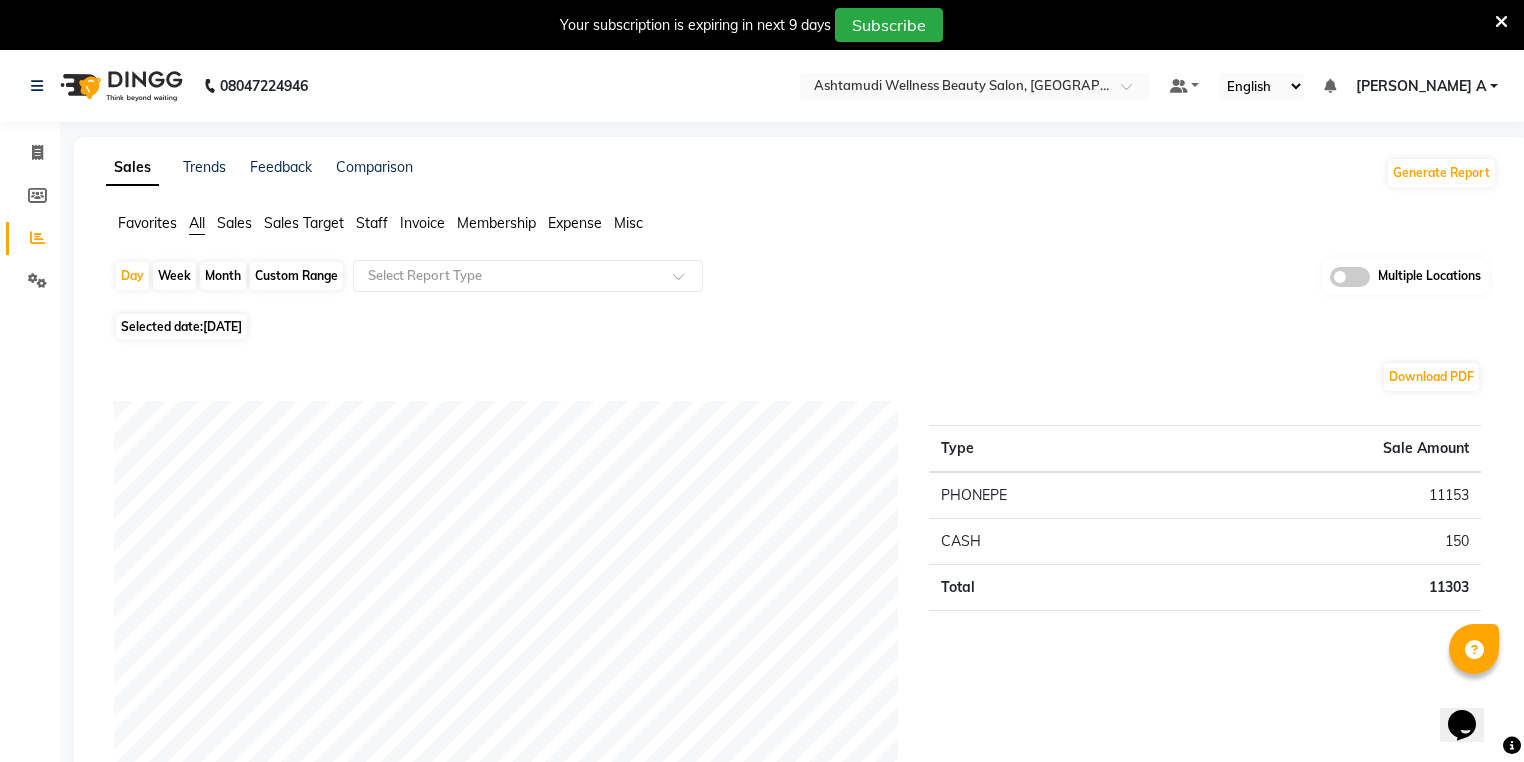 click at bounding box center [1501, 25] 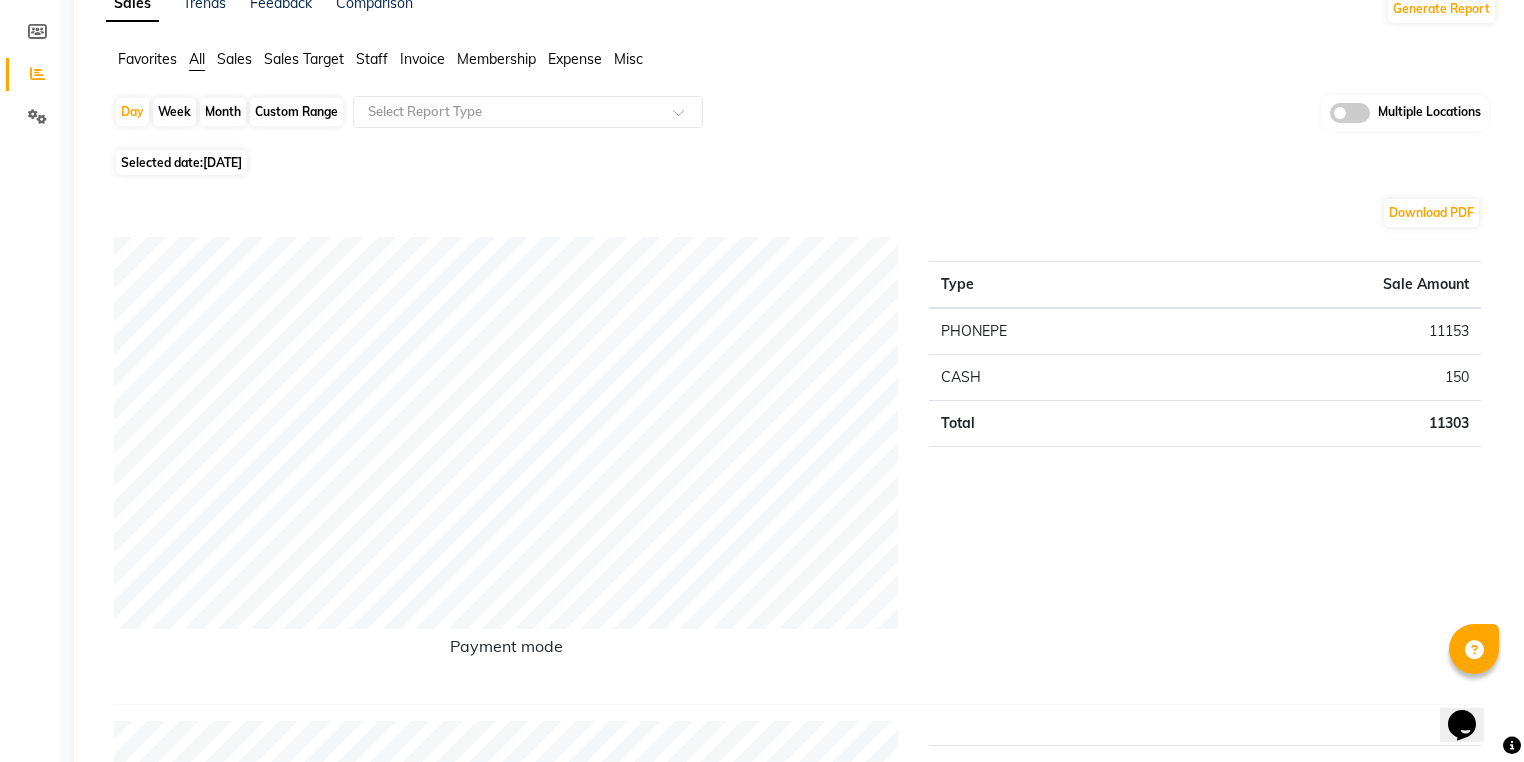 scroll, scrollTop: 0, scrollLeft: 0, axis: both 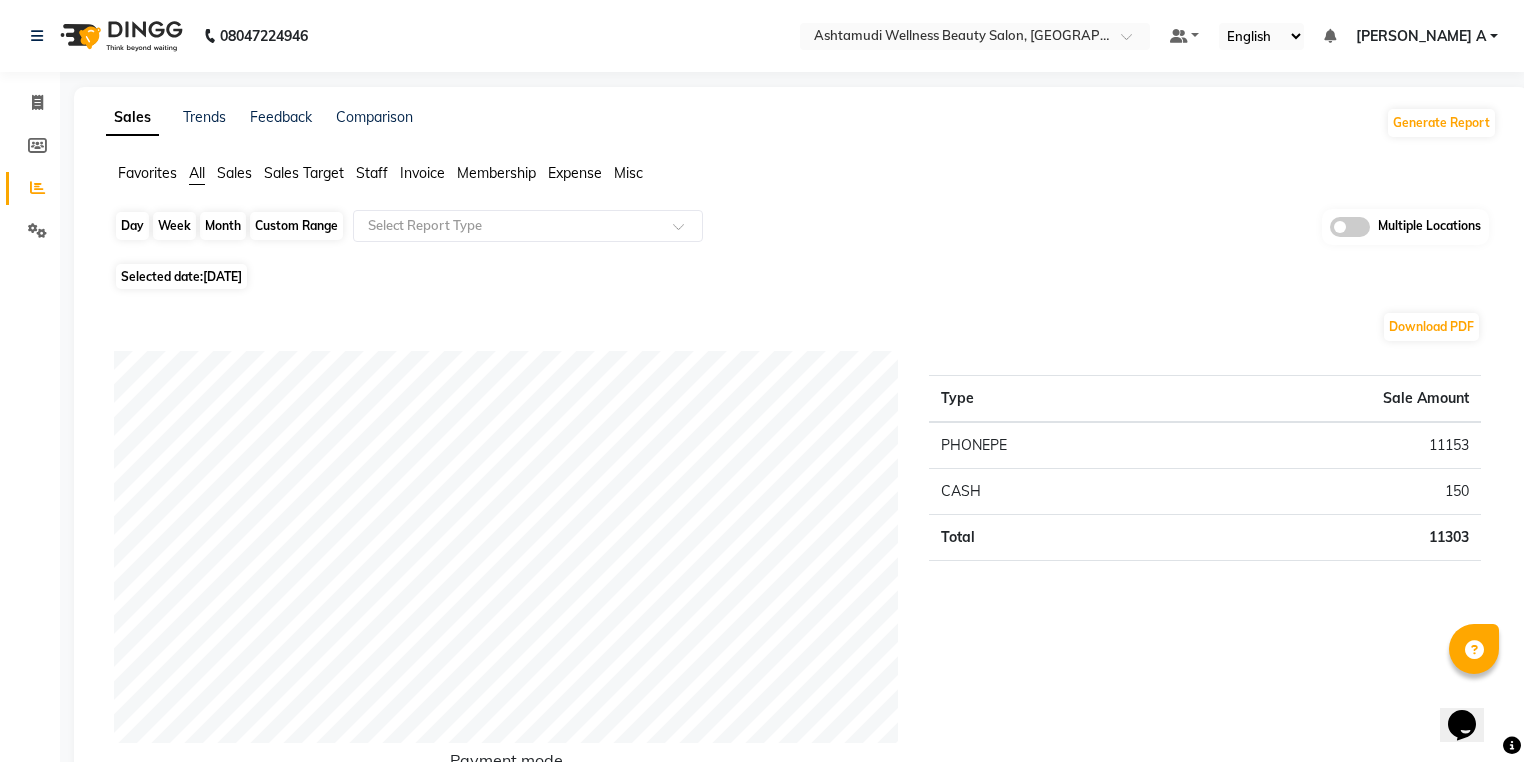 click on "Day" 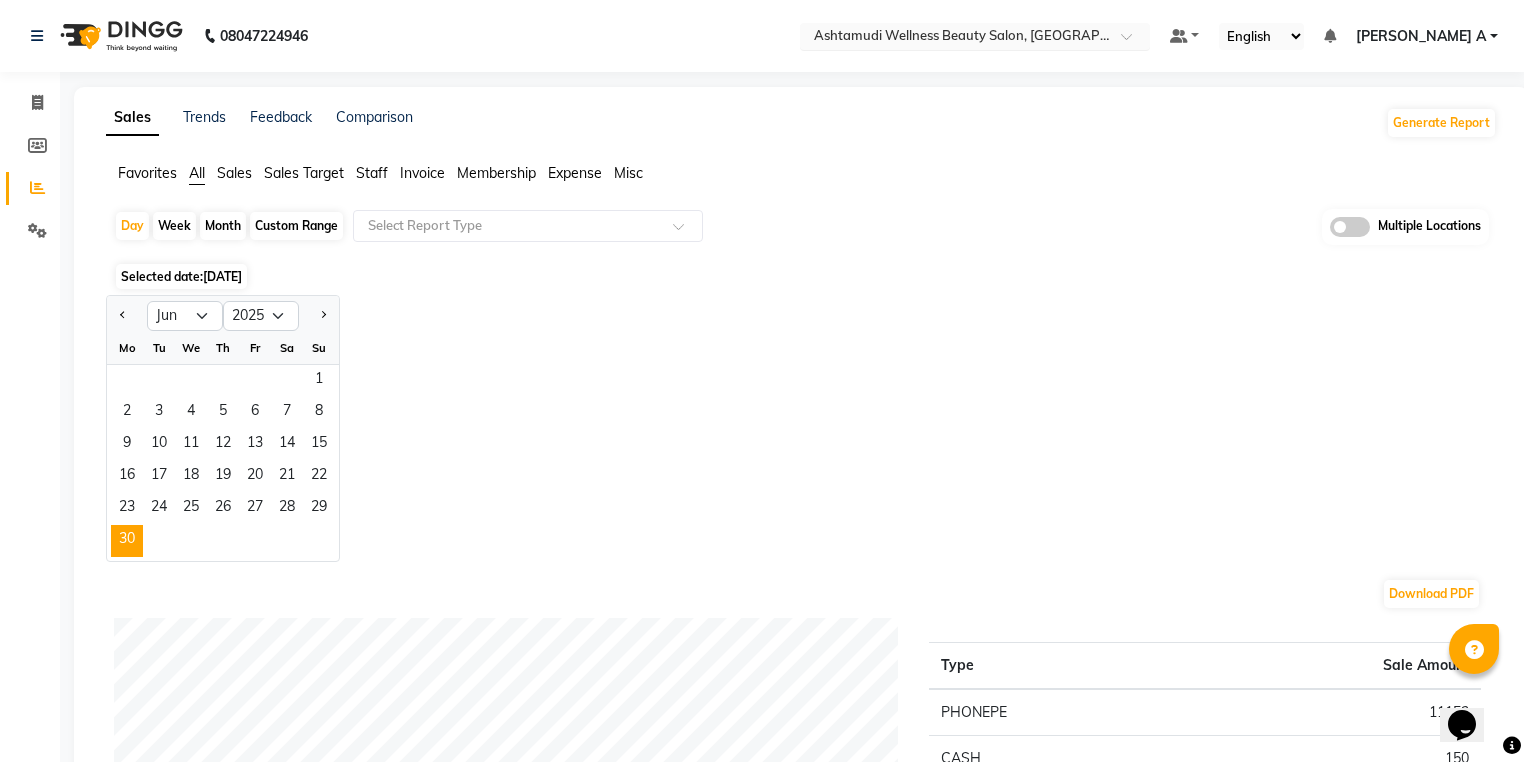 click on "Select Location × Ashtamudi Wellness Beauty Salon, Alappuzha" at bounding box center (975, 36) 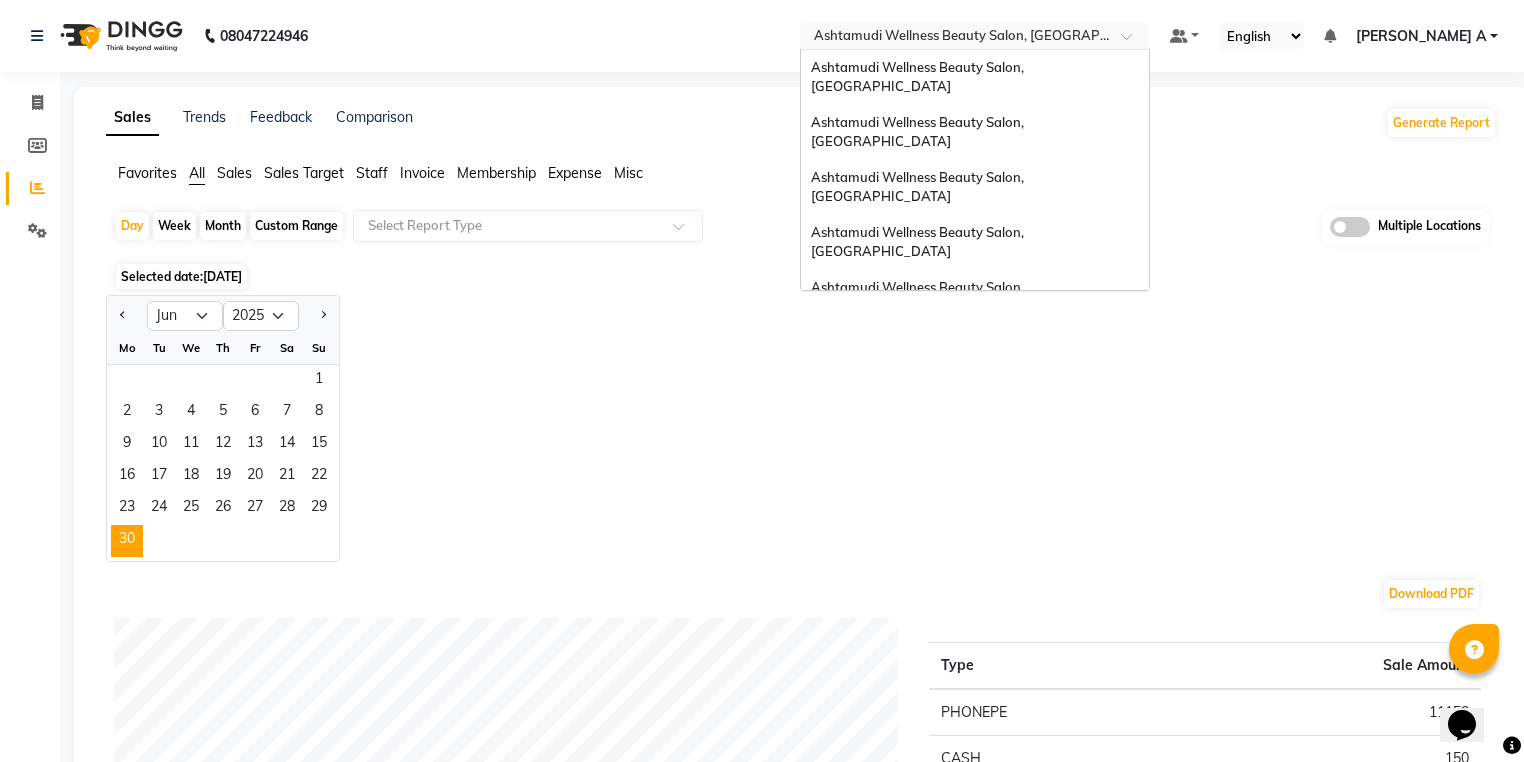 scroll, scrollTop: 312, scrollLeft: 0, axis: vertical 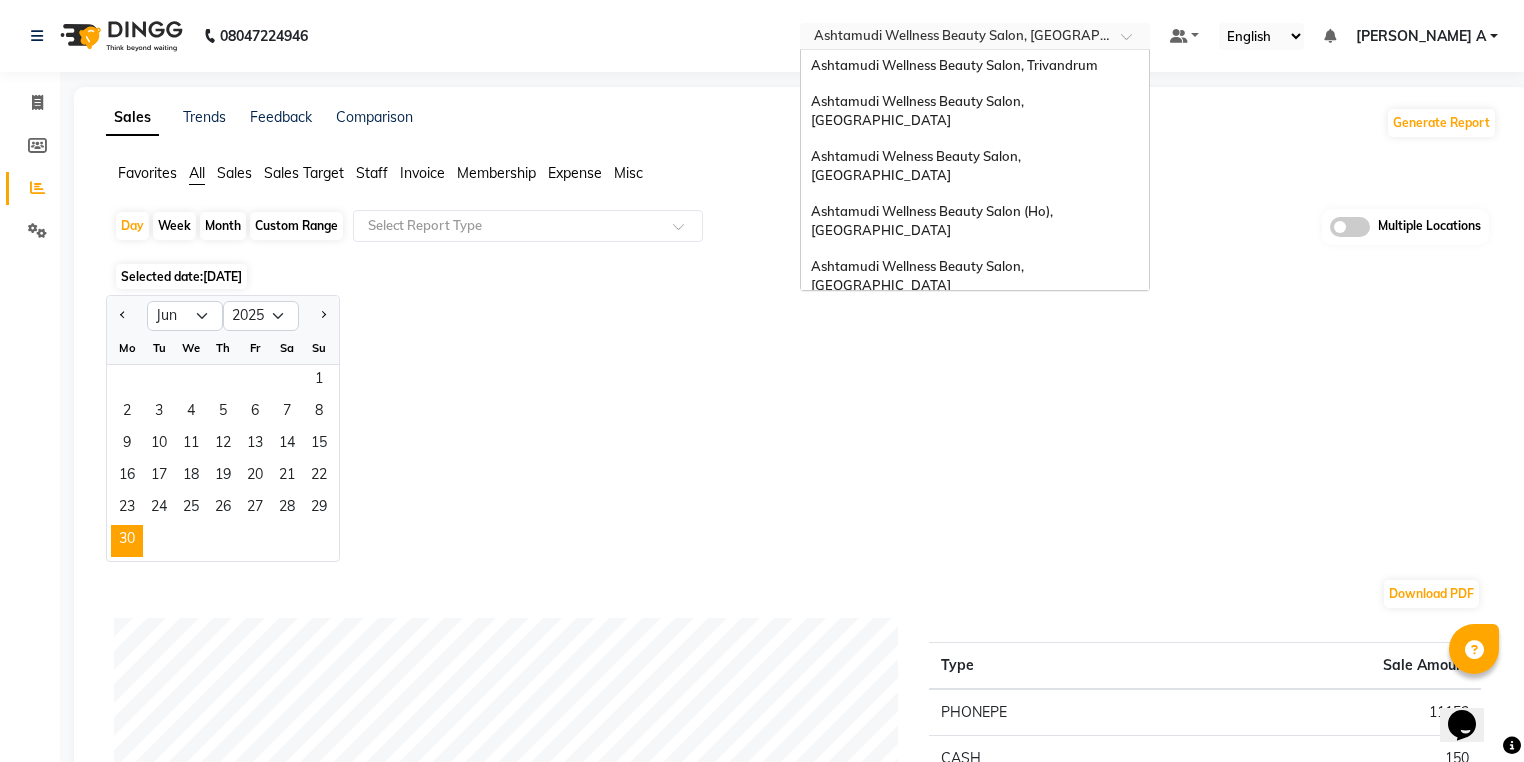 click on "Ashtamudi Beauty Lounge, [GEOGRAPHIC_DATA]" at bounding box center (975, 377) 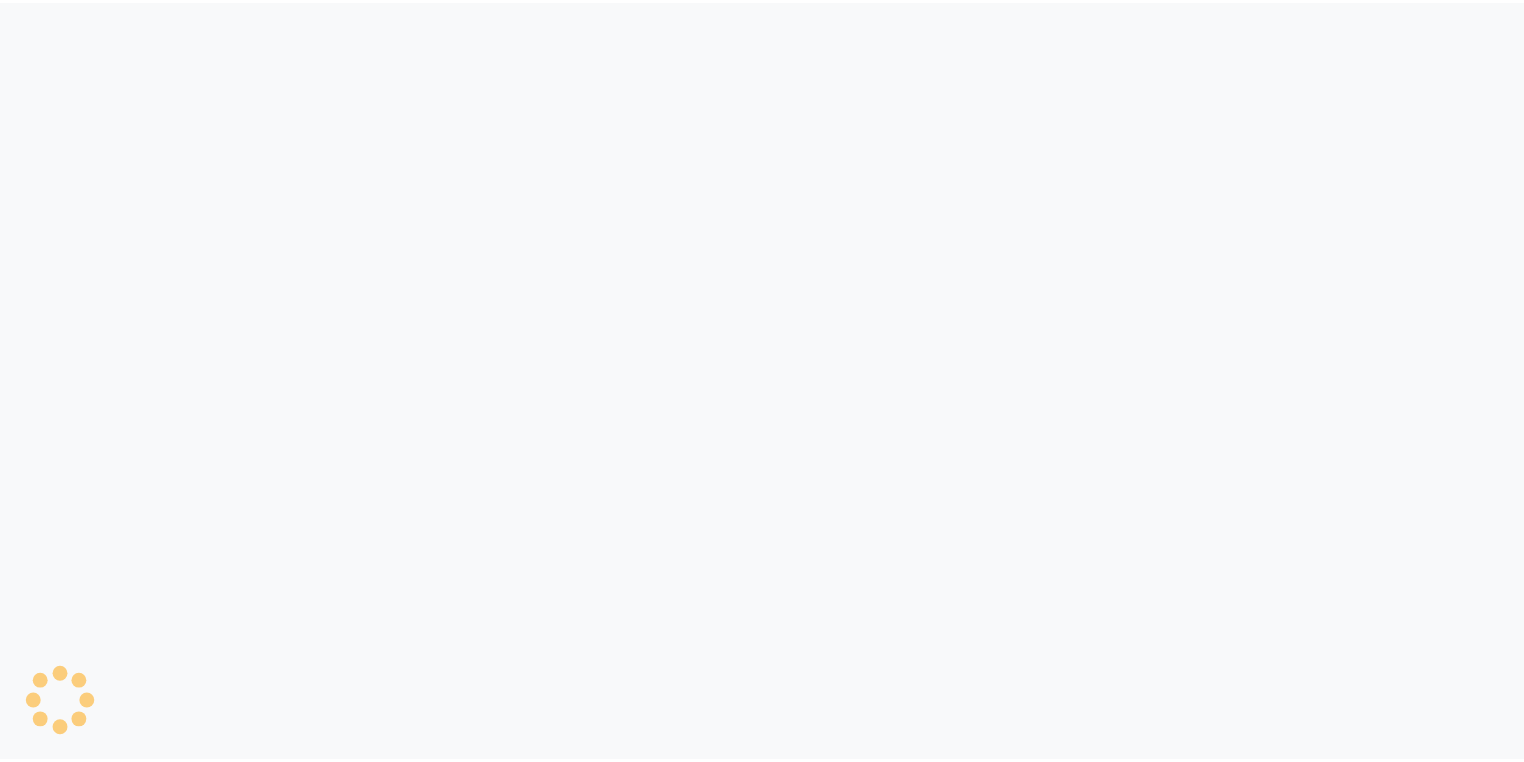 scroll, scrollTop: 0, scrollLeft: 0, axis: both 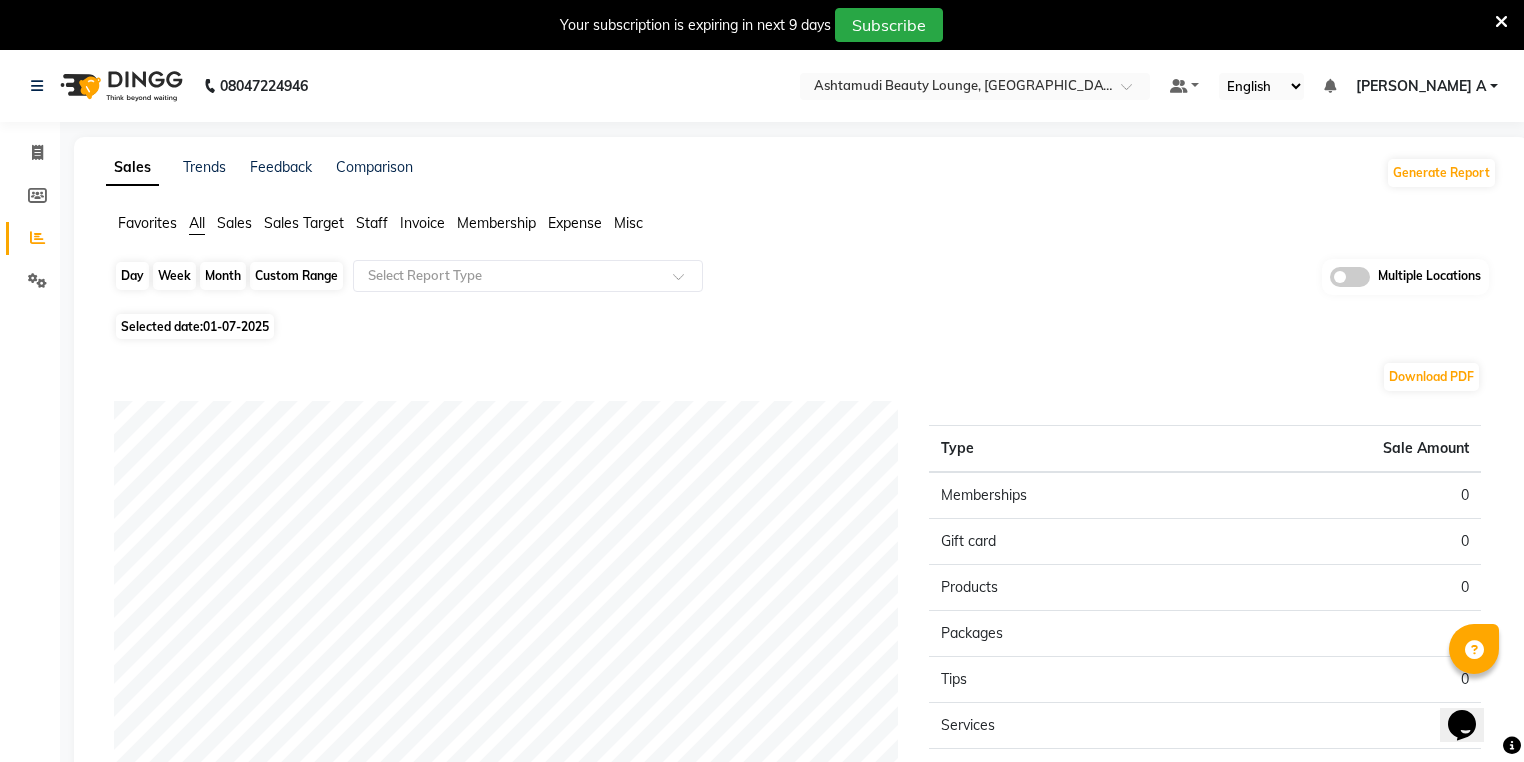 click on "Day" 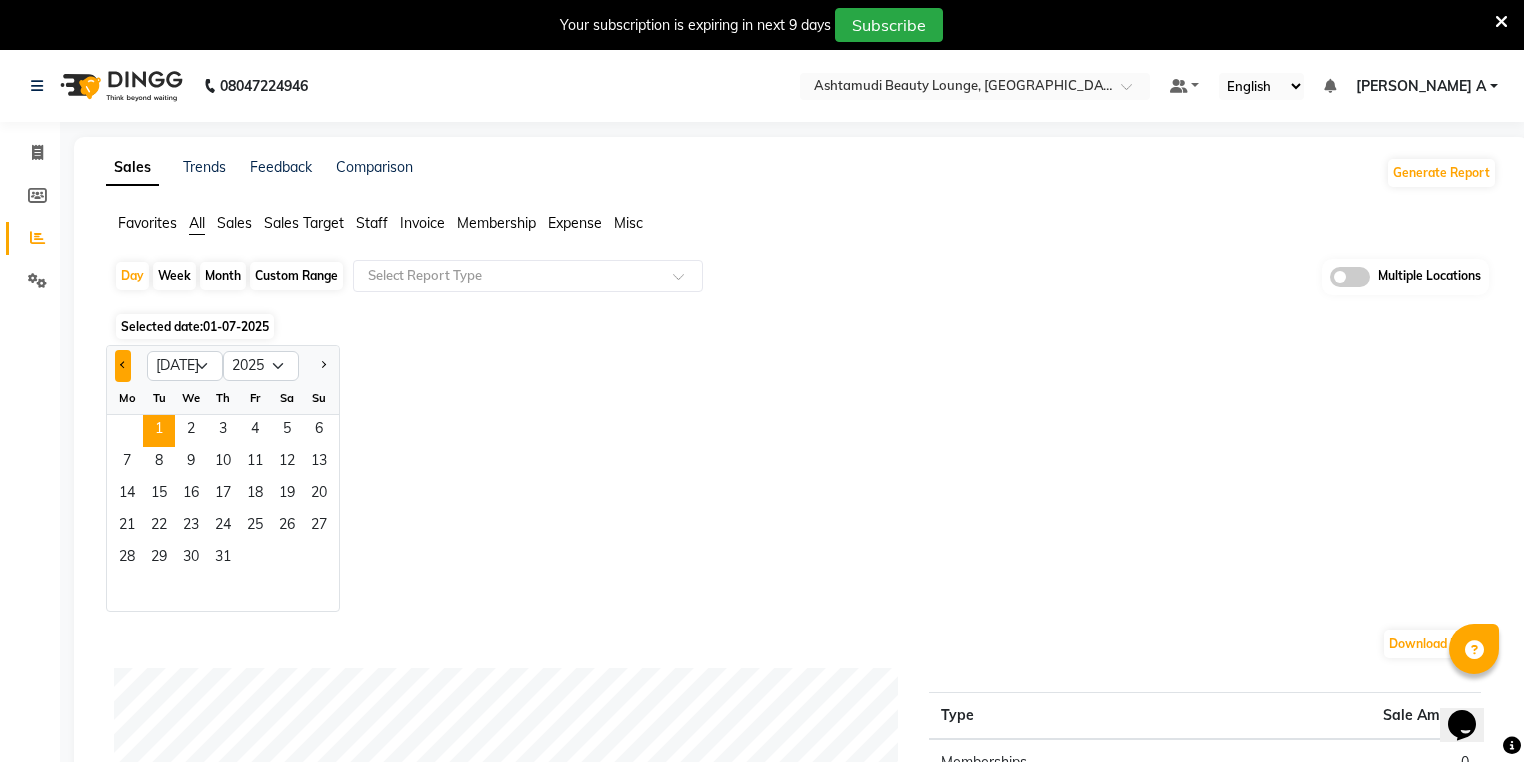 click 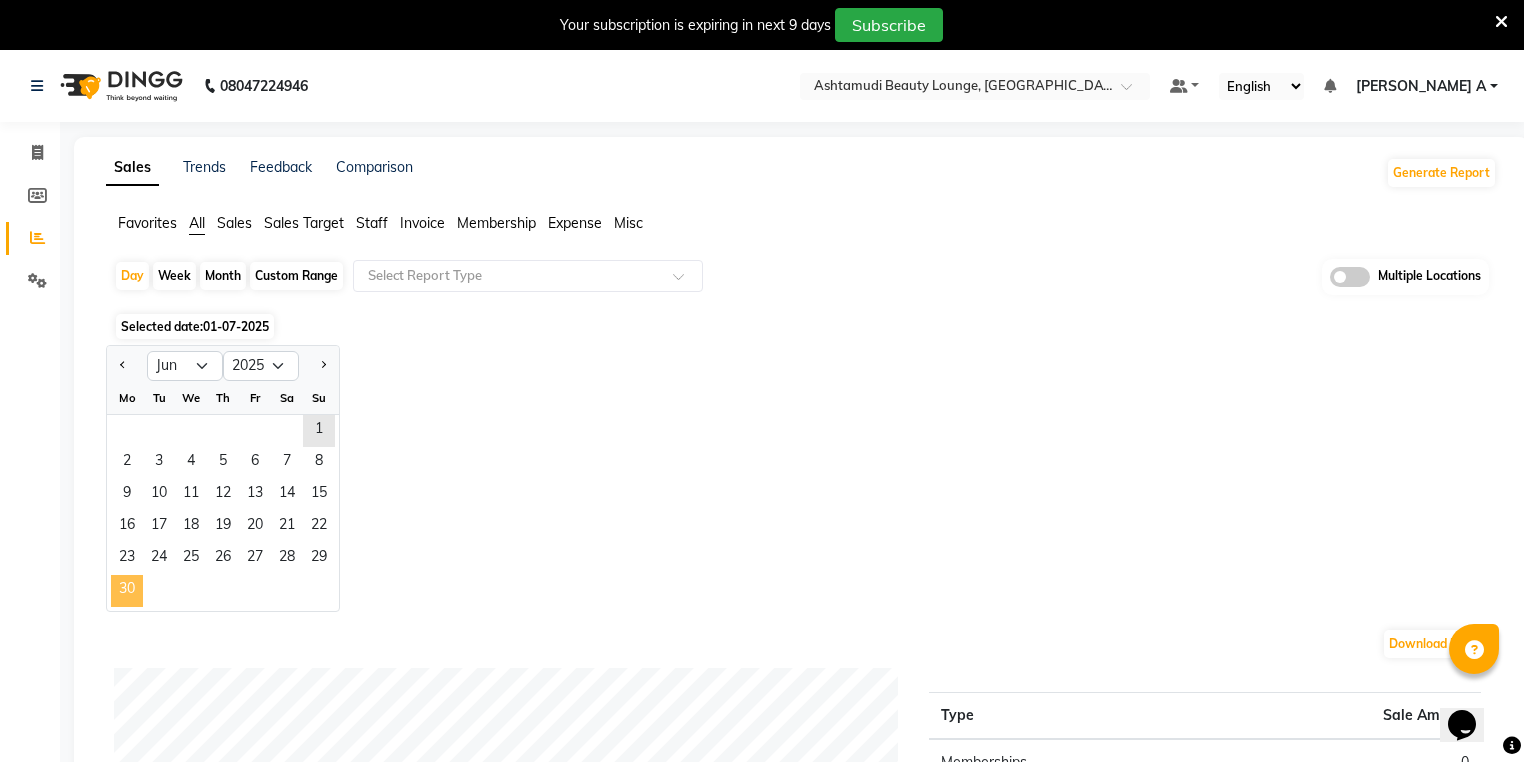 click on "30" 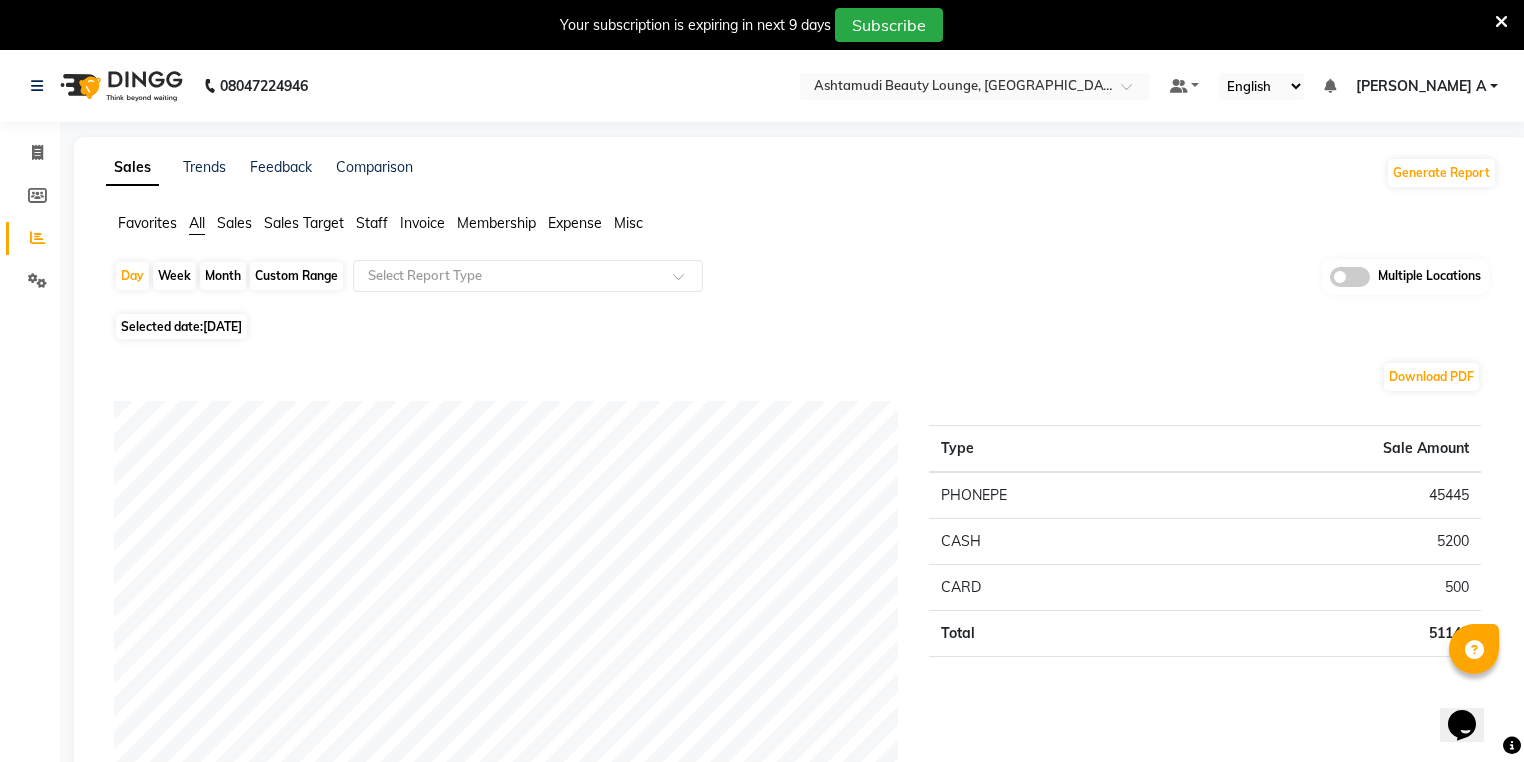 click at bounding box center [1501, 22] 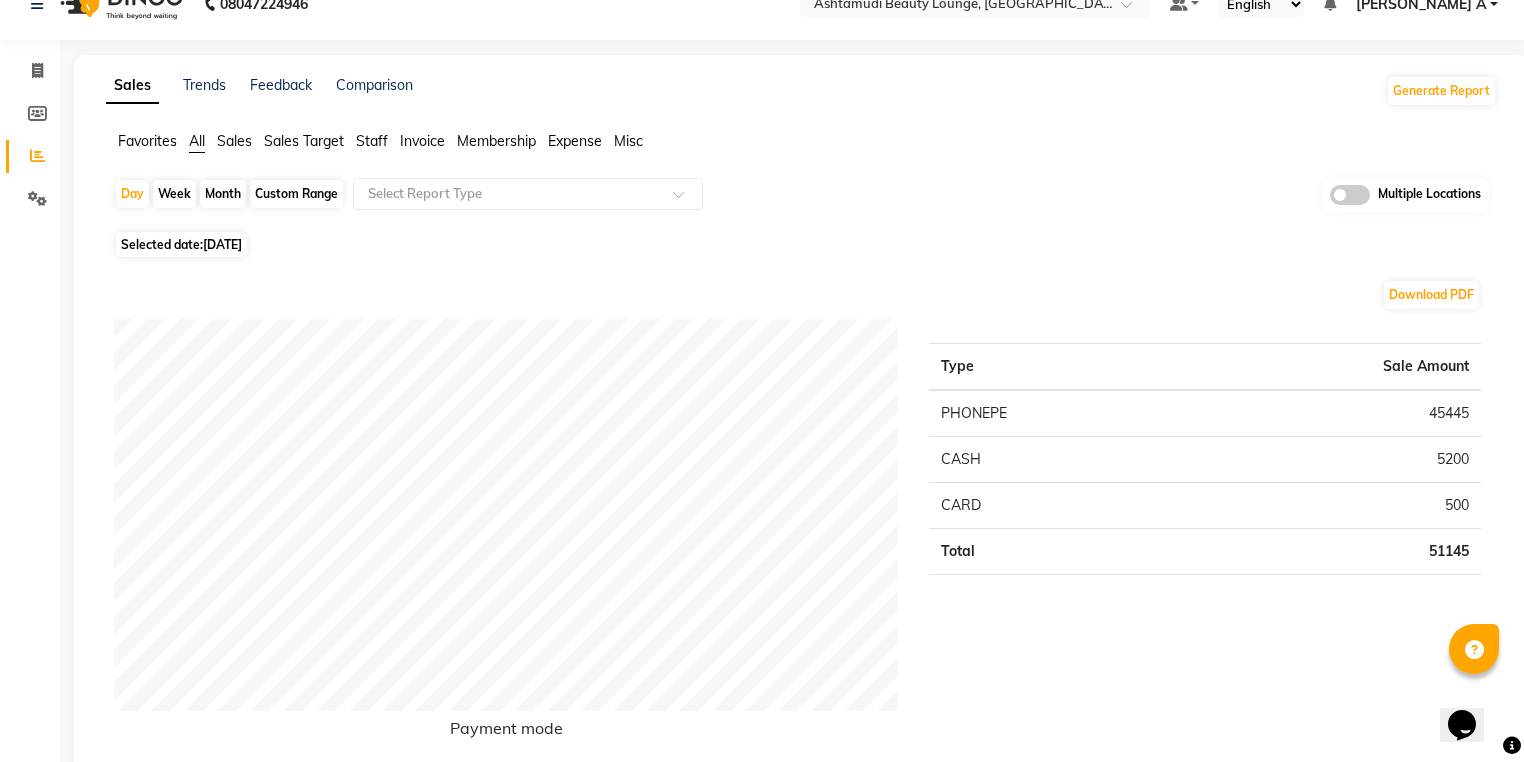 scroll, scrollTop: 0, scrollLeft: 0, axis: both 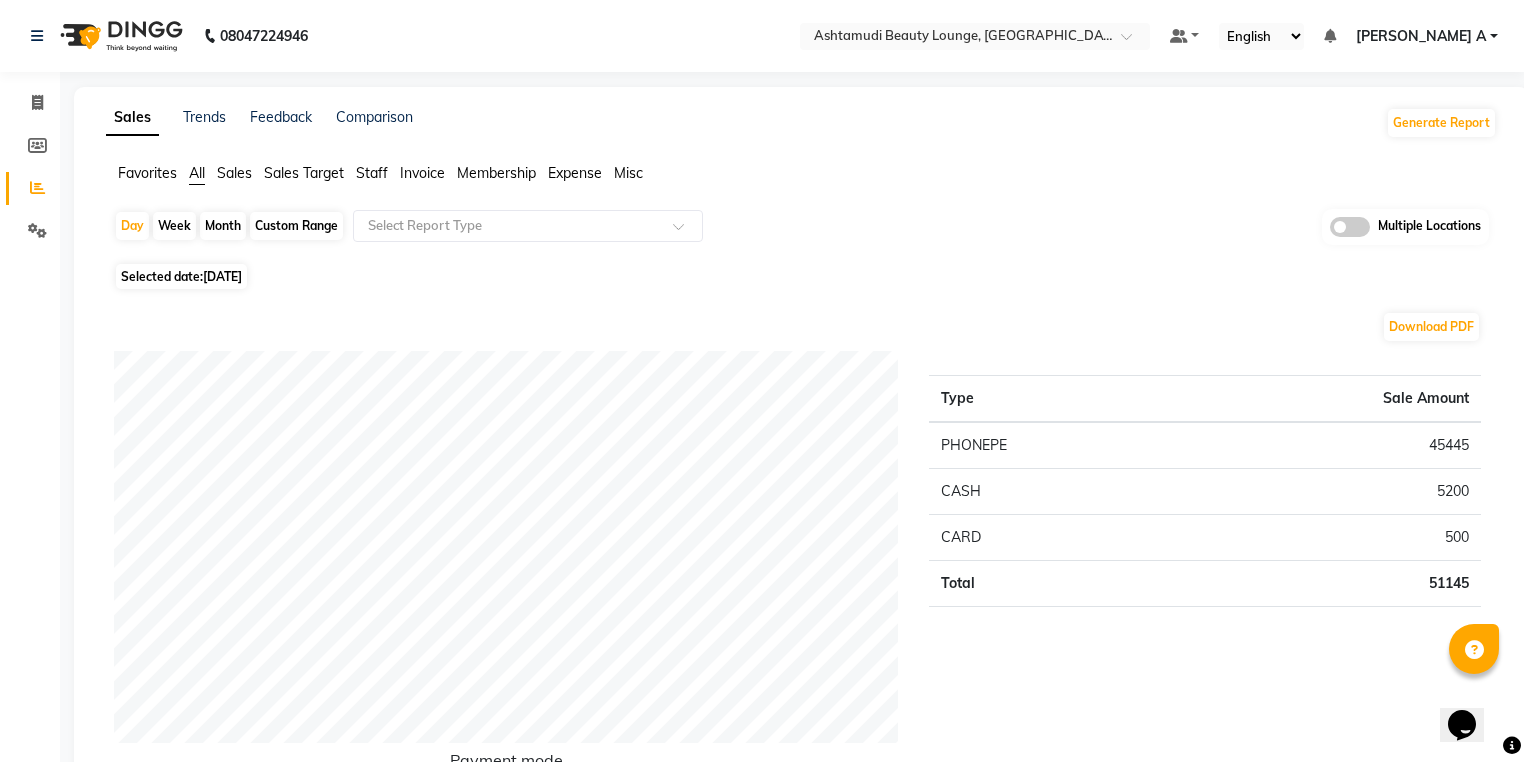 click on "08047224946 Select Location × Ashtamudi Beauty Lounge, Attingal Default Panel My Panel English ENGLISH Español العربية मराठी हिंदी ગુજરાતી தமிழ் 中文 Notifications nothing to show ATHIRA A Manage Profile Change Password Sign out  Version:3.14.0" 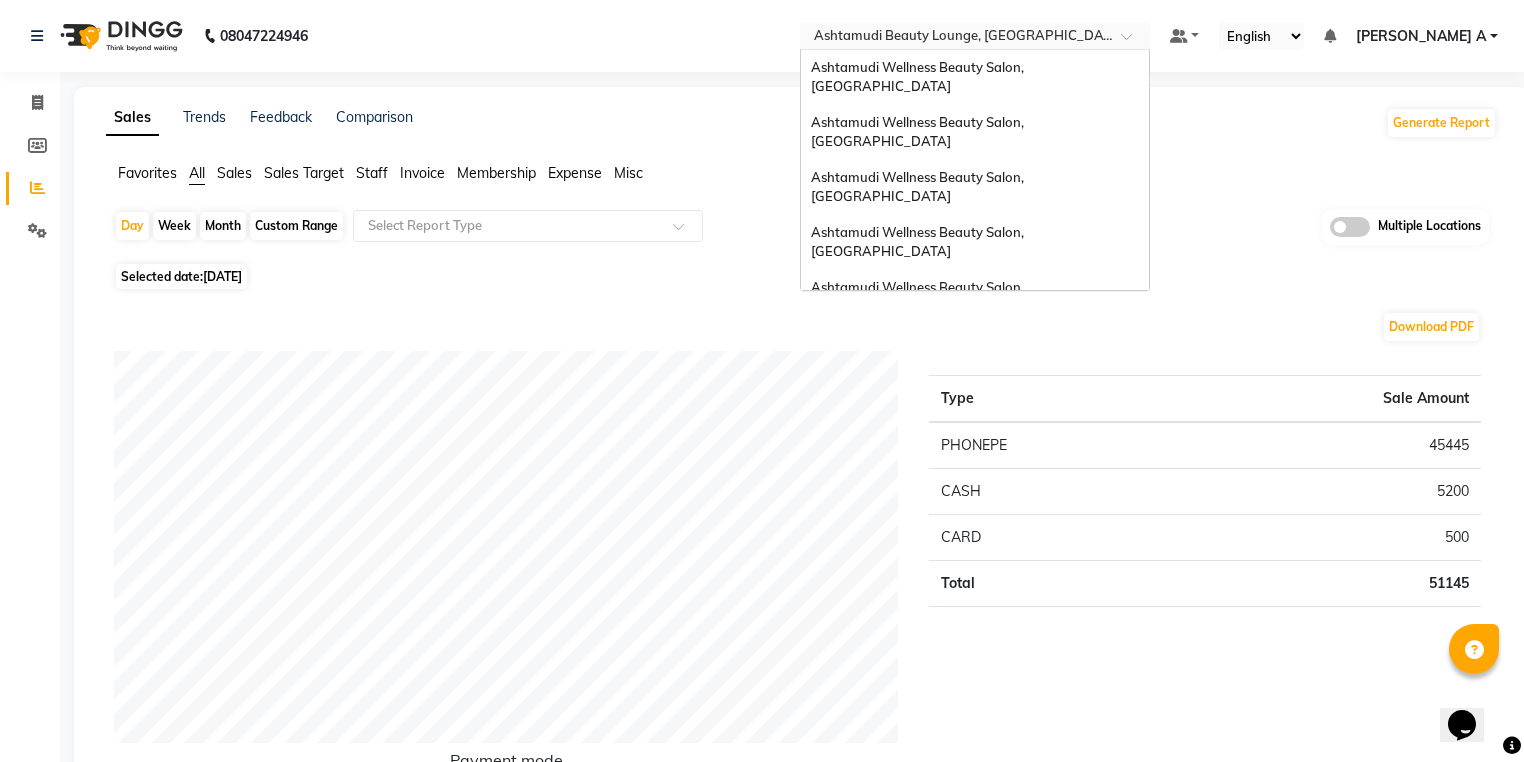 click on "Select Location × Ashtamudi Beauty Lounge, Attingal Ashtamudi Wellness Beauty Salon, Kowdiar Ashtamudi Wellness Beauty Salon, Guruvayur Ashtamudi Wellness Beauty Salon, Kazakoottam Ashtamudi Wellness Beauty Salon, Kottiyam Ashtamudi Wellness Beauty Salon, Kottarakkara Ashtamudi Wellness , Edappally, Cochin 1 Ashtamudi Wellness Beauty Salon, Trivandrum Ashtamudi Wellness Beauty Salon, Thiruvalla Ashtamudi Welness Beauty Salon, Chinnakkada Ashtamudi Wellness Beauty Salon (Ho), Kottiyam Ashtamudi Wellness Beauty Salon, Cochin Ashtamudi Wellness Beauty Salon, Calicut Ashtamudi Beauty Lounge, Attingal Ashtamudi Wellness Beauty Salon, Alappuzha Ashtamudi Unisex Salon, Dreams Mall, Dreams Mall Kottiyam" at bounding box center [975, 36] 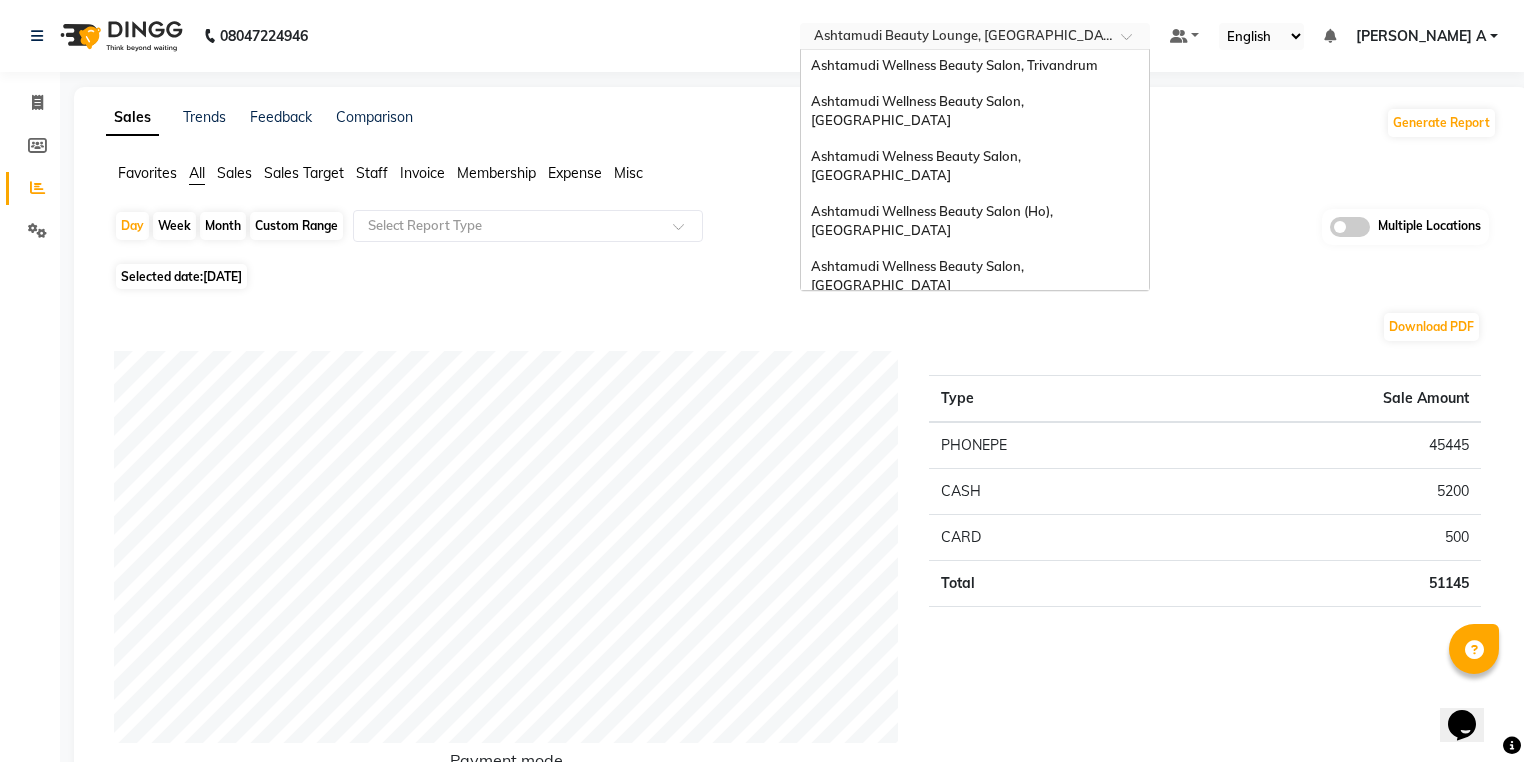 click on "Ashtamudi Wellness Beauty Salon, [GEOGRAPHIC_DATA]" at bounding box center (975, 331) 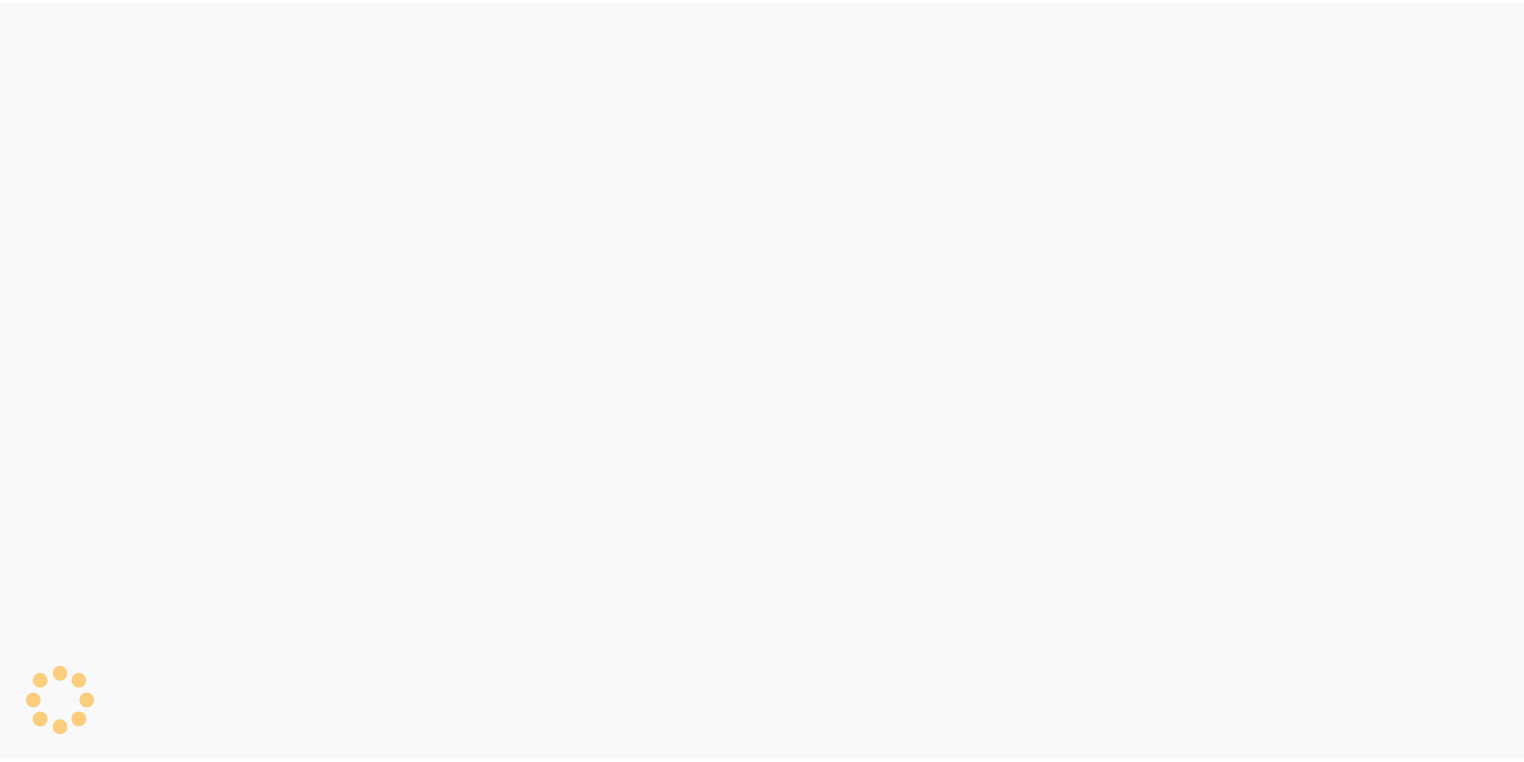 scroll, scrollTop: 0, scrollLeft: 0, axis: both 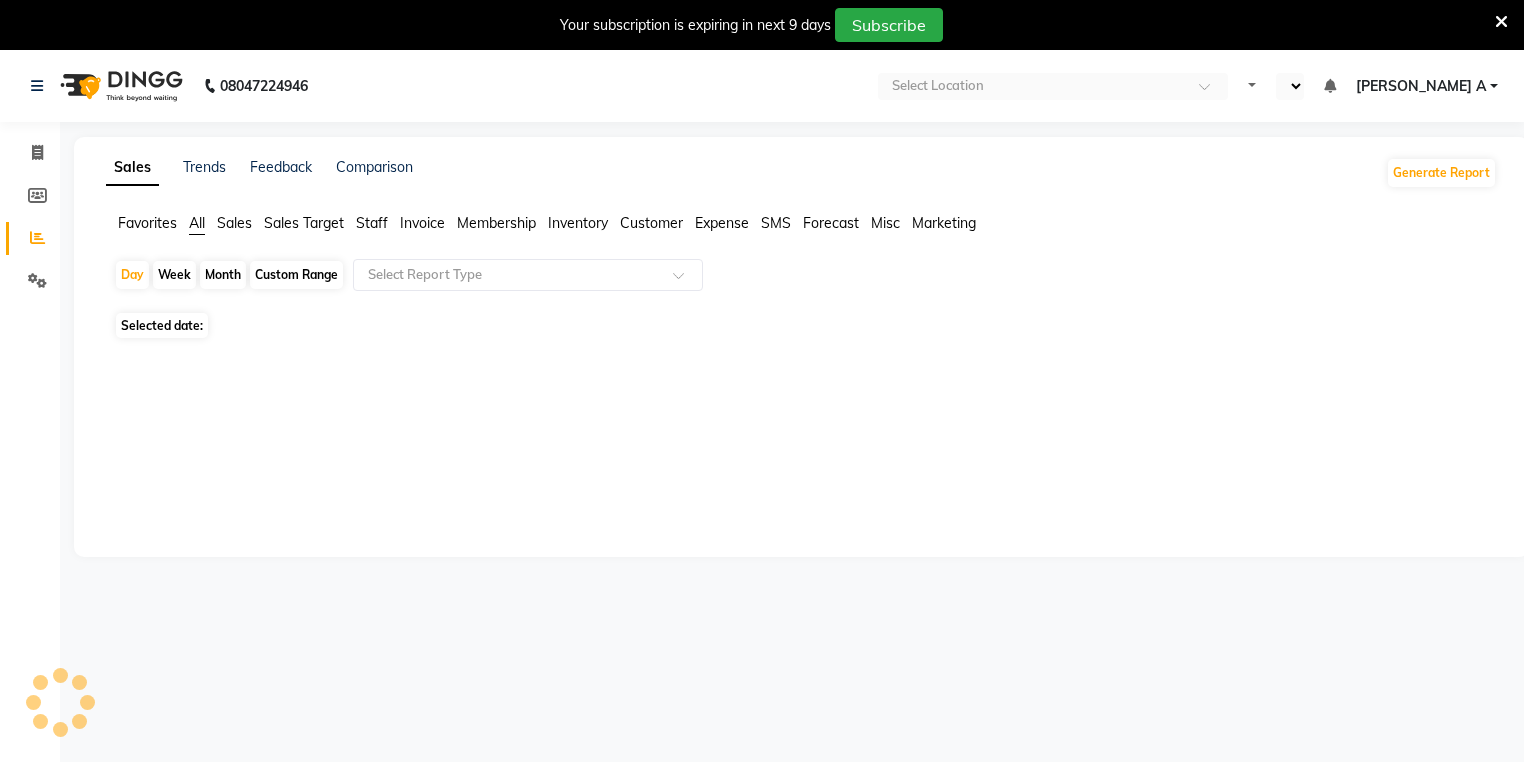 select on "en" 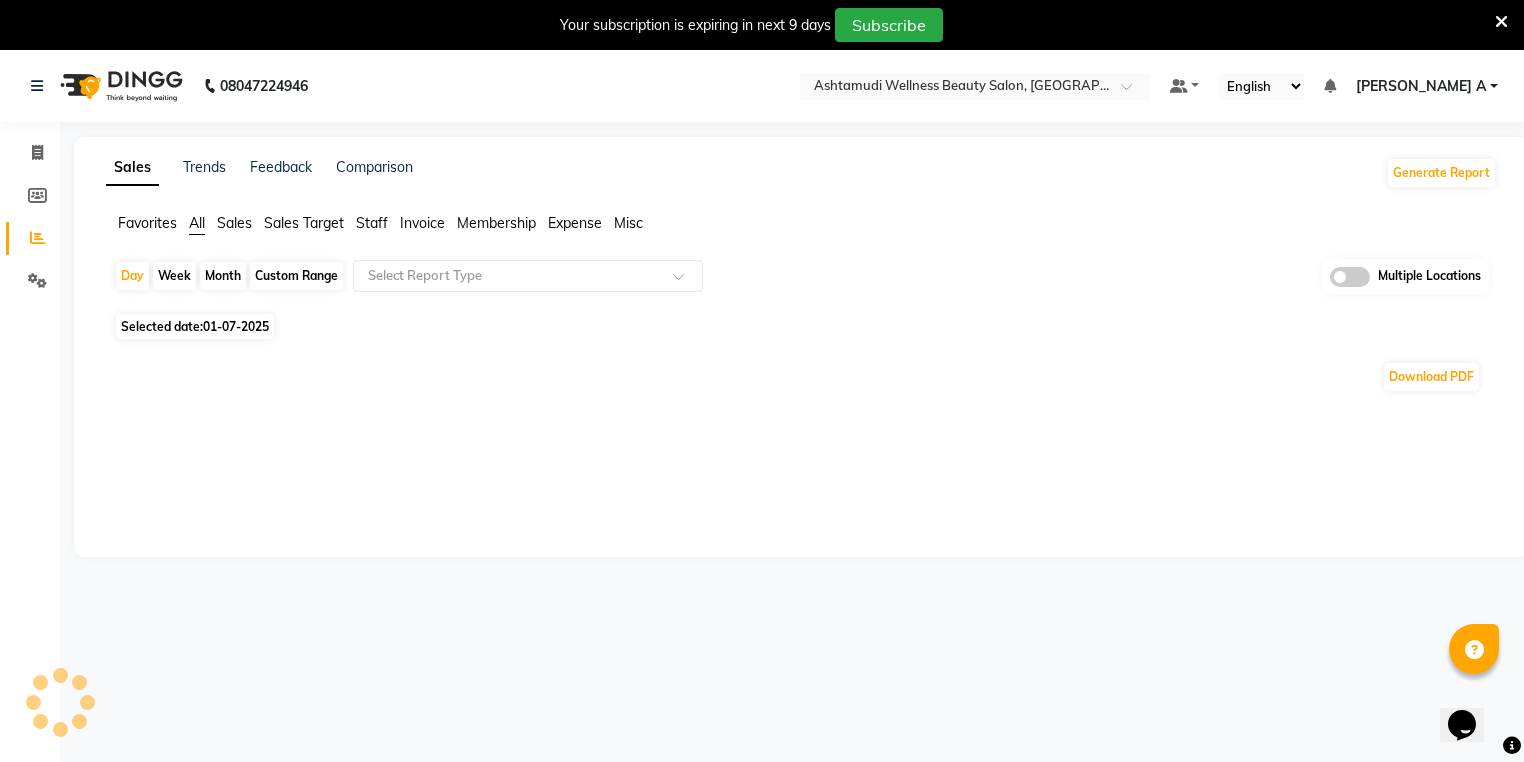 scroll, scrollTop: 0, scrollLeft: 0, axis: both 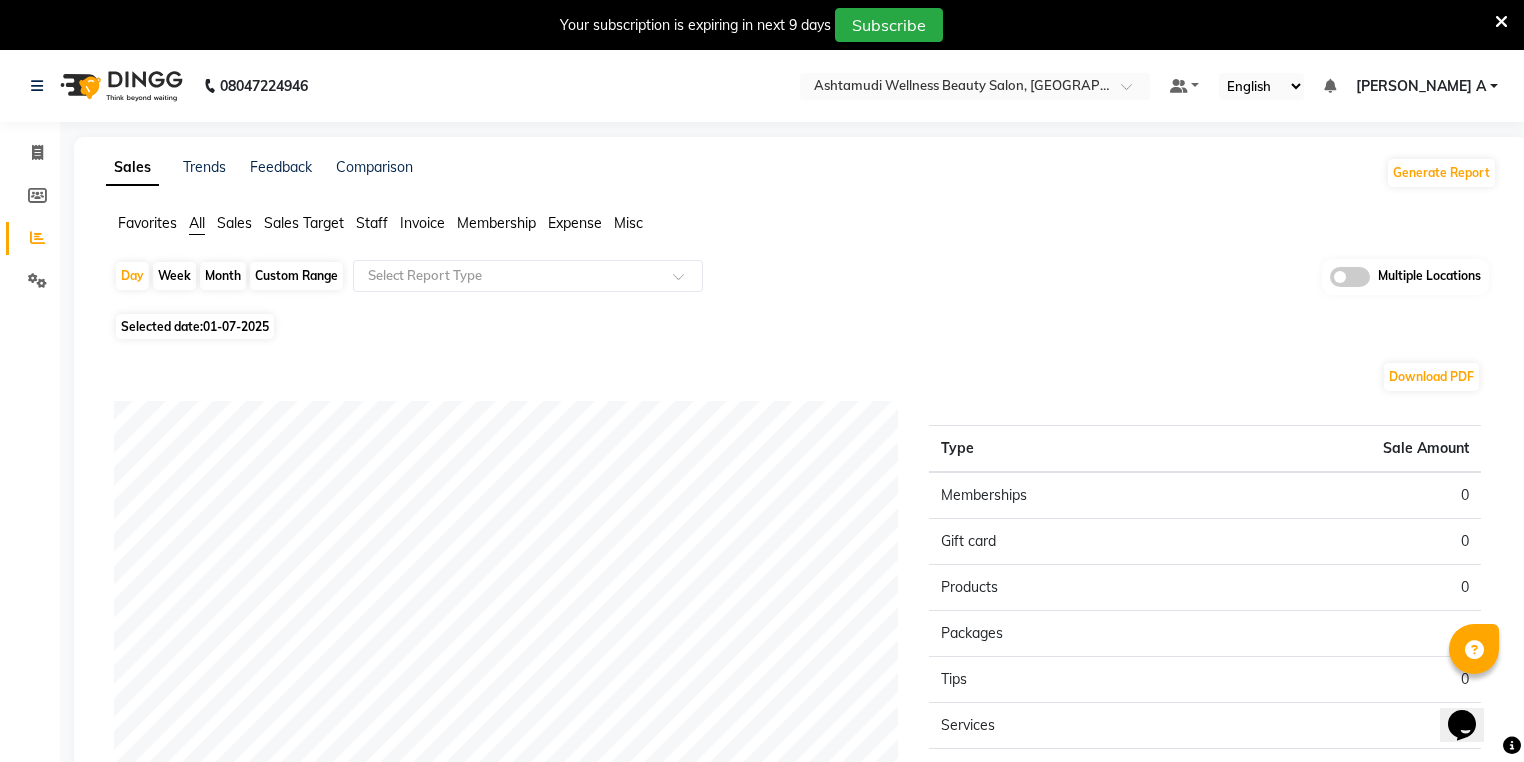 click at bounding box center (1501, 22) 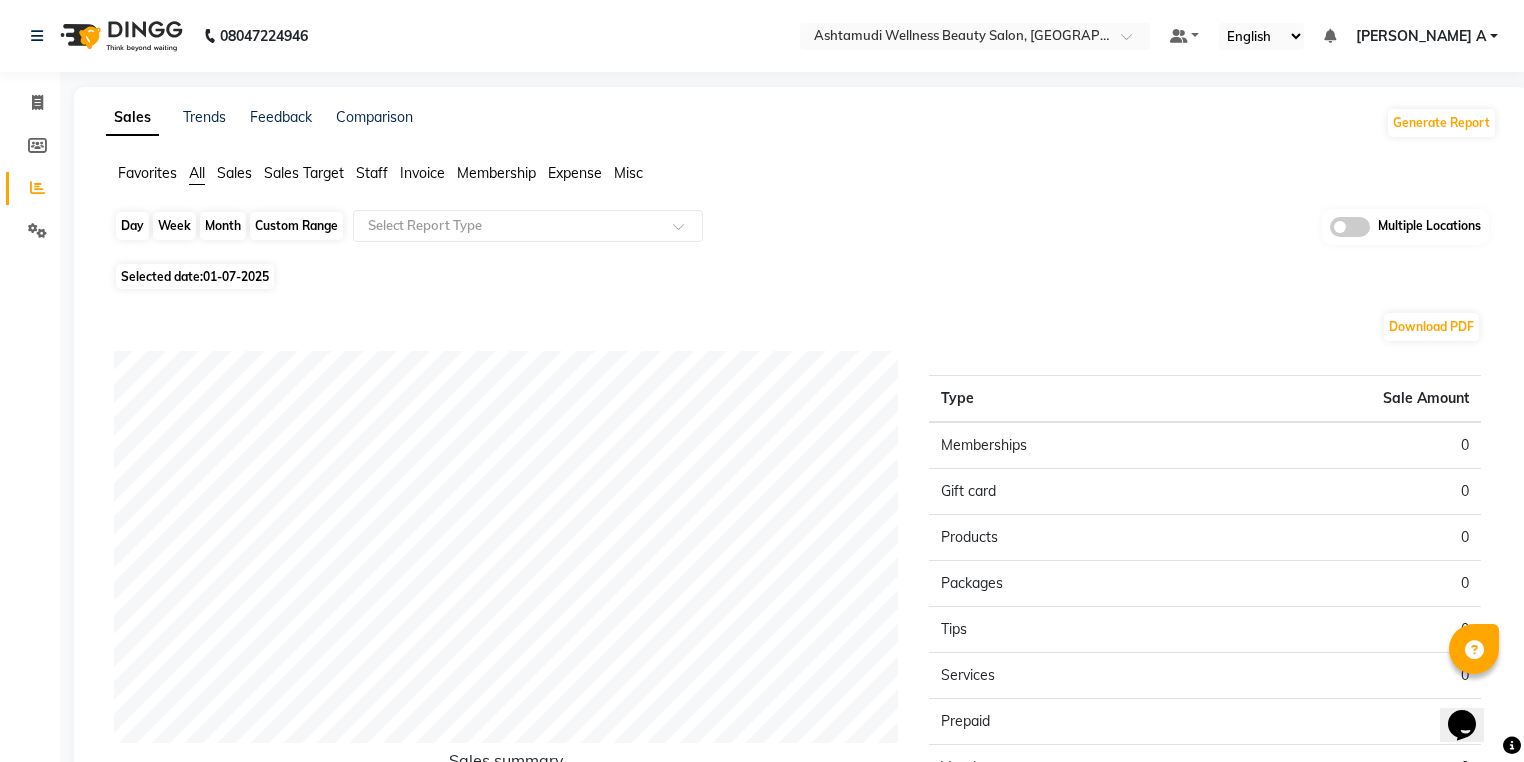 click on "Day" 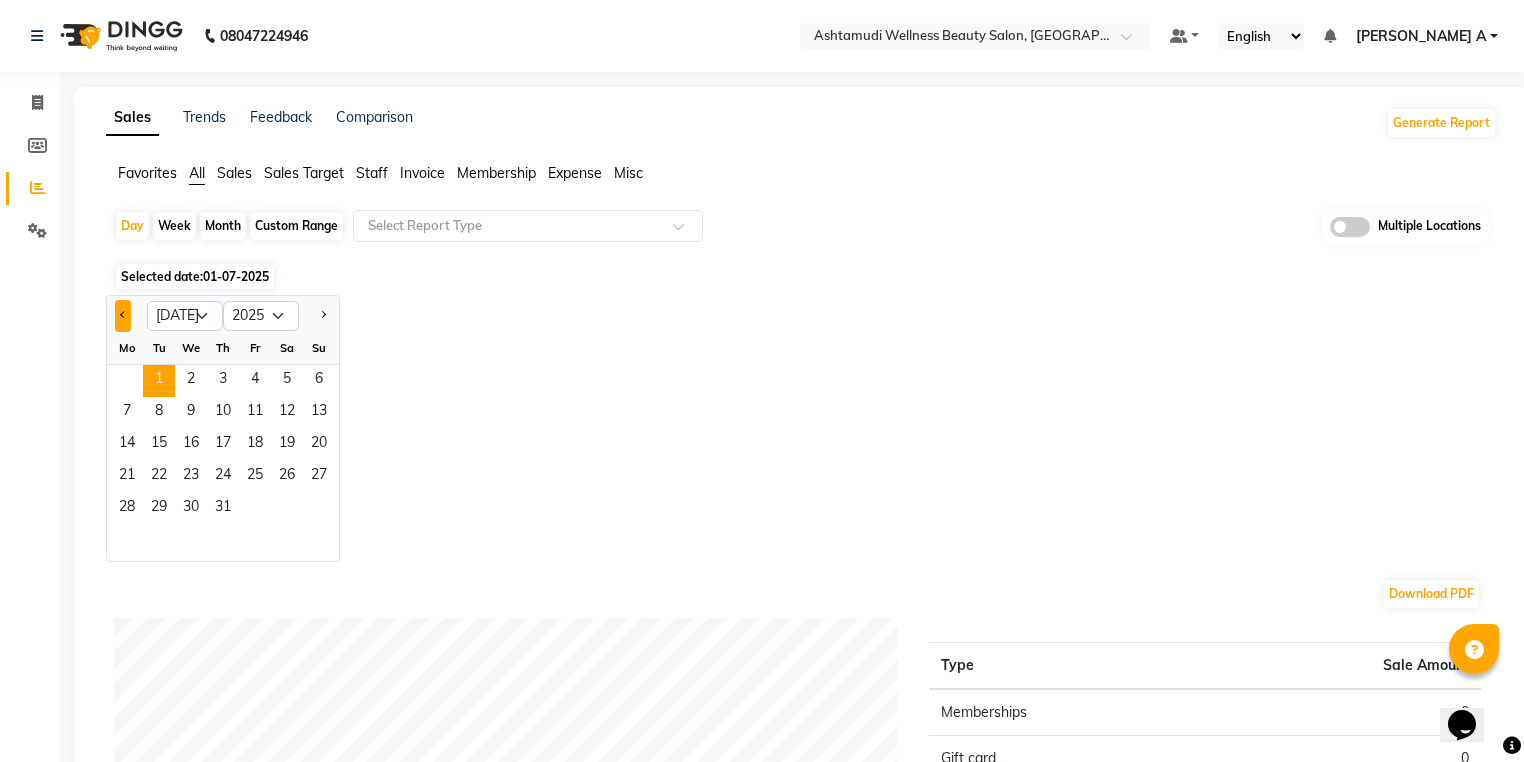 click 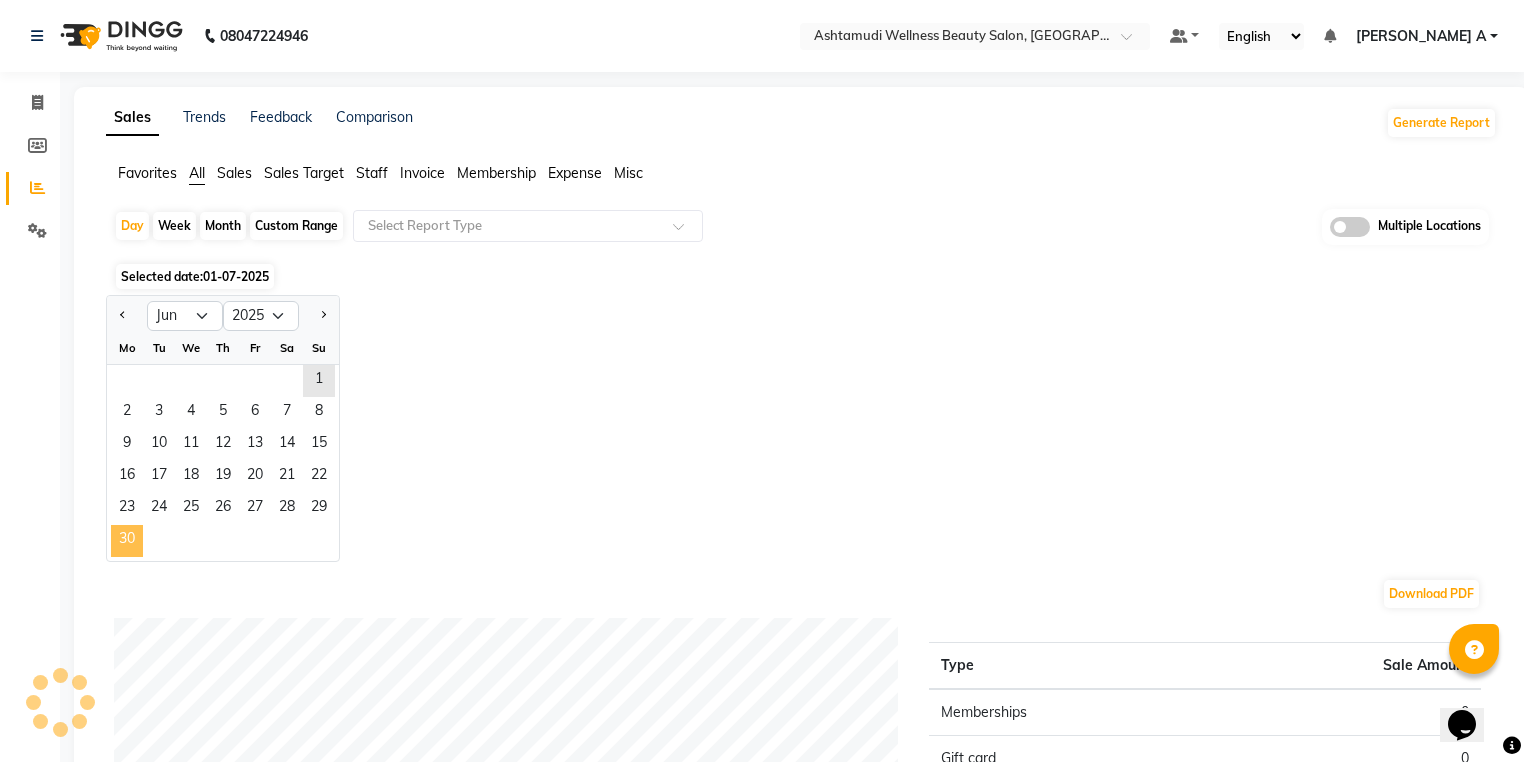 click on "30" 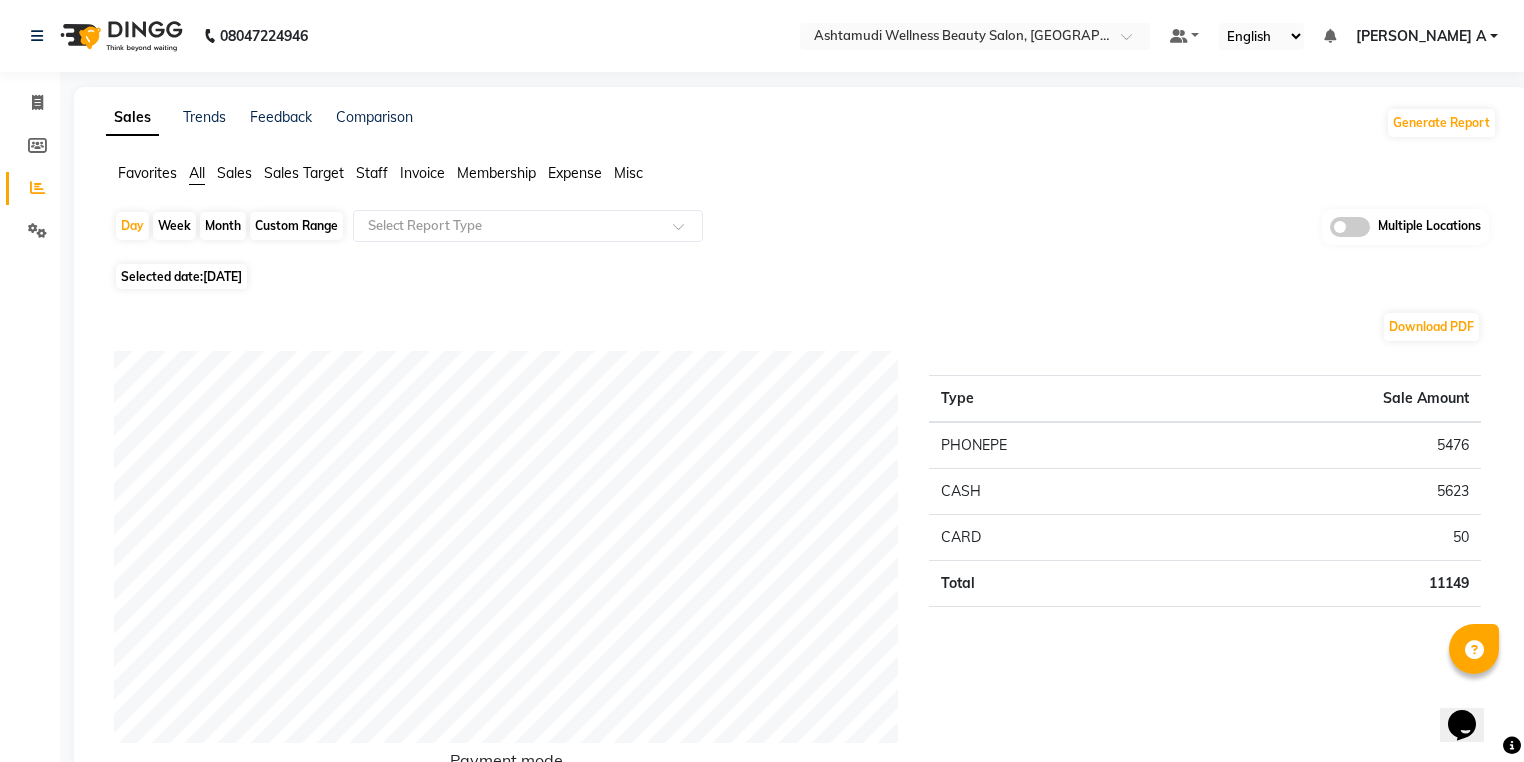 scroll, scrollTop: 0, scrollLeft: 0, axis: both 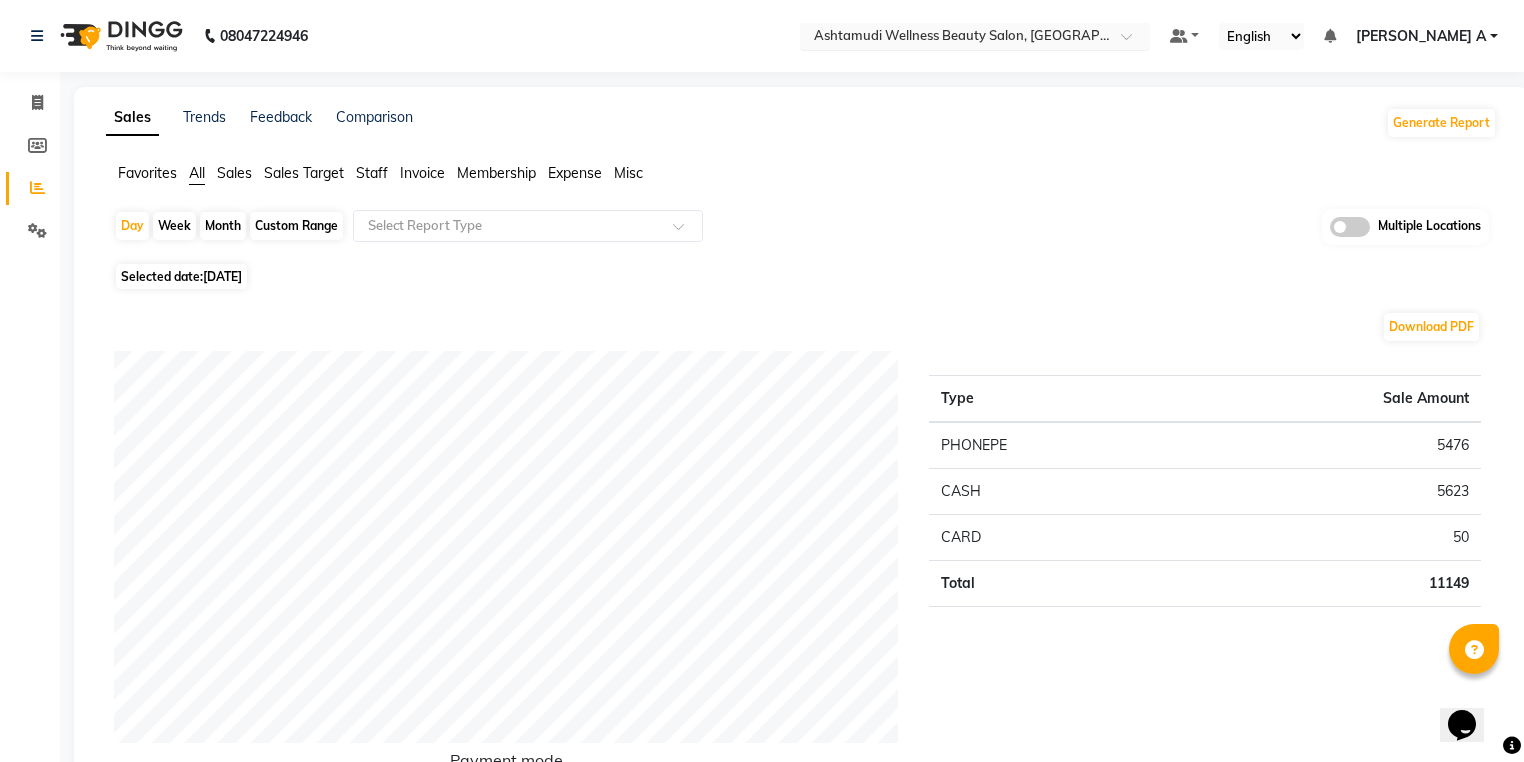 click at bounding box center [975, 38] 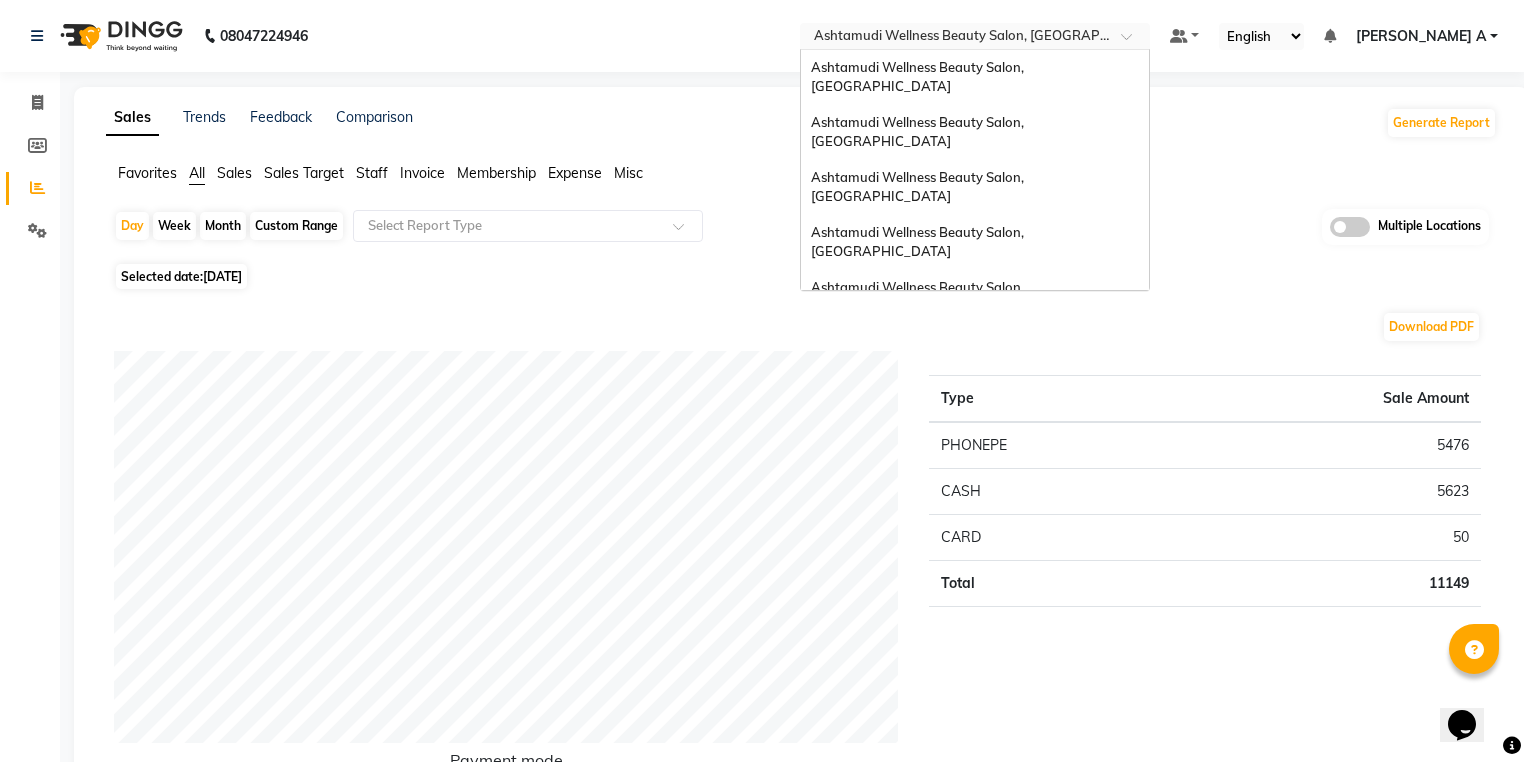 scroll, scrollTop: 312, scrollLeft: 0, axis: vertical 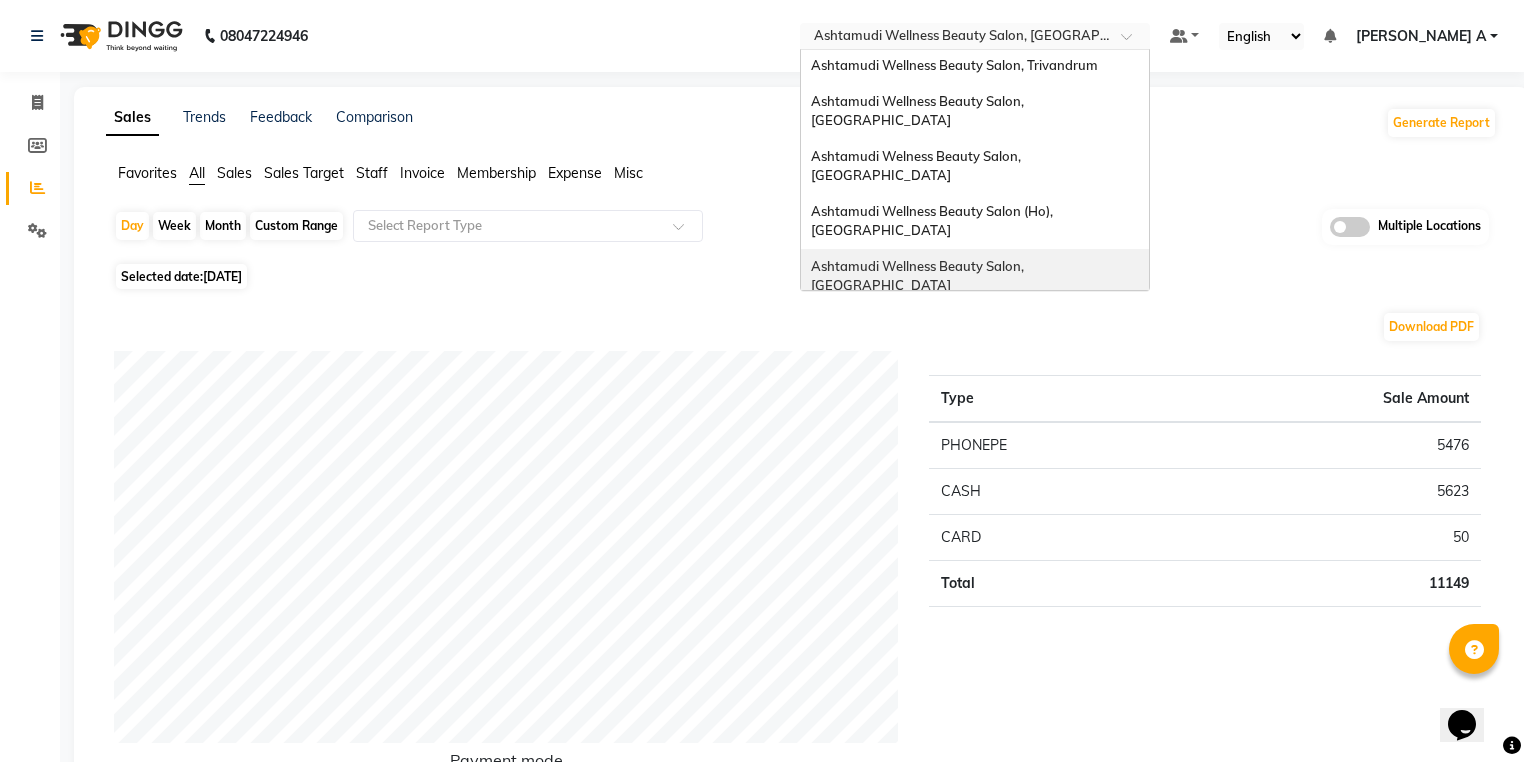 click on "Ashtamudi Wellness Beauty Salon, [GEOGRAPHIC_DATA]" at bounding box center (975, 276) 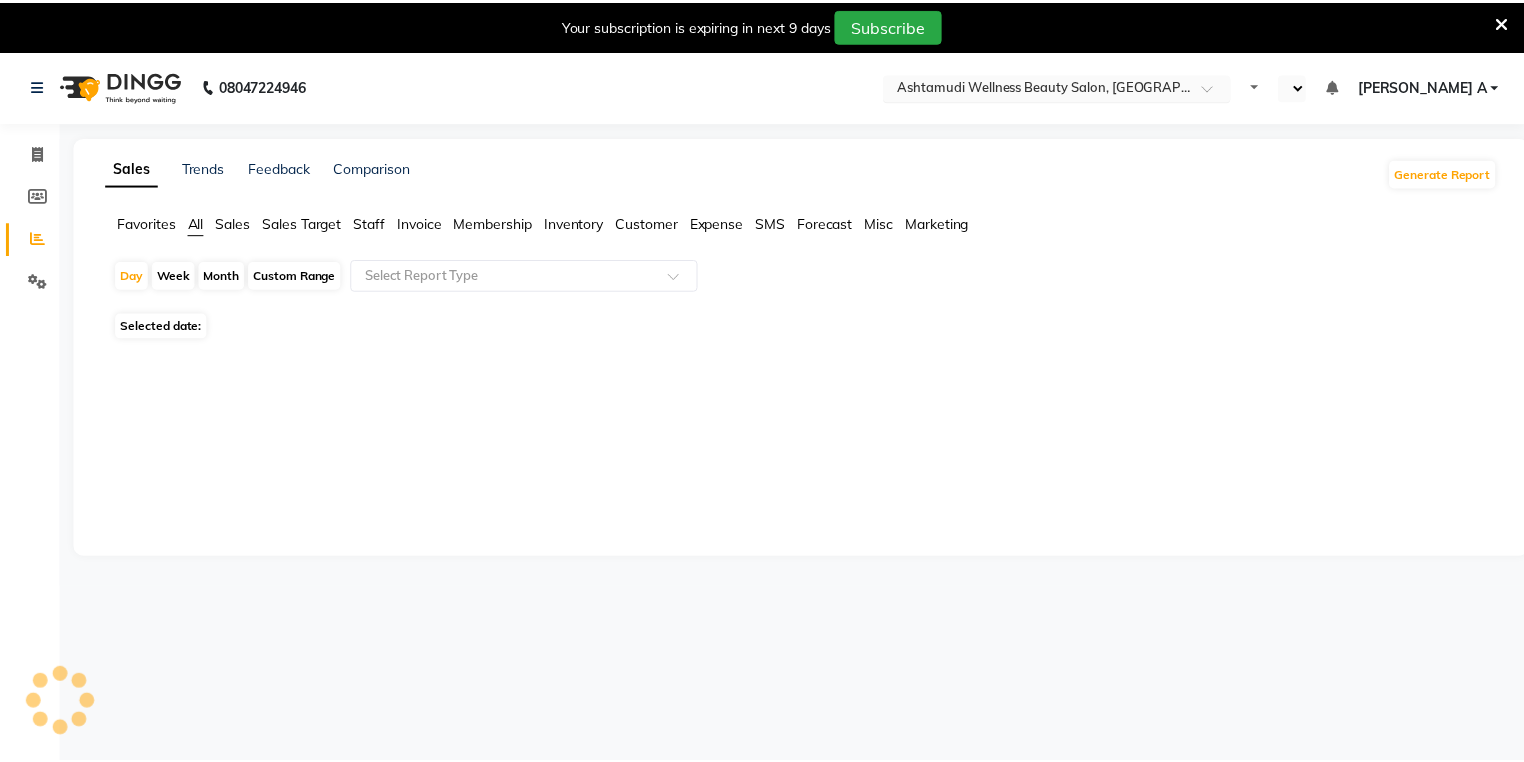 scroll, scrollTop: 0, scrollLeft: 0, axis: both 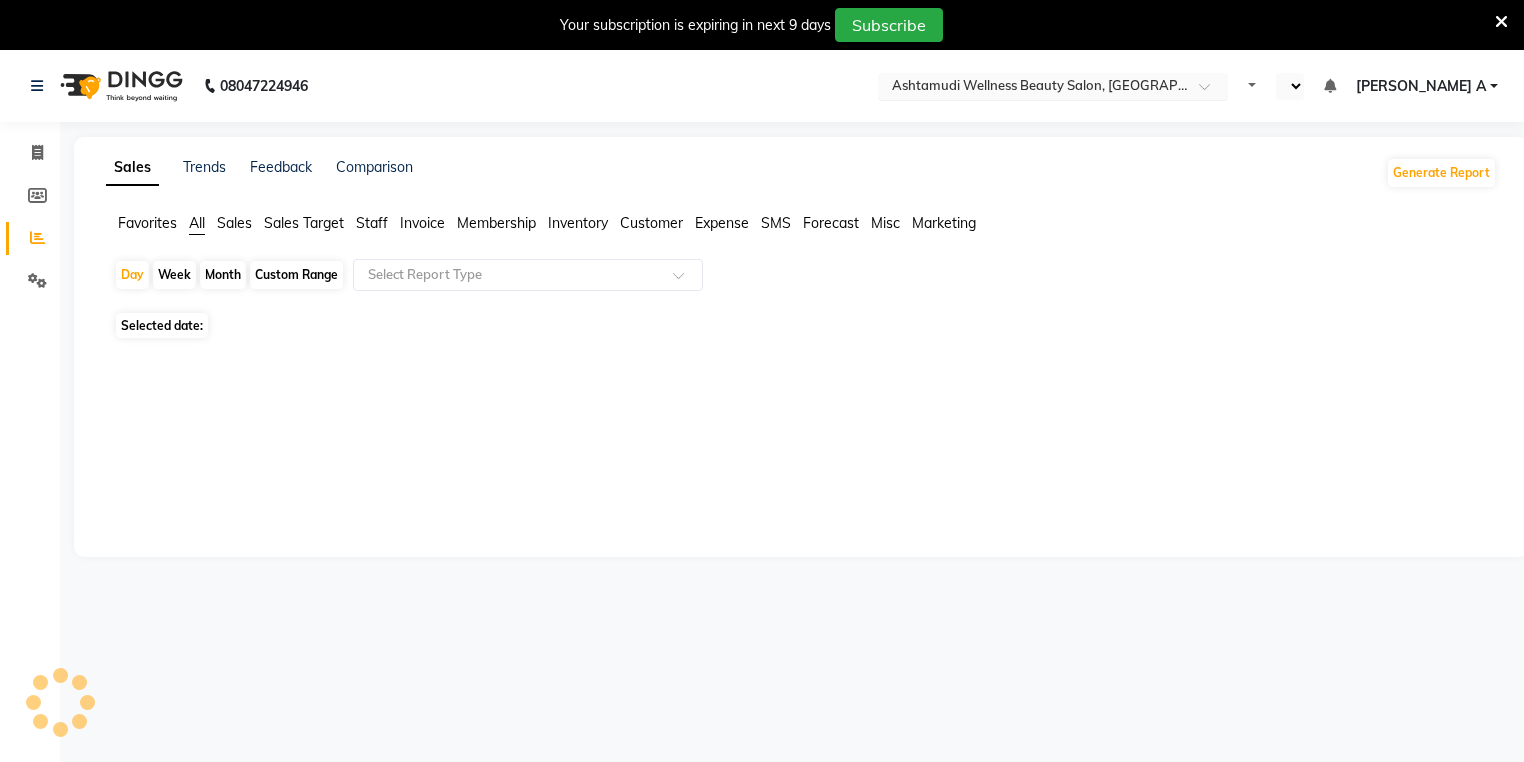select on "en" 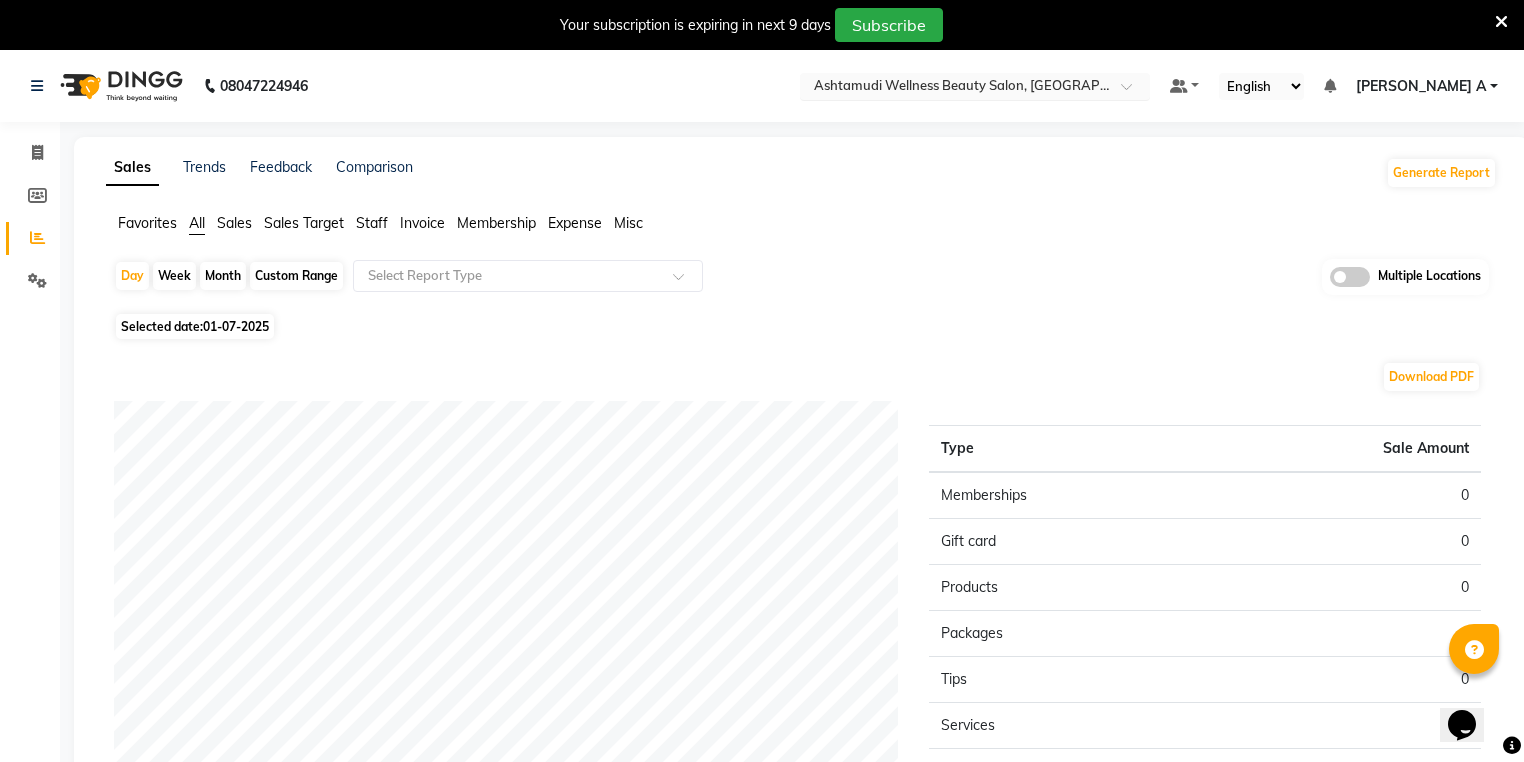scroll, scrollTop: 0, scrollLeft: 0, axis: both 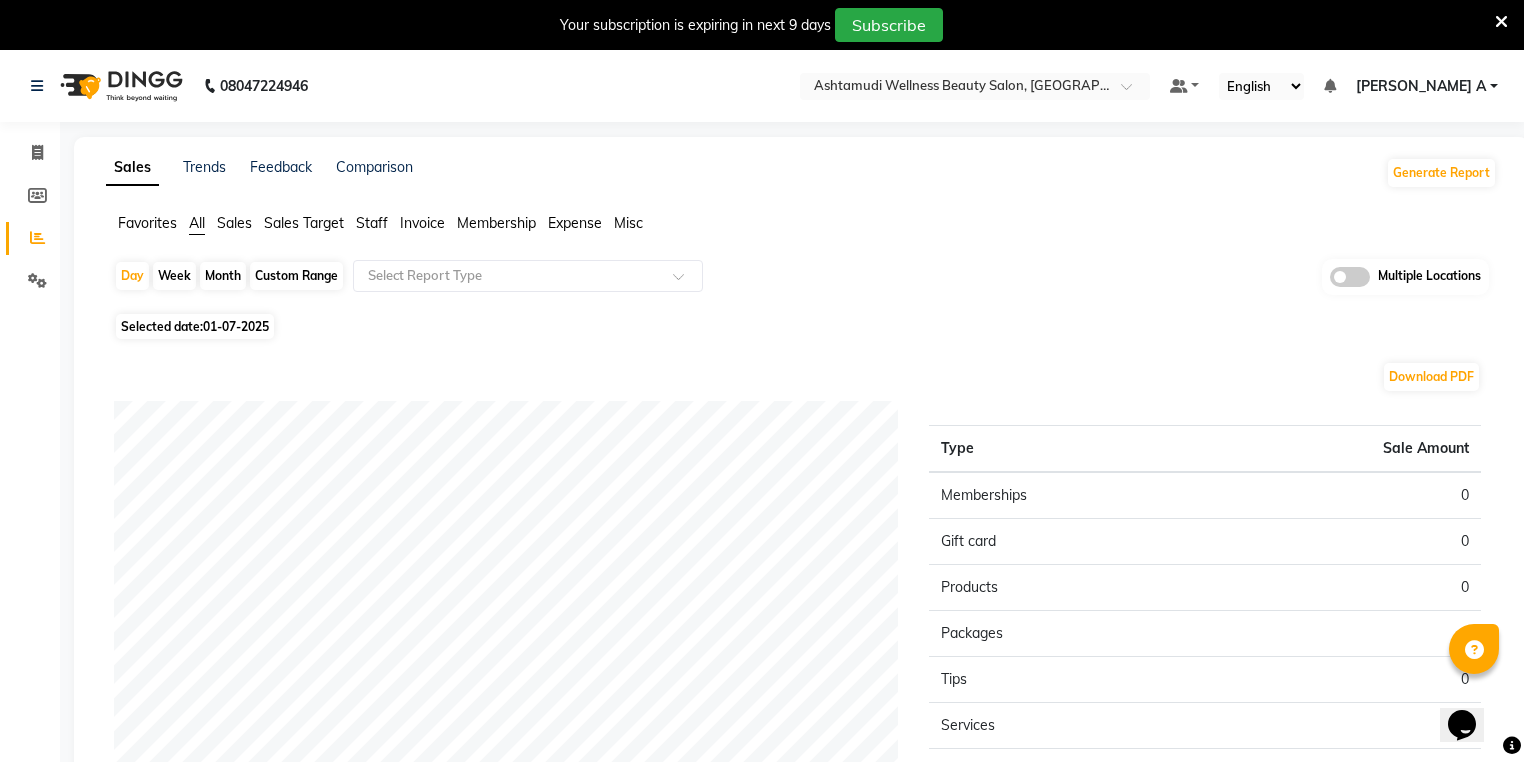 click at bounding box center [1501, 22] 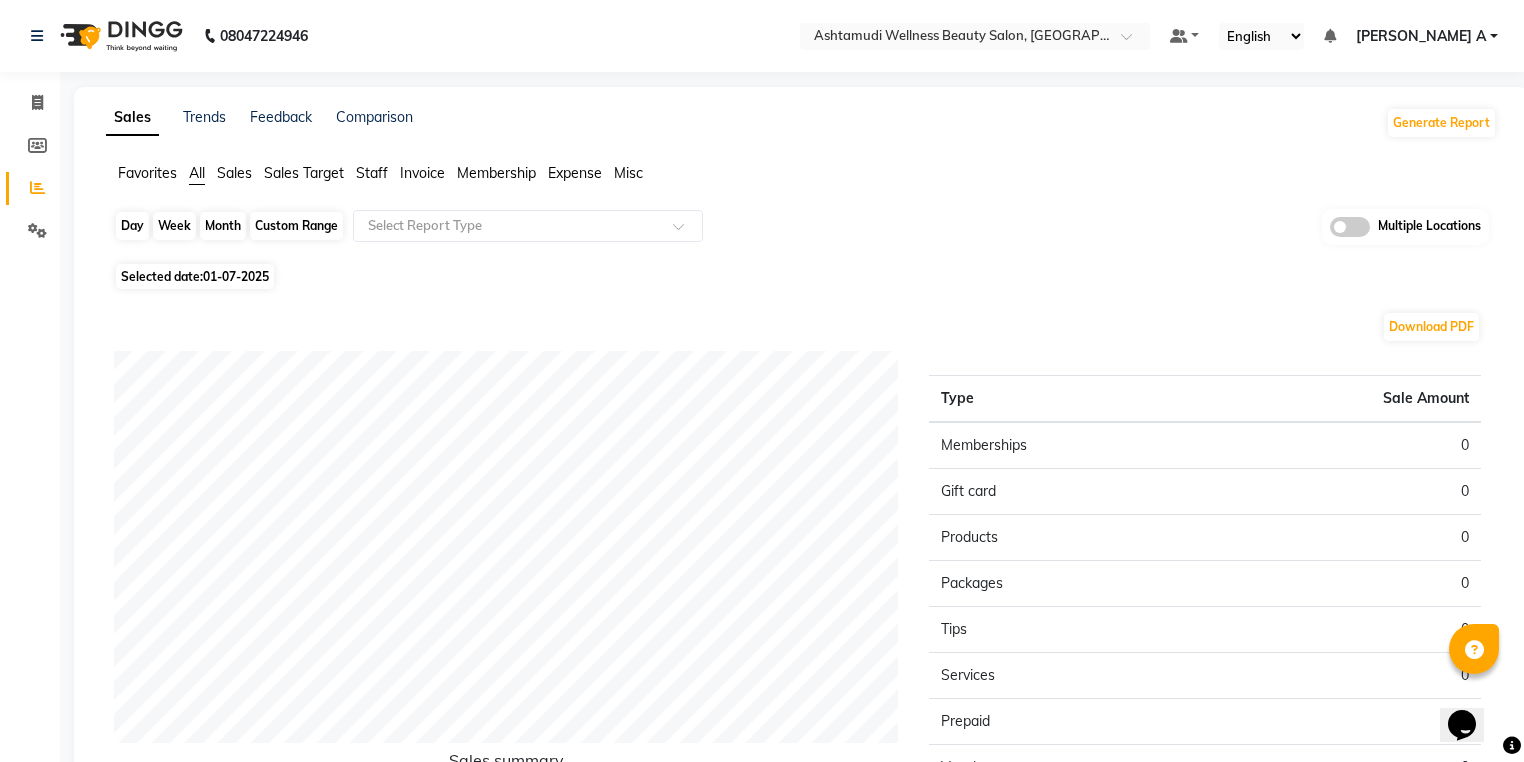 click on "Day" 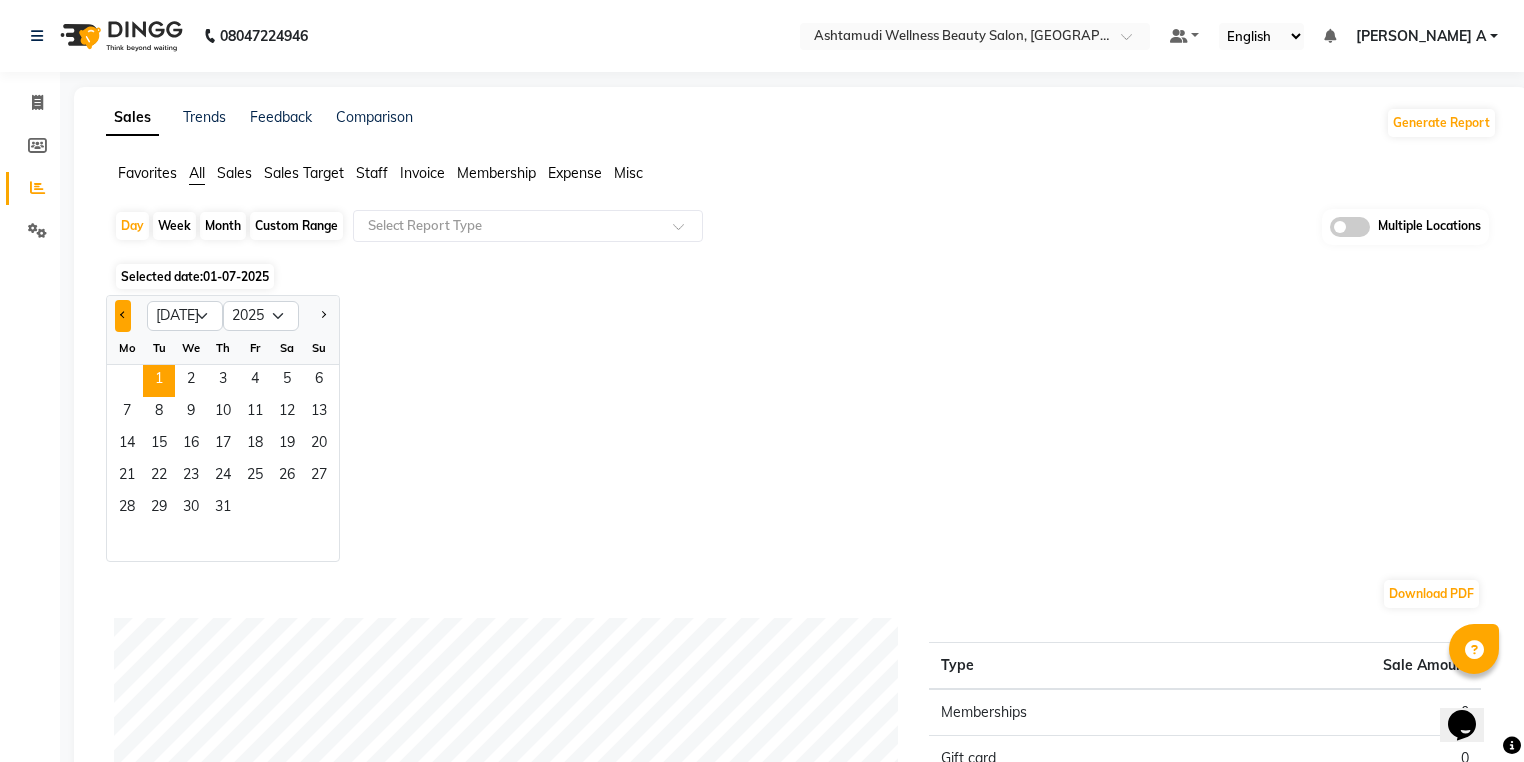 click 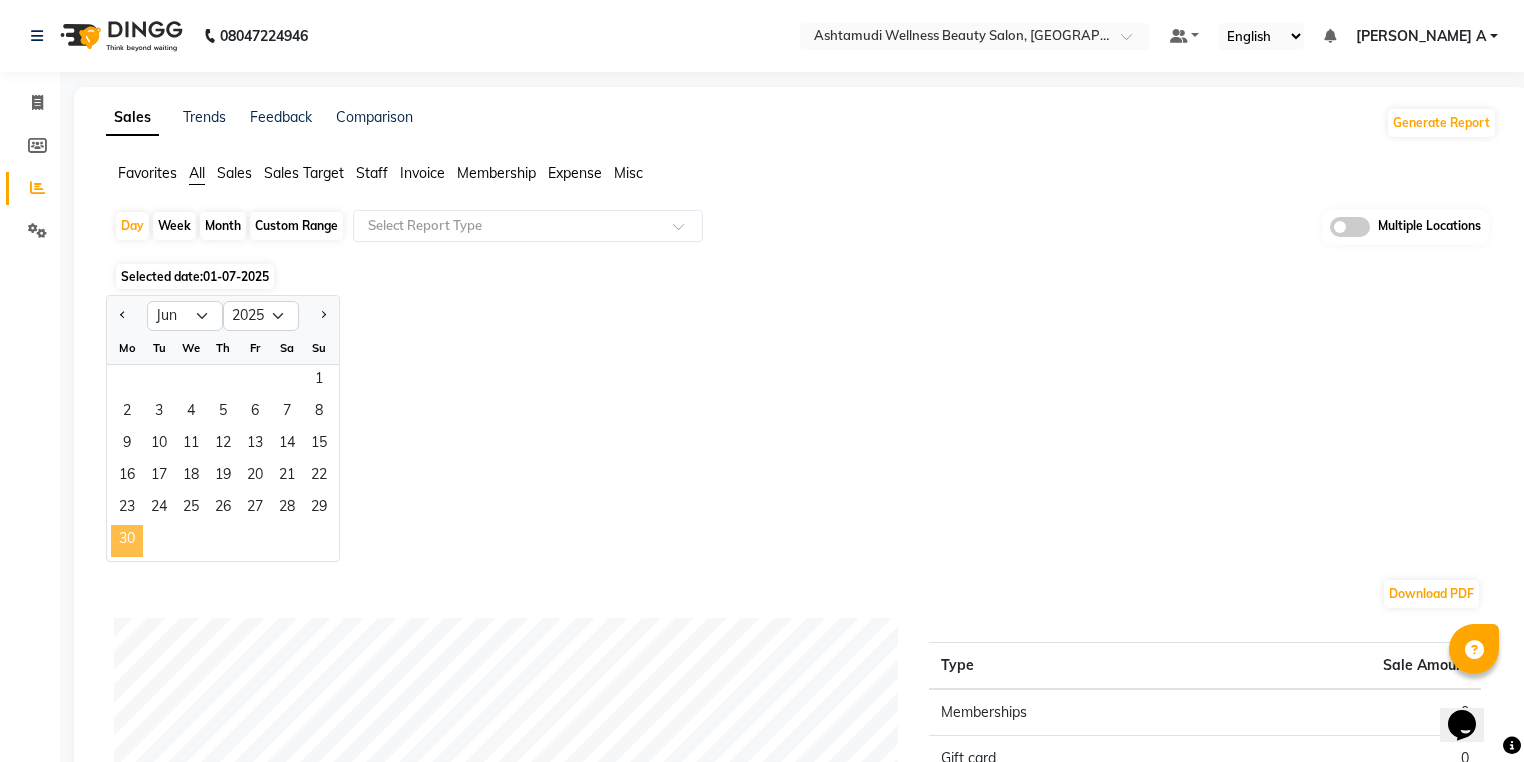 click on "30" 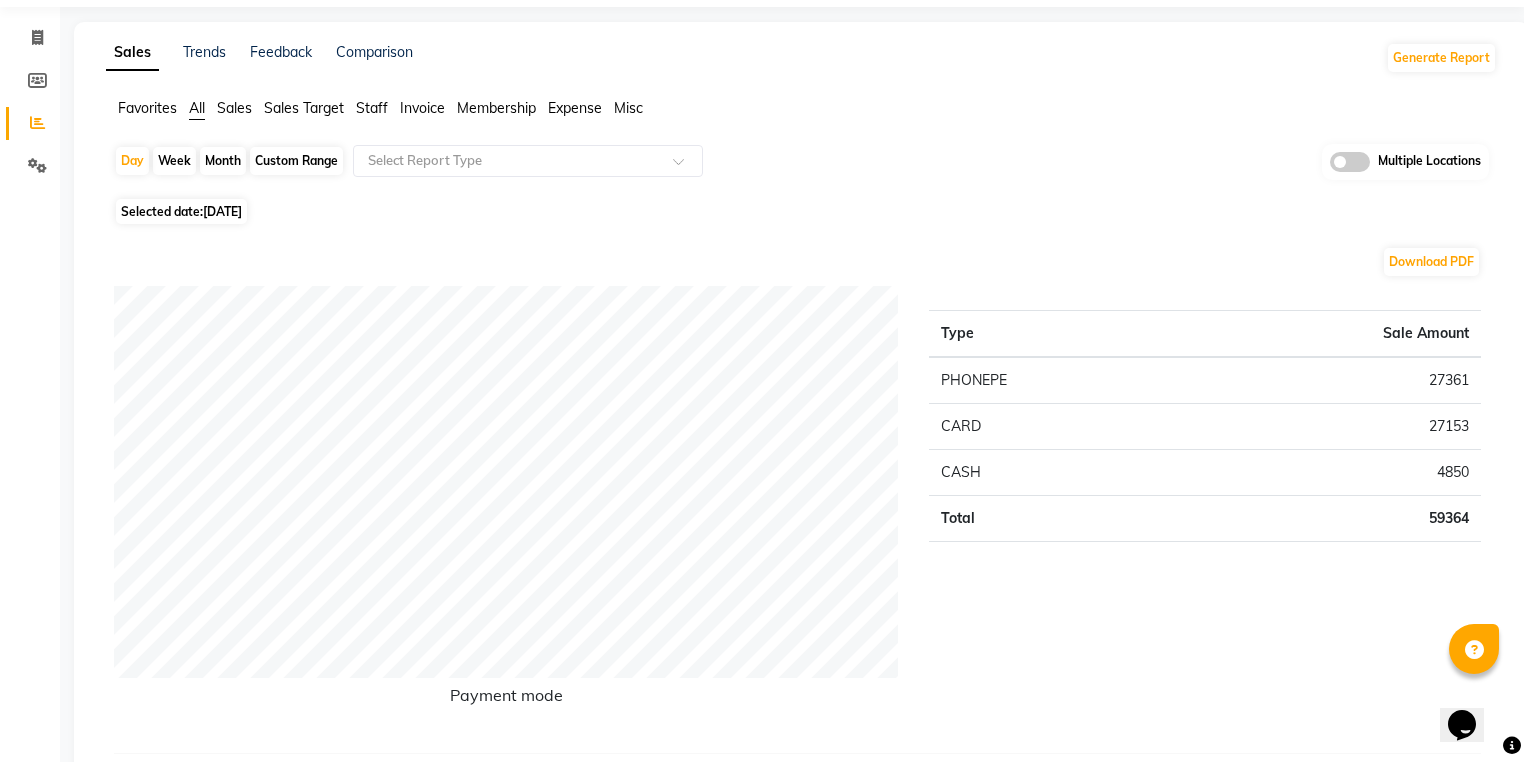 scroll, scrollTop: 0, scrollLeft: 0, axis: both 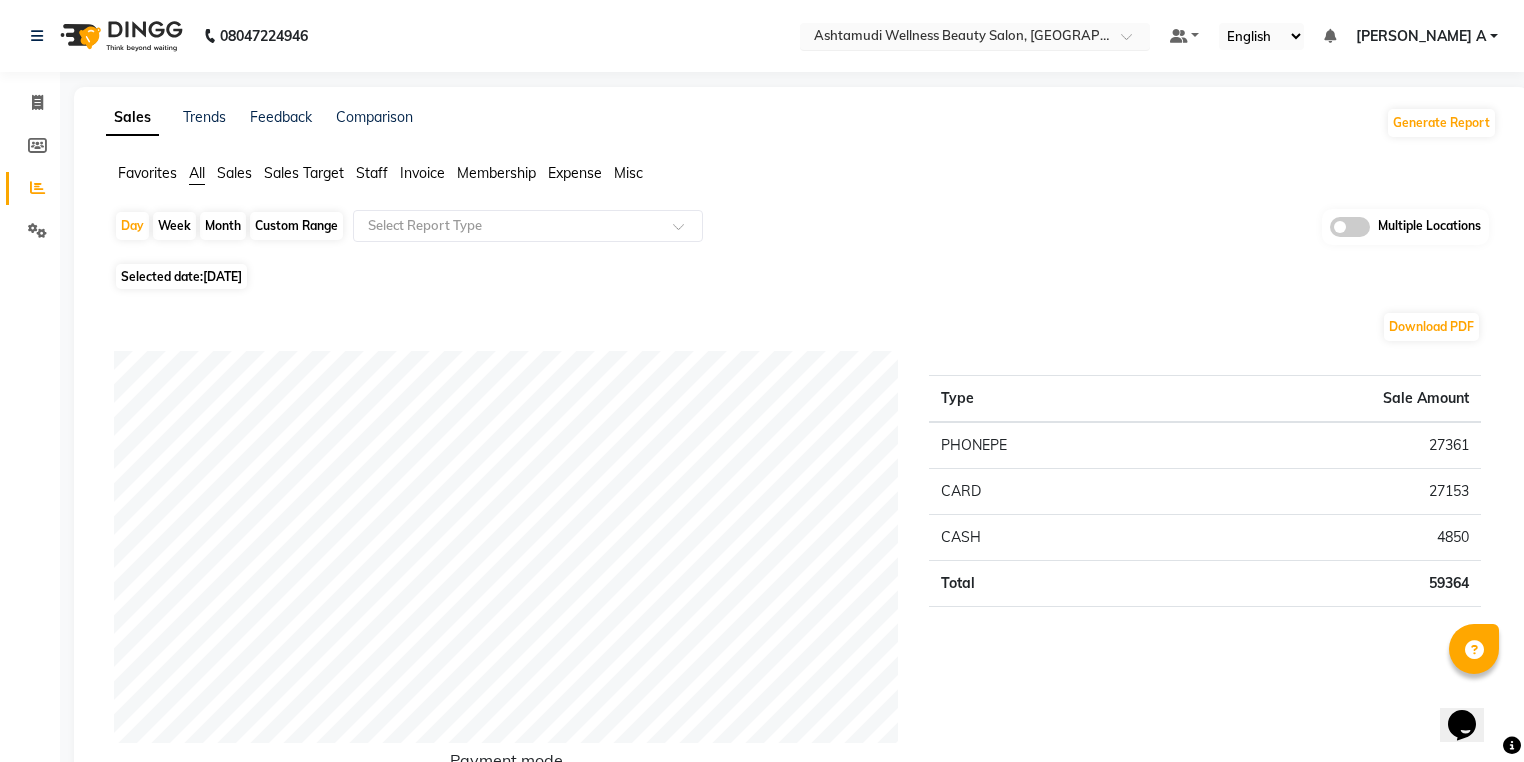 click at bounding box center [955, 38] 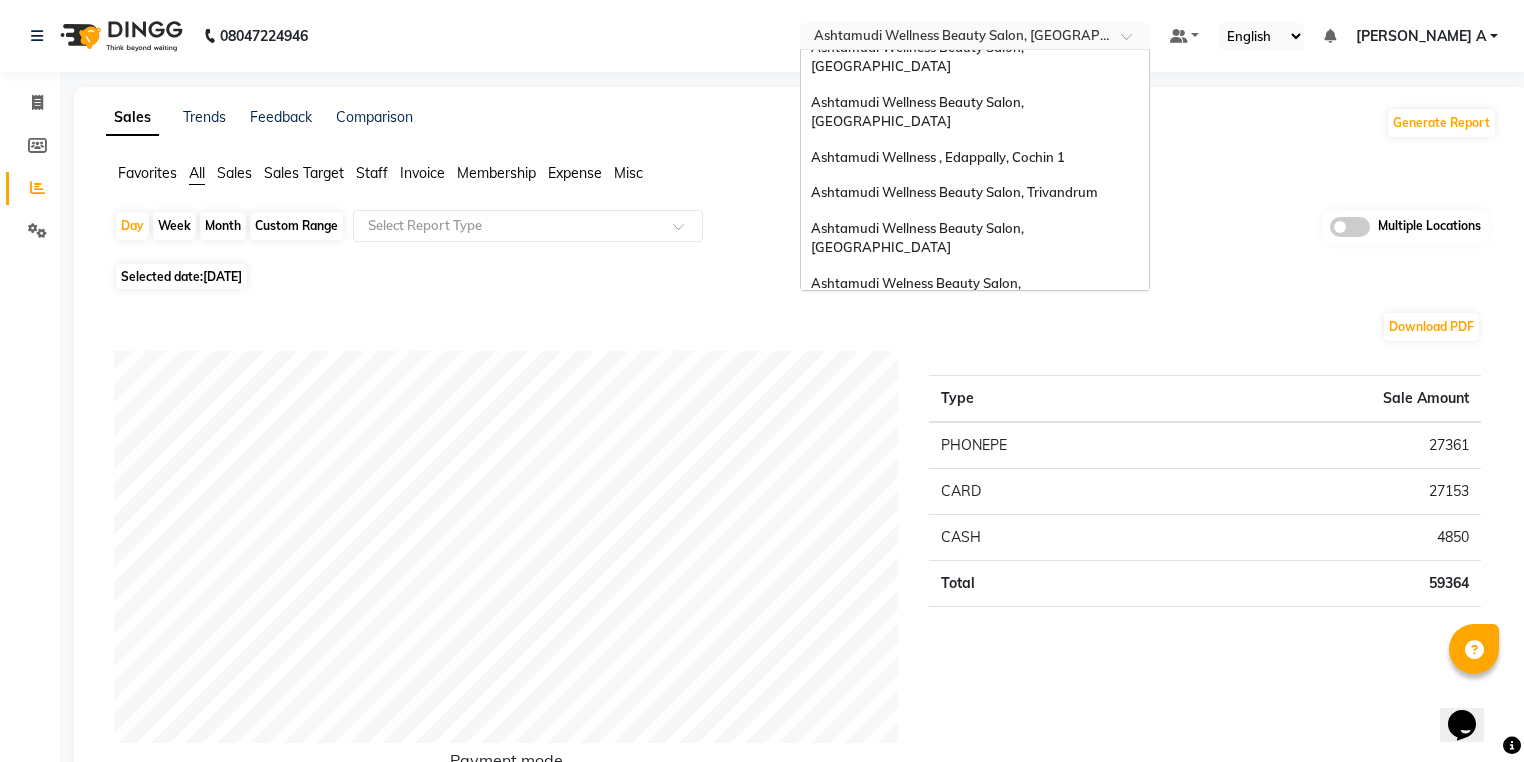 scroll, scrollTop: 0, scrollLeft: 0, axis: both 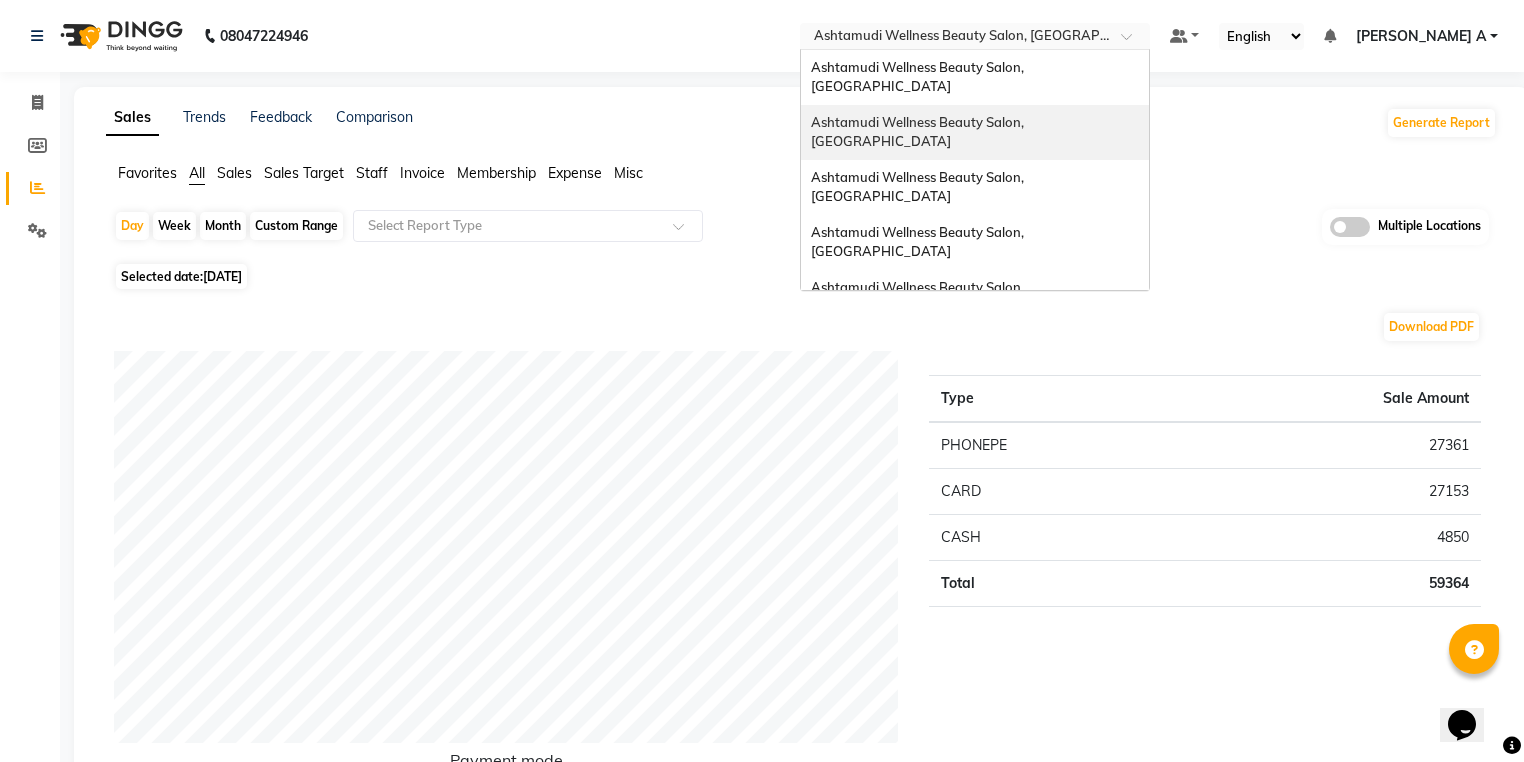 click on "Ashtamudi Wellness Beauty Salon, [GEOGRAPHIC_DATA]" at bounding box center (975, 132) 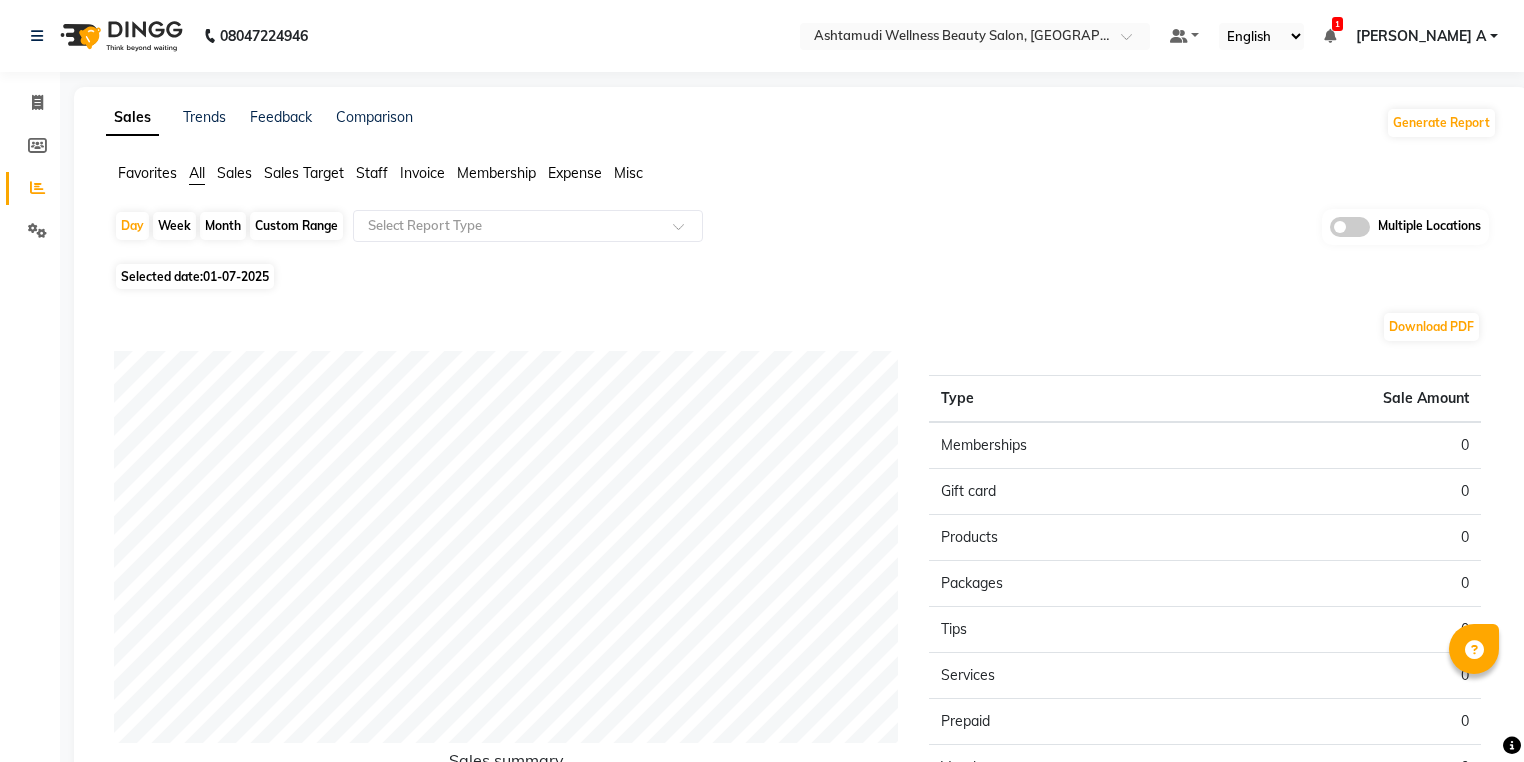 scroll, scrollTop: 0, scrollLeft: 0, axis: both 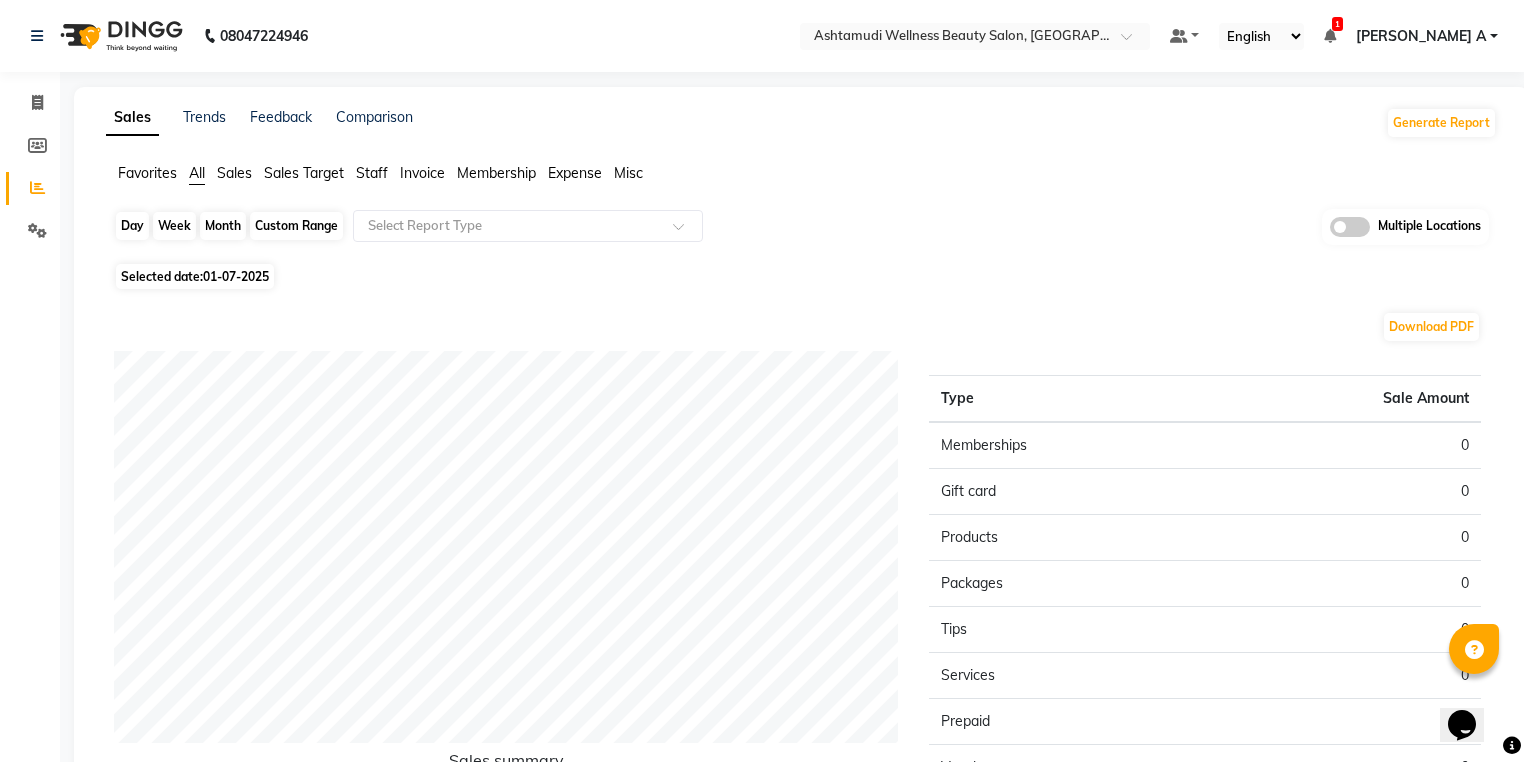 click on "Day" 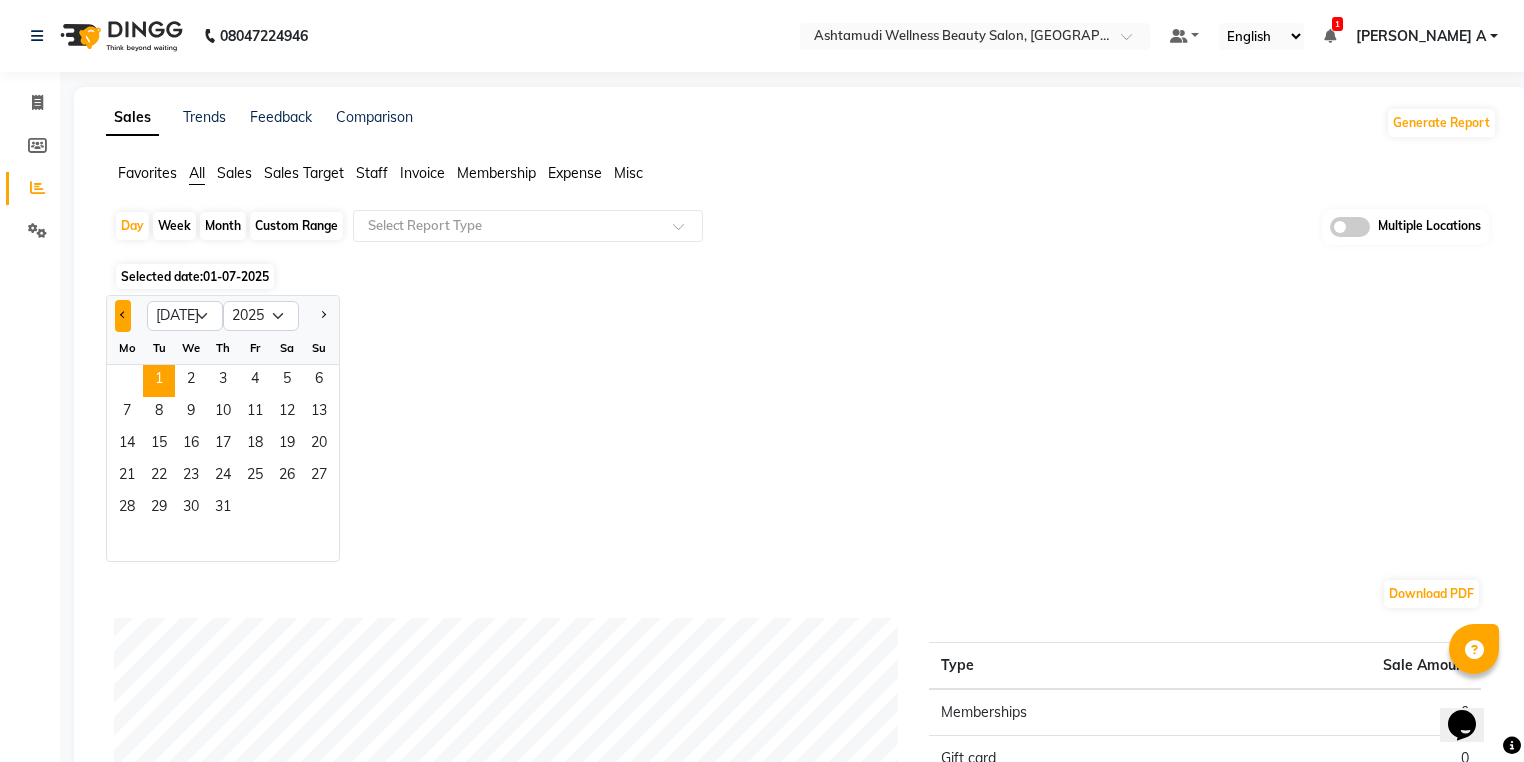 click 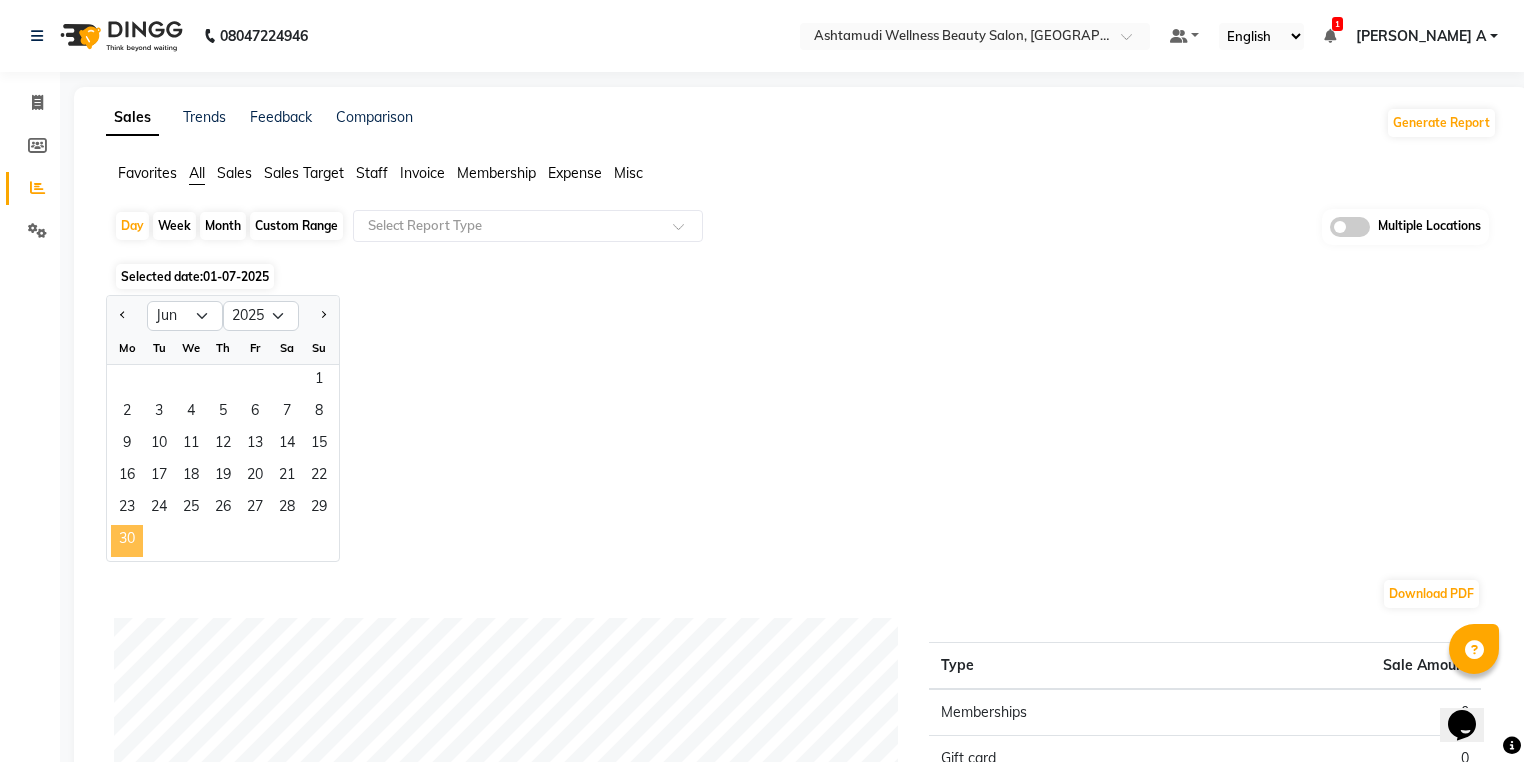 click on "30" 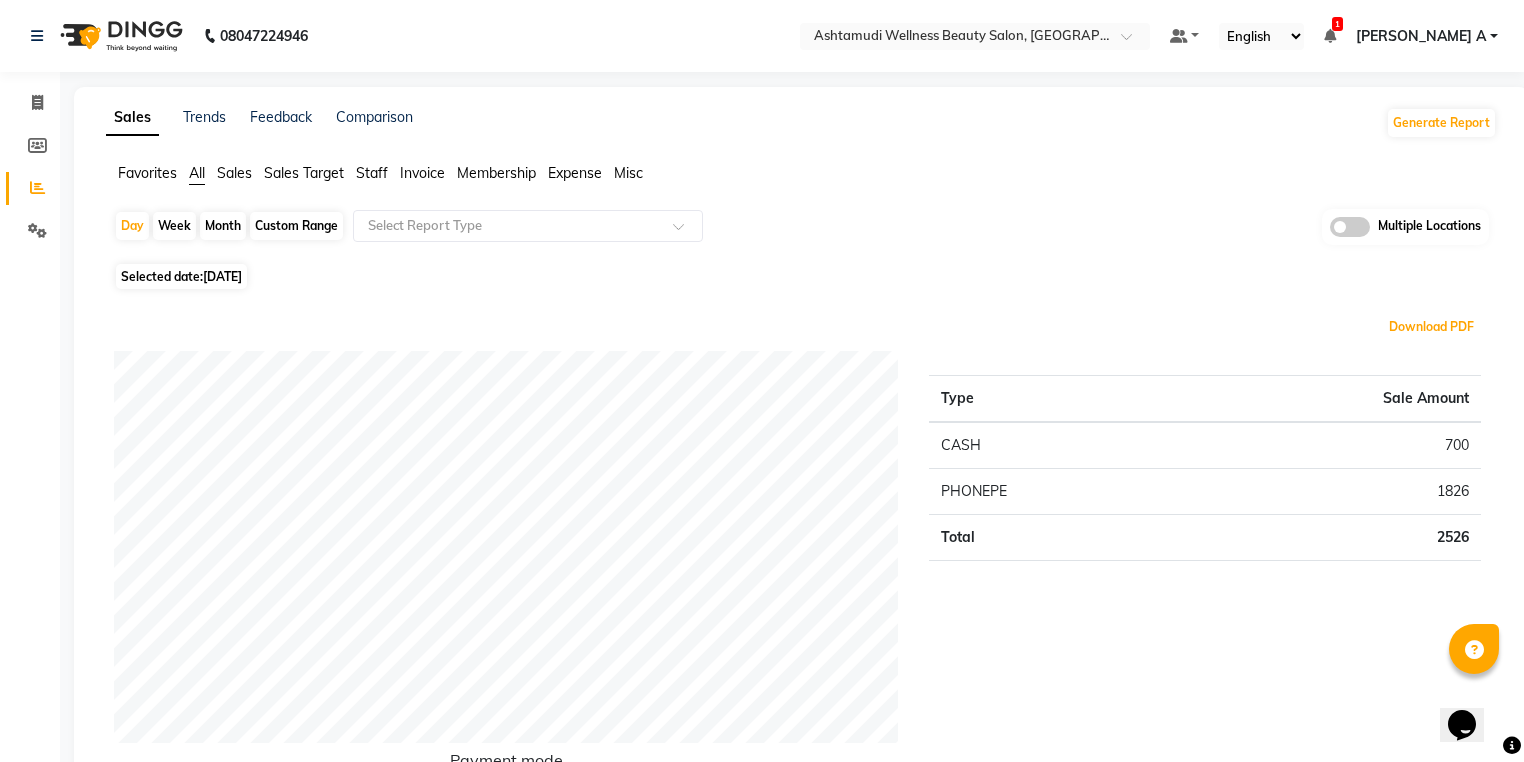 type 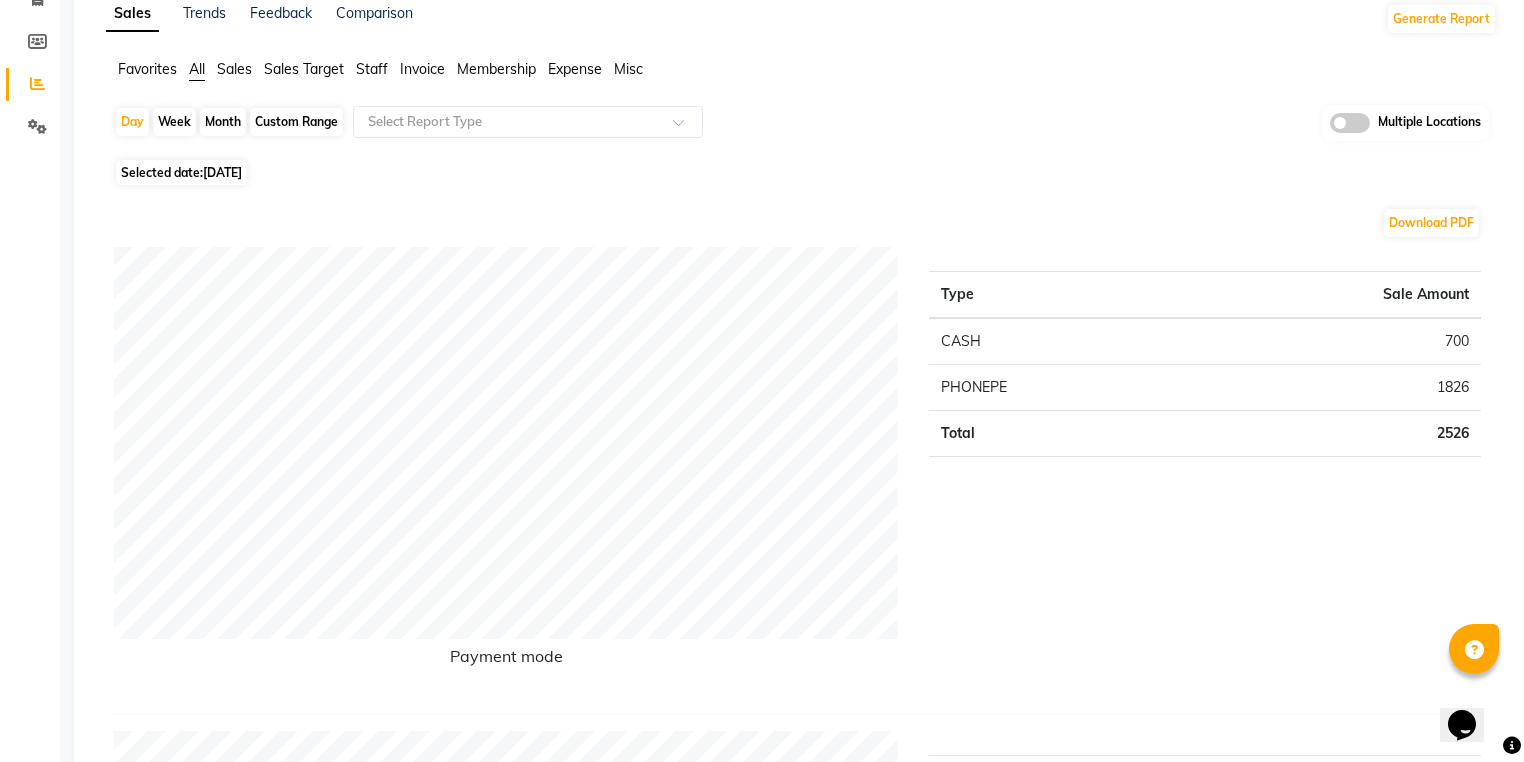 scroll, scrollTop: 0, scrollLeft: 0, axis: both 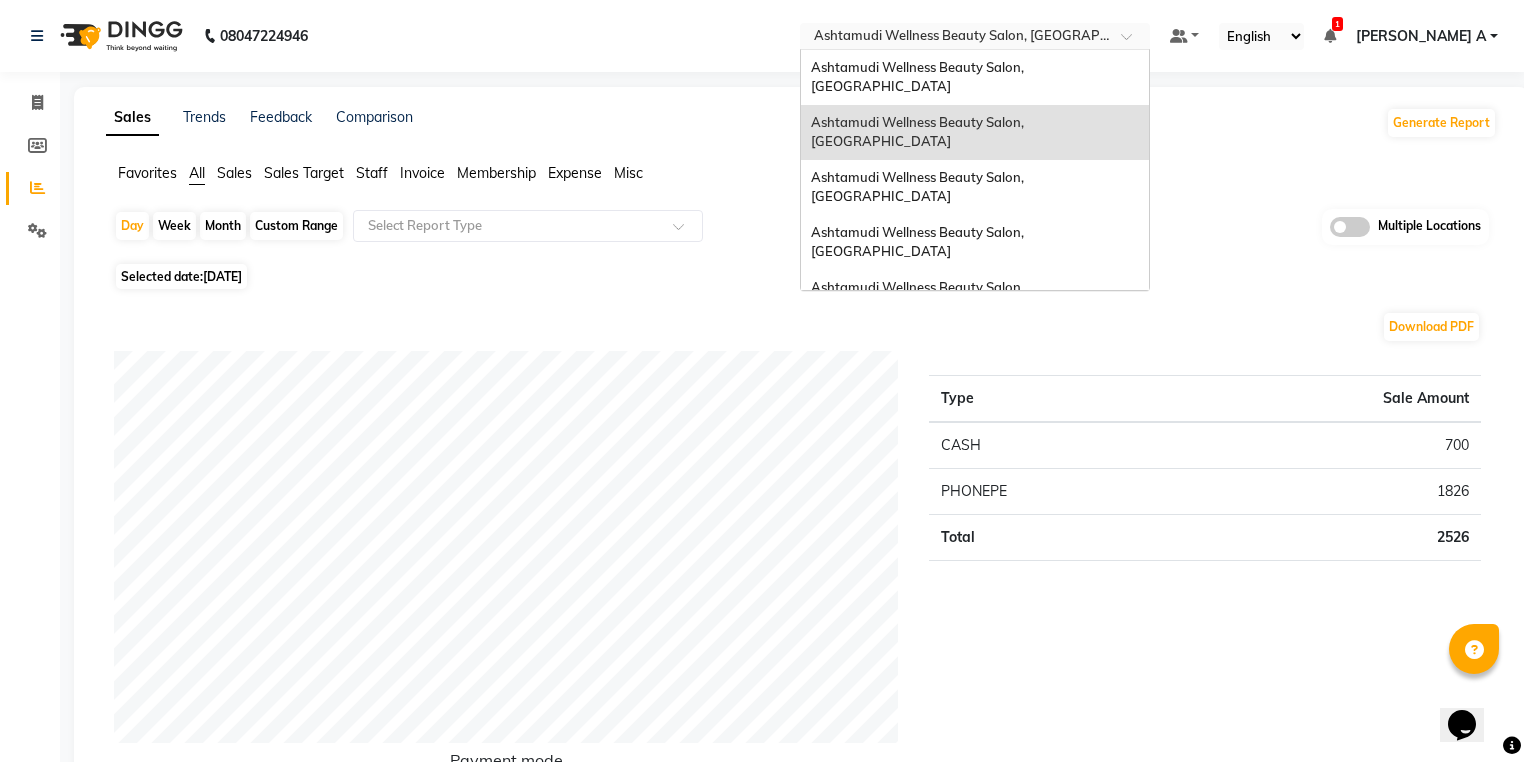 click at bounding box center (955, 38) 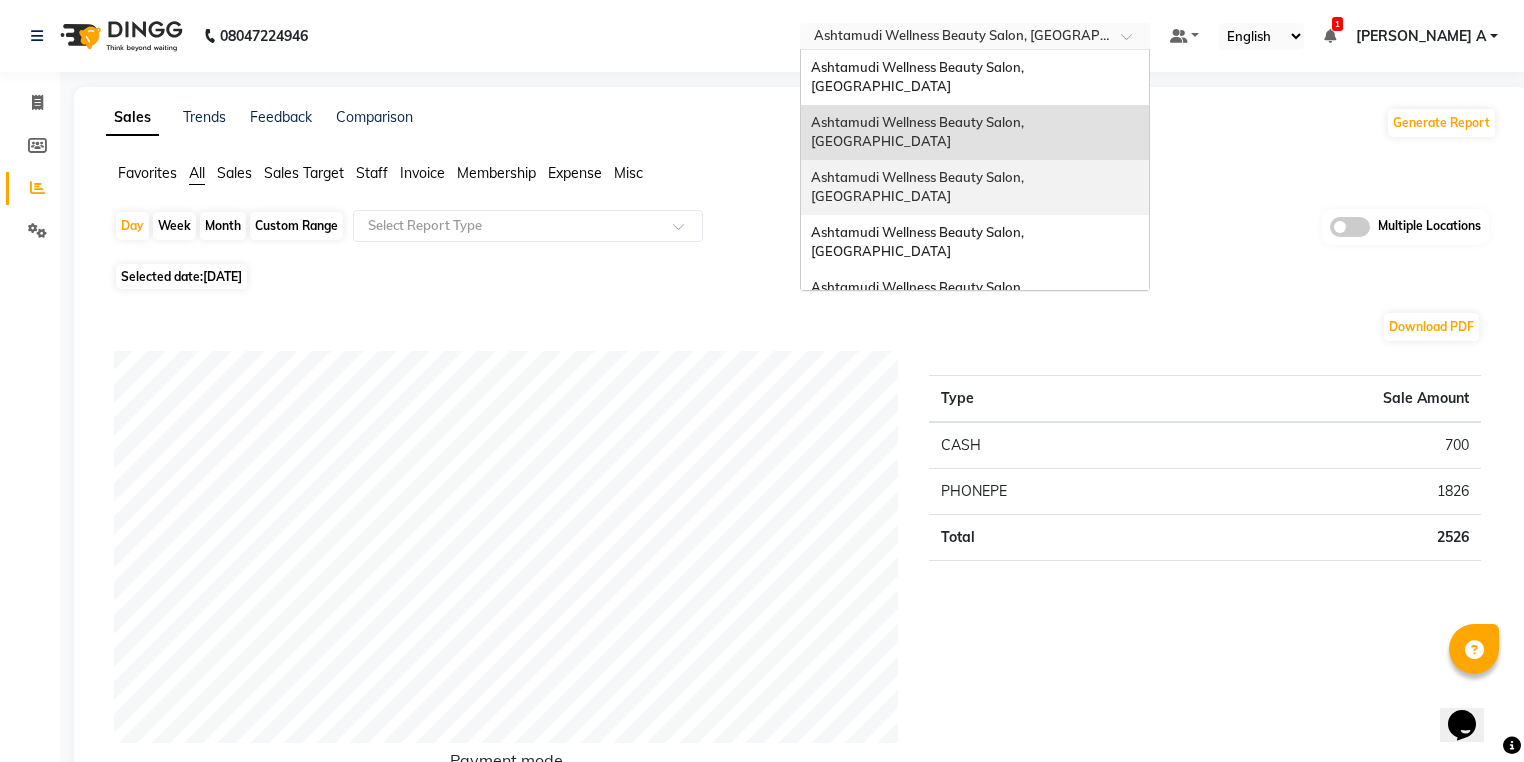 click on "Ashtamudi Wellness Beauty Salon, [GEOGRAPHIC_DATA]" at bounding box center (919, 187) 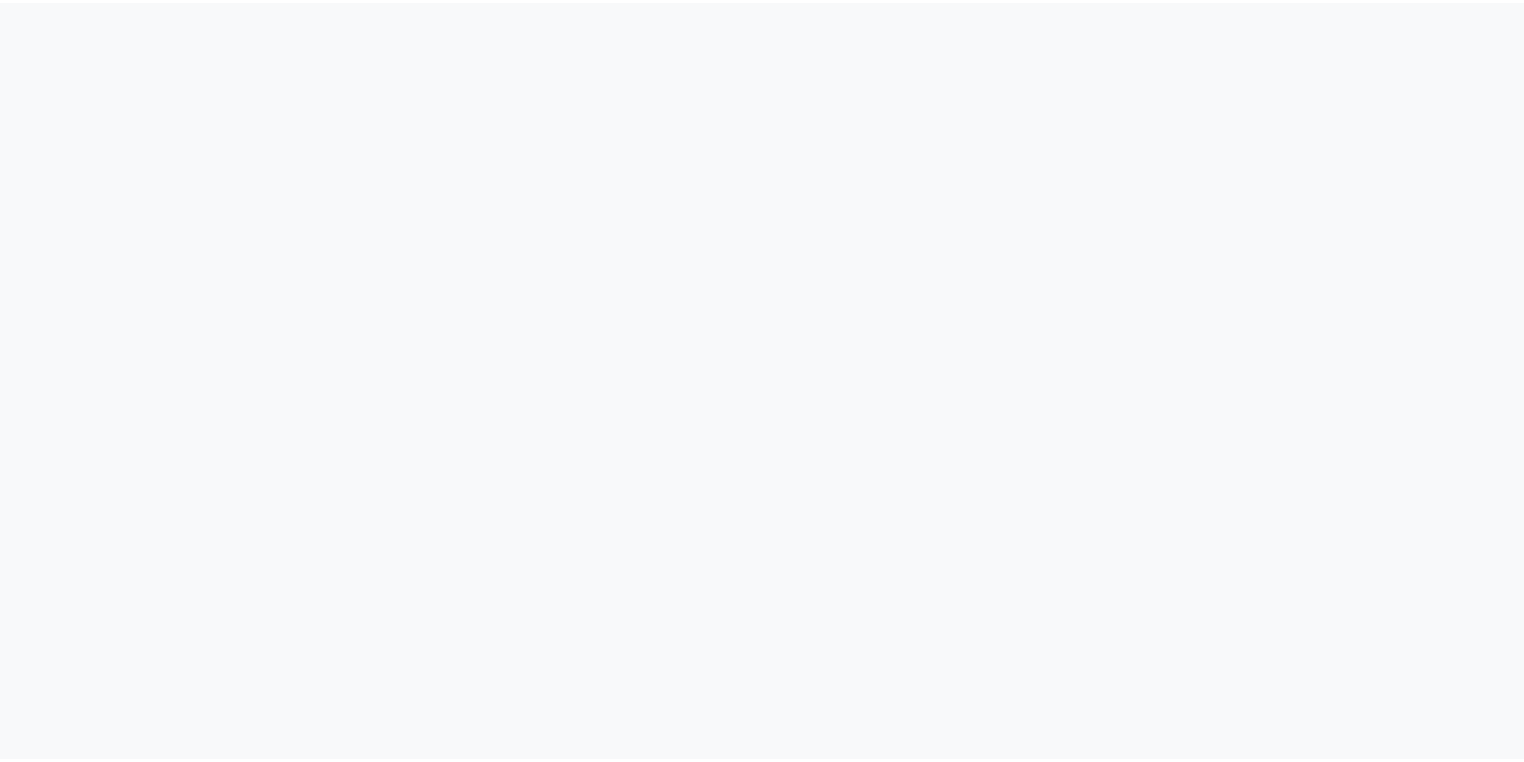 scroll, scrollTop: 0, scrollLeft: 0, axis: both 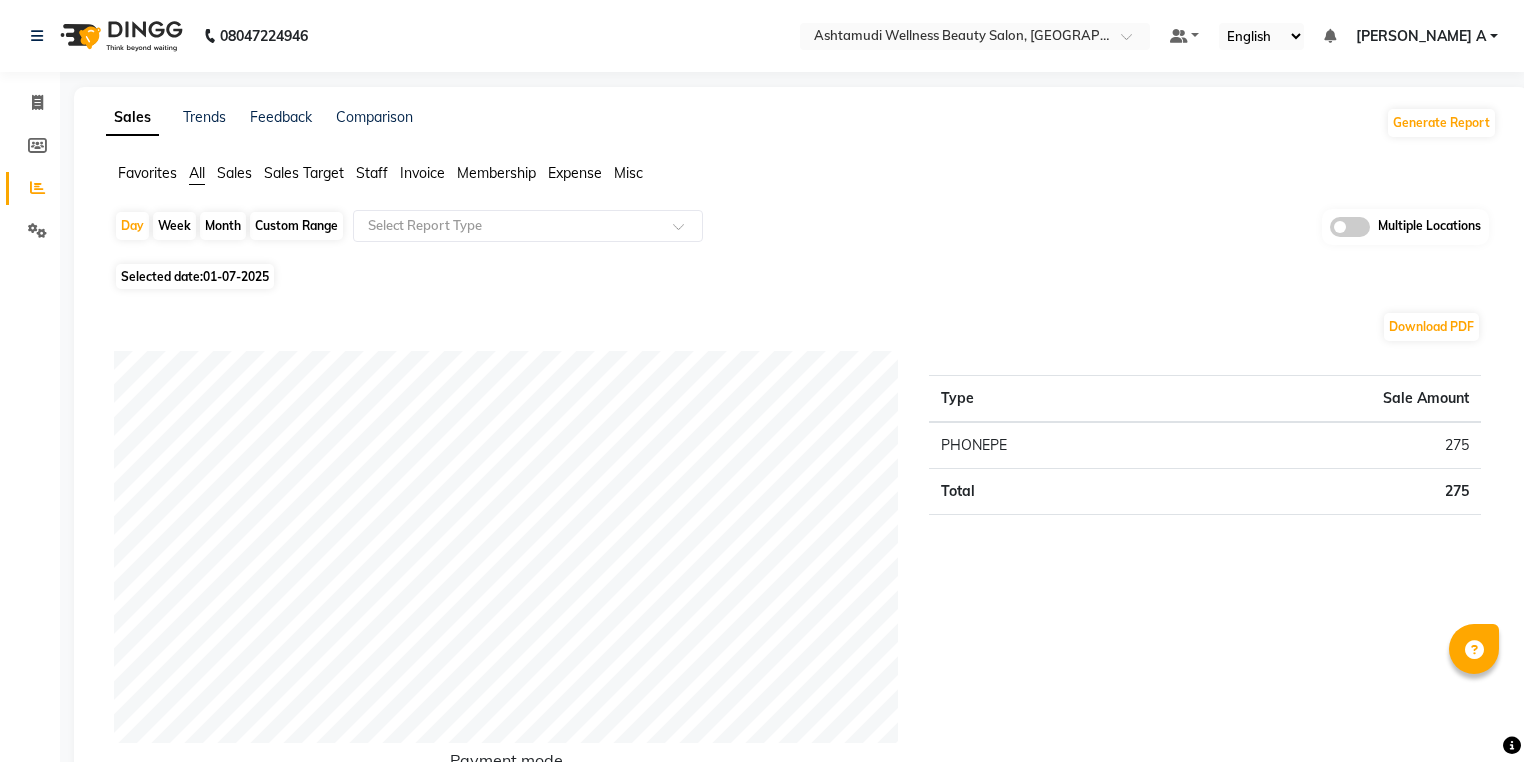 click on "Day   Week   Month   Custom Range  Select Report Type Multiple Locations" 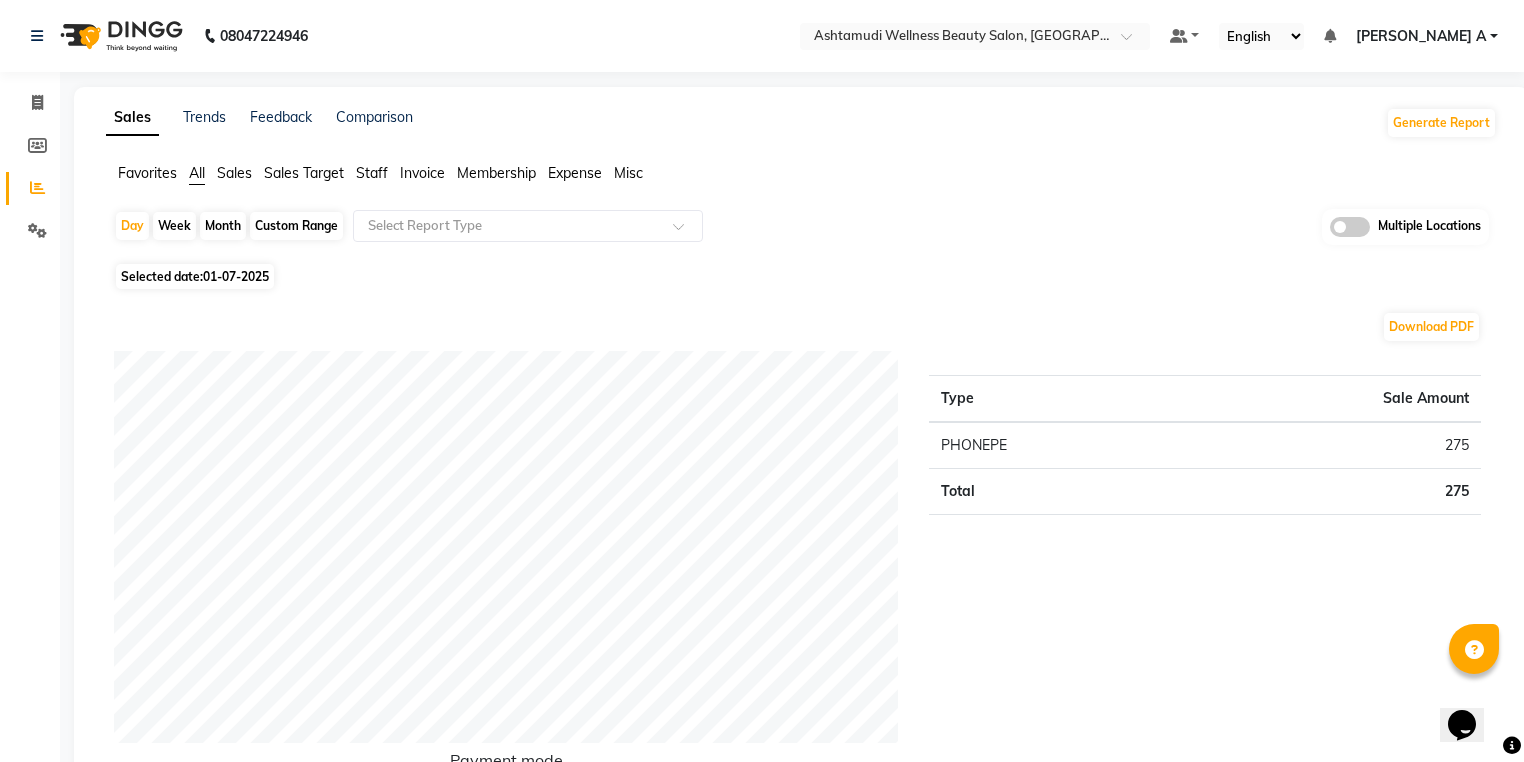 scroll, scrollTop: 0, scrollLeft: 0, axis: both 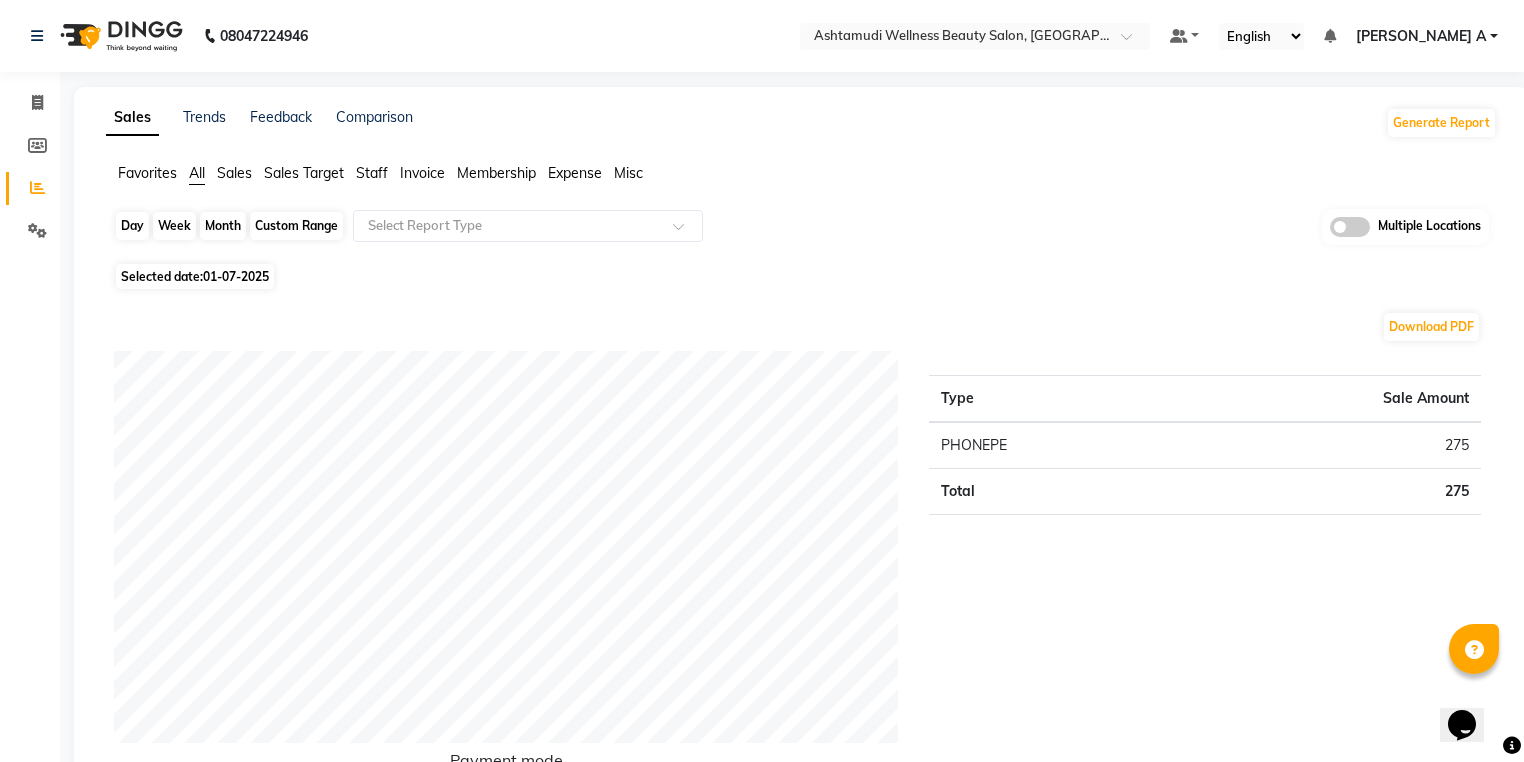 click on "Day" 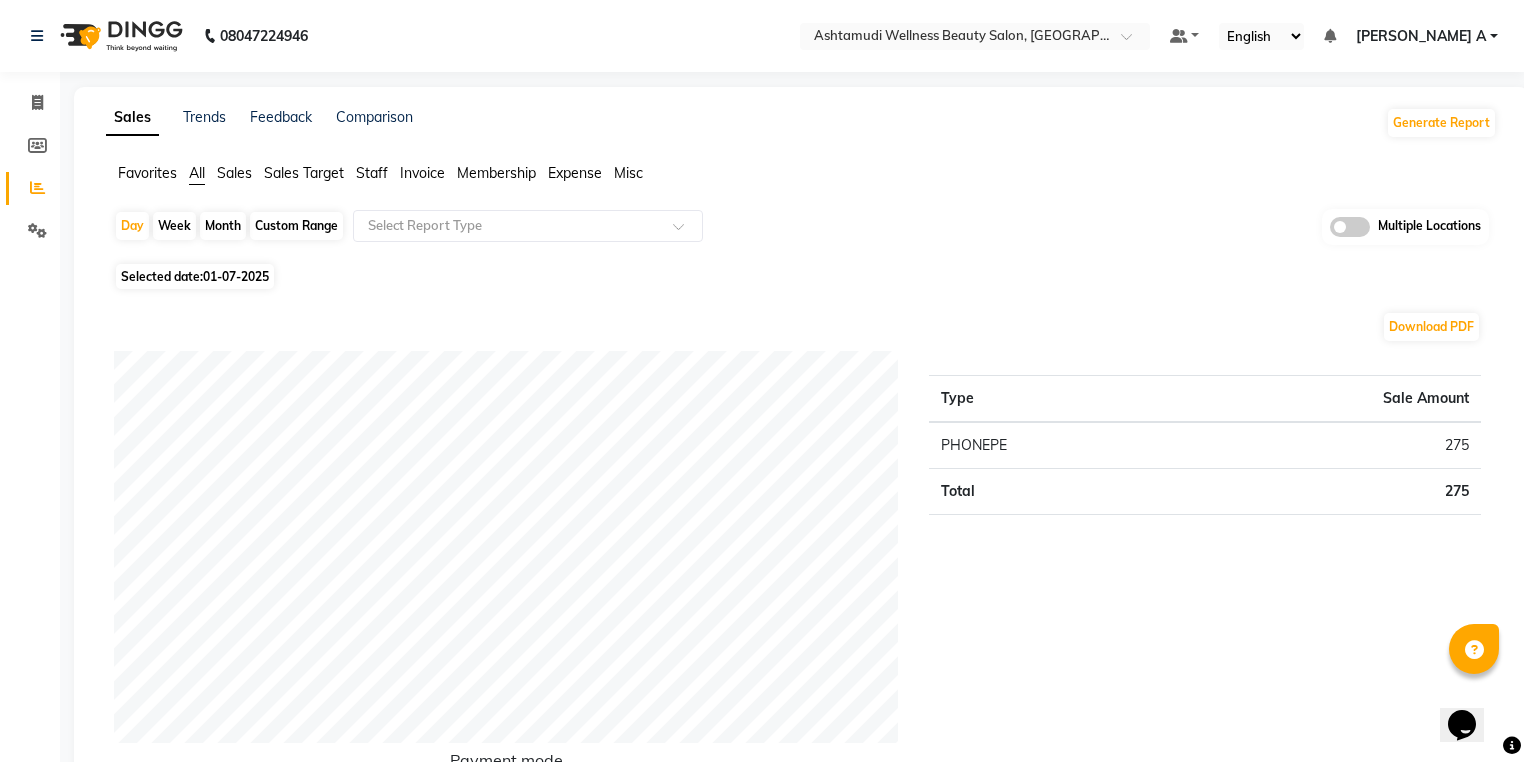select on "7" 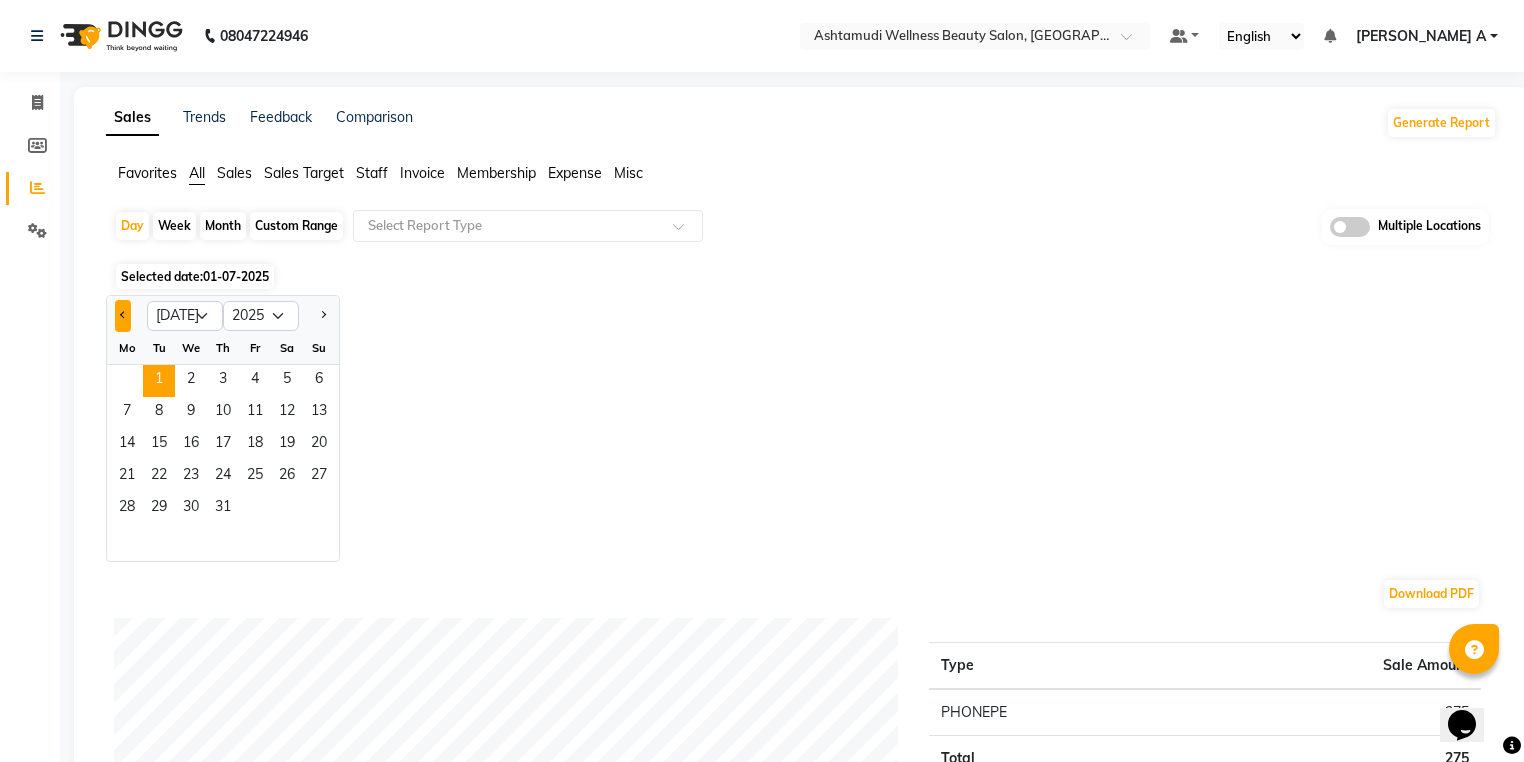 click 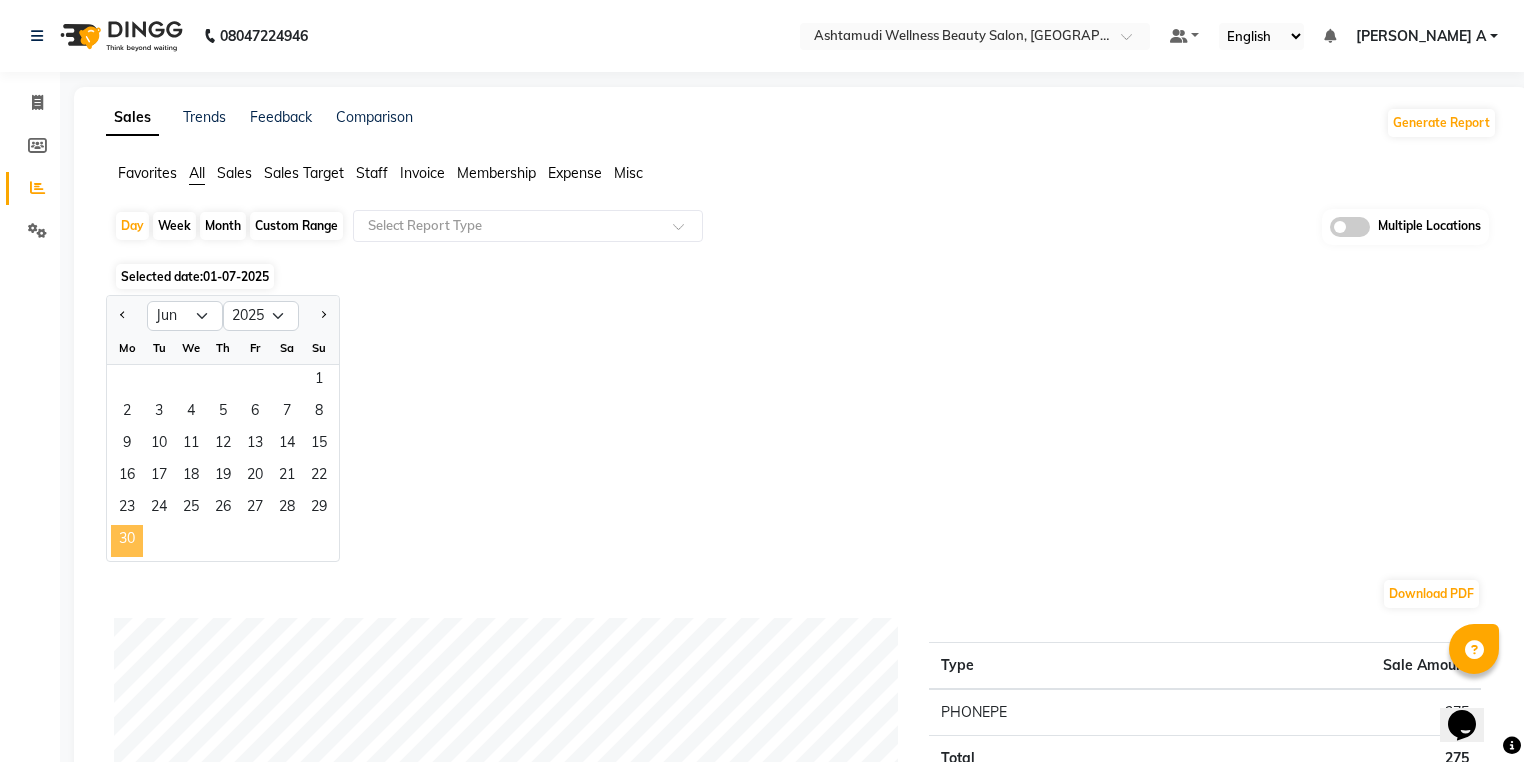 click on "30" 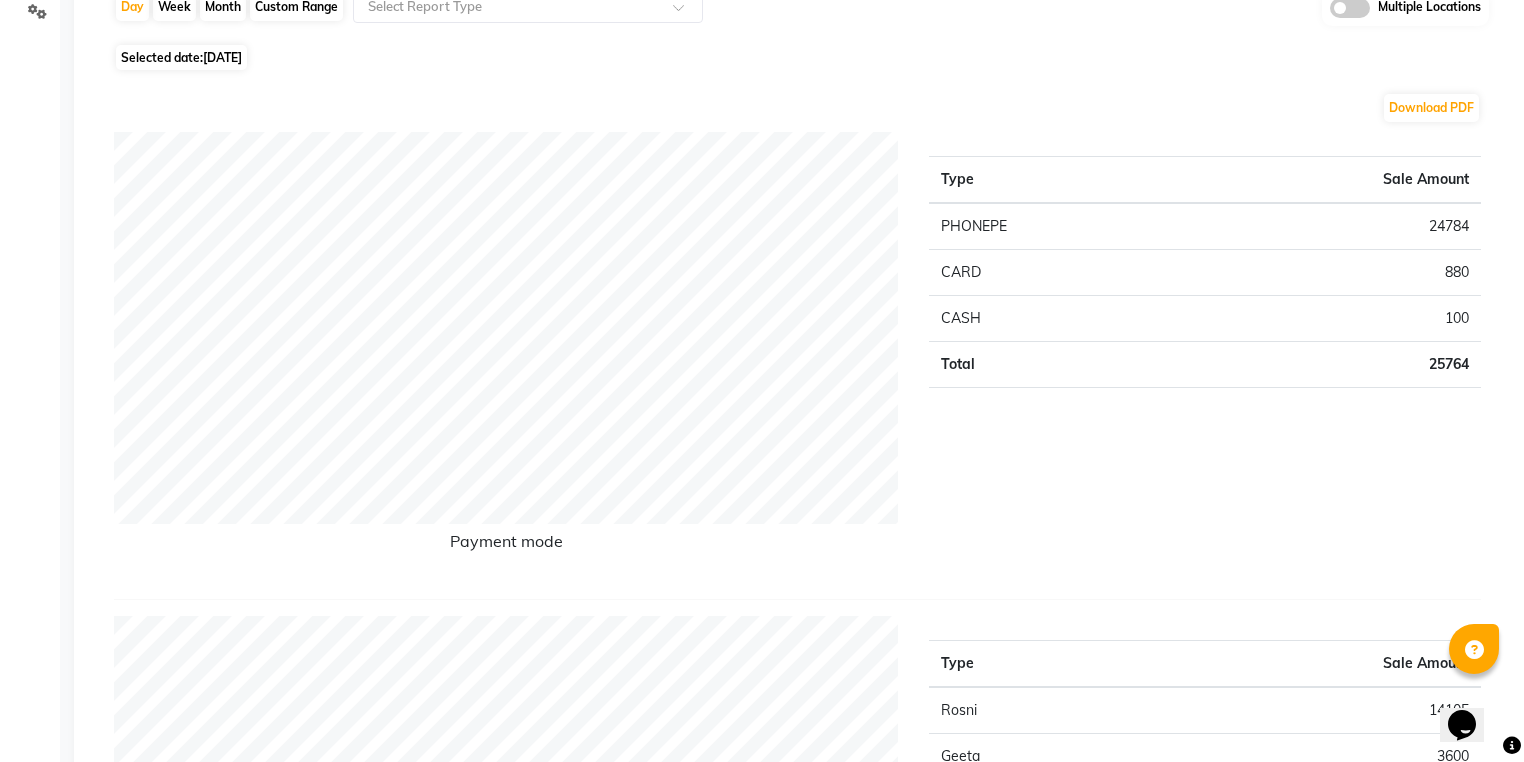 scroll, scrollTop: 0, scrollLeft: 0, axis: both 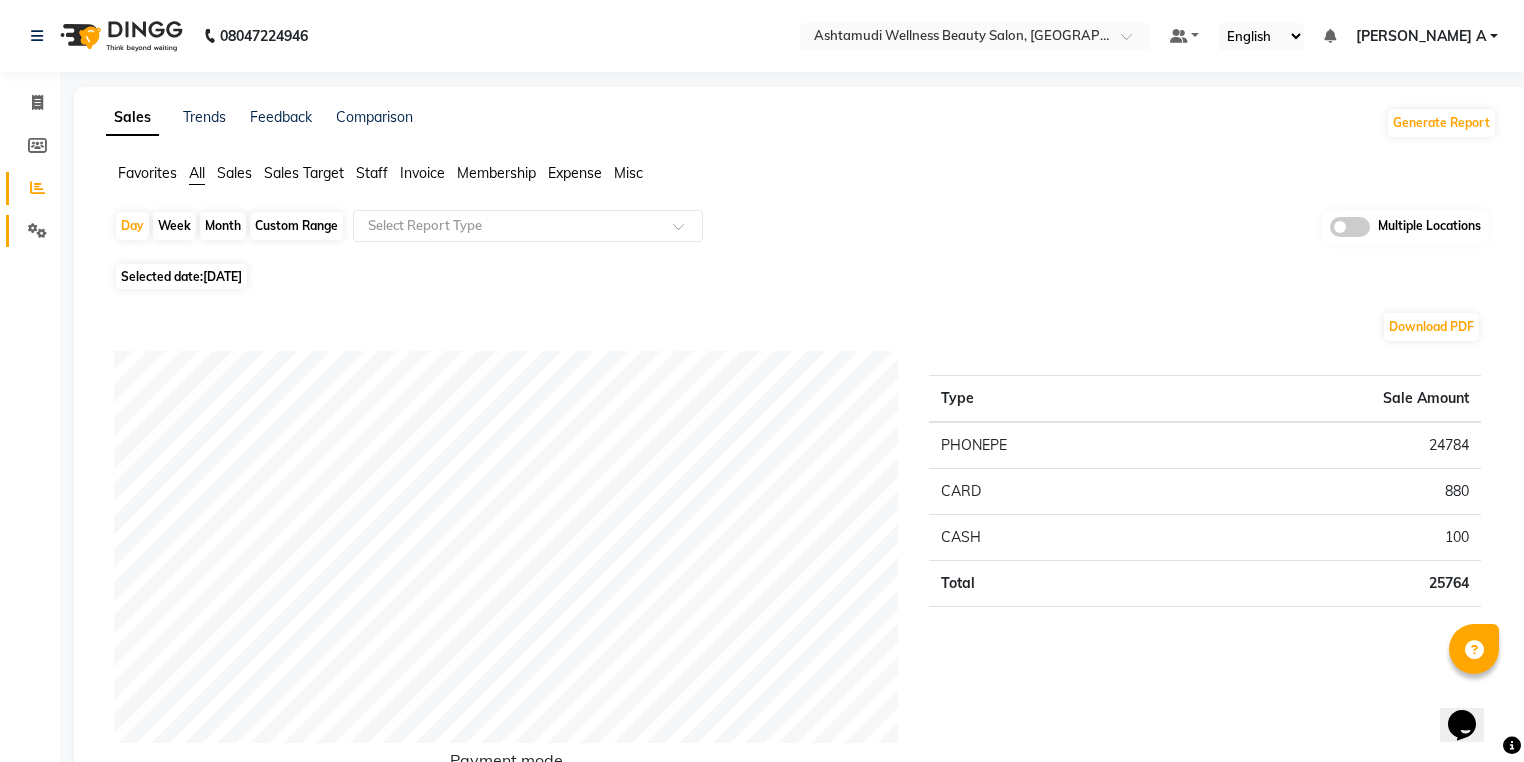 click on "Settings" 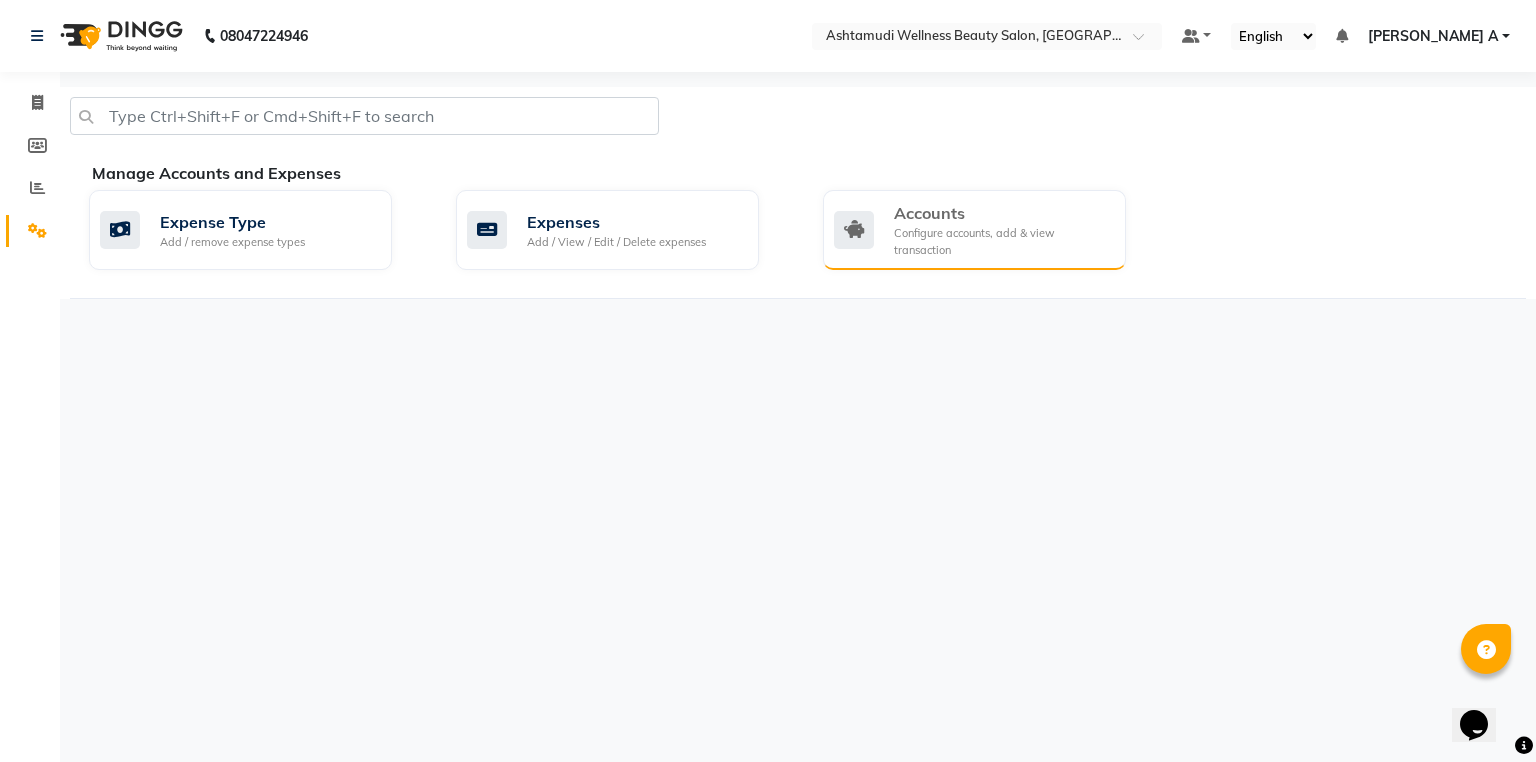 click on "Configure accounts, add & view transaction" 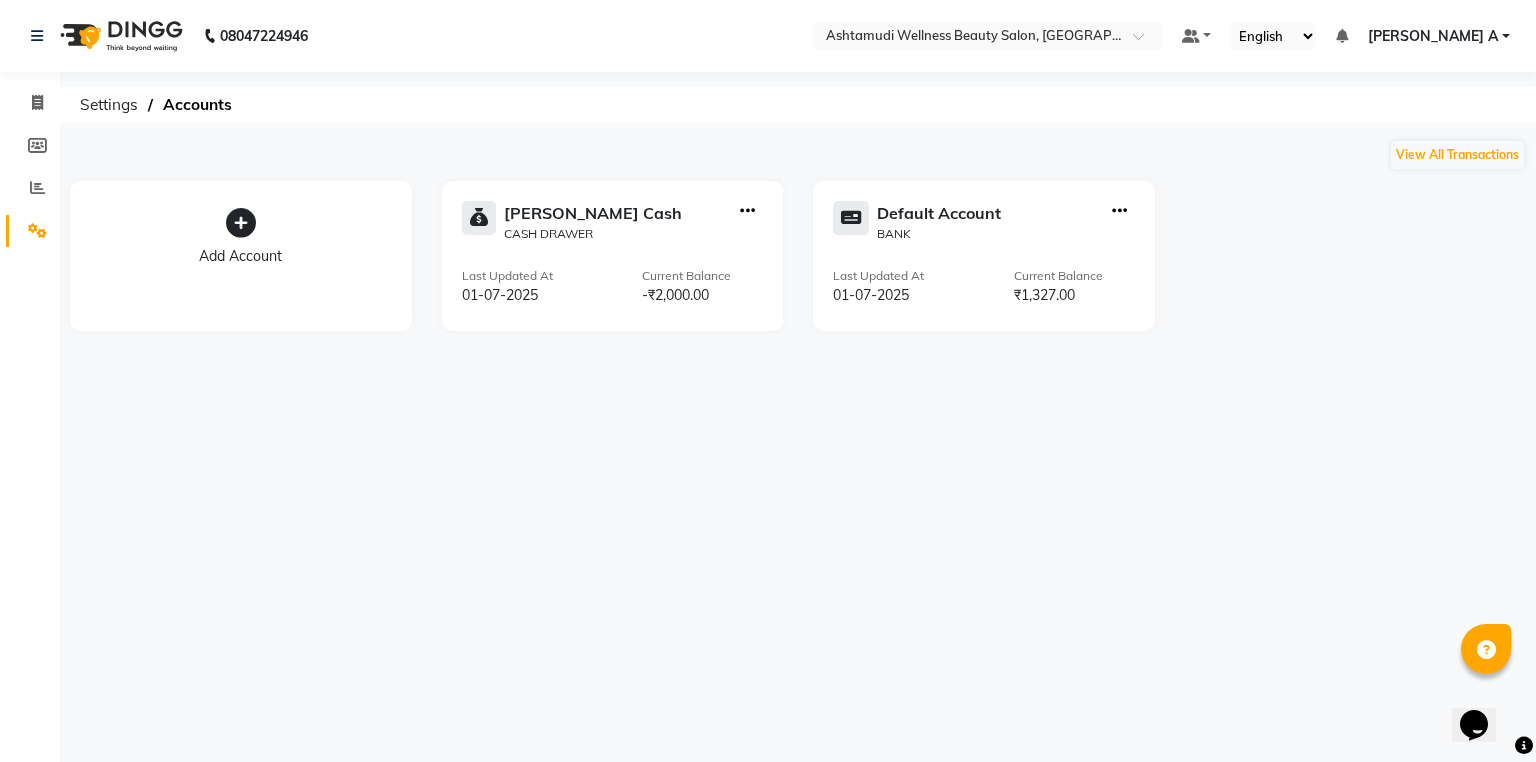 click 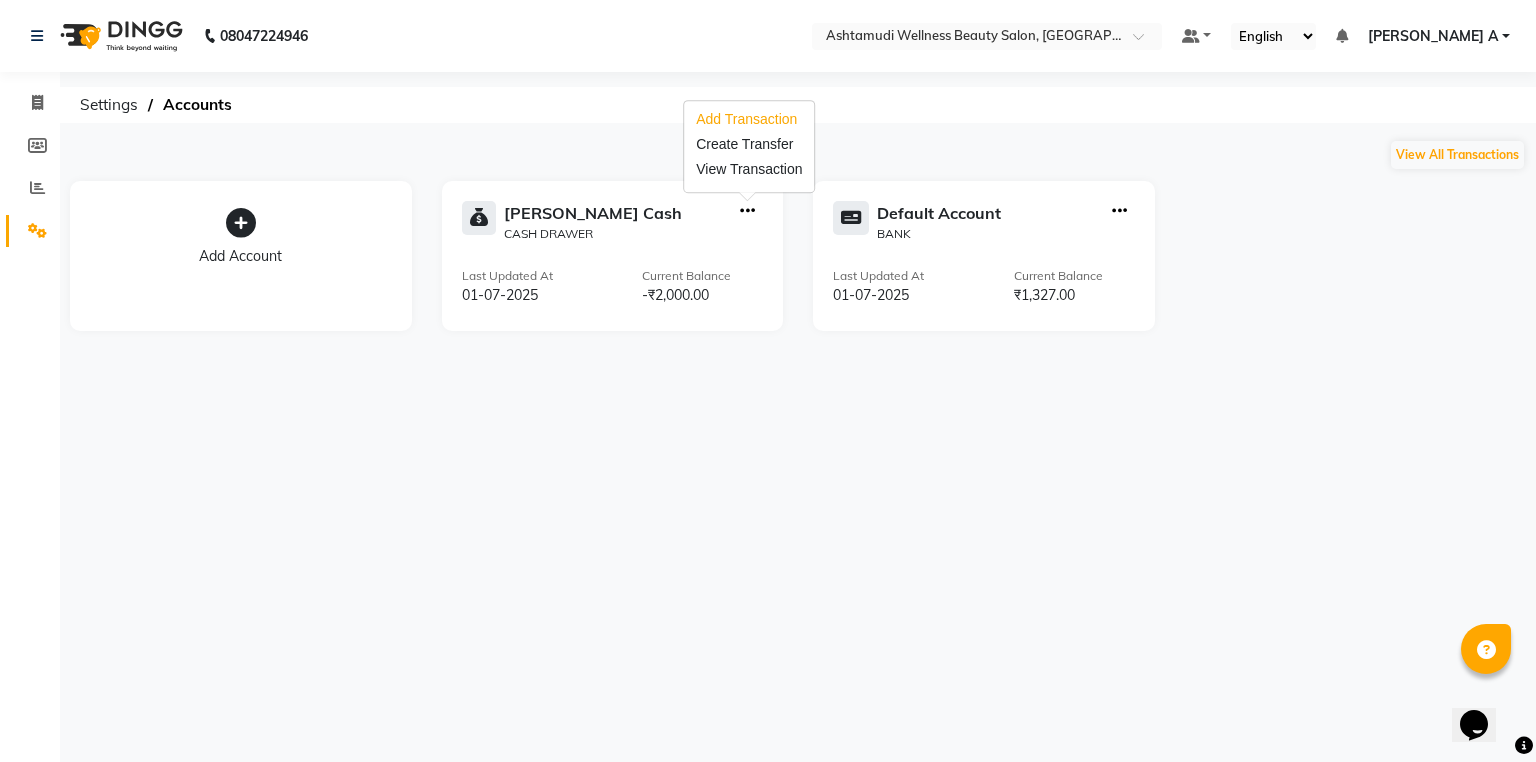 click on "Add Transaction" at bounding box center [749, 119] 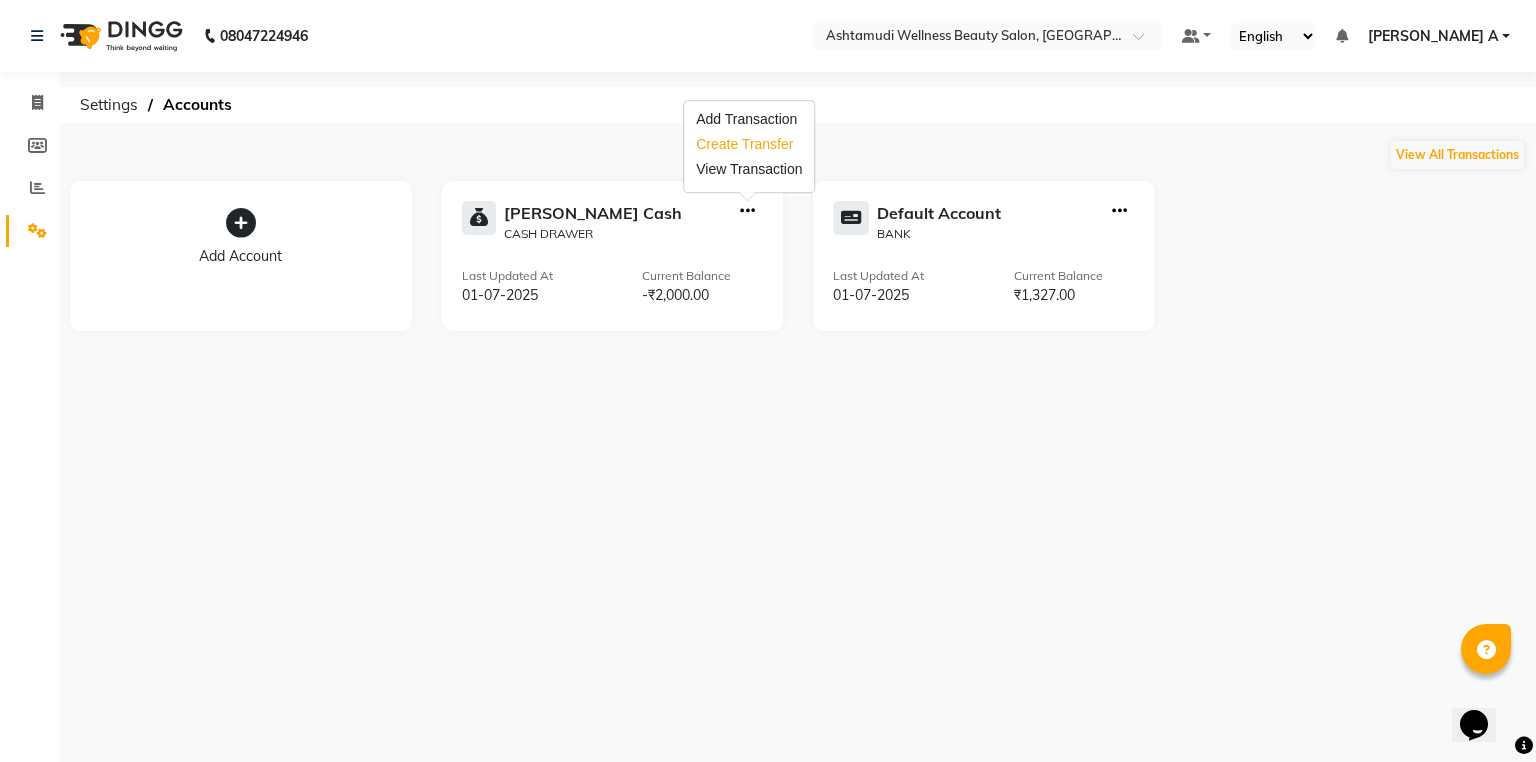 select on "direct" 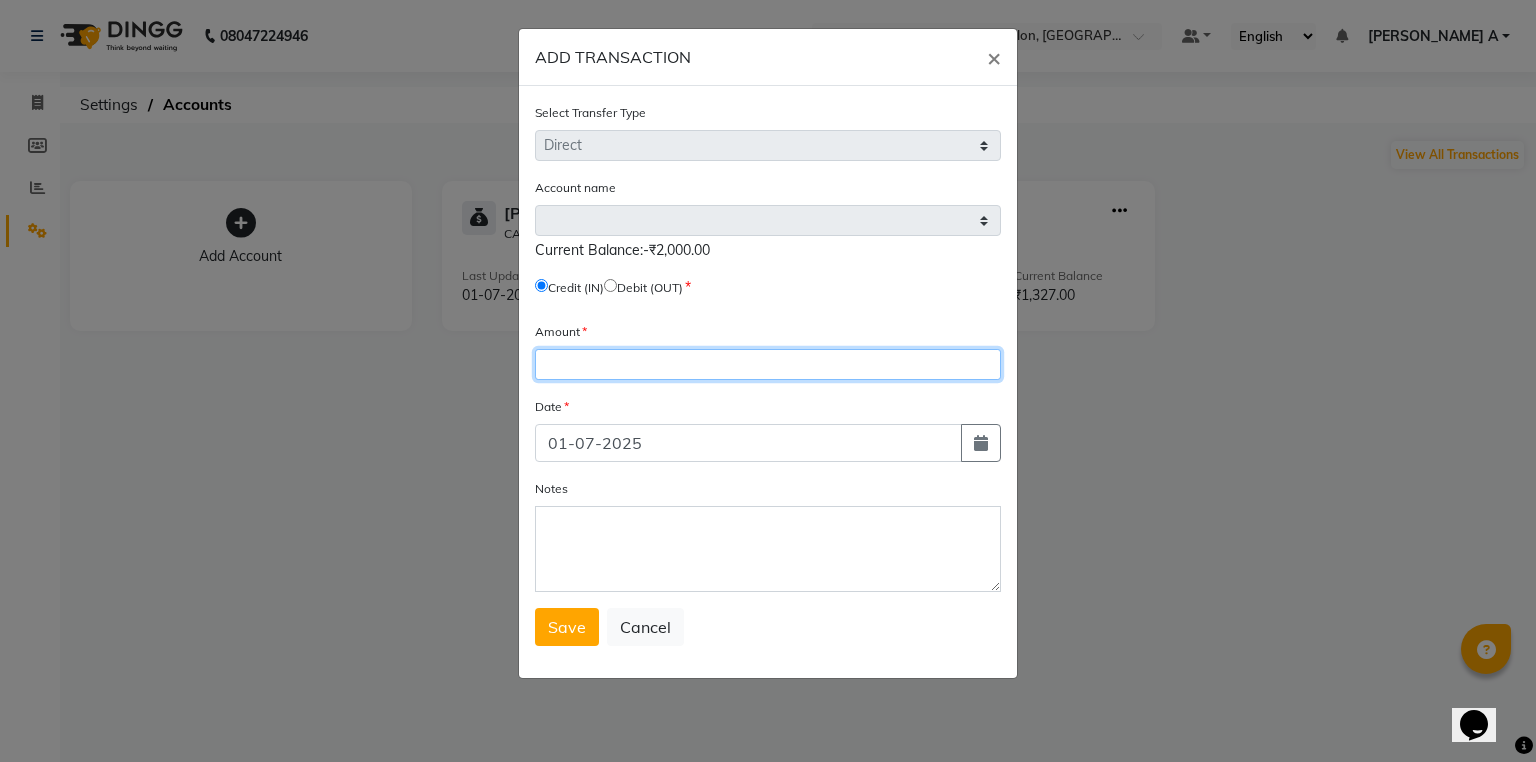 click 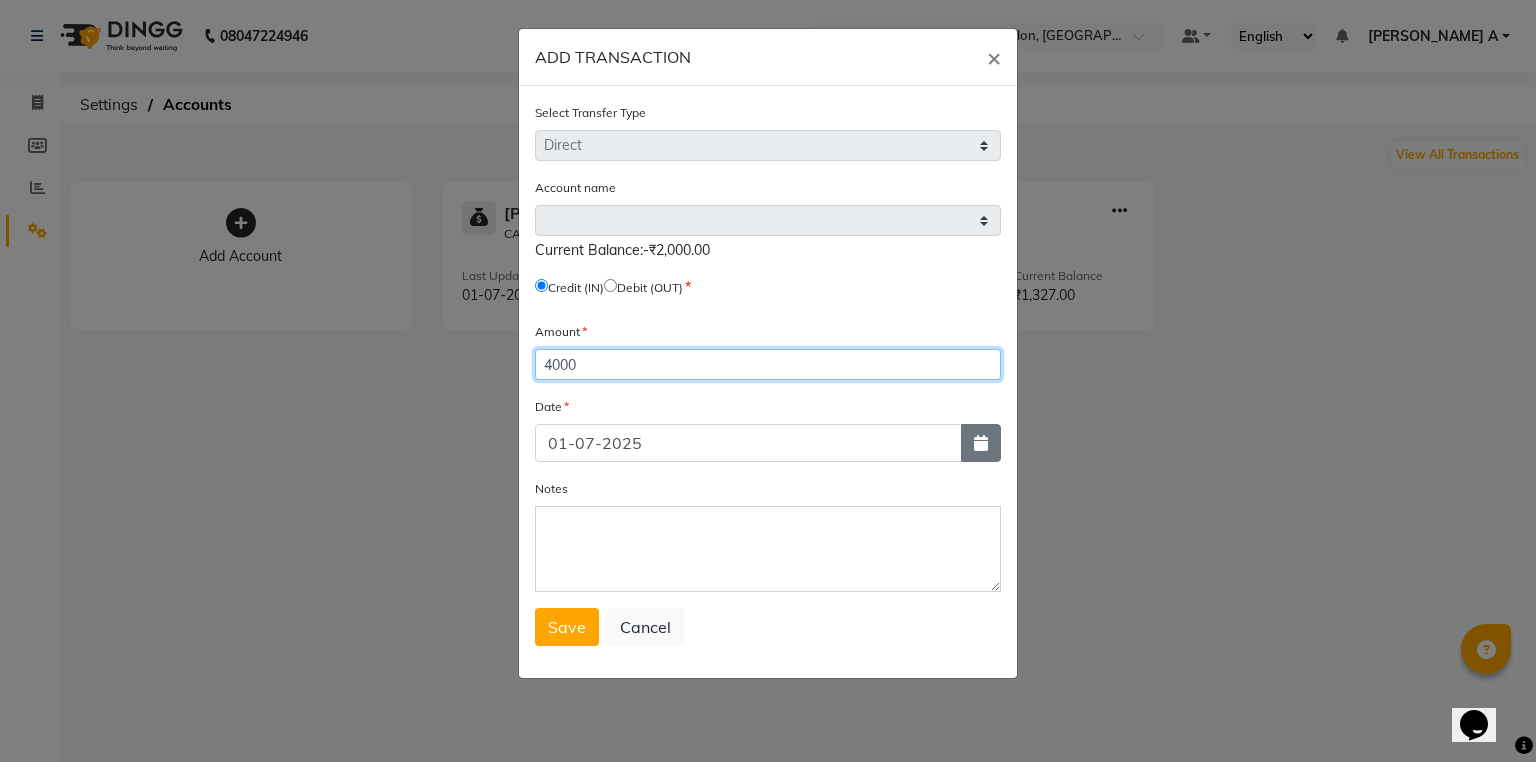 type on "4000" 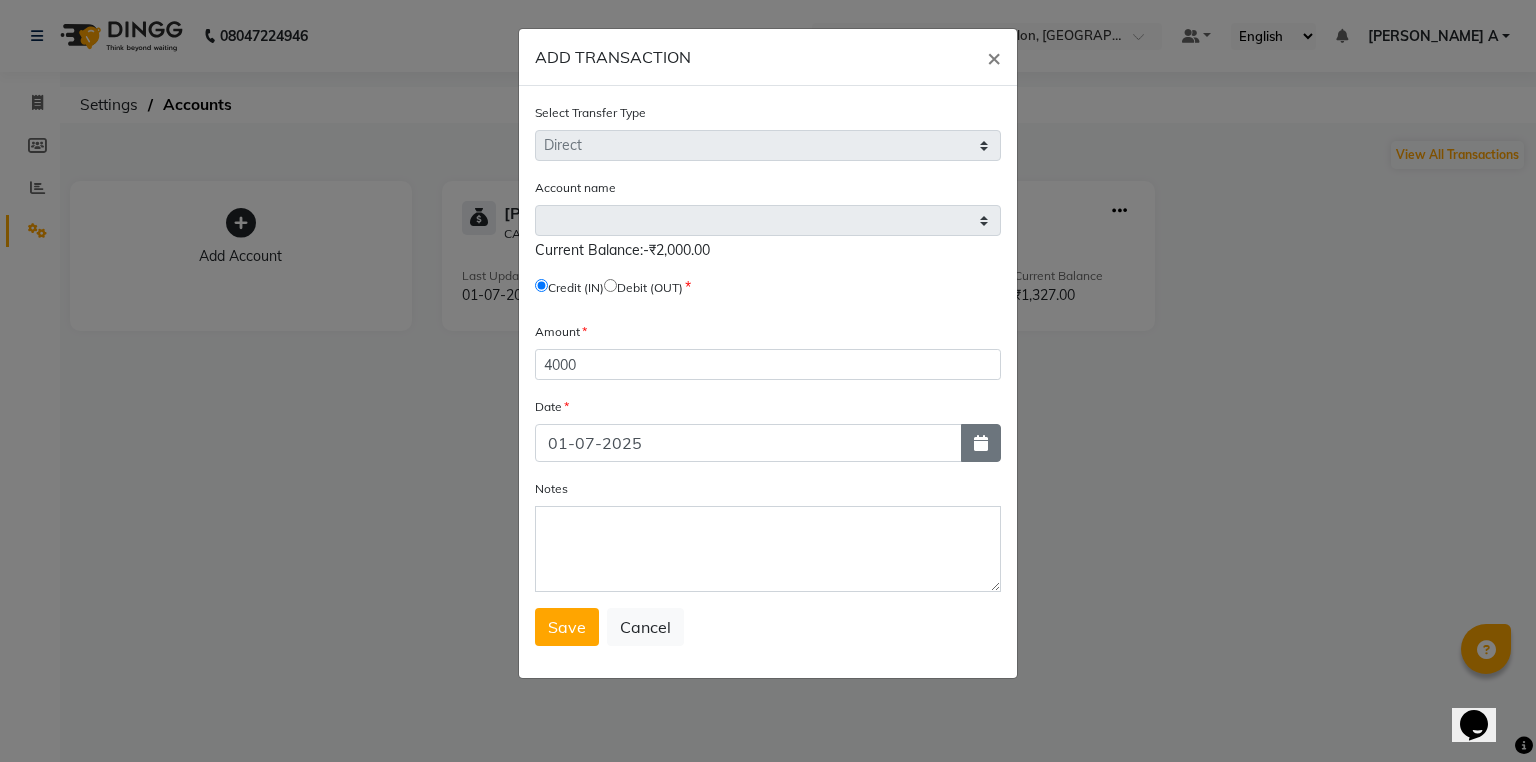 click 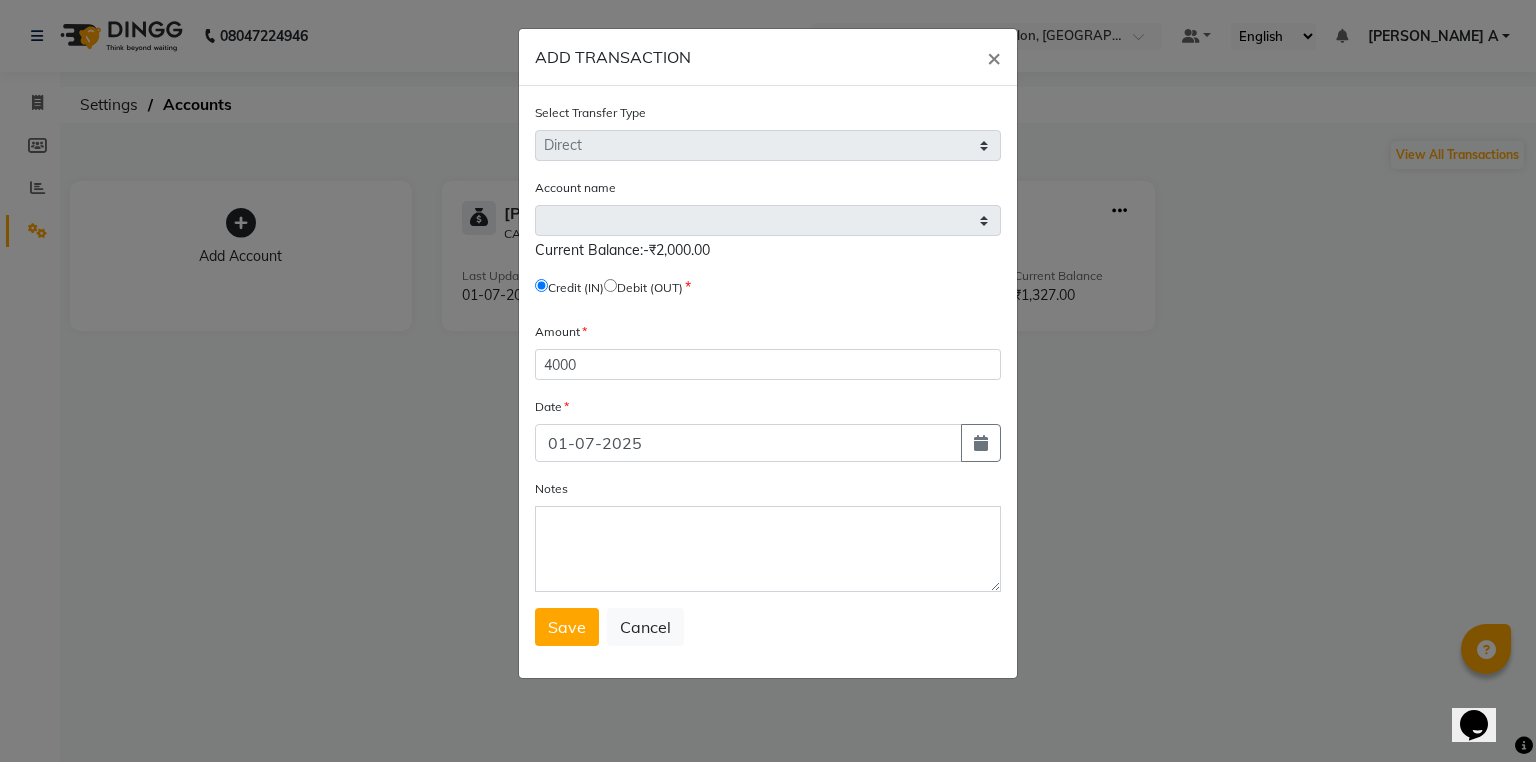 select on "7" 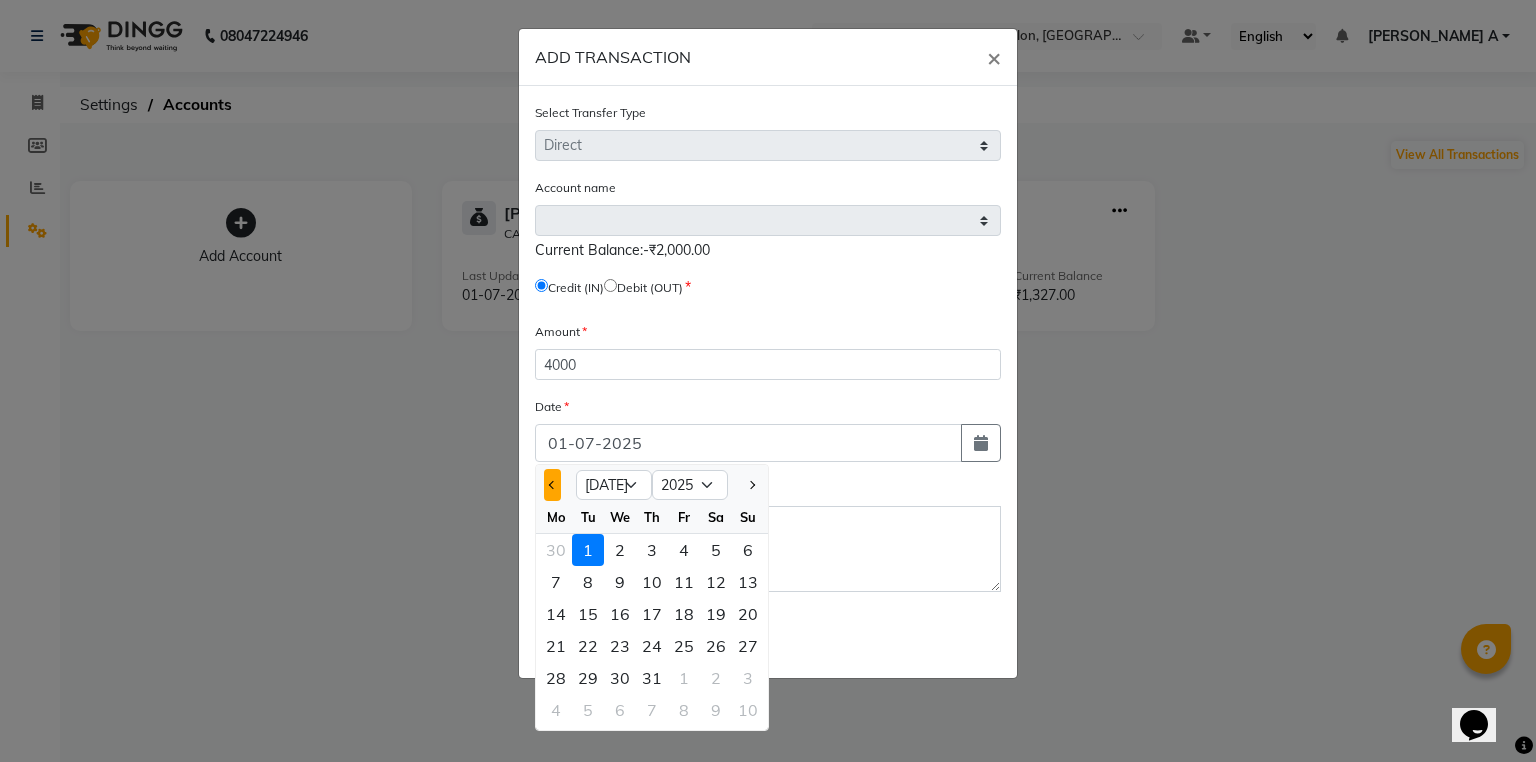 click 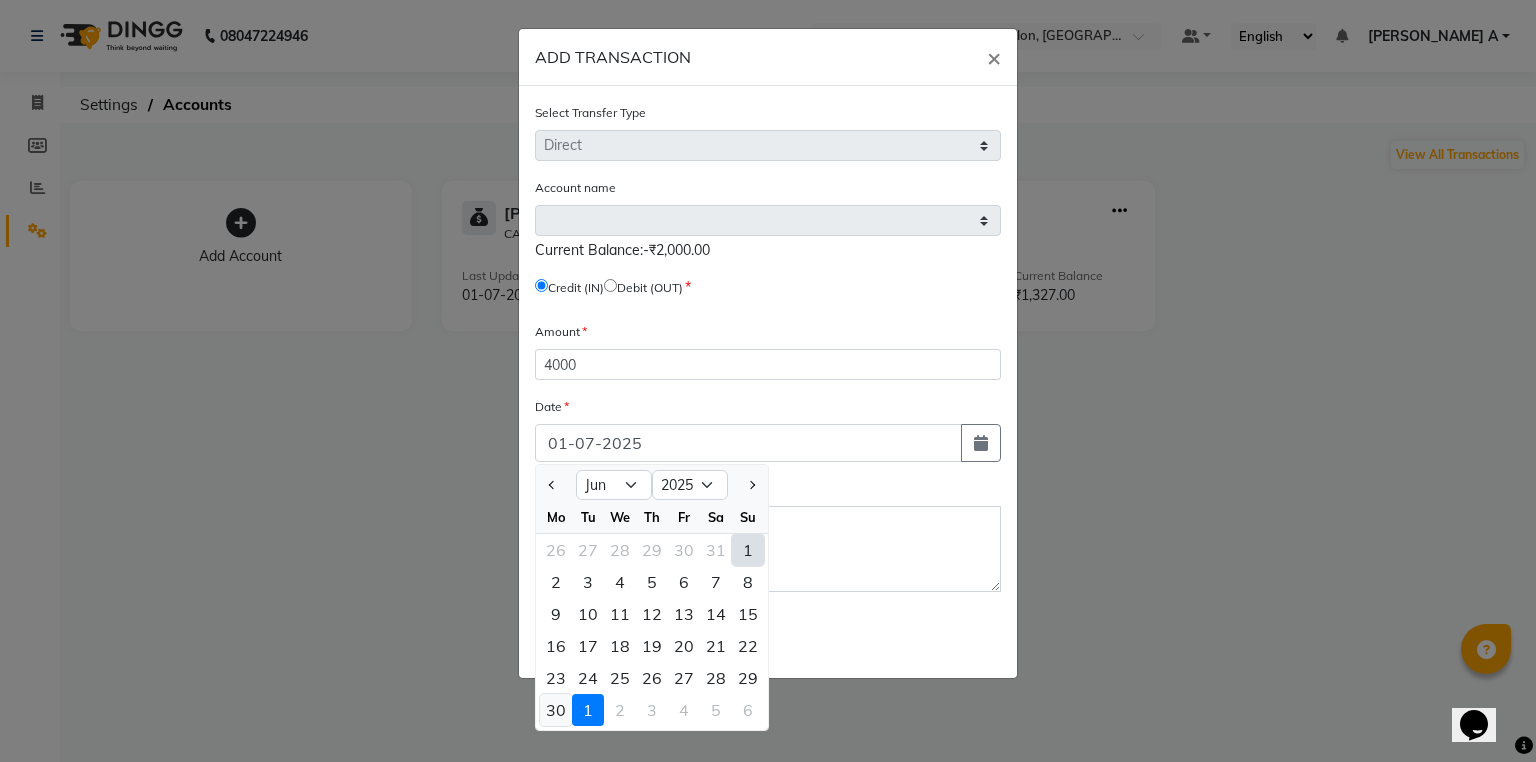 click on "30" 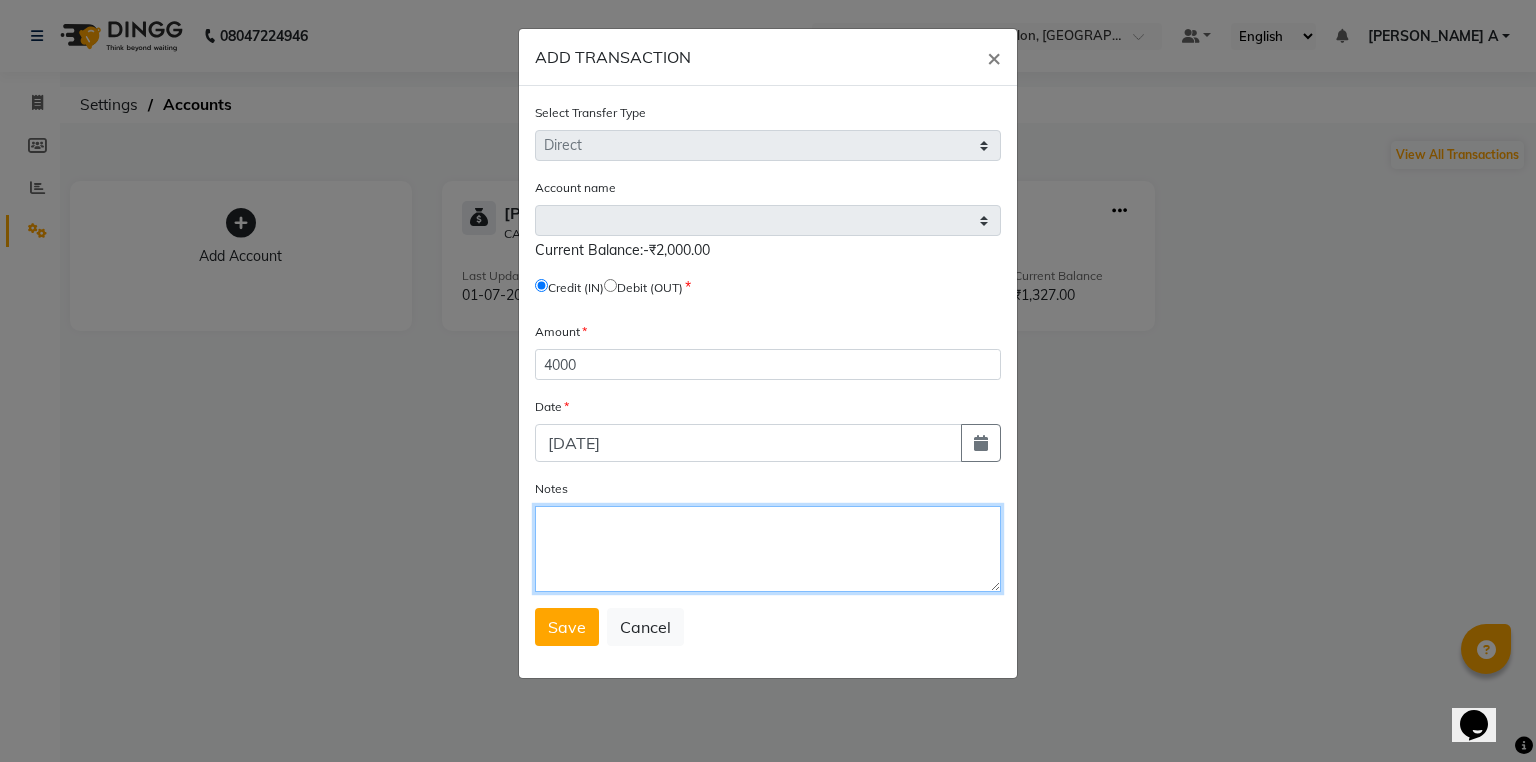click on "Notes" at bounding box center [768, 549] 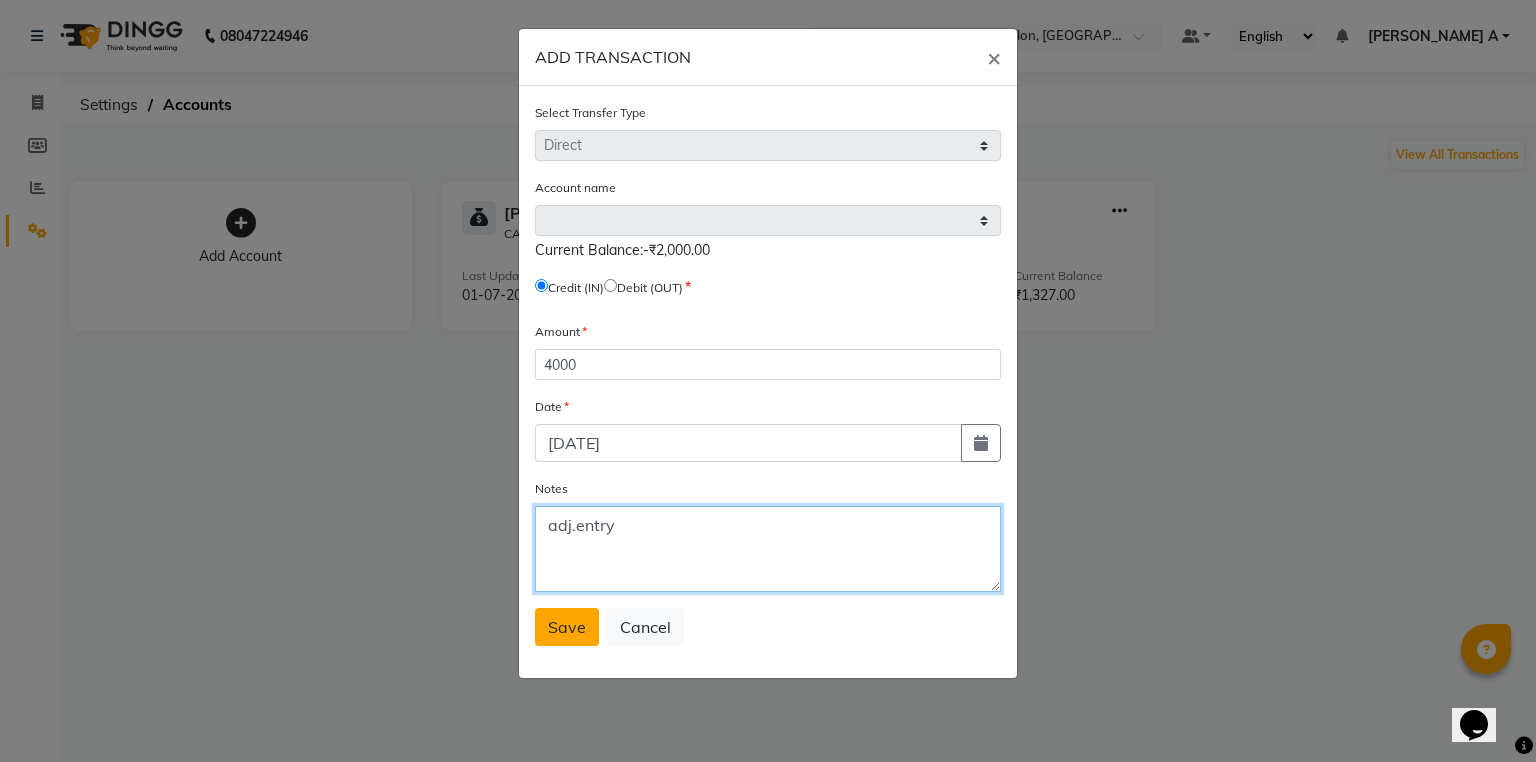 type on "adj.entry" 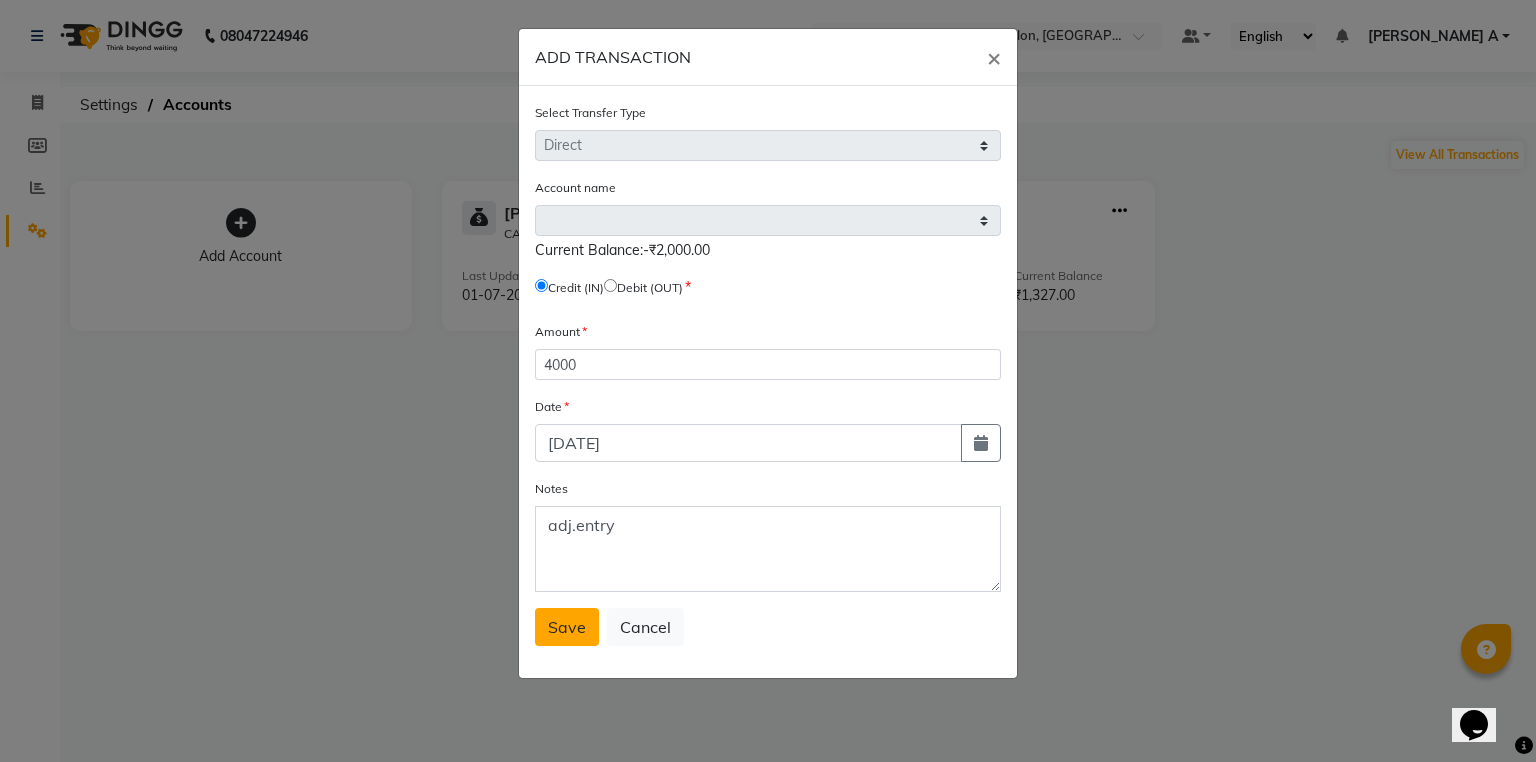 click on "Save" at bounding box center (567, 627) 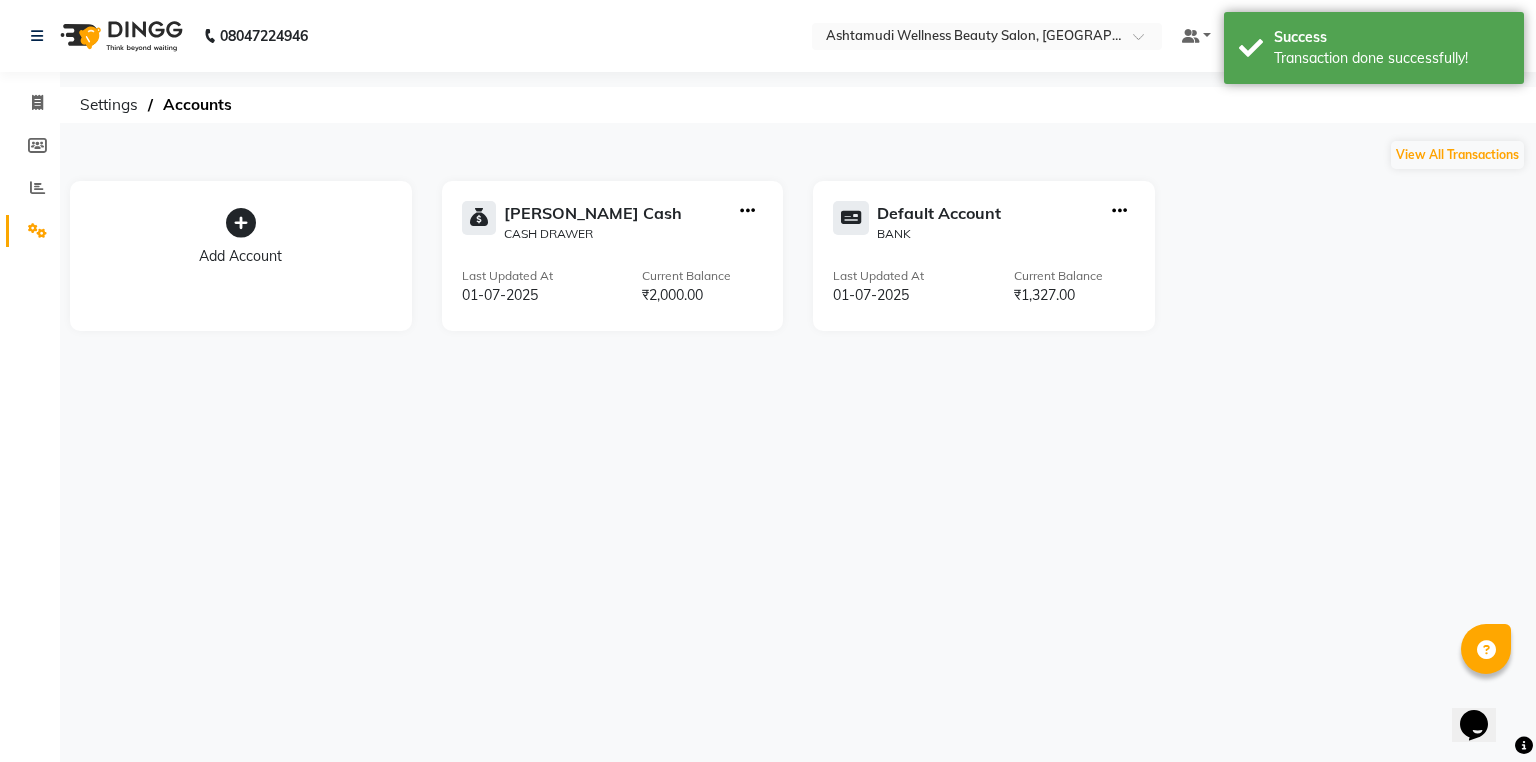 click 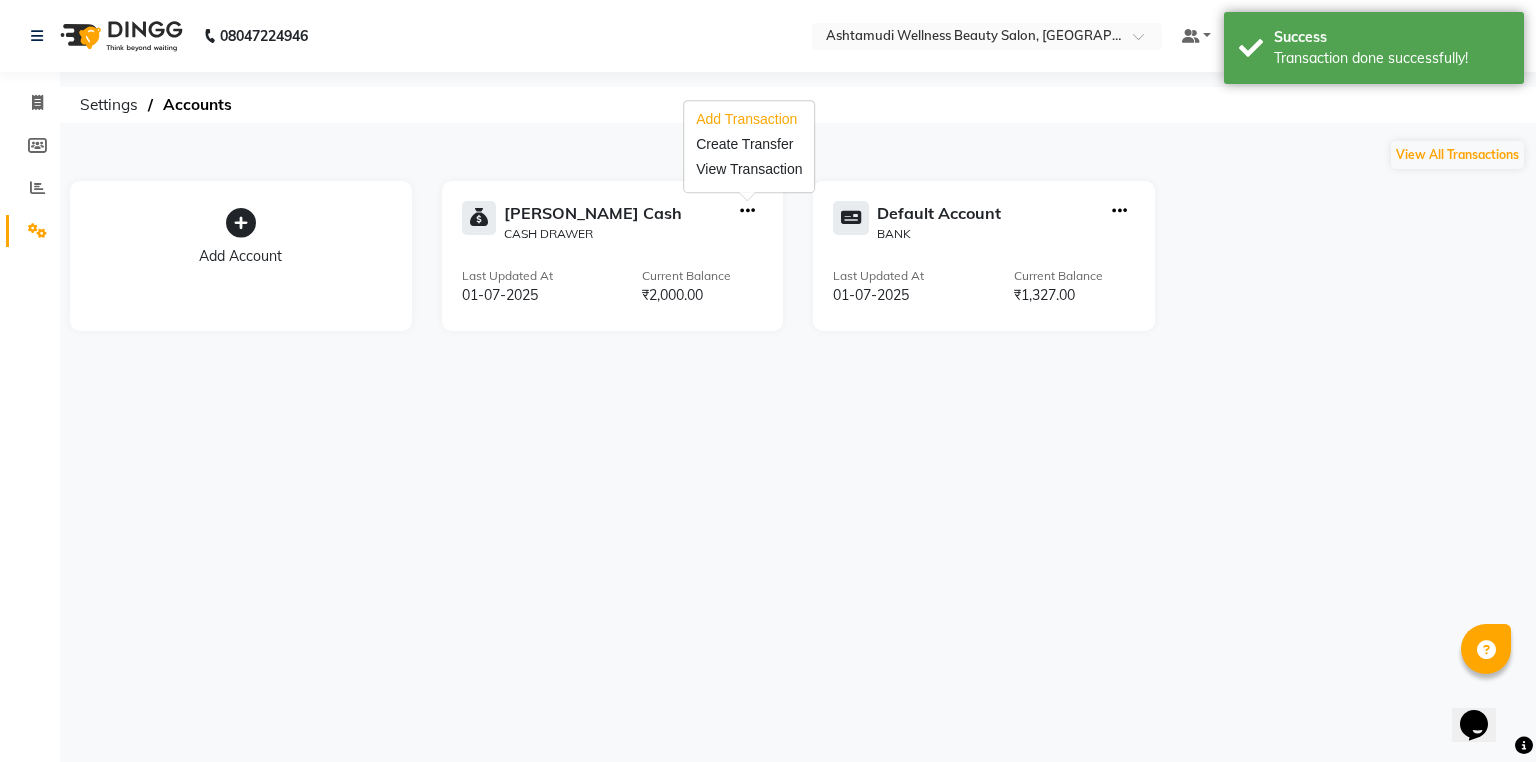 click on "Add Transaction" at bounding box center (749, 119) 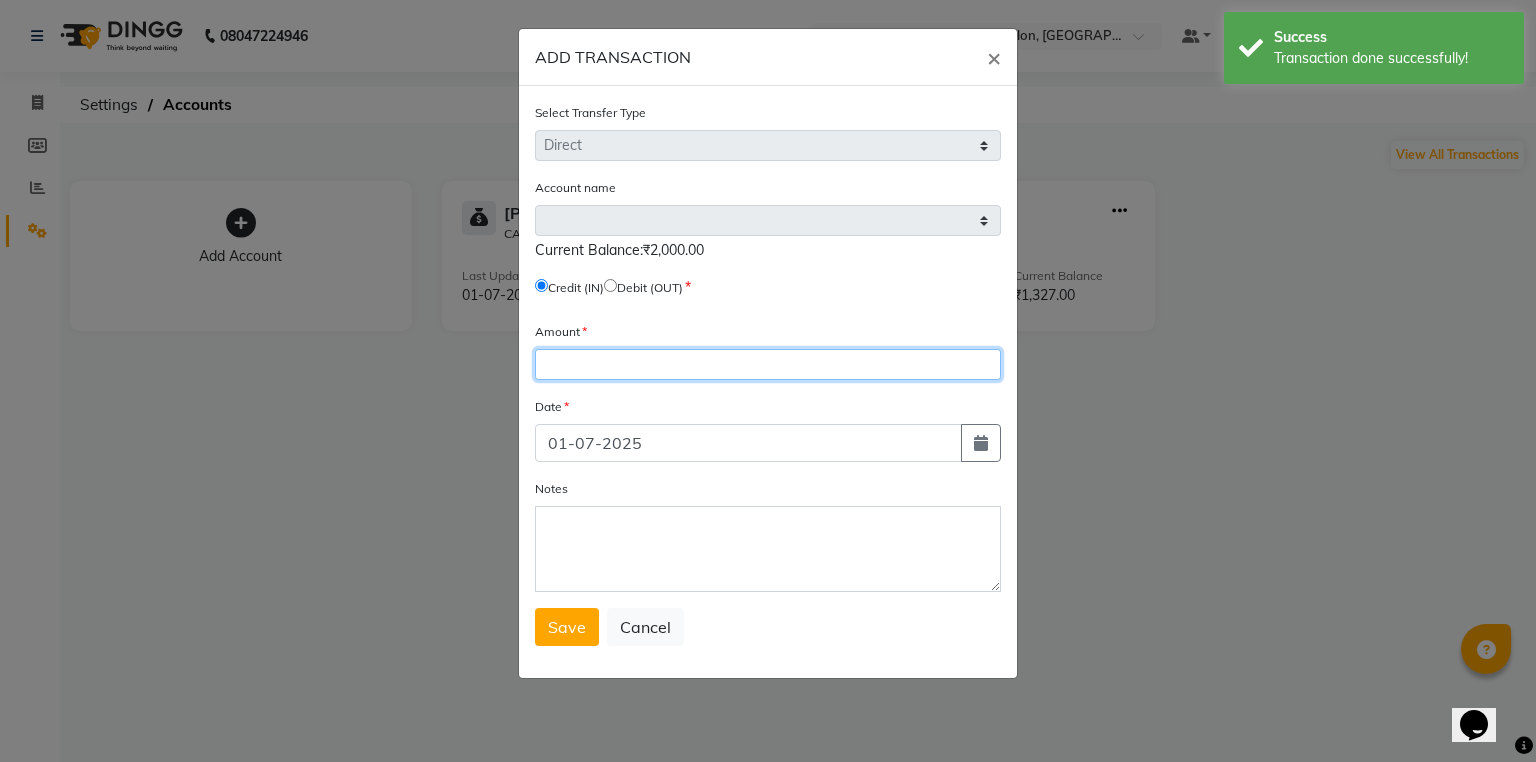 click 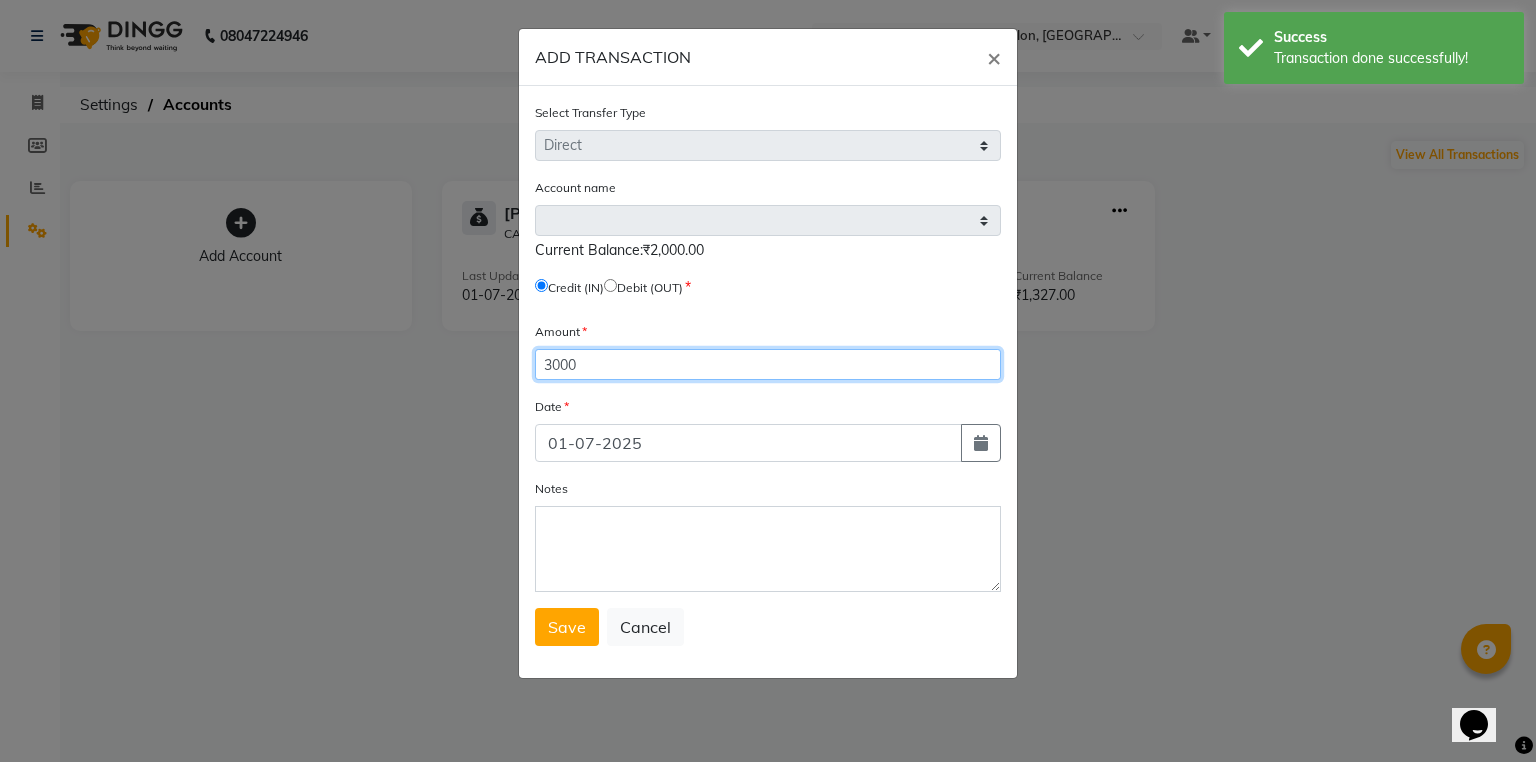 type on "3000" 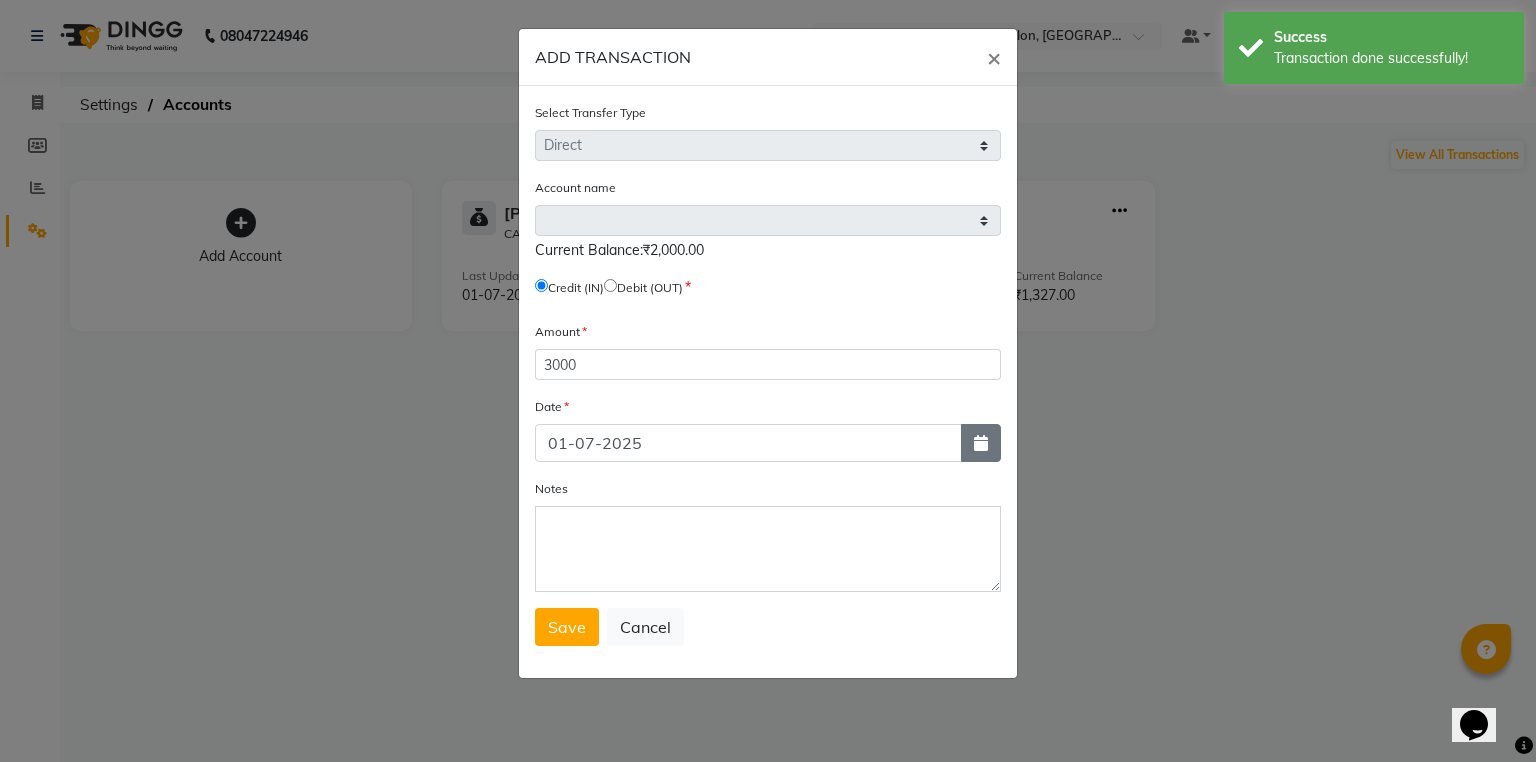 drag, startPoint x: 988, startPoint y: 428, endPoint x: 976, endPoint y: 437, distance: 15 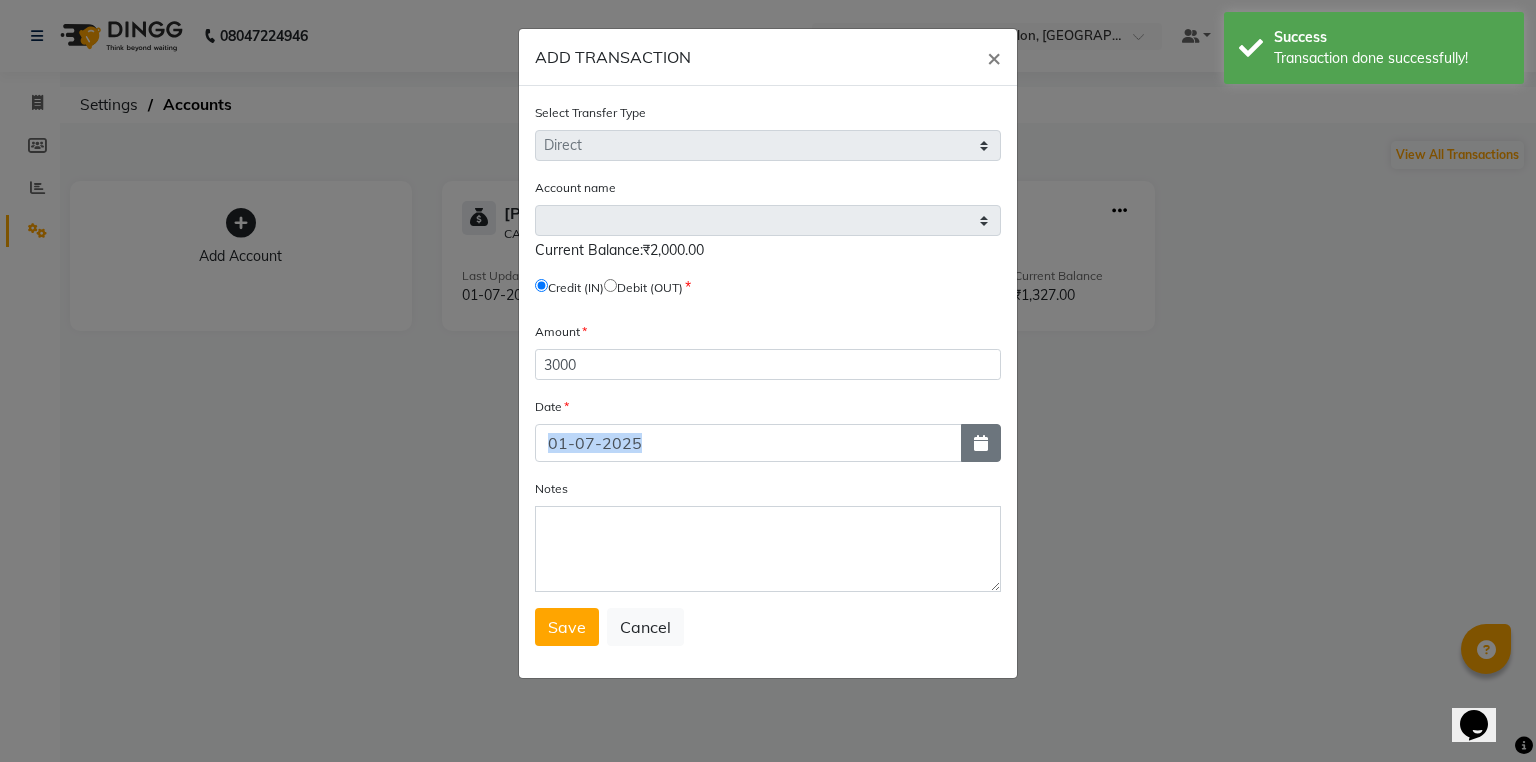 click 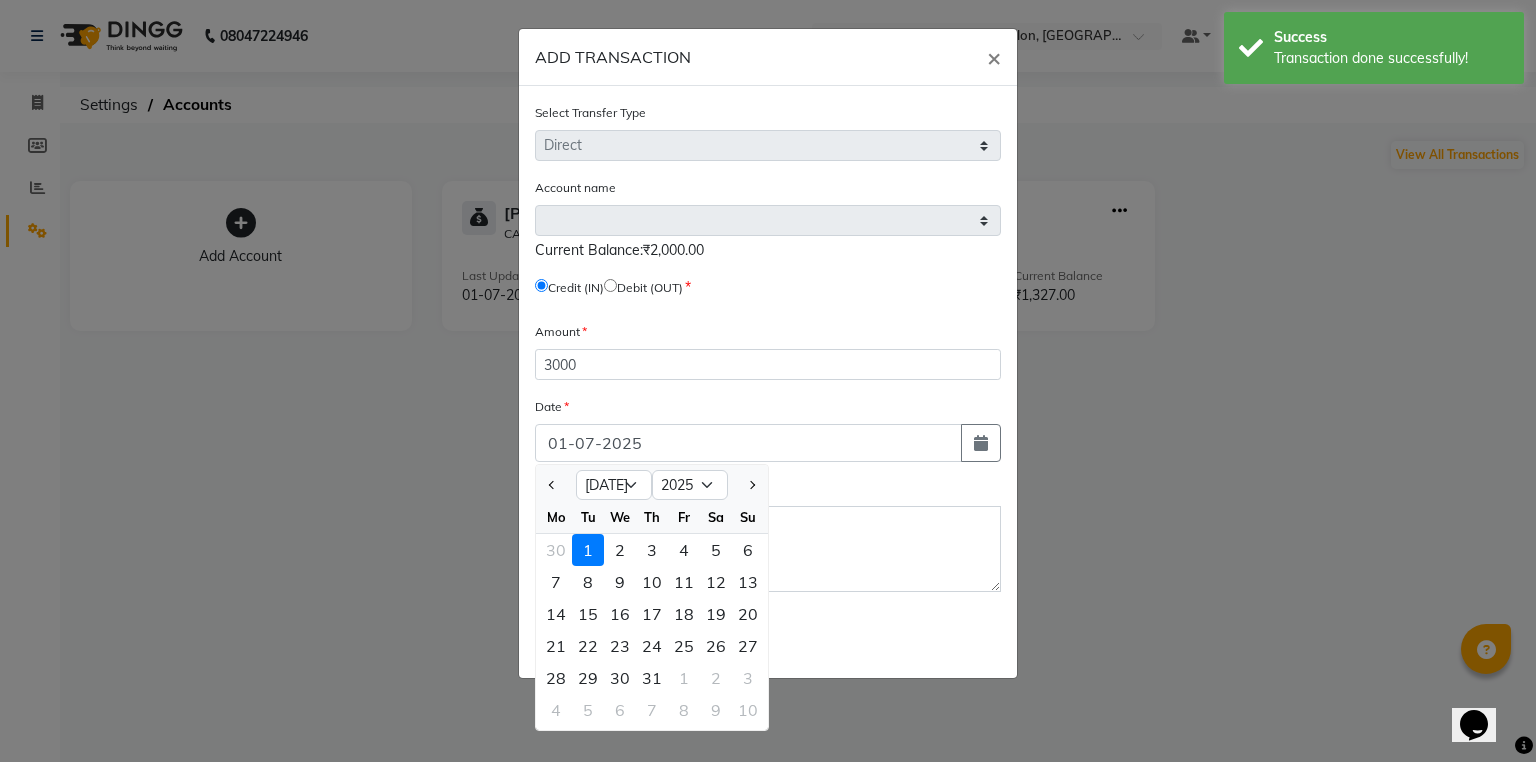 click on "Select Transfer Type Select Direct Internal Account name Select Default Account  Current Balance:₹2,000.00   Credit (IN)     Debit (OUT) Amount 3000 Date 01-07-2025 Jan Feb Mar Apr May Jun Jul Aug Sep Oct Nov Dec 2015 2016 2017 2018 2019 2020 2021 2022 2023 2024 2025 2026 2027 2028 2029 2030 2031 2032 2033 2034 2035 Mo Tu We Th Fr Sa Su 30 1 2 3 4 5 6 7 8 9 10 11 12 13 14 15 16 17 18 19 20 21 22 23 24 25 26 27 28 29 30 31 1 2 3 4 5 6 7 8 9 10 Notes  Save   Cancel" 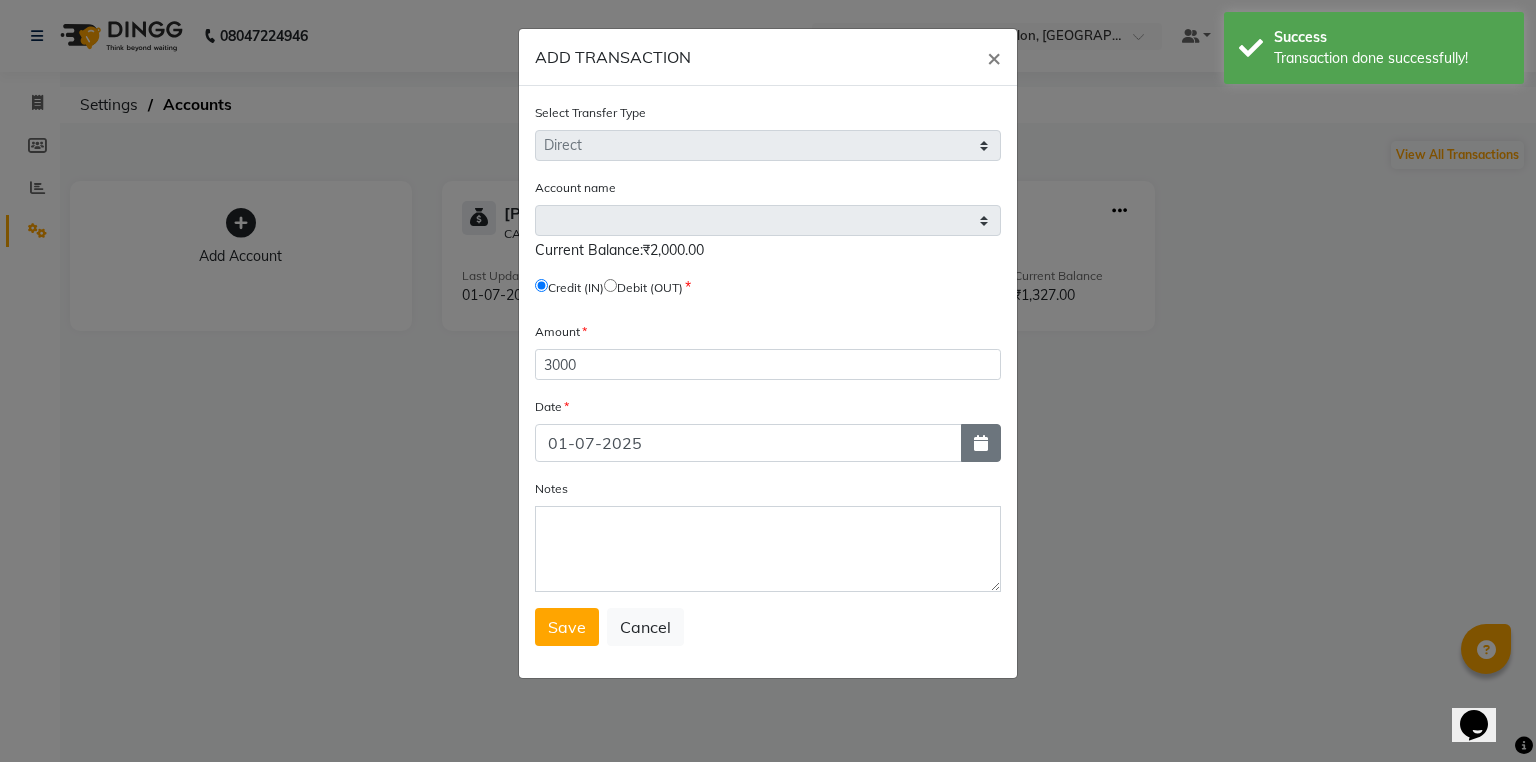 click 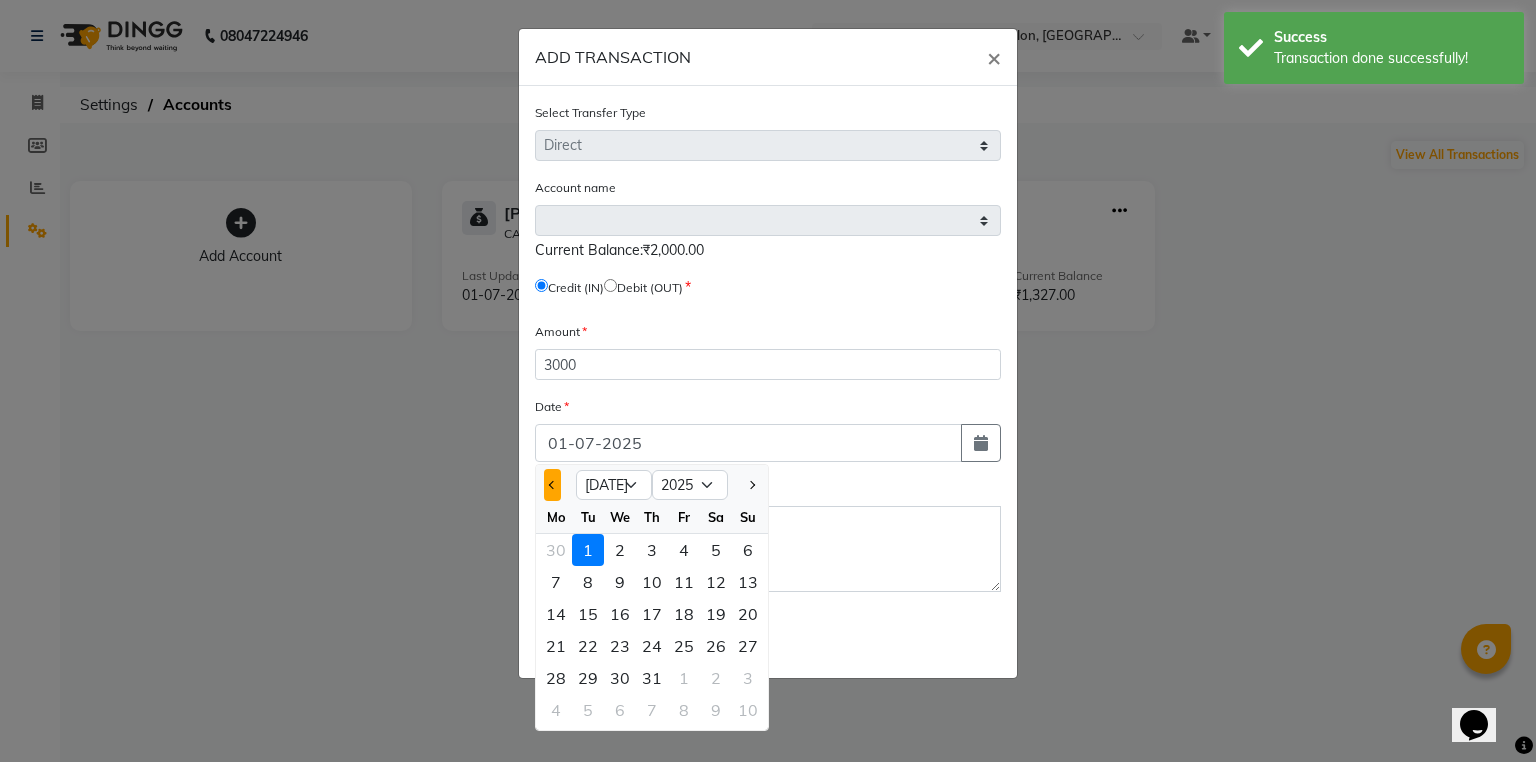 click 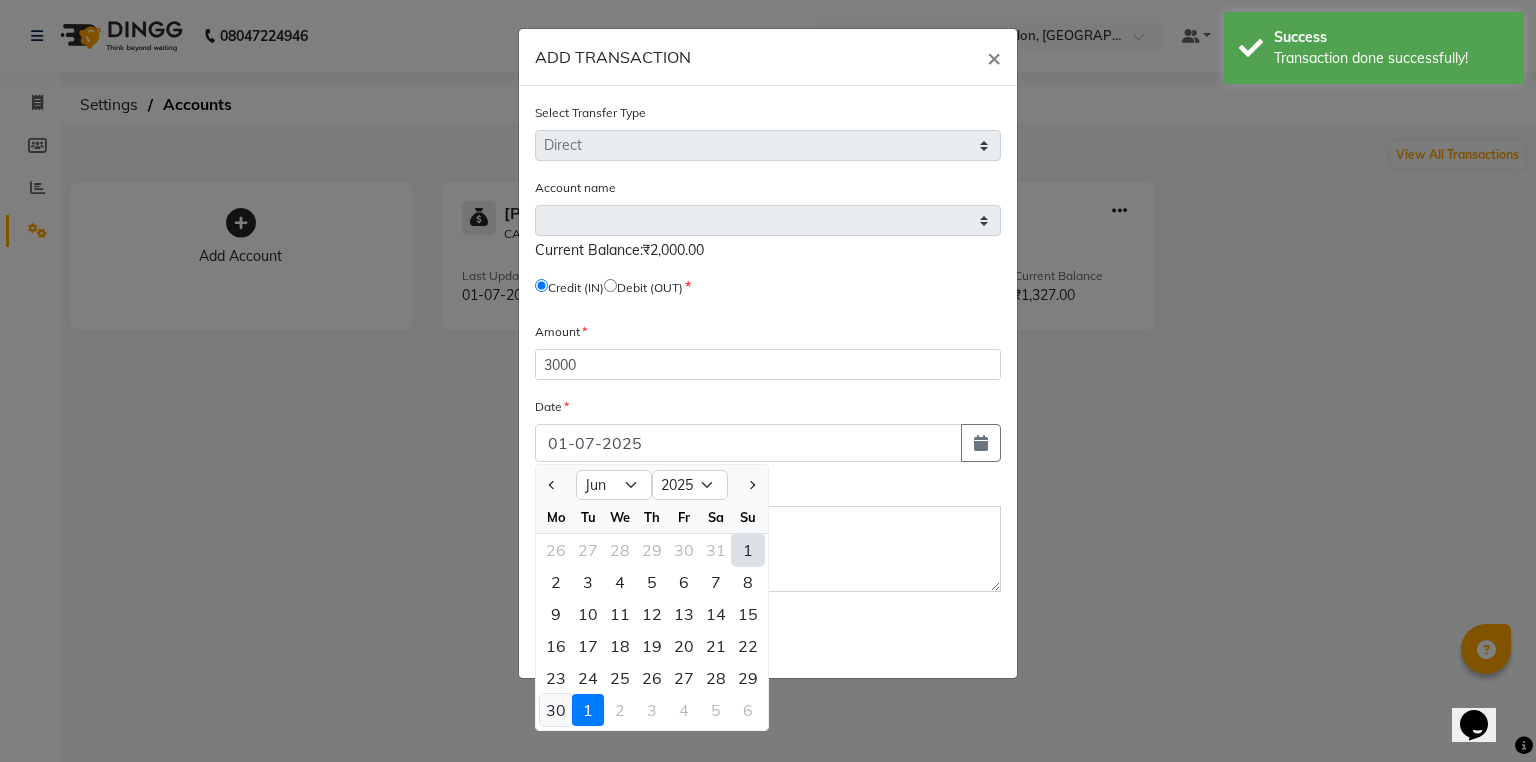 click on "30" 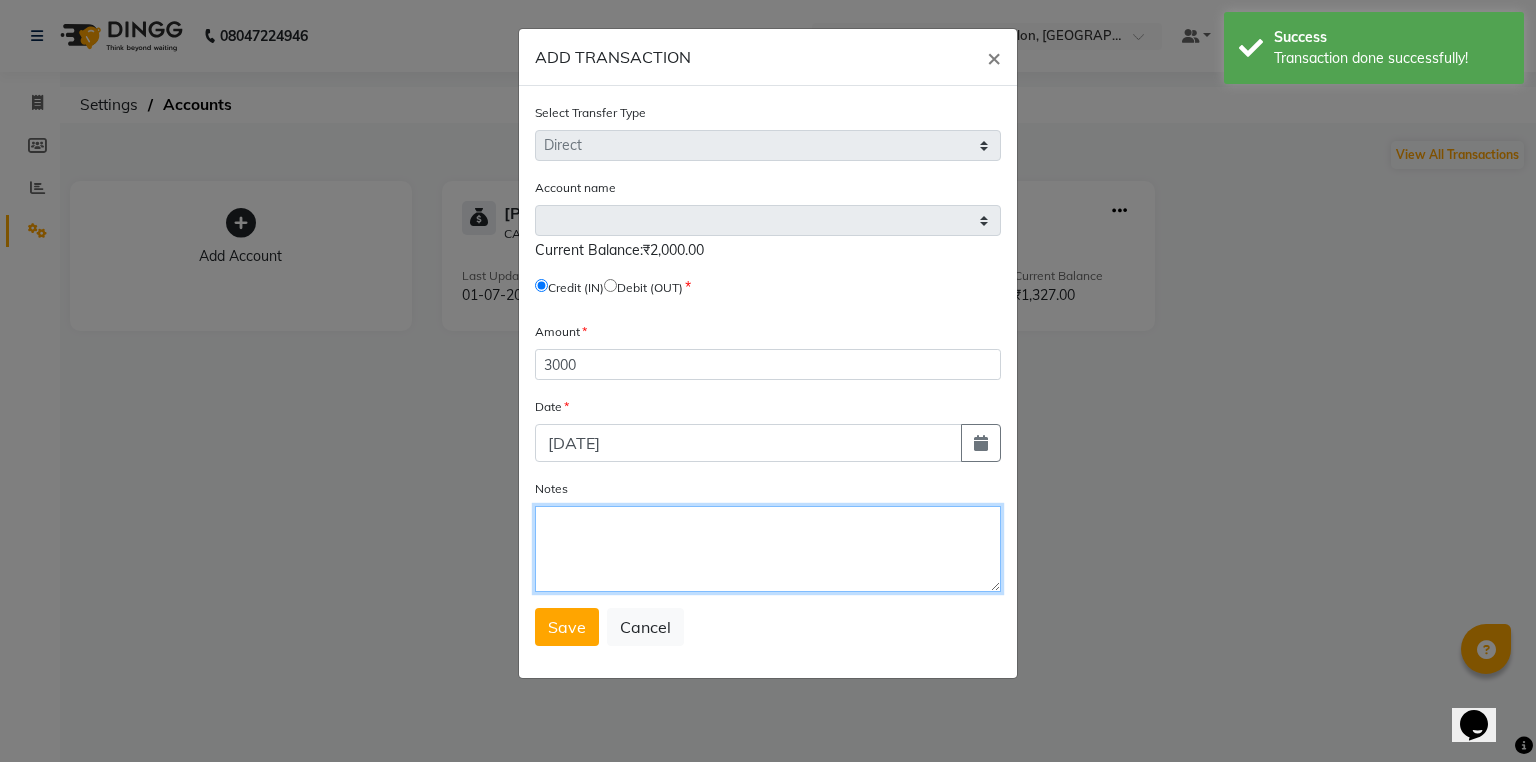 click on "Notes" at bounding box center (768, 549) 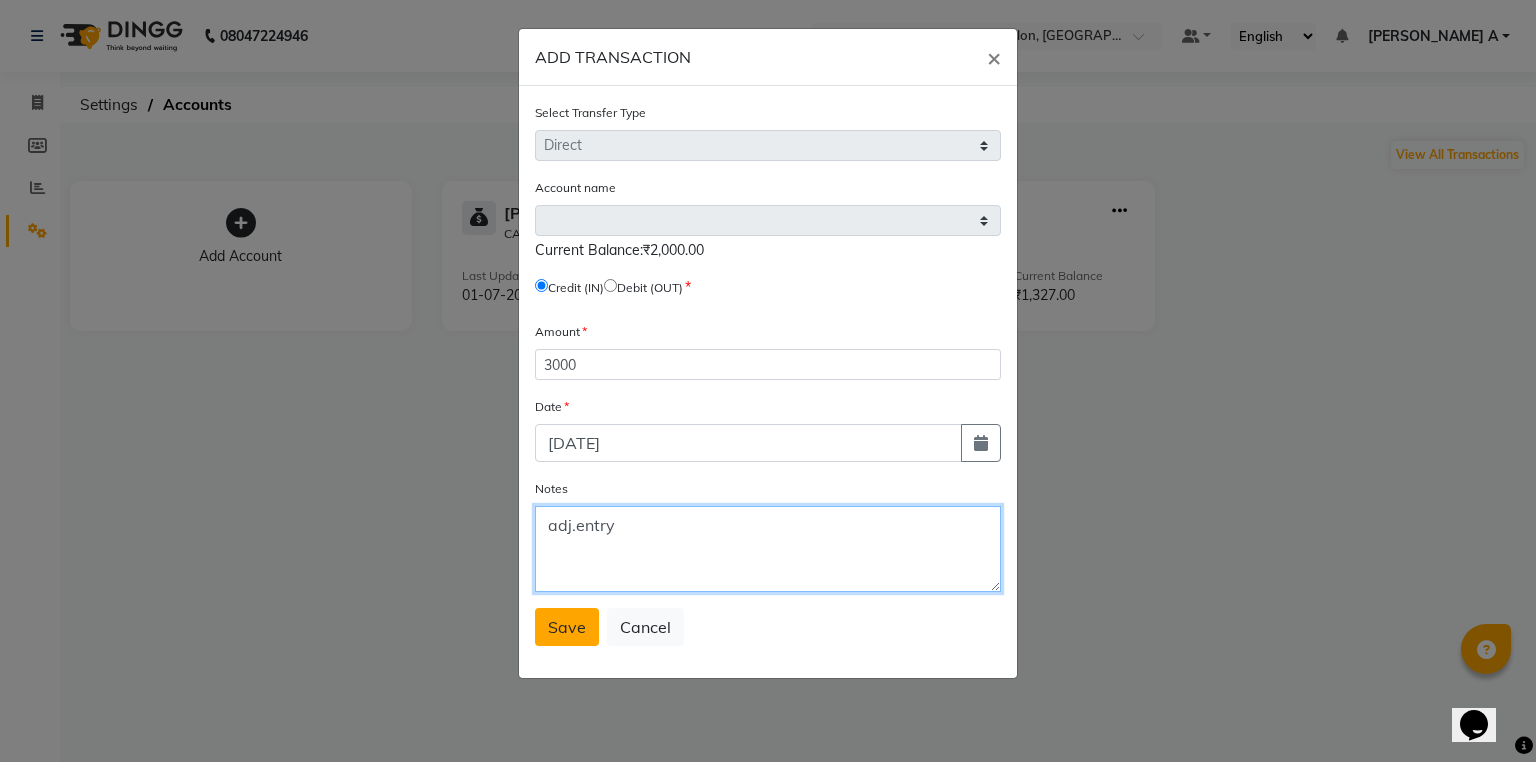 type on "adj.entry" 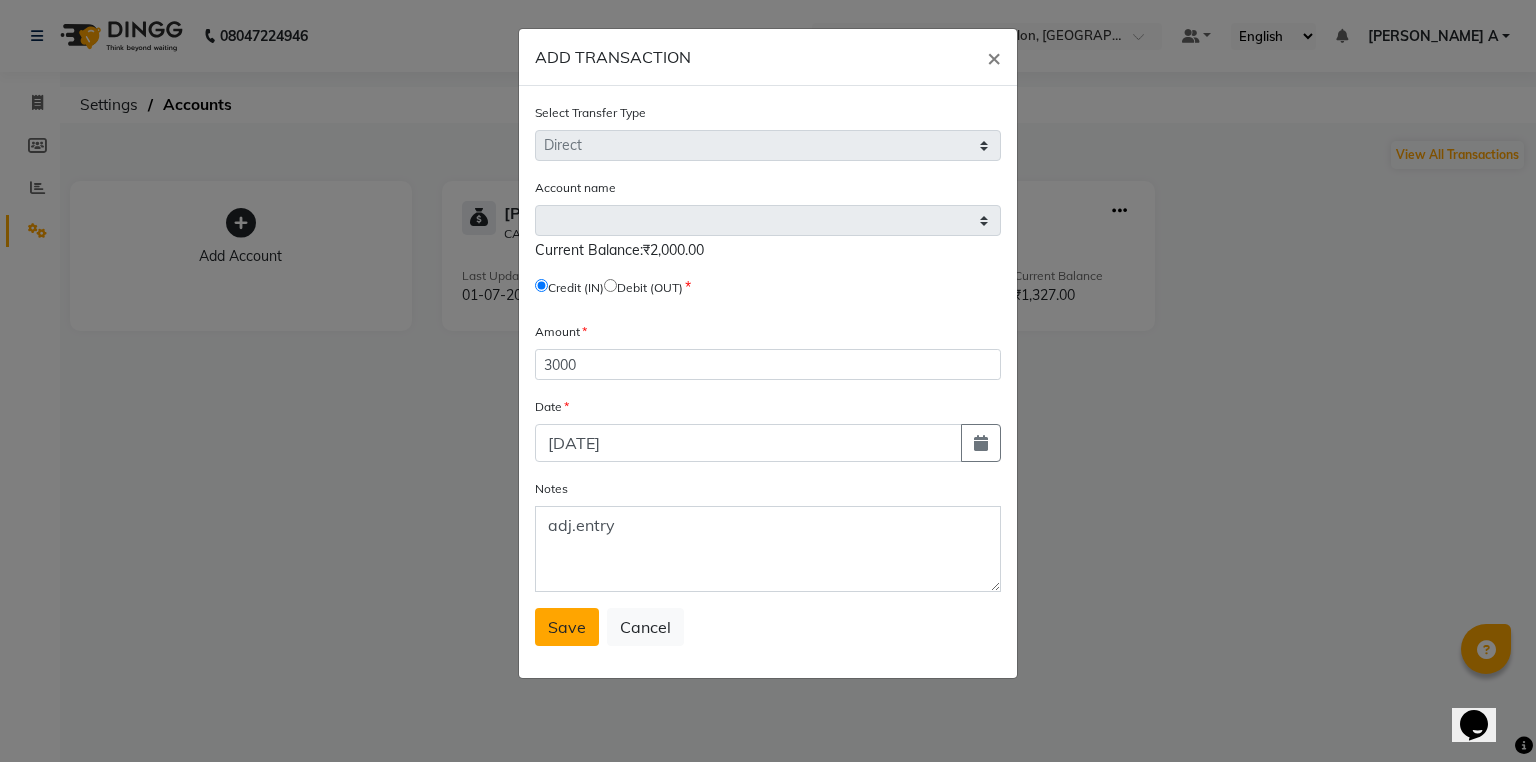 click on "Save" at bounding box center [567, 627] 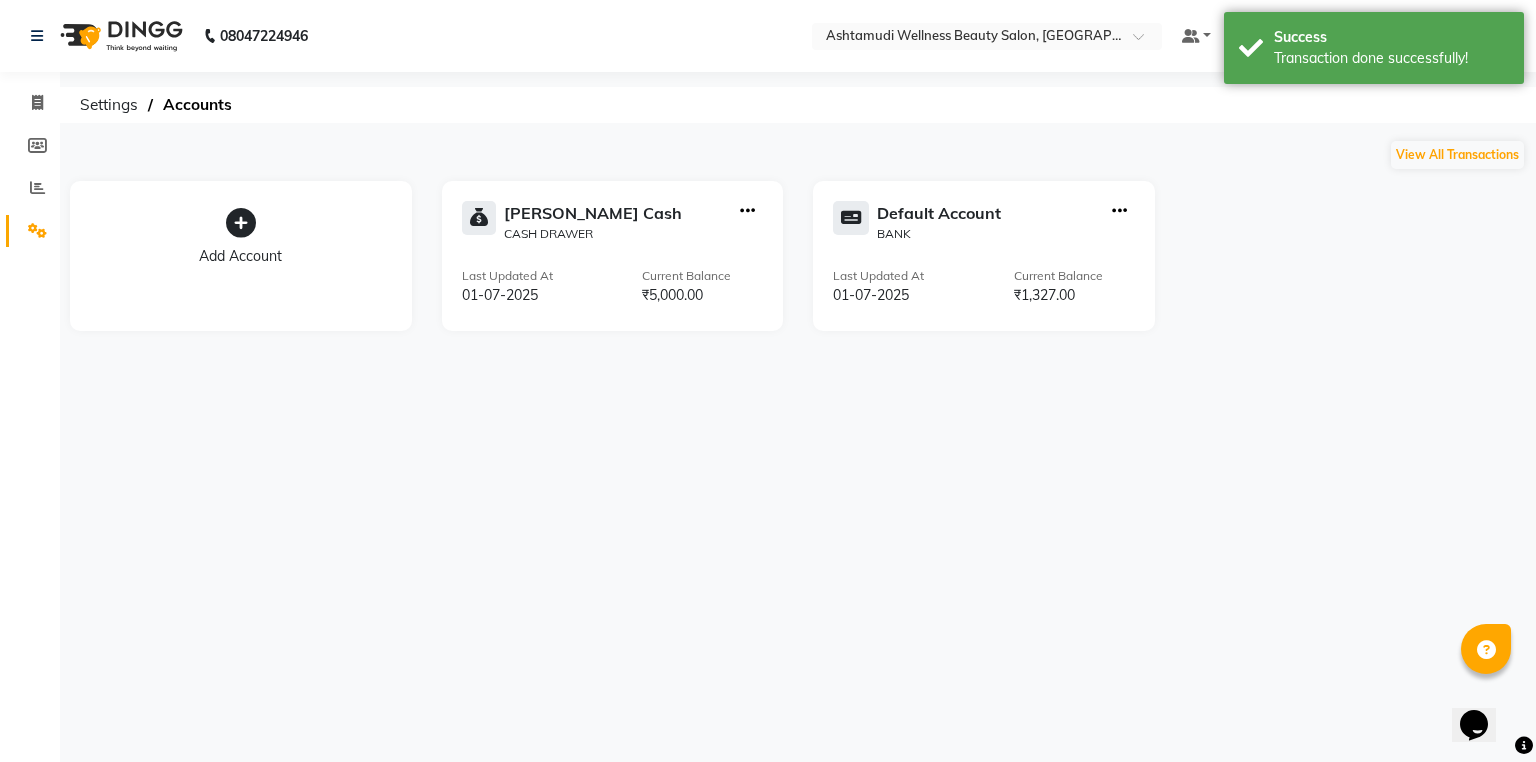 click 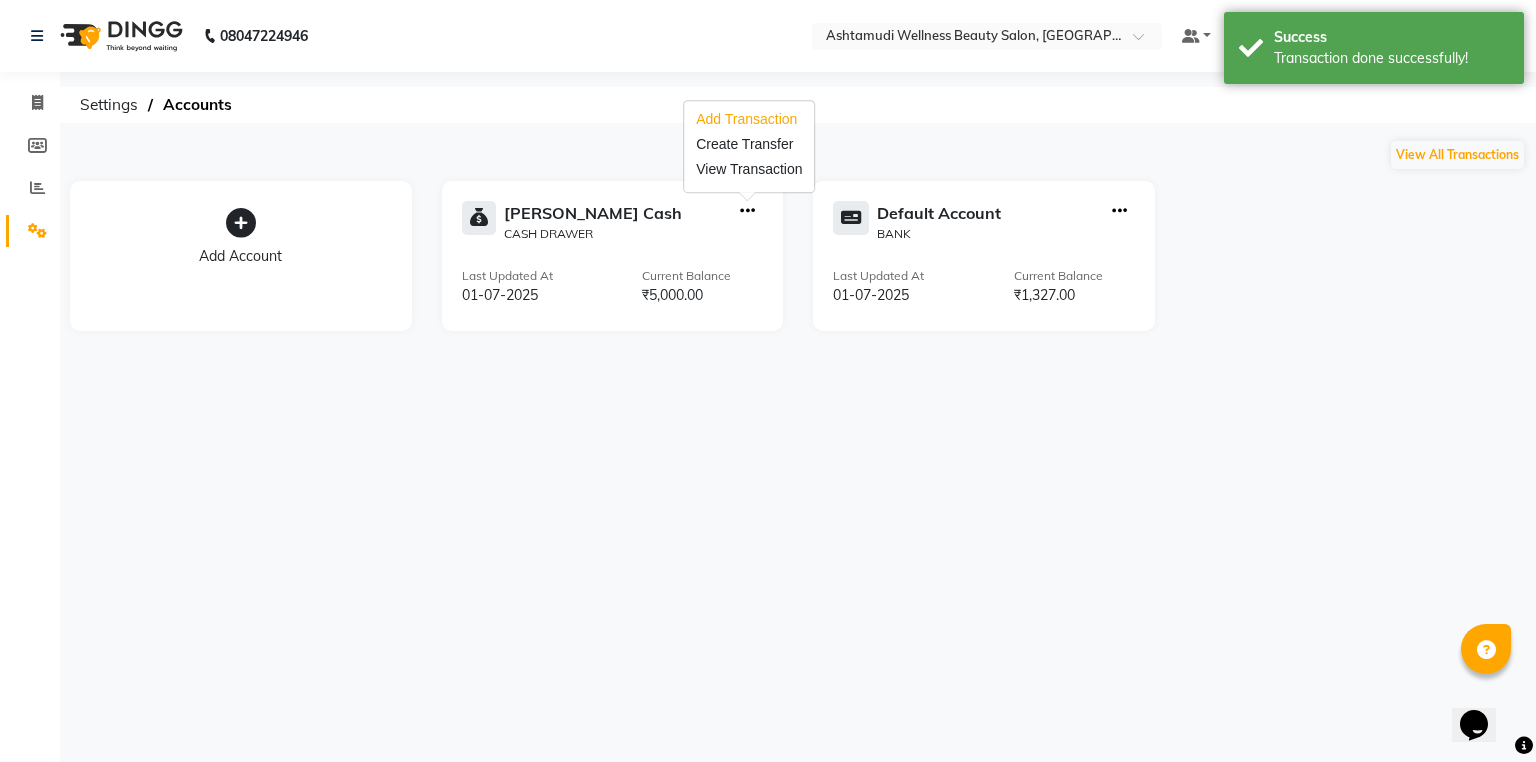 click on "Add Transaction" at bounding box center (749, 119) 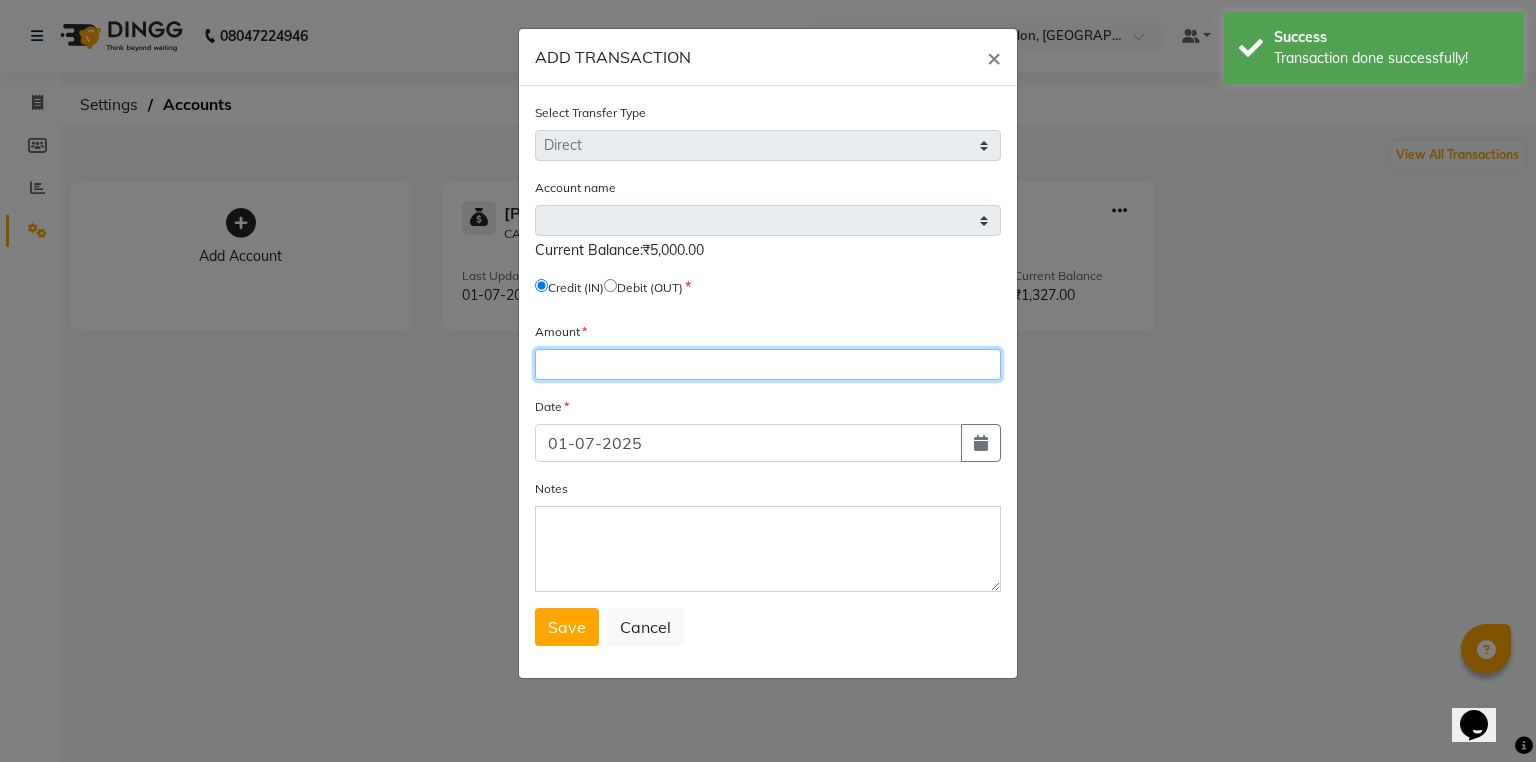 click 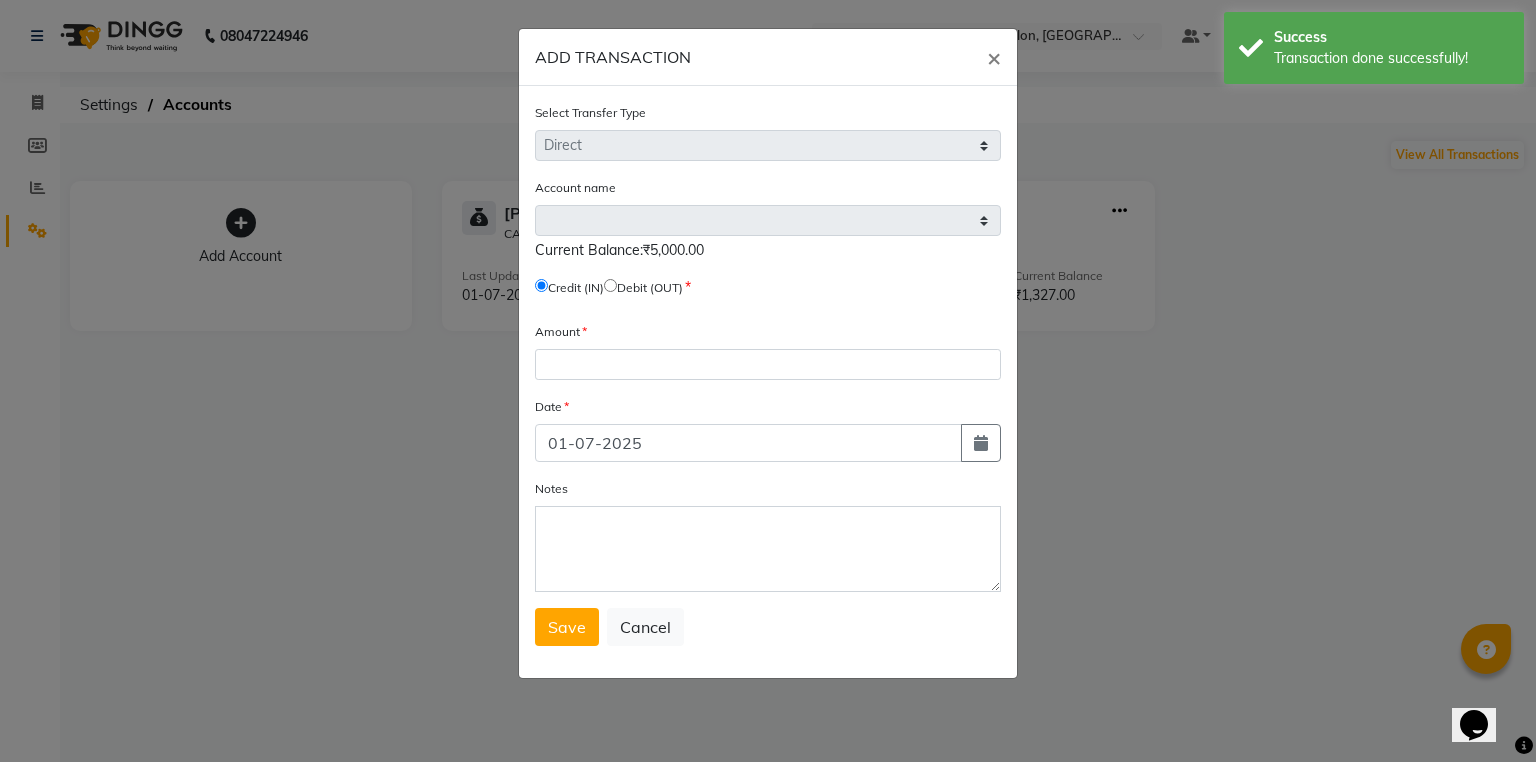 drag, startPoint x: 627, startPoint y: 293, endPoint x: 614, endPoint y: 338, distance: 46.840153 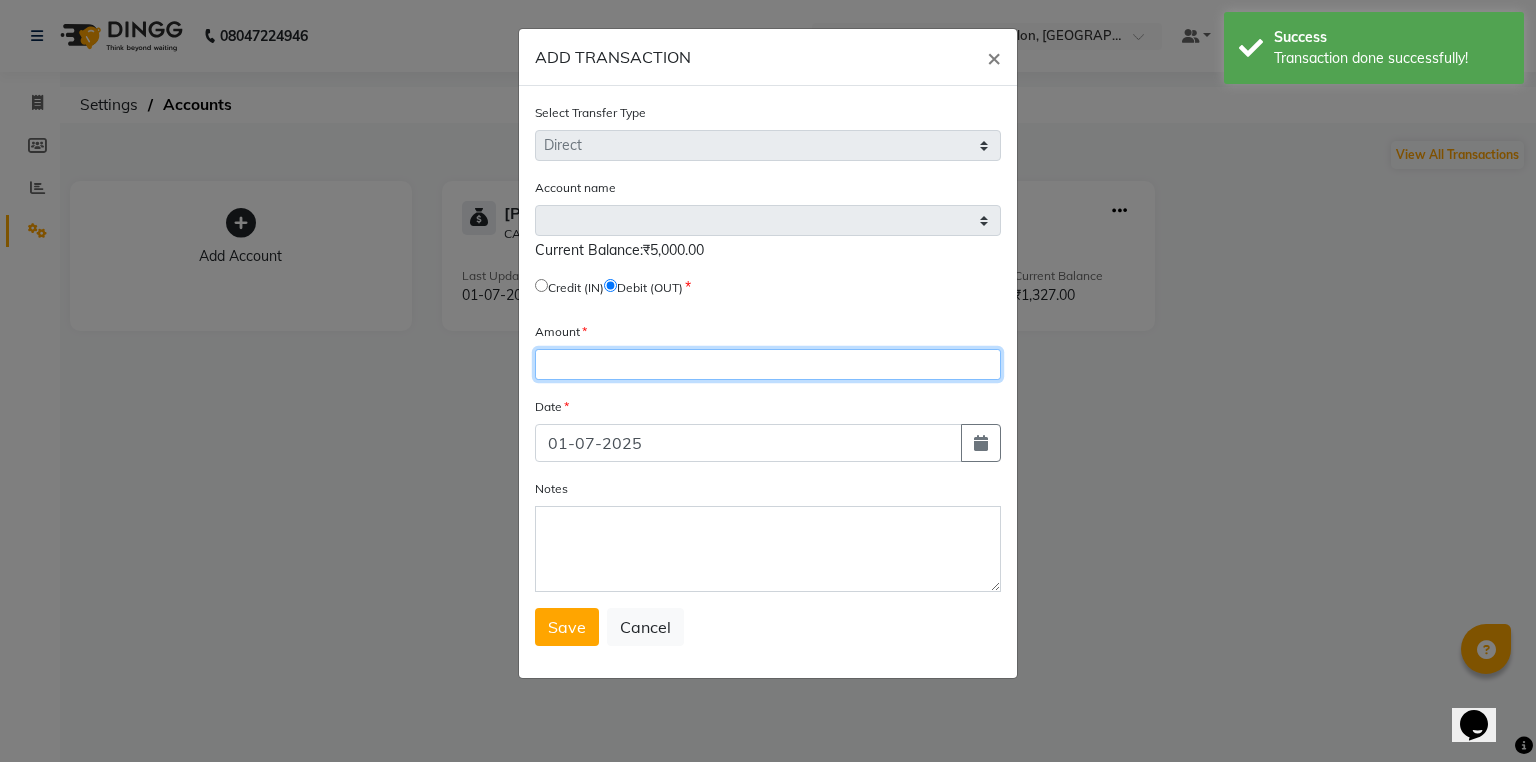 drag, startPoint x: 609, startPoint y: 356, endPoint x: 606, endPoint y: 366, distance: 10.440307 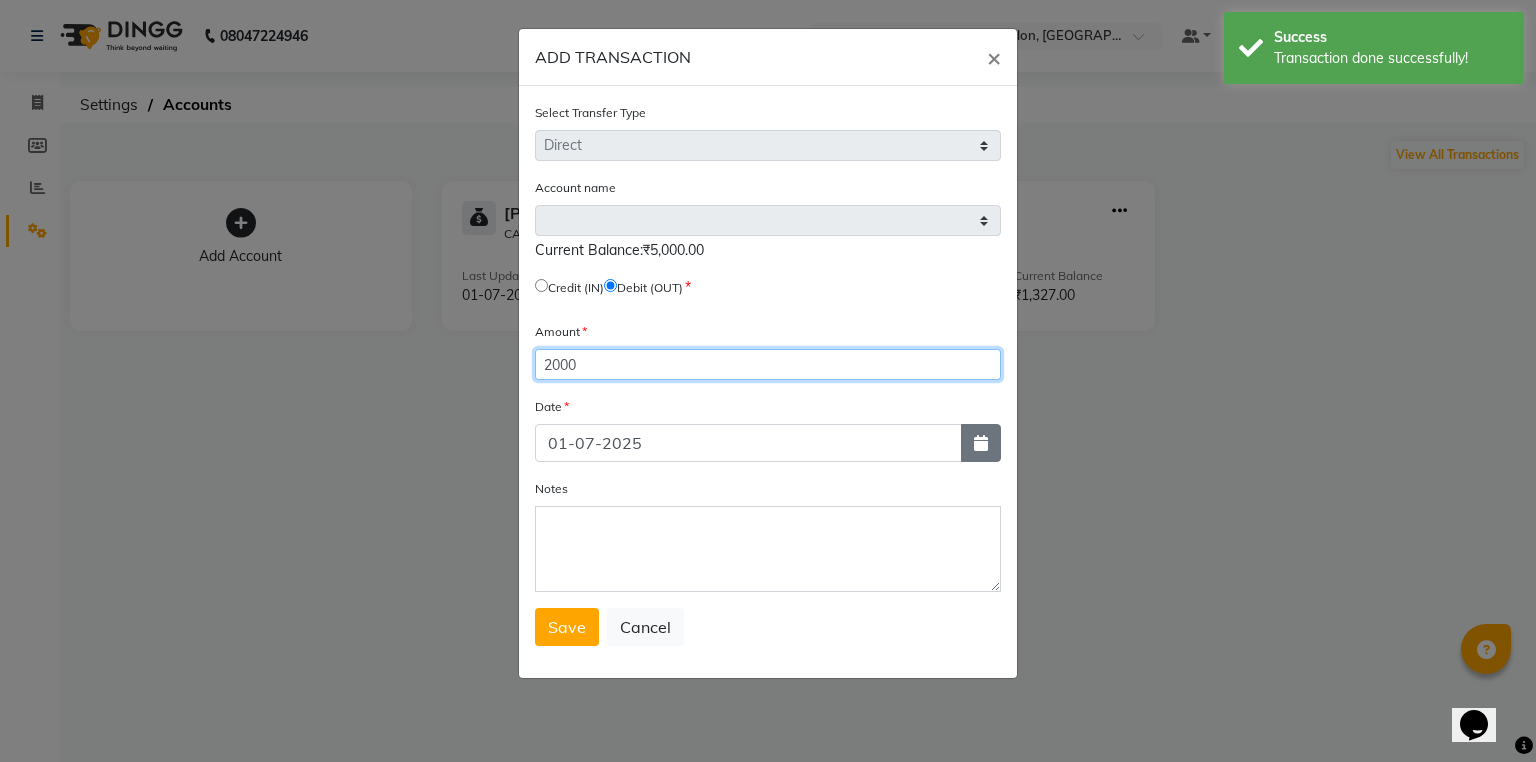 type on "2000" 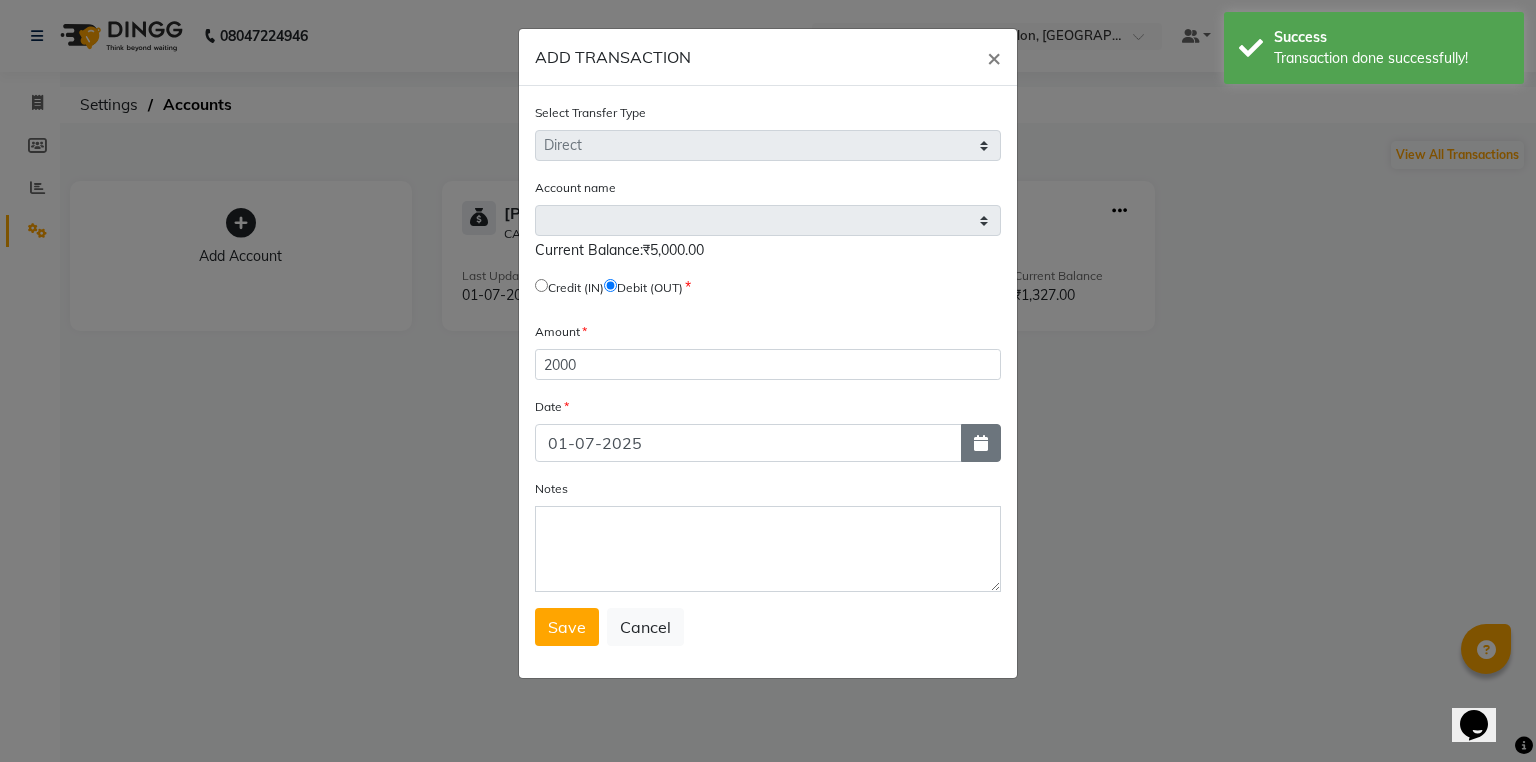drag, startPoint x: 965, startPoint y: 441, endPoint x: 617, endPoint y: 304, distance: 373.996 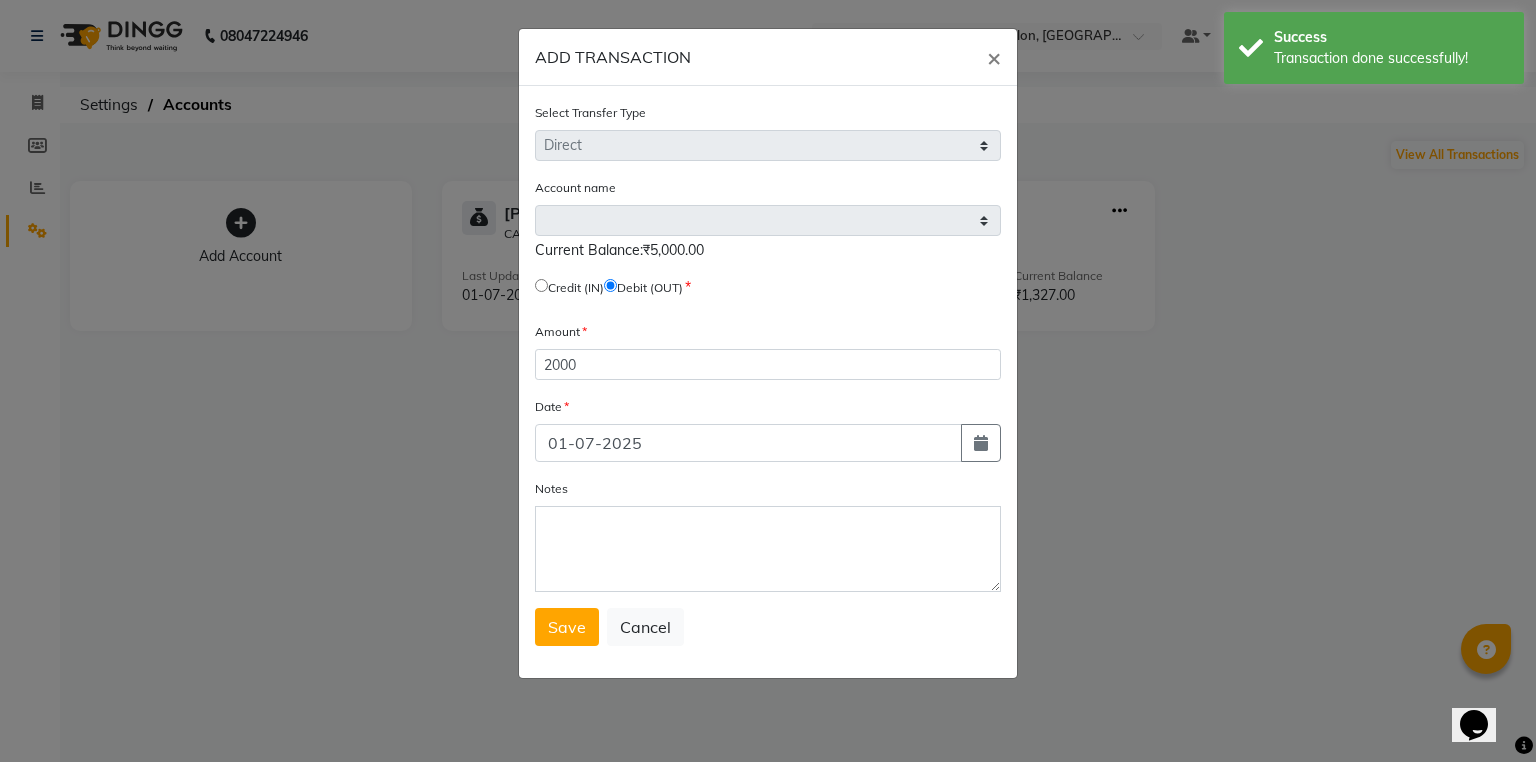 select on "7" 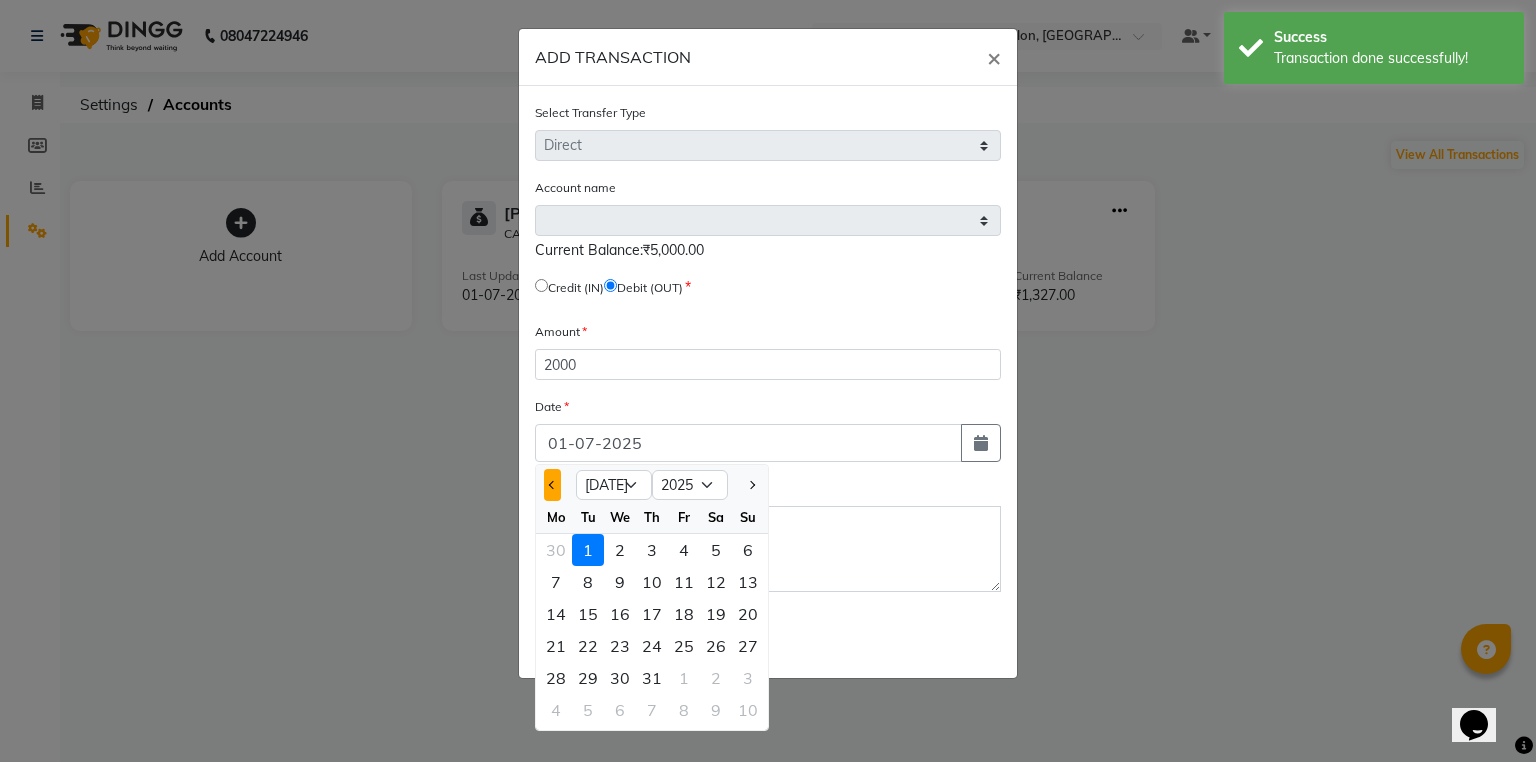 click 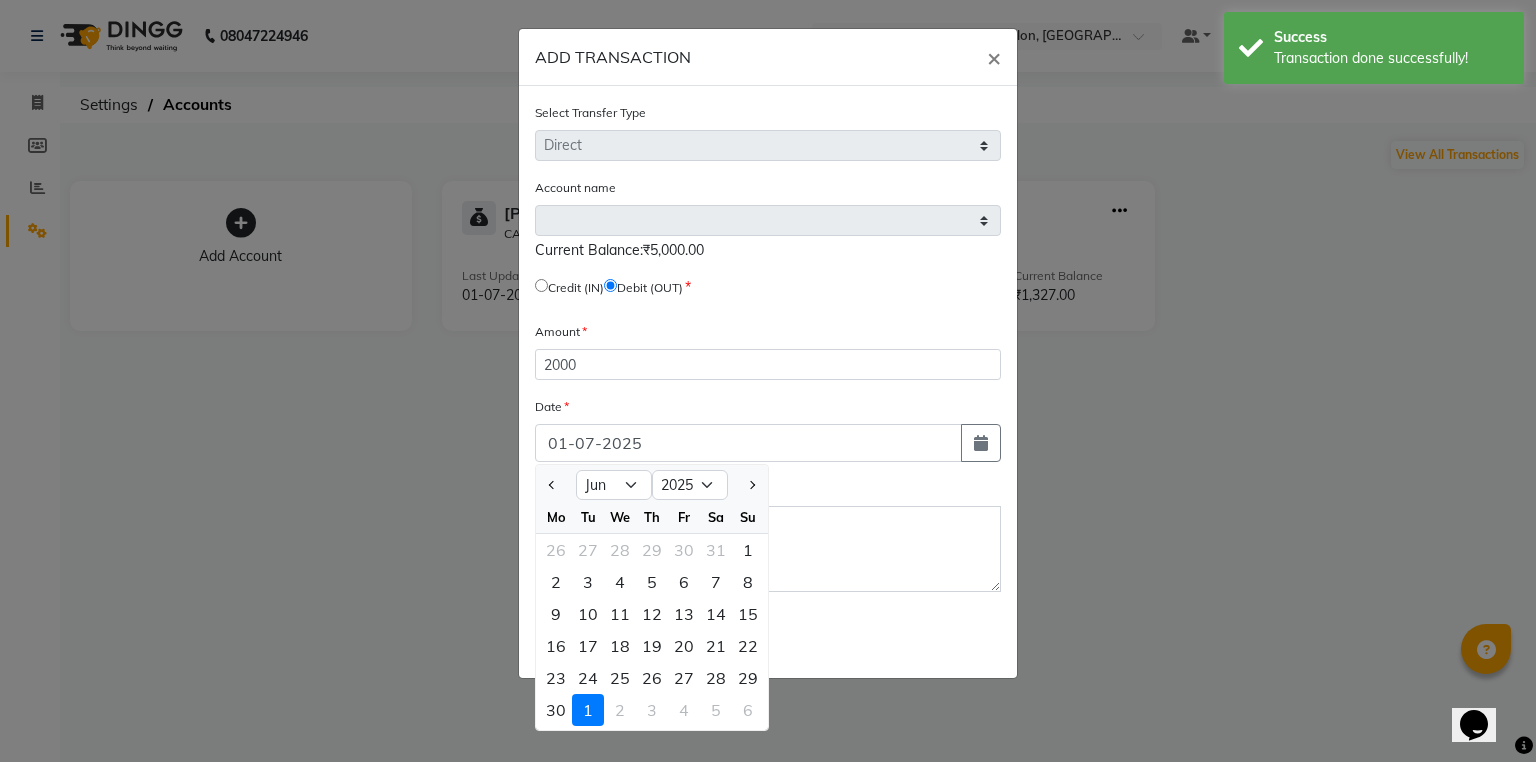 click on "30" 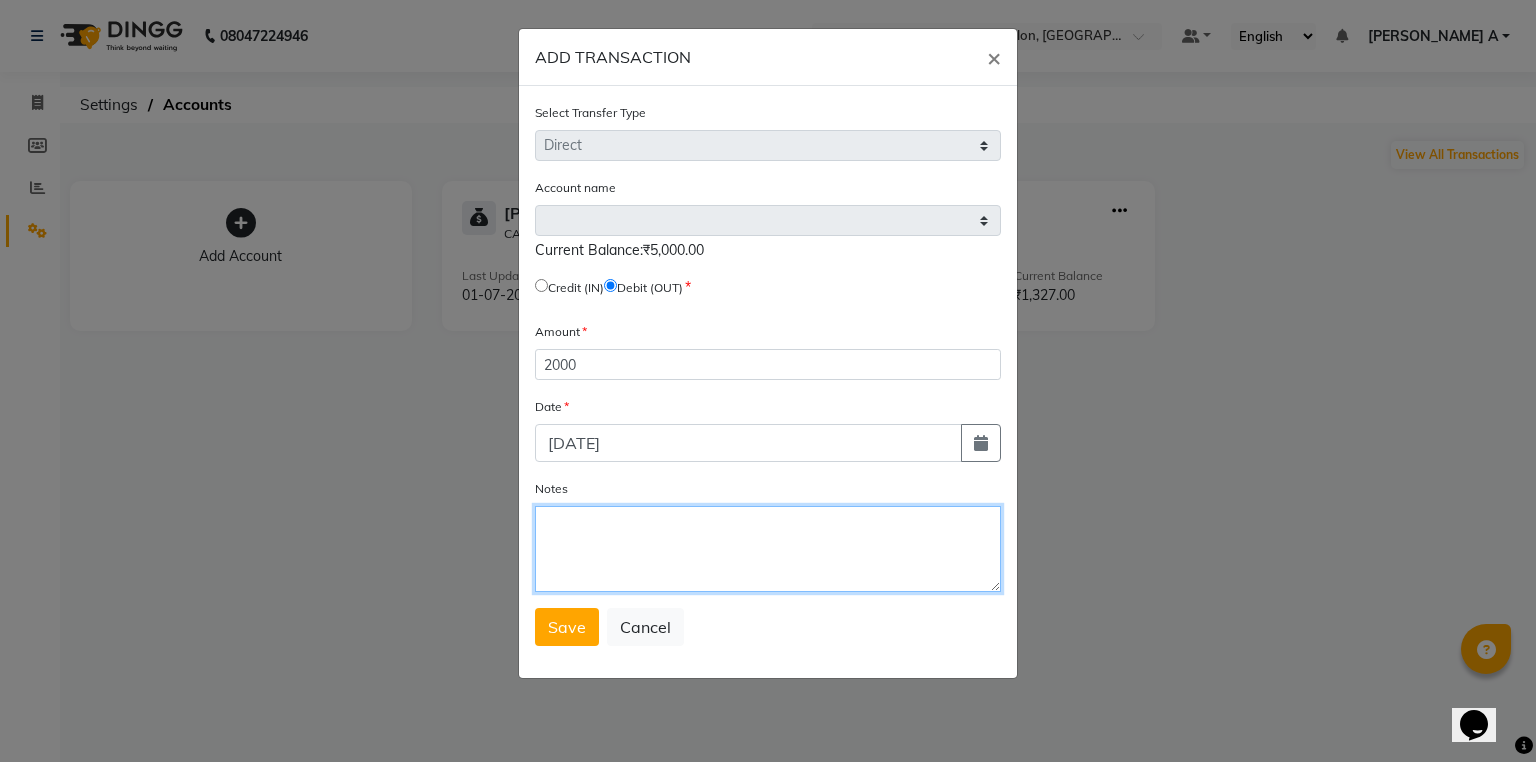 click on "Notes" at bounding box center (768, 549) 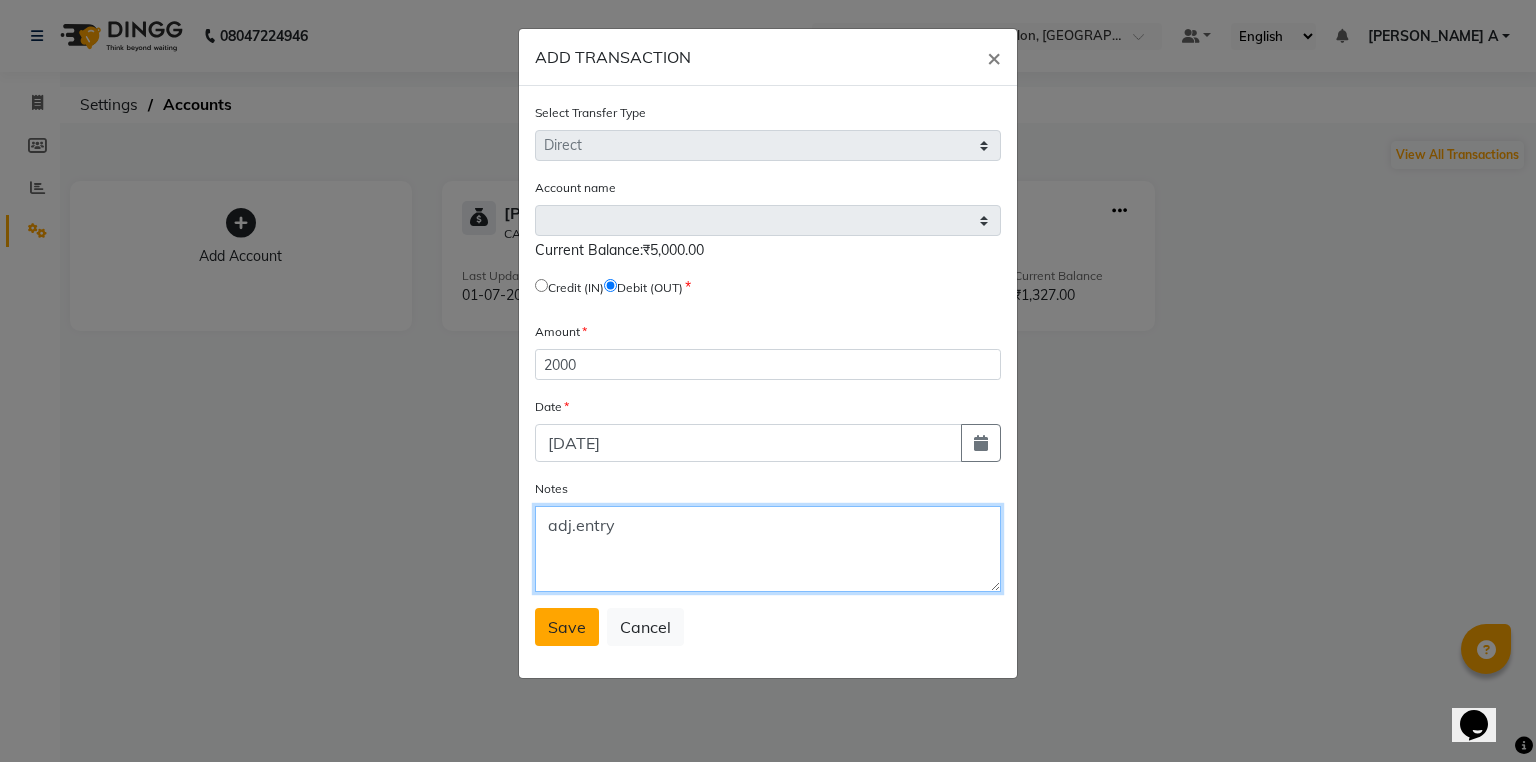 type on "adj.entry" 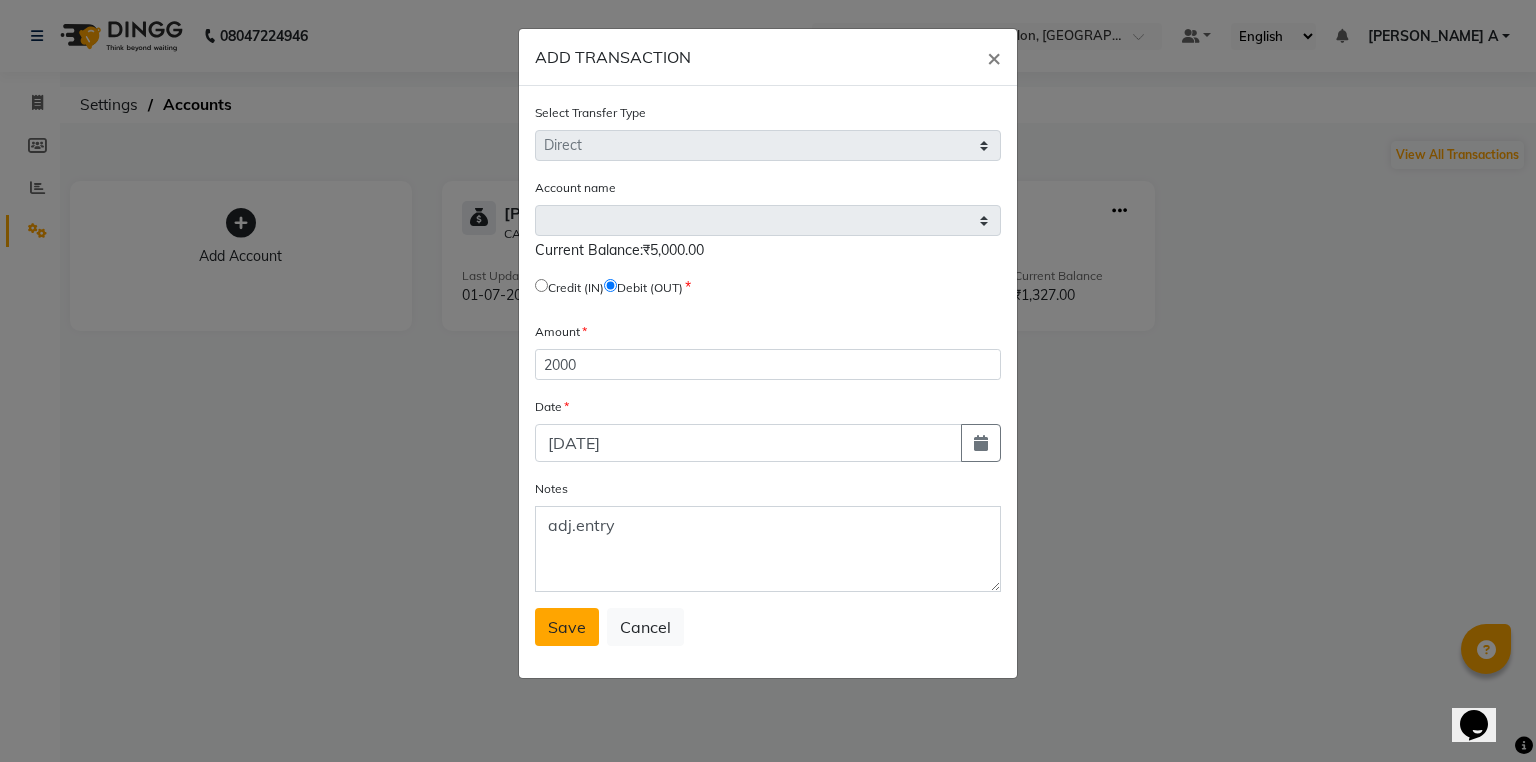 click on "Save" at bounding box center [567, 627] 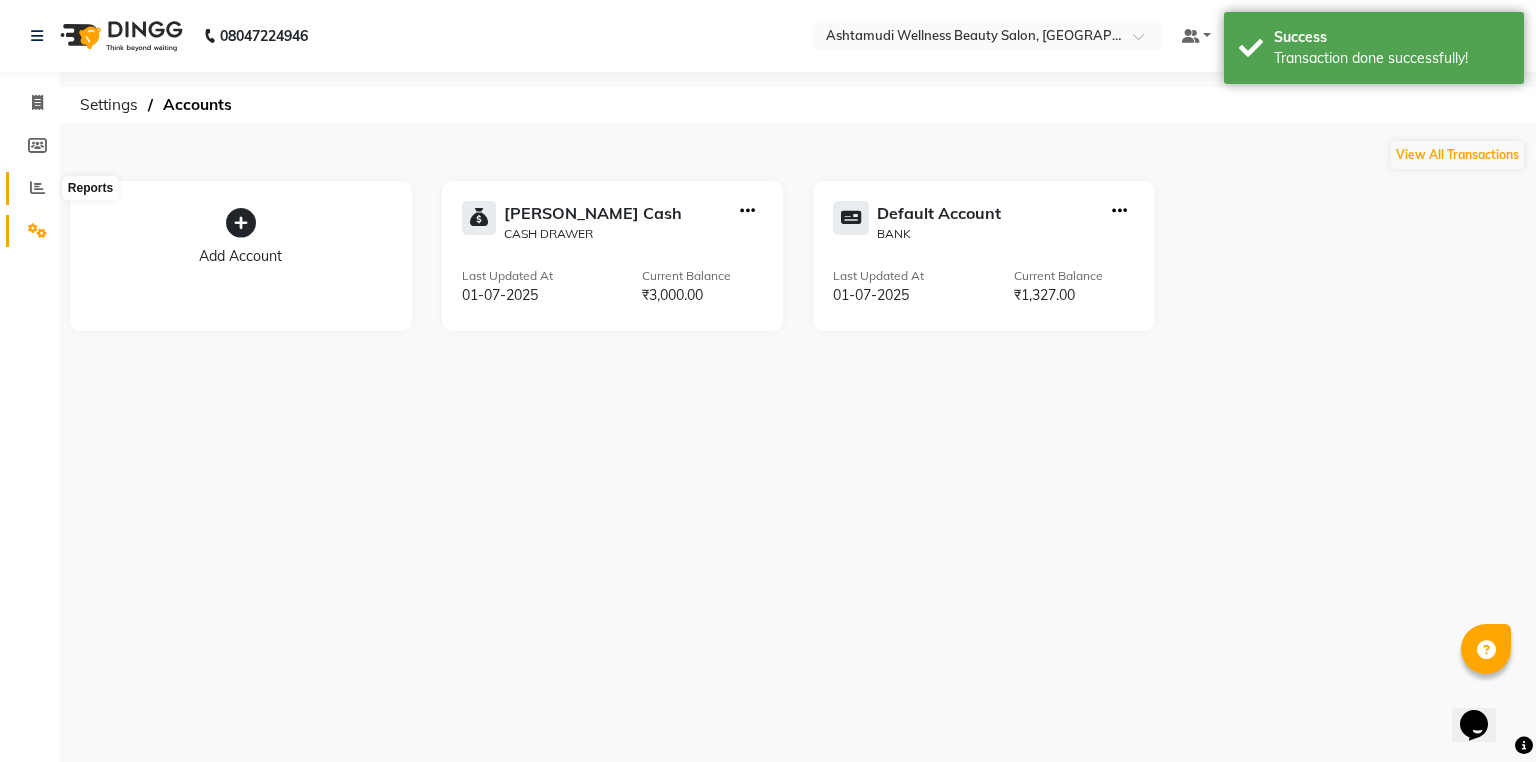 click 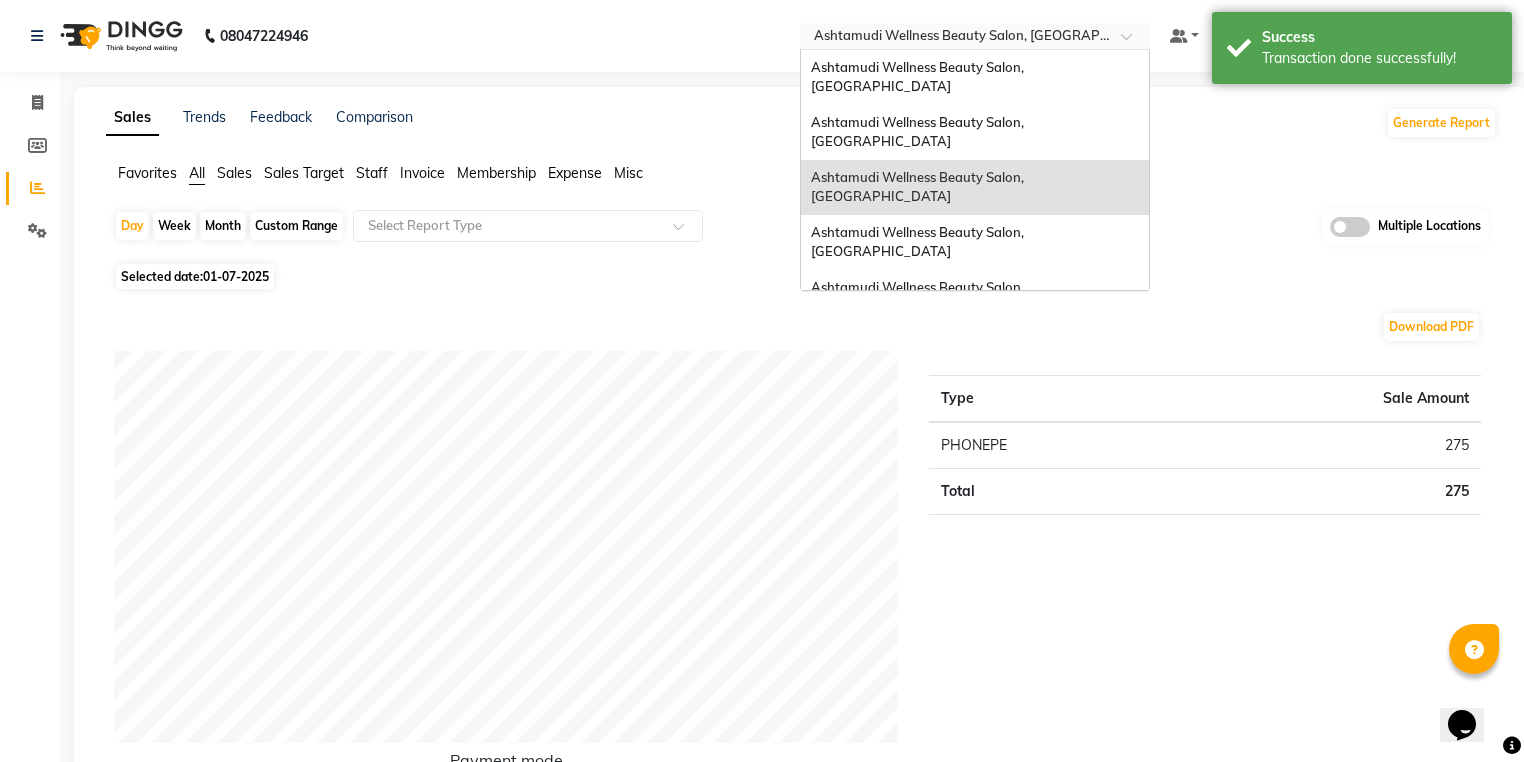 click at bounding box center (955, 38) 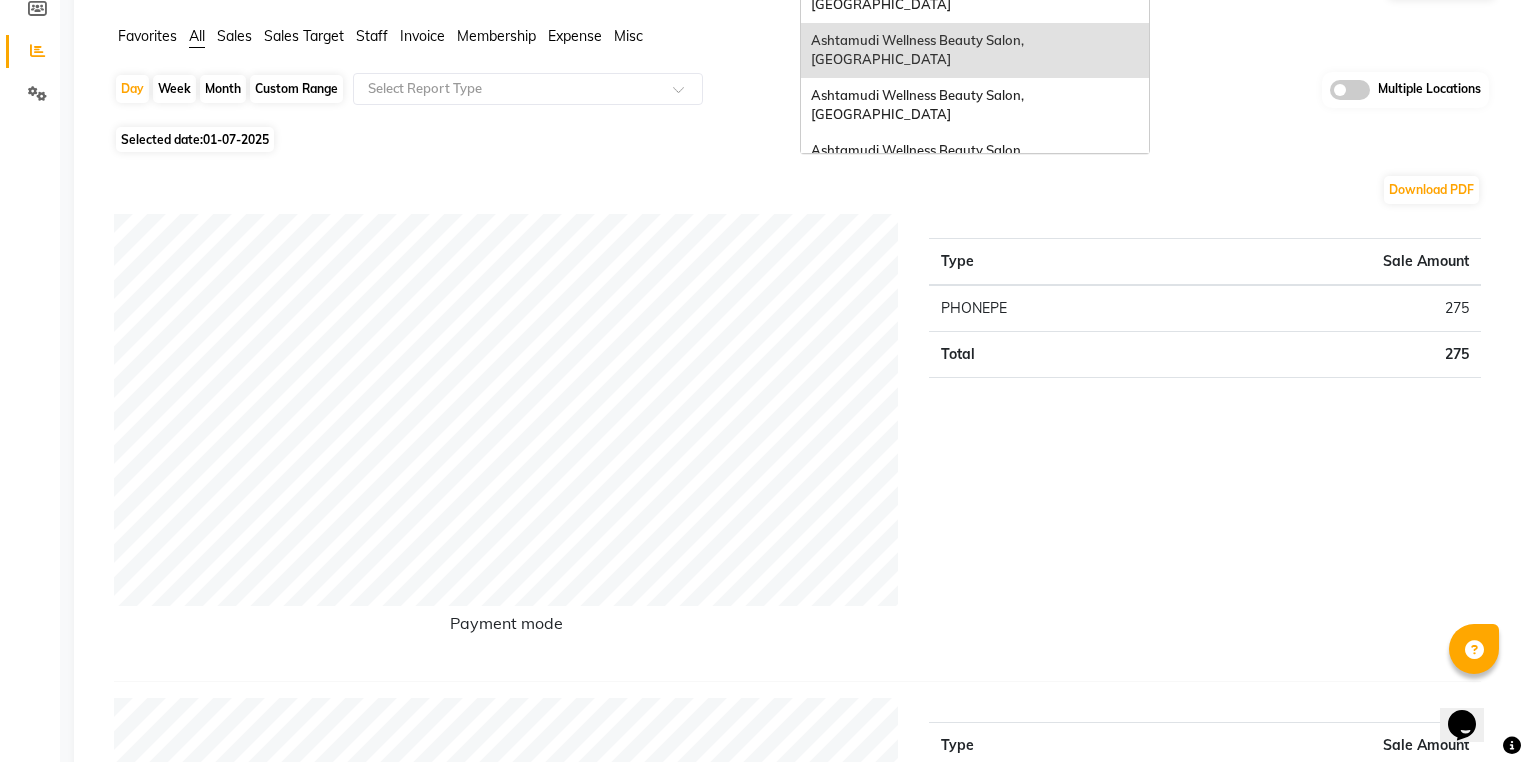 scroll, scrollTop: 0, scrollLeft: 0, axis: both 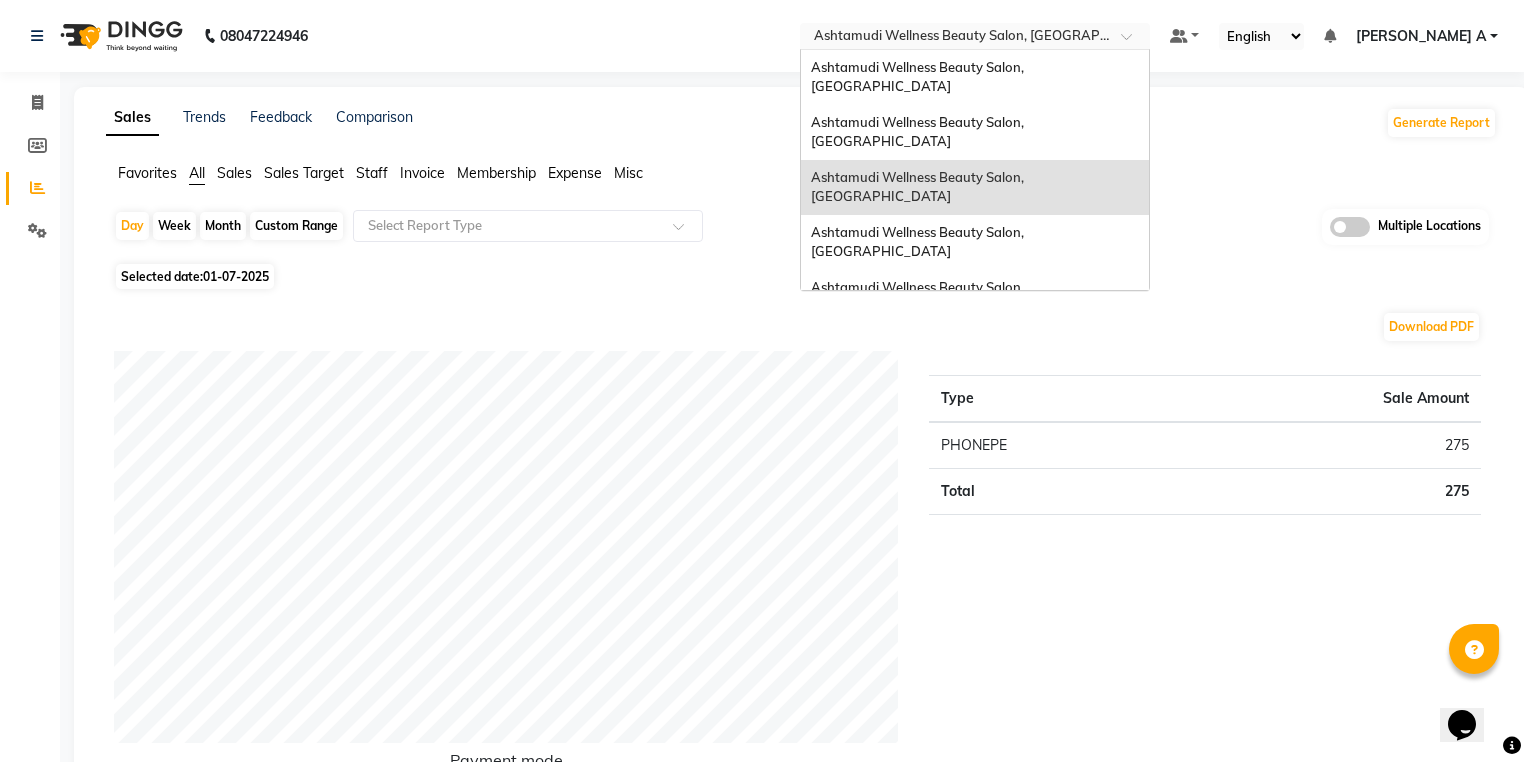 click on "PHONEPE" 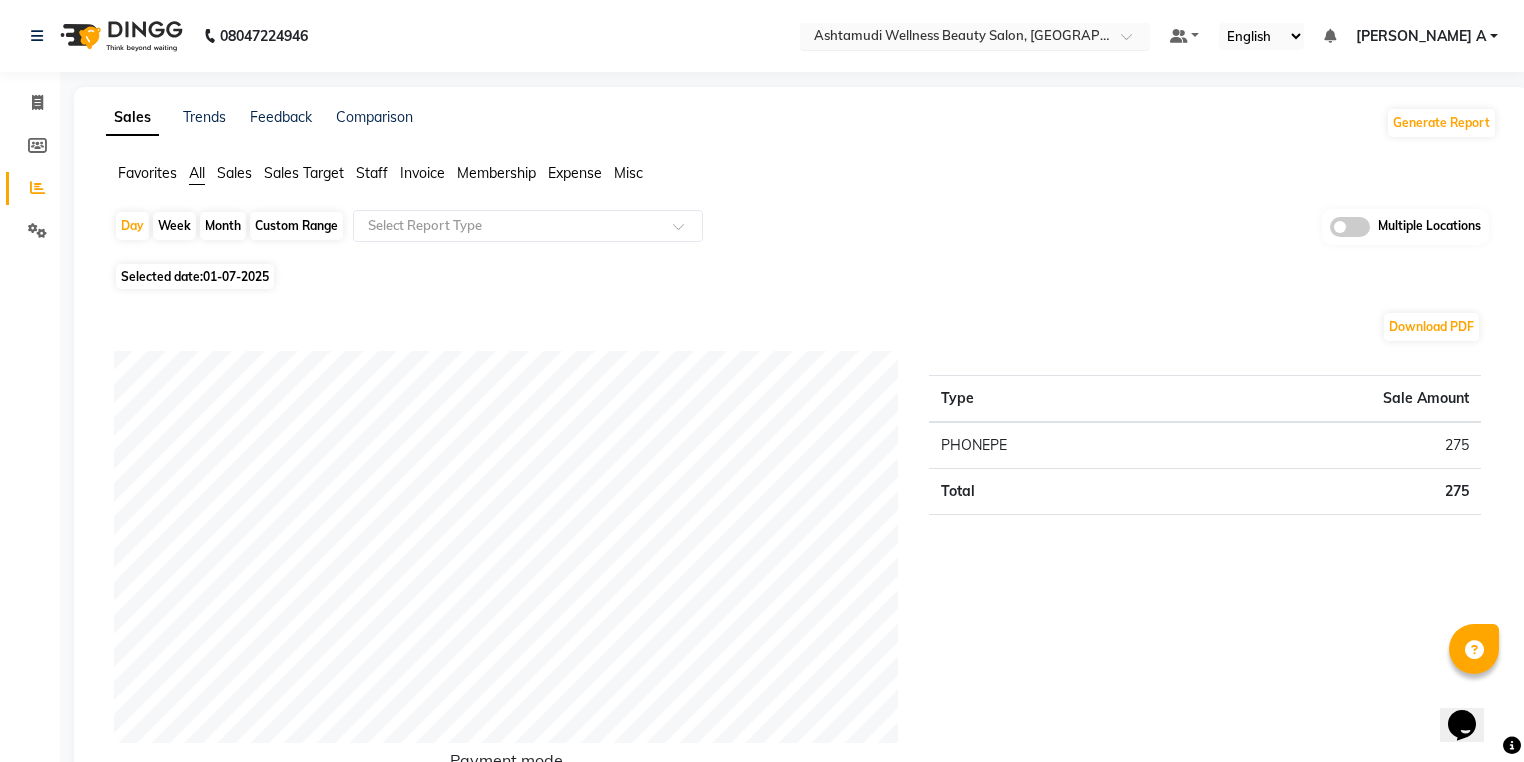 click at bounding box center [975, 38] 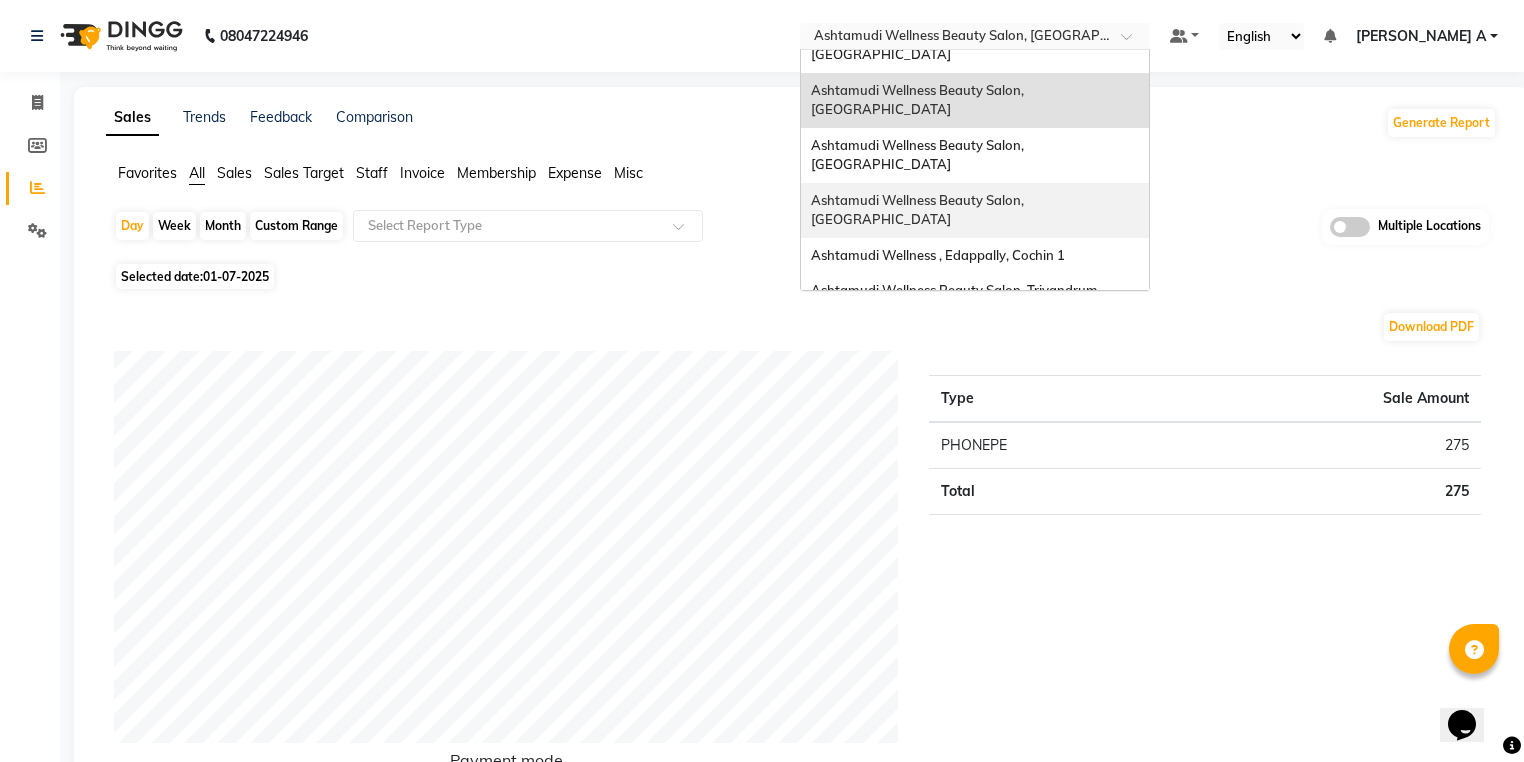 scroll, scrollTop: 240, scrollLeft: 0, axis: vertical 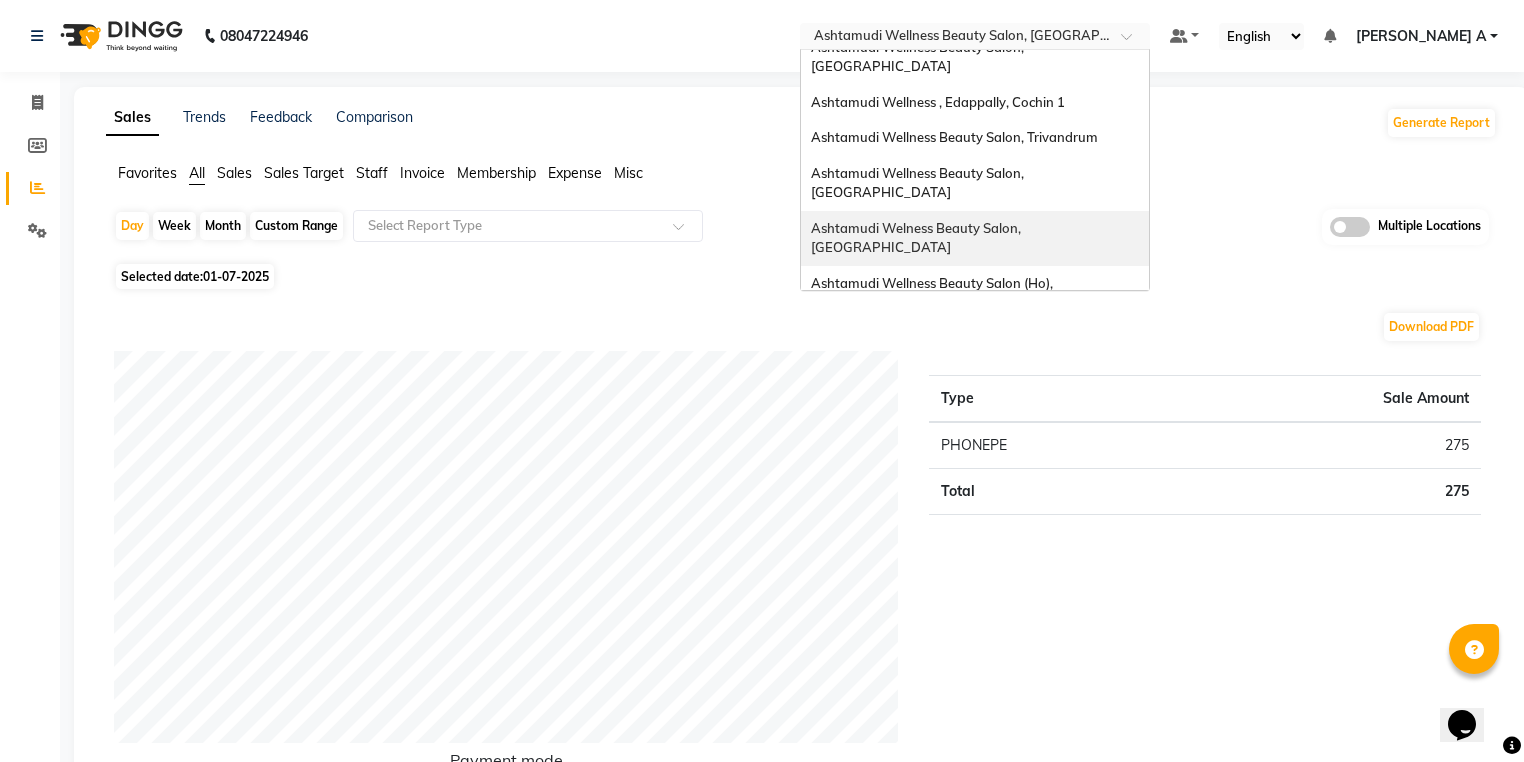 click on "Ashtamudi Welness Beauty Salon, [GEOGRAPHIC_DATA]" at bounding box center [917, 238] 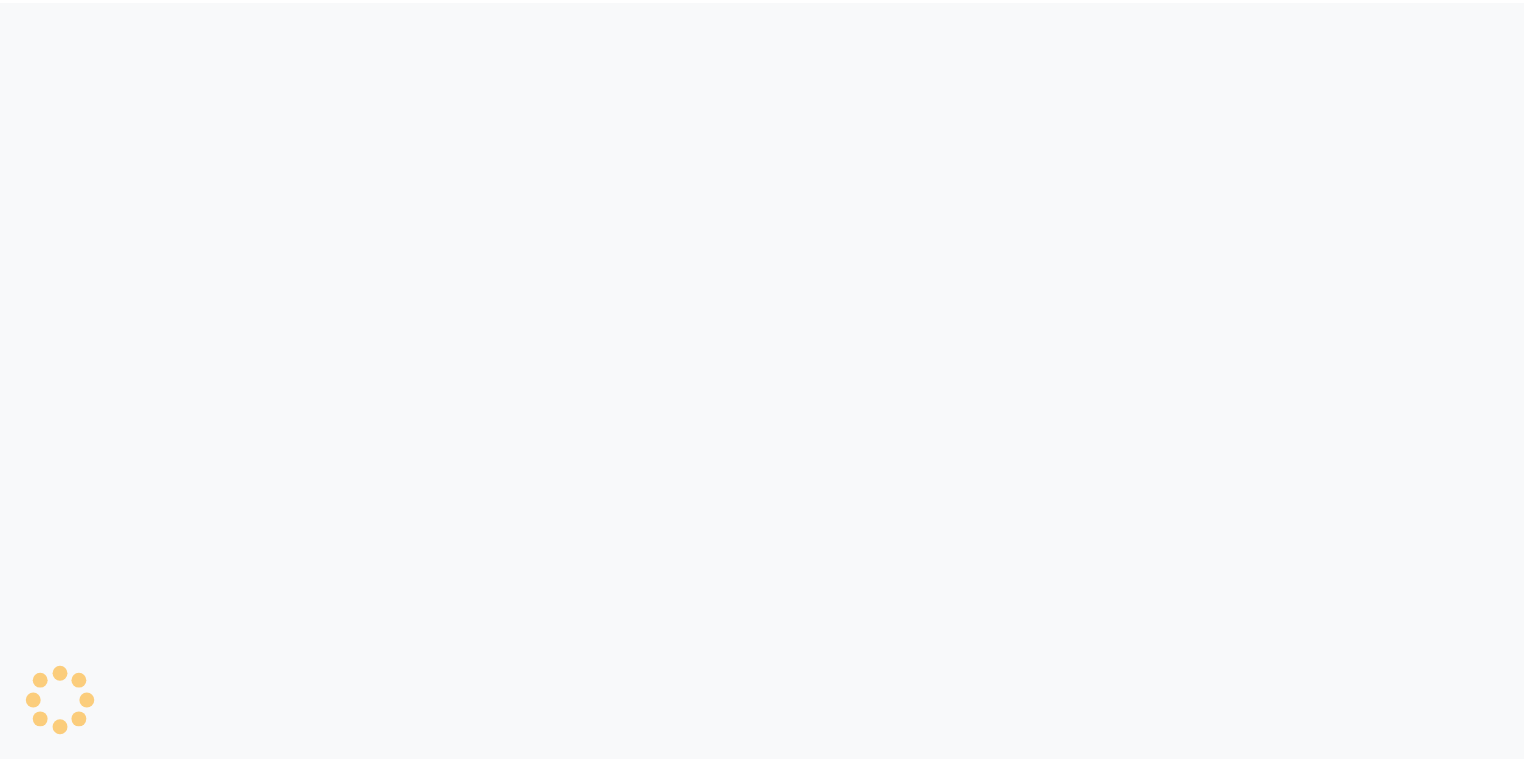 scroll, scrollTop: 0, scrollLeft: 0, axis: both 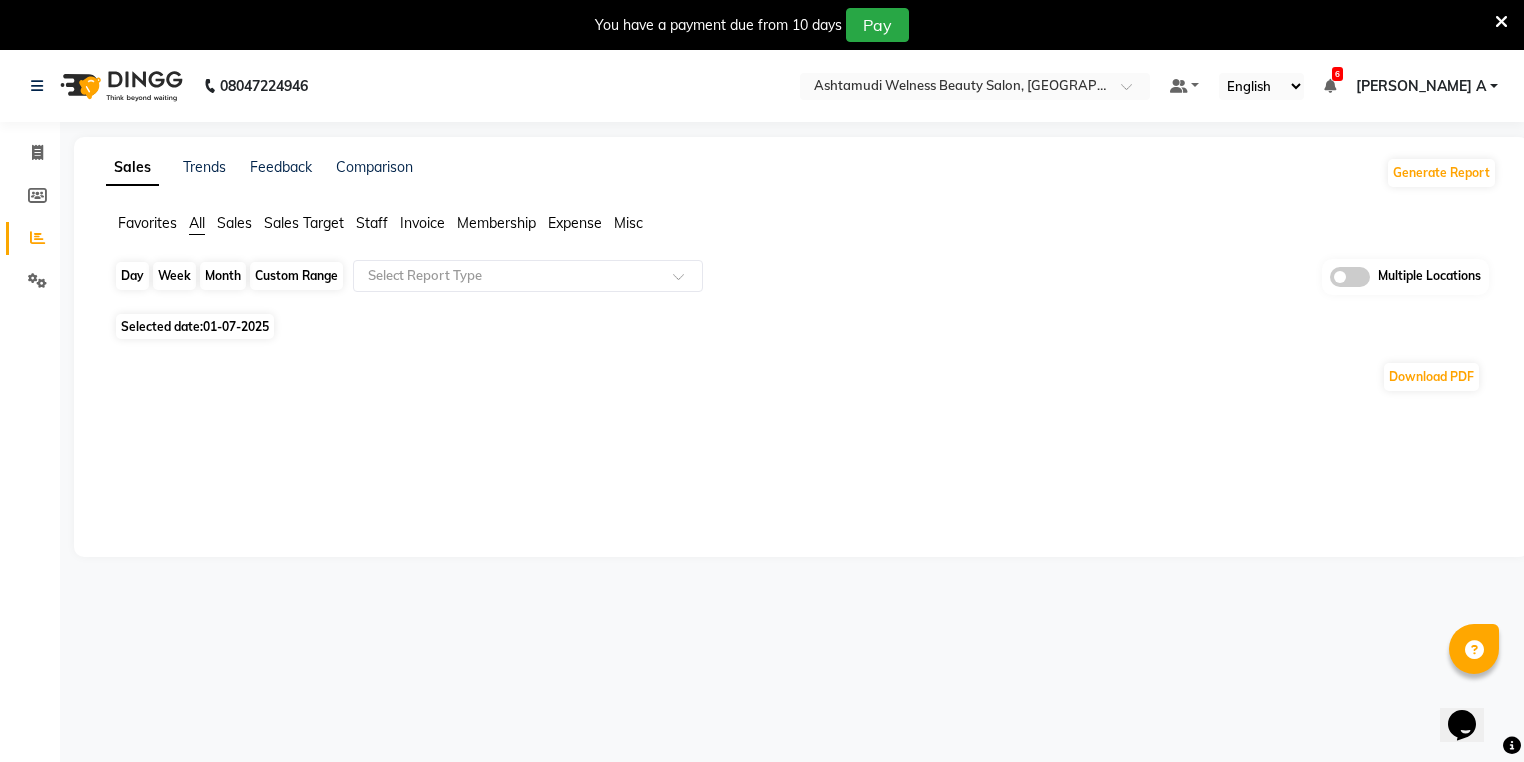 click on "Day" 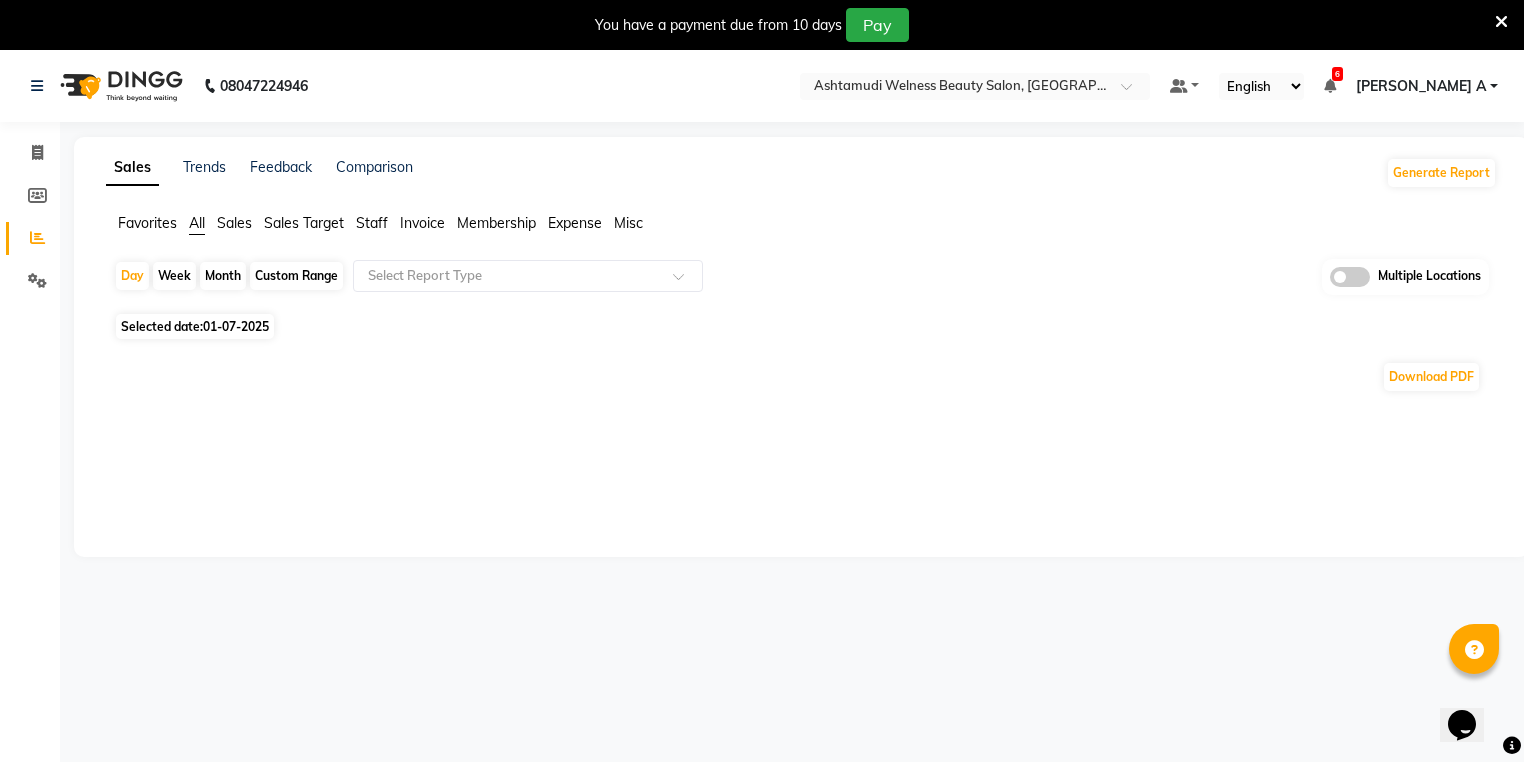select on "7" 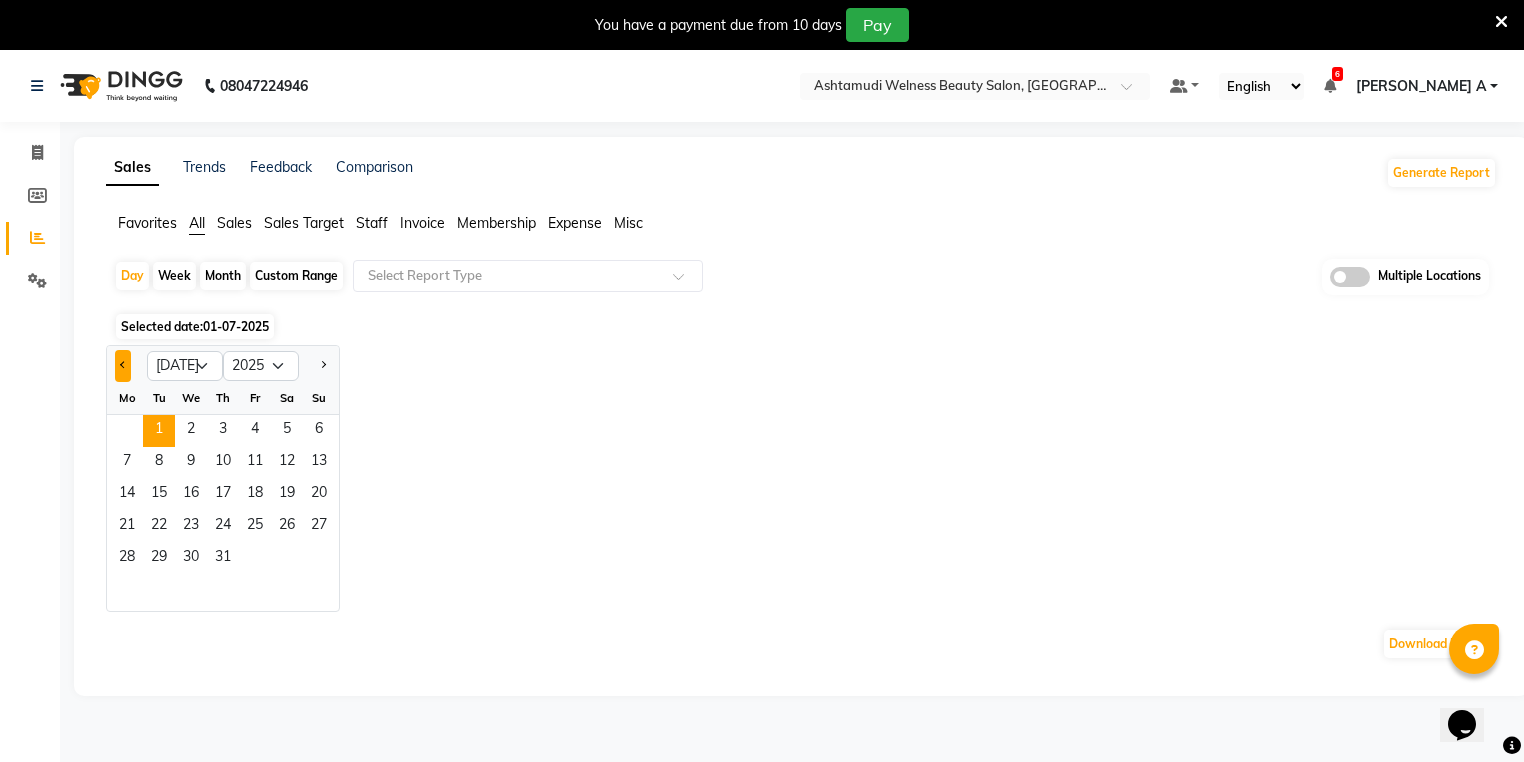 click 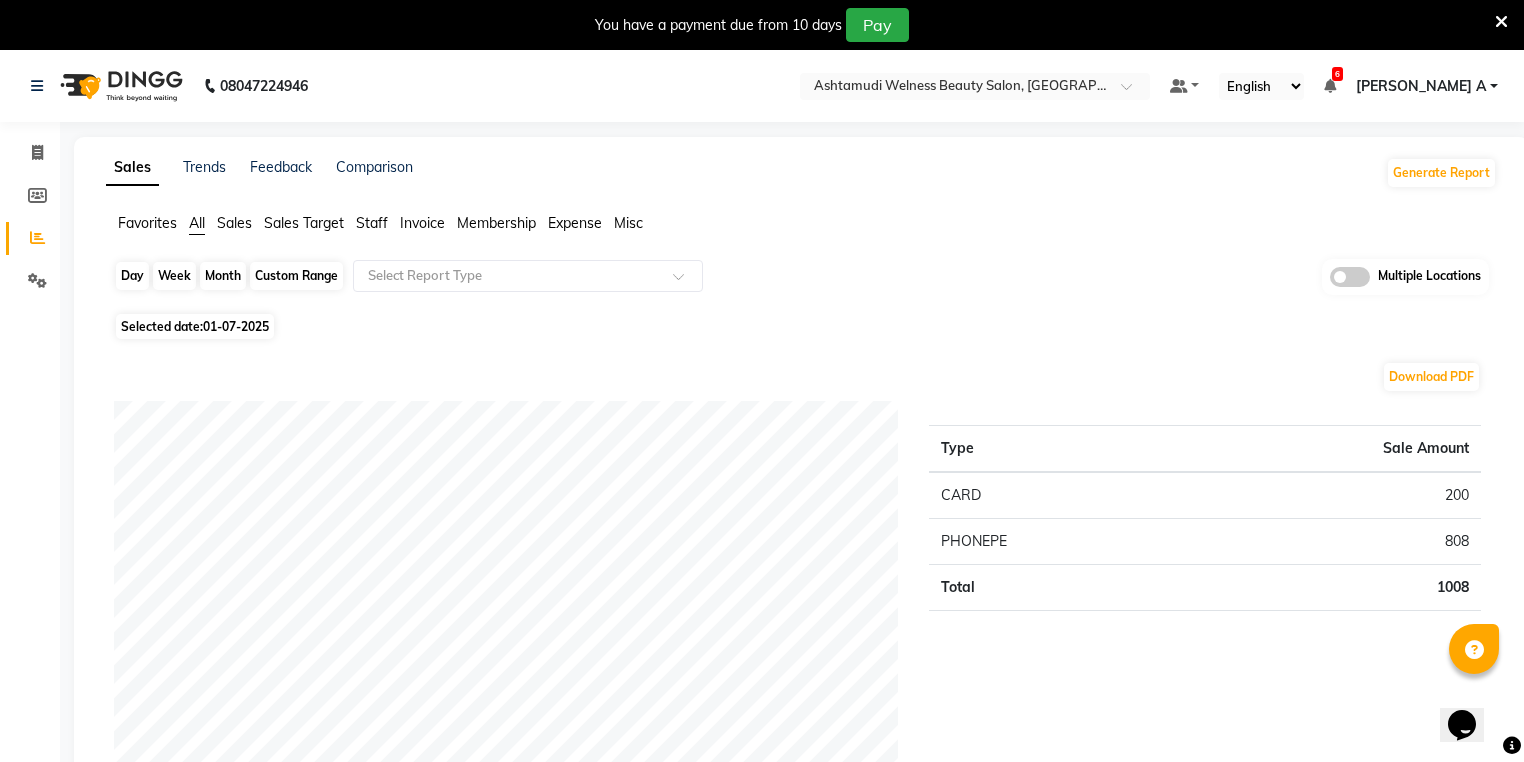 click on "Day" 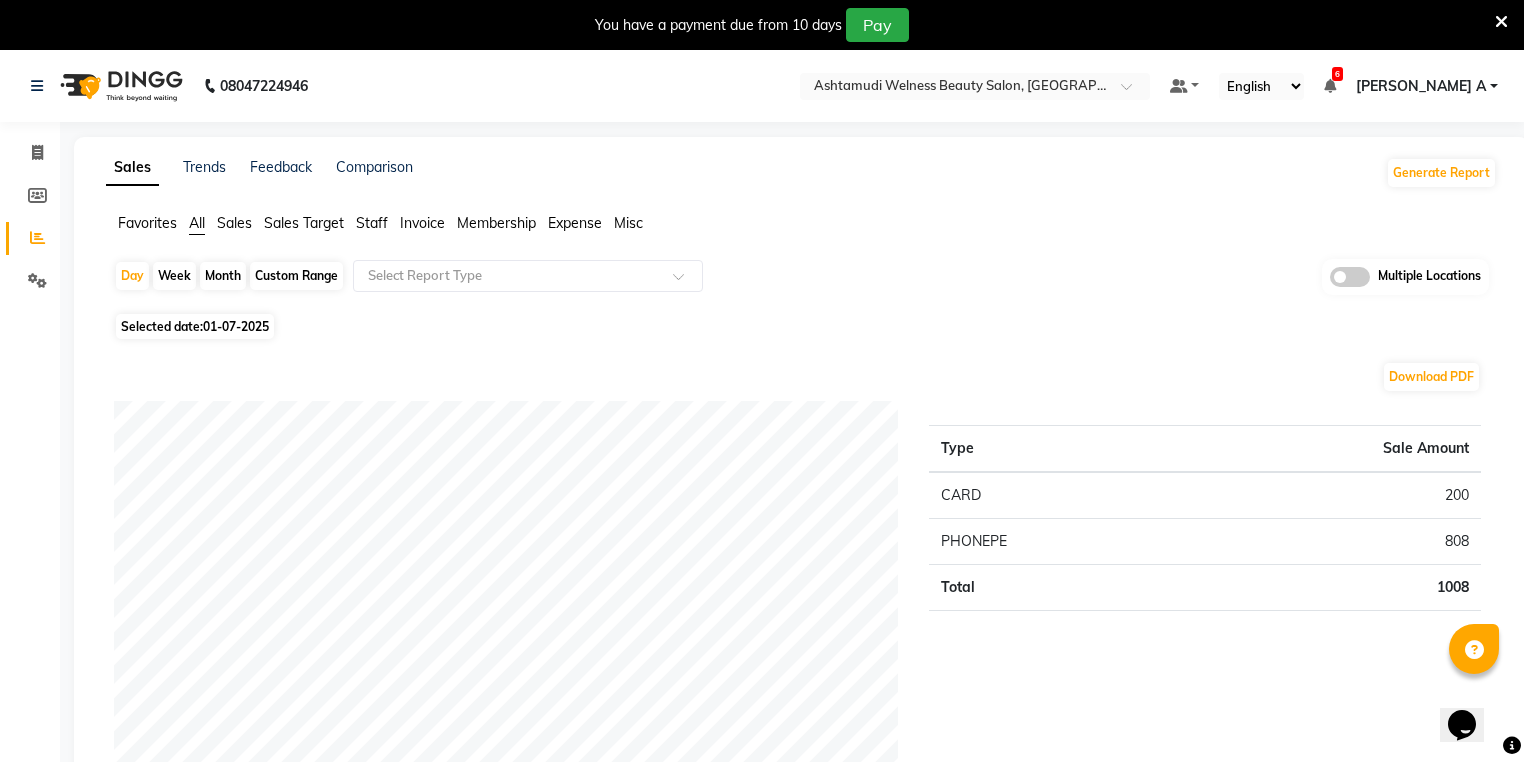 select on "7" 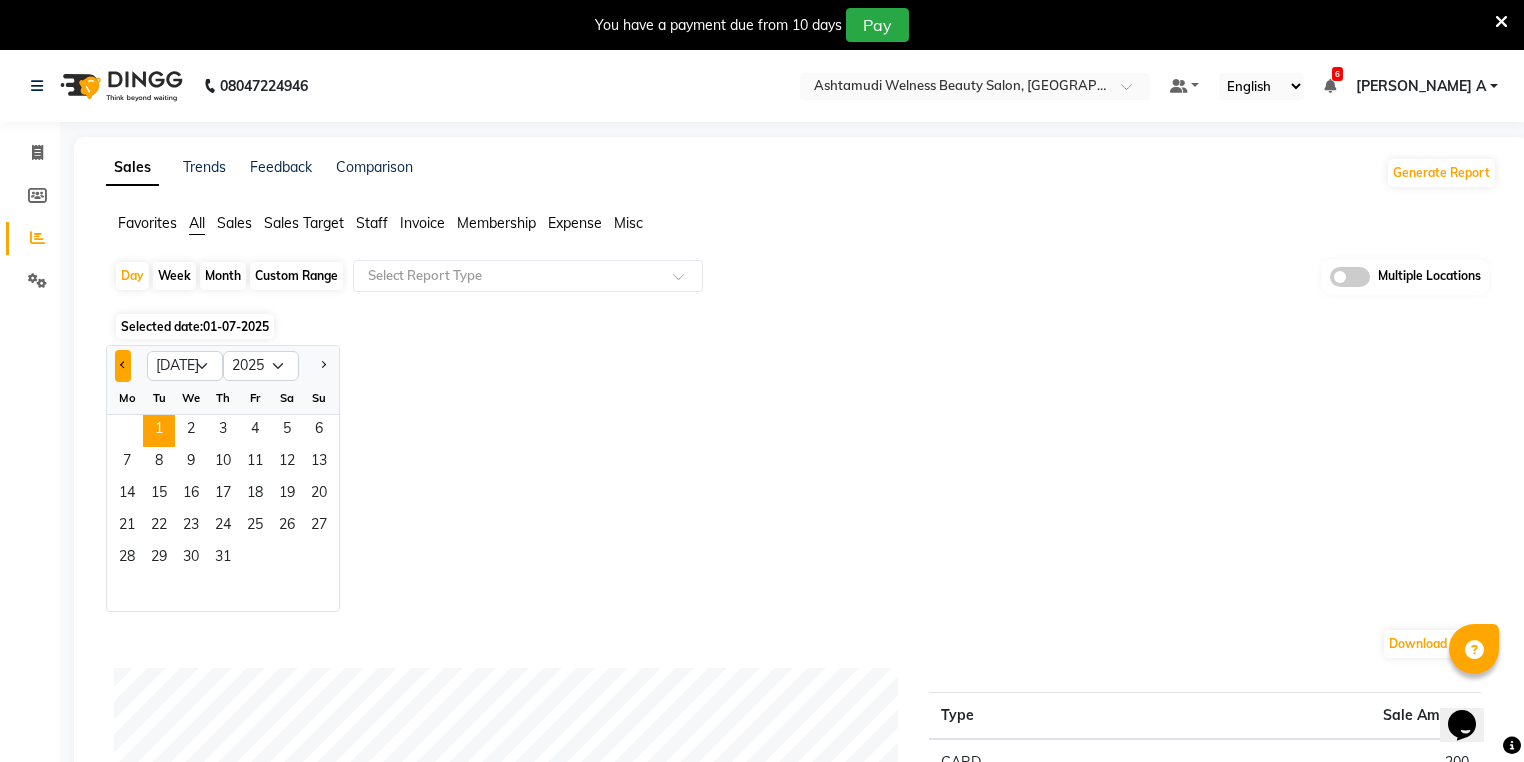 click 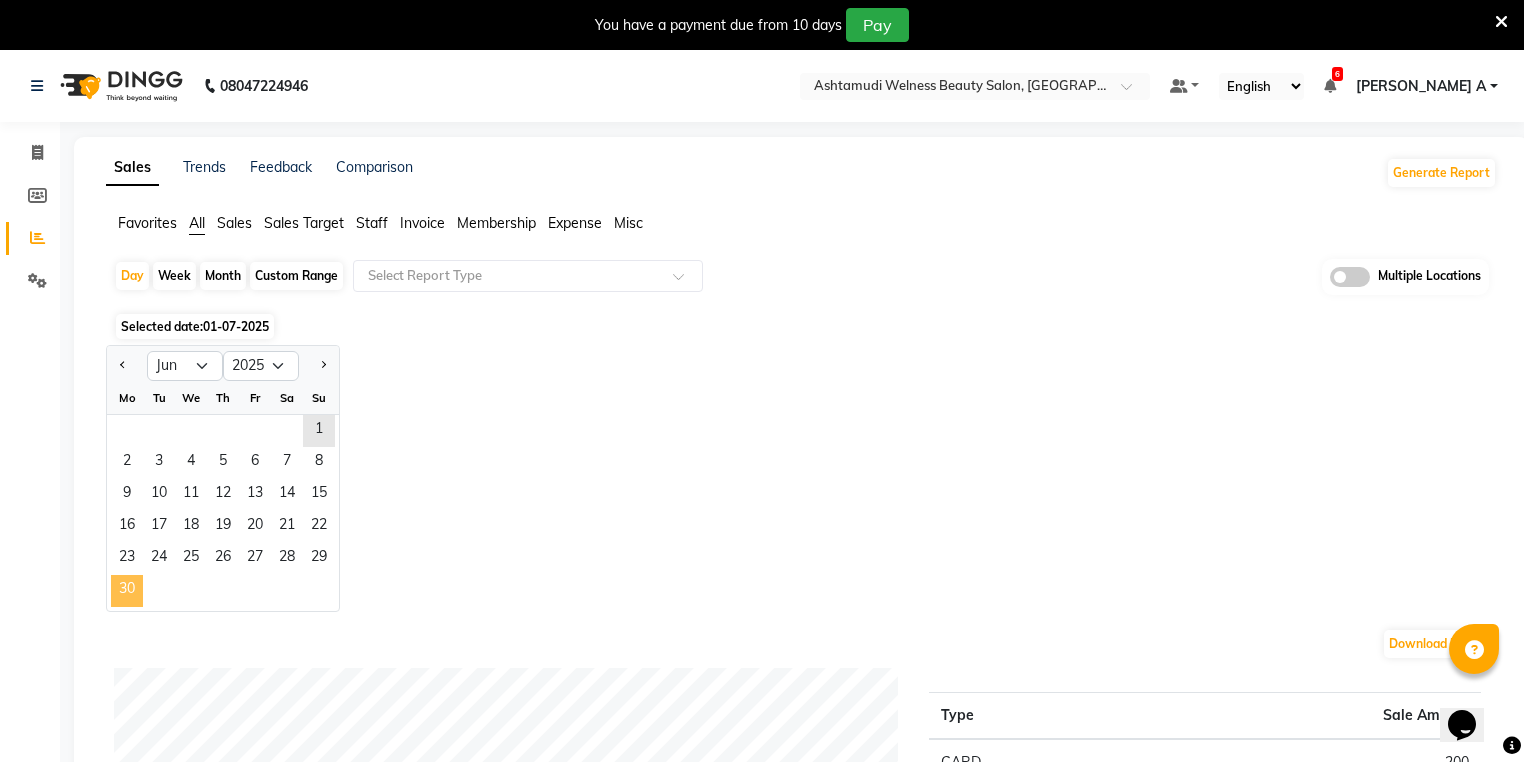 click on "30" 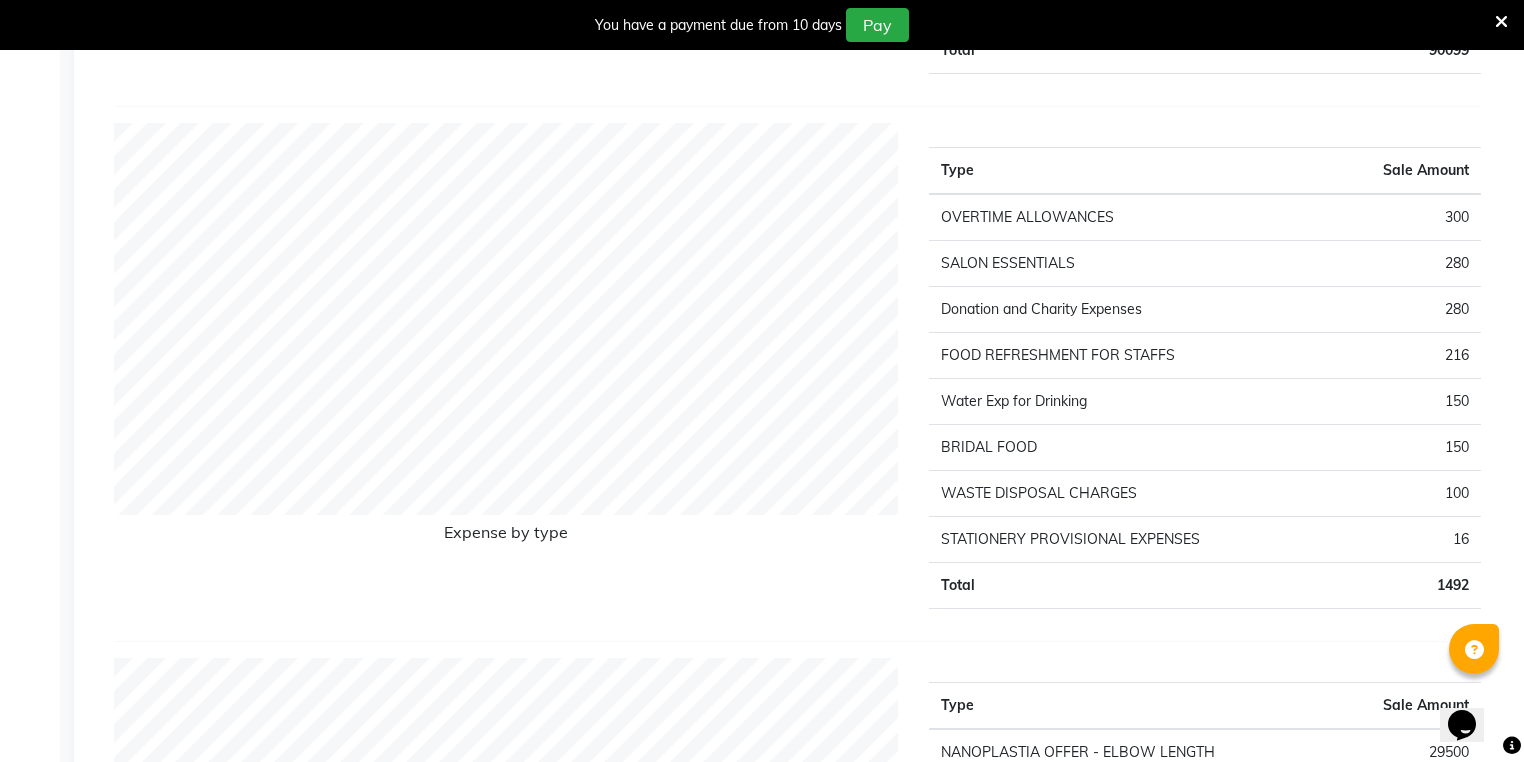 scroll, scrollTop: 2000, scrollLeft: 0, axis: vertical 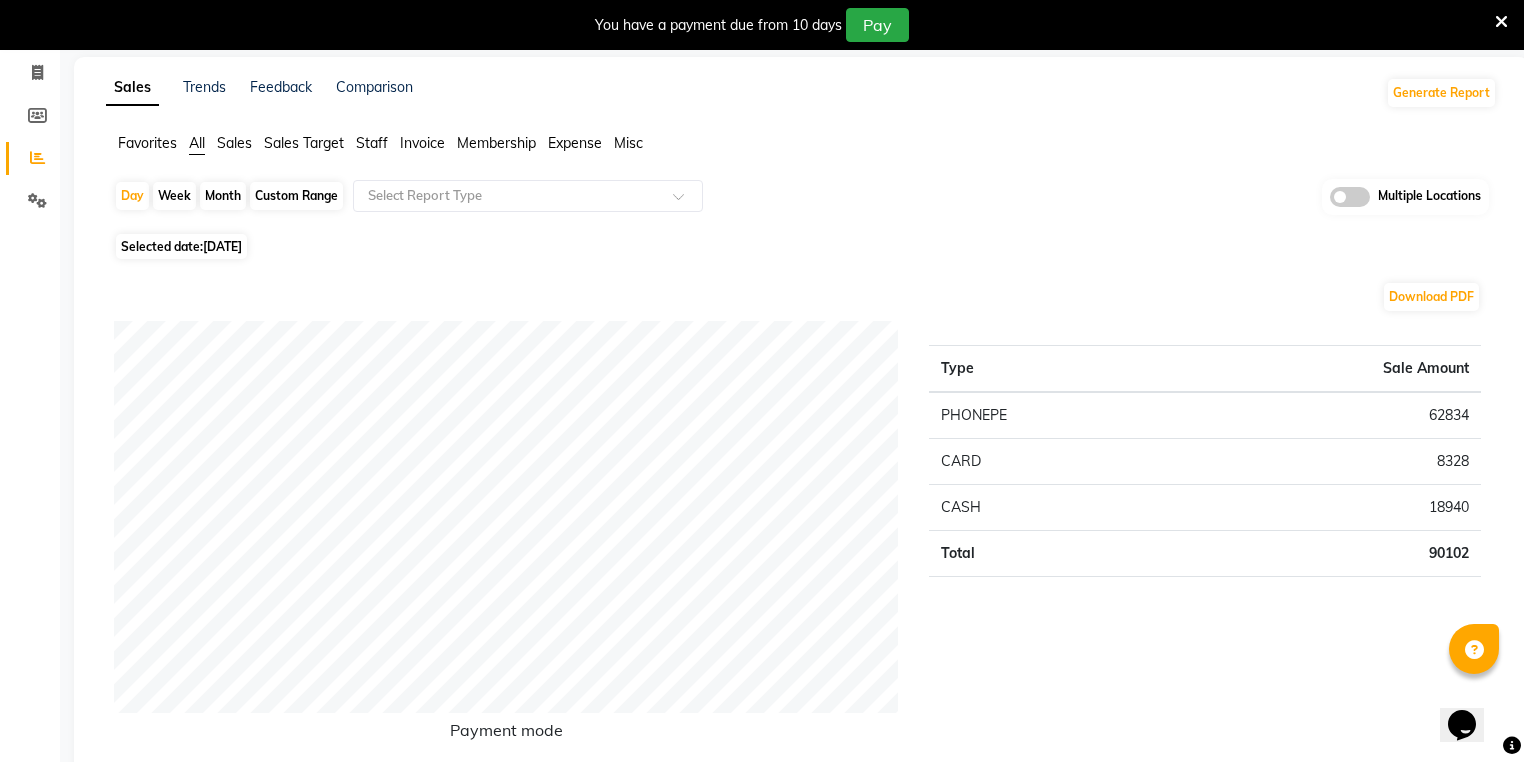 click at bounding box center (1501, 22) 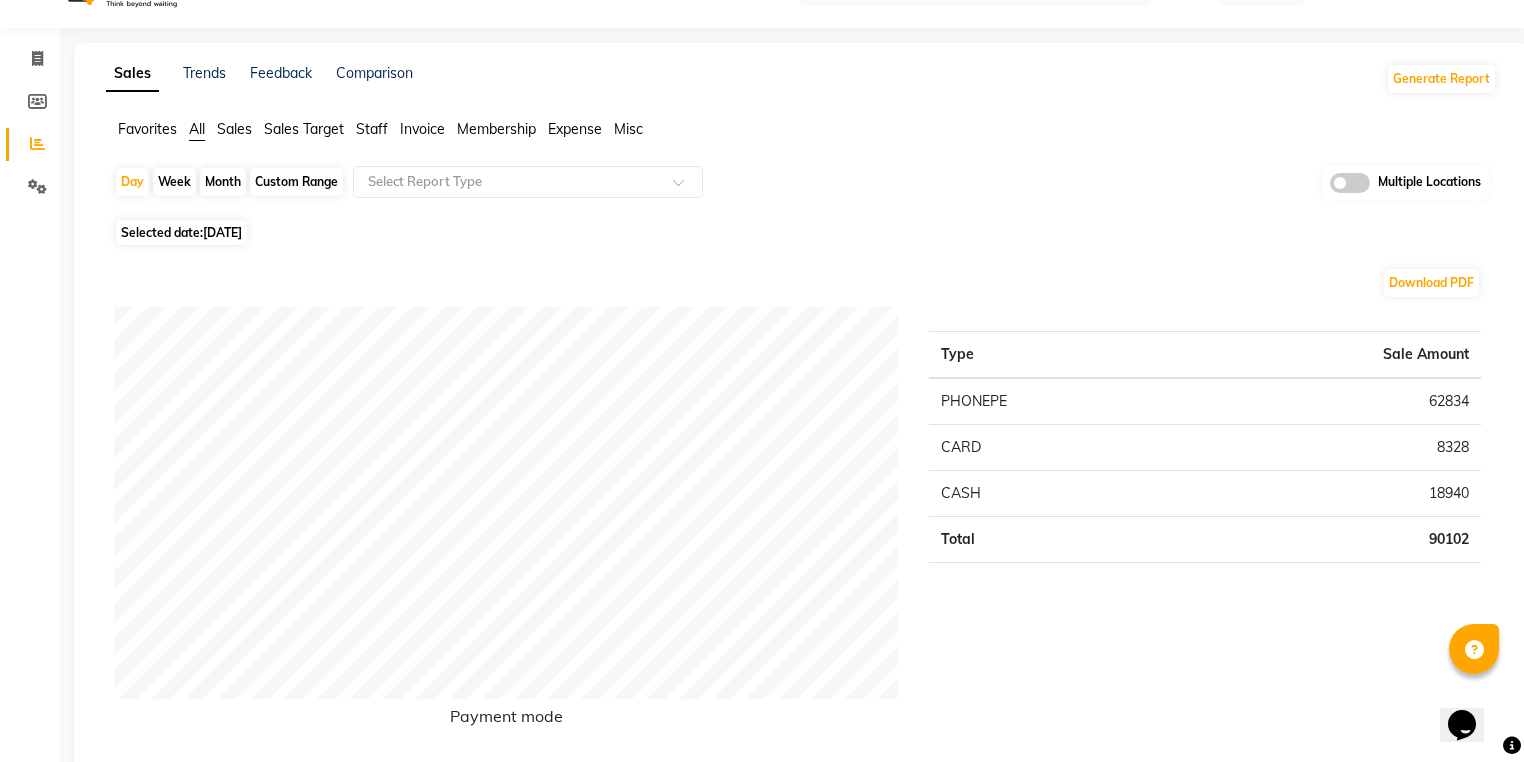 scroll, scrollTop: 0, scrollLeft: 0, axis: both 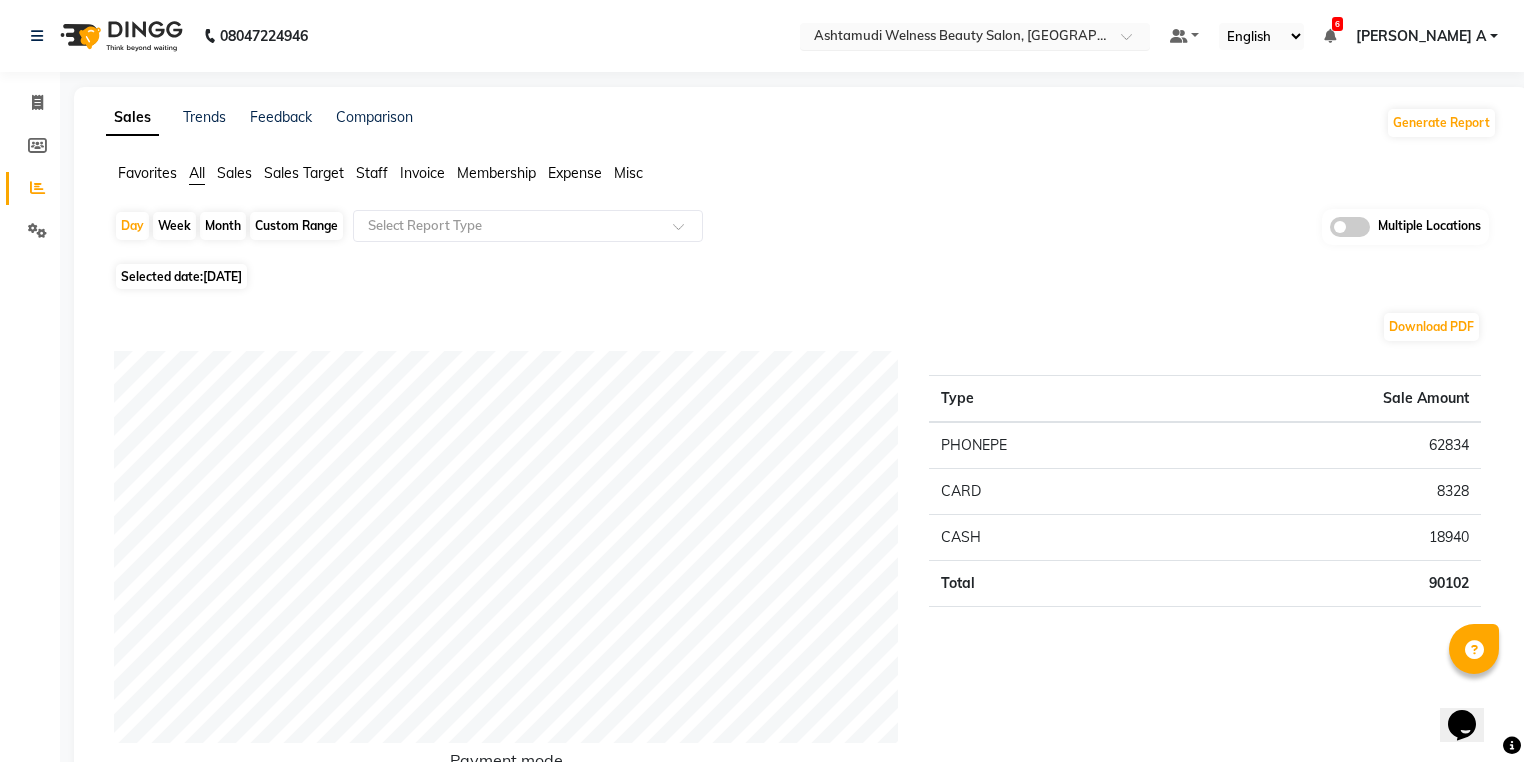 click at bounding box center [955, 38] 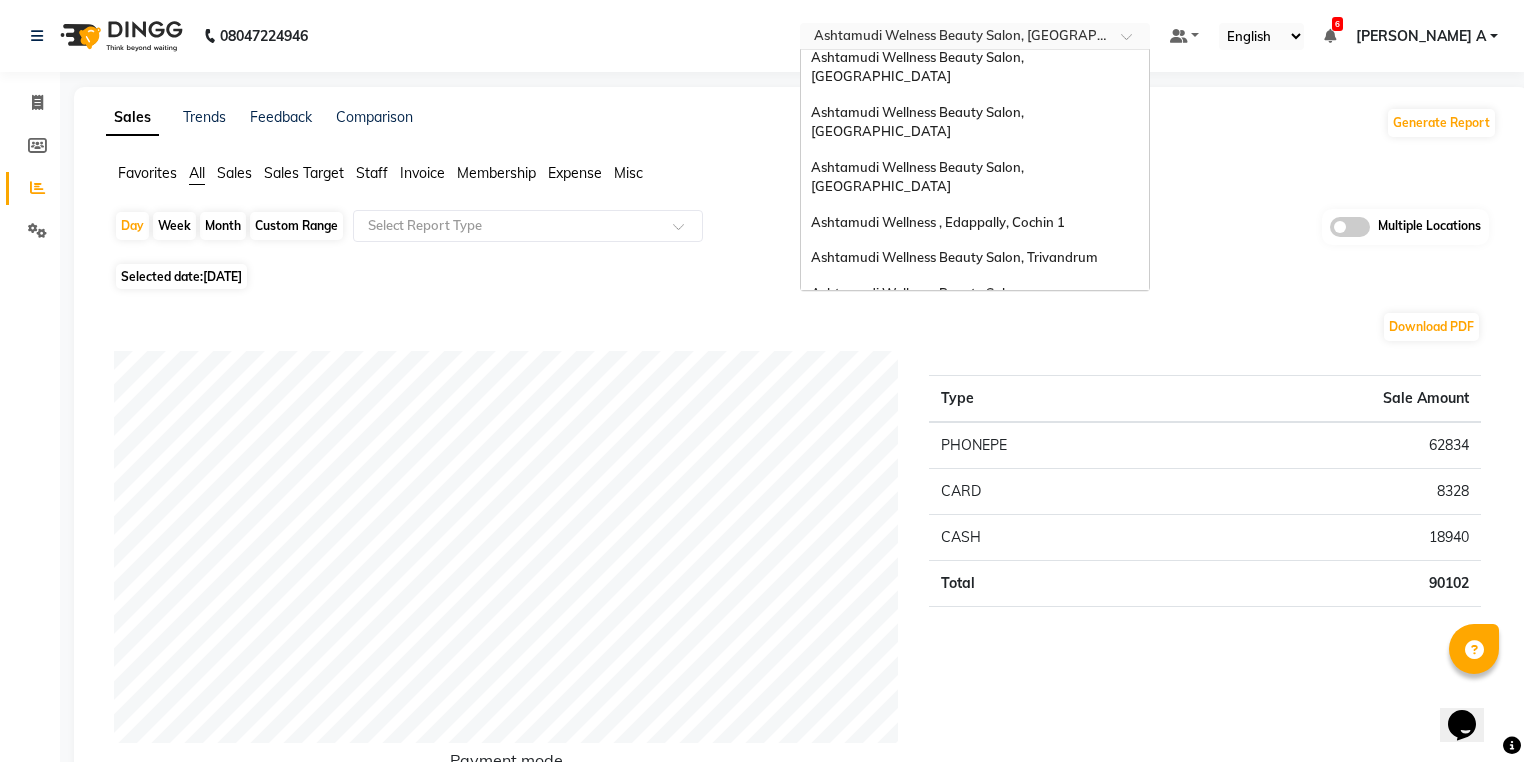 scroll, scrollTop: 0, scrollLeft: 0, axis: both 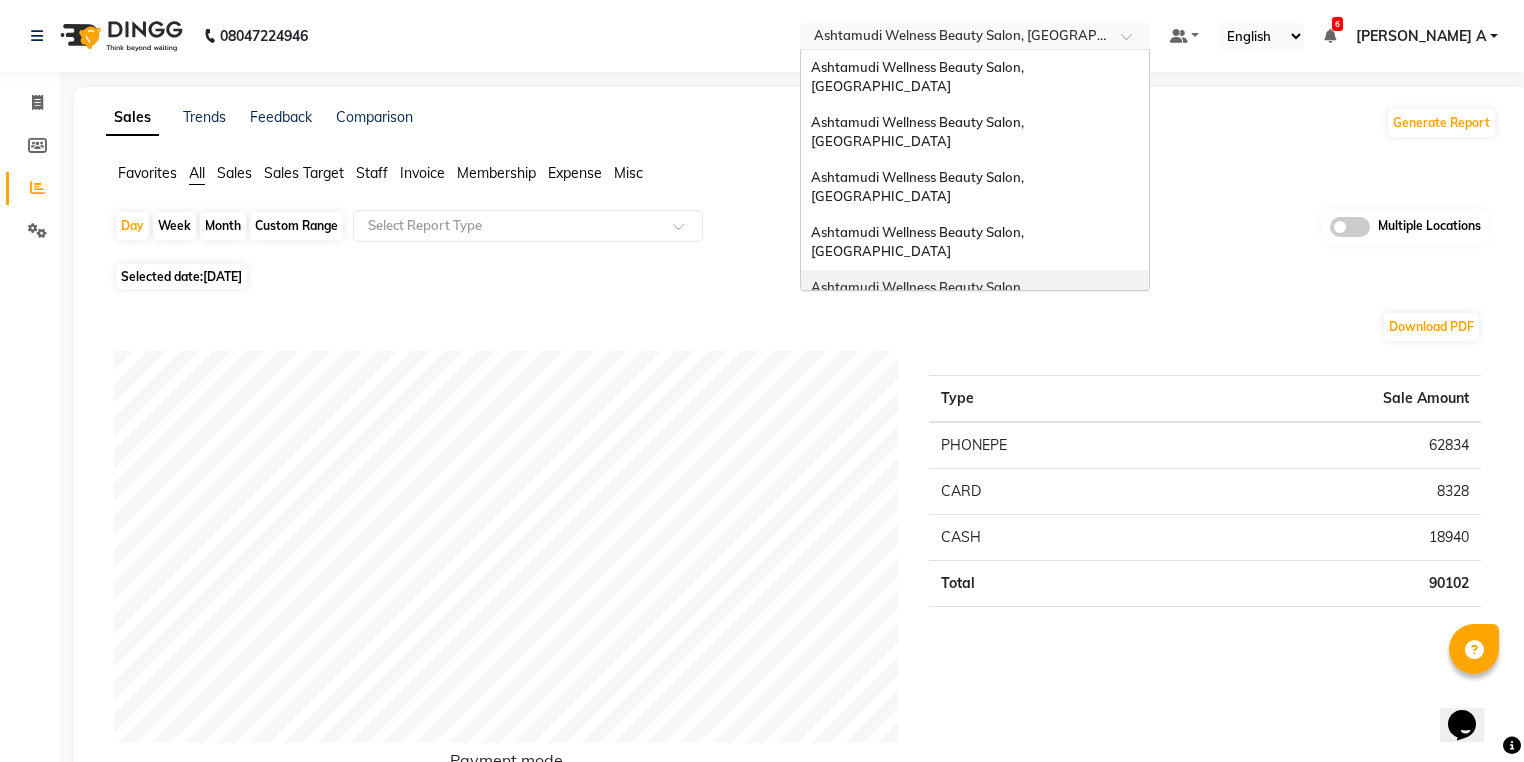 click on "Ashtamudi Wellness Beauty Salon, [GEOGRAPHIC_DATA]" at bounding box center [919, 297] 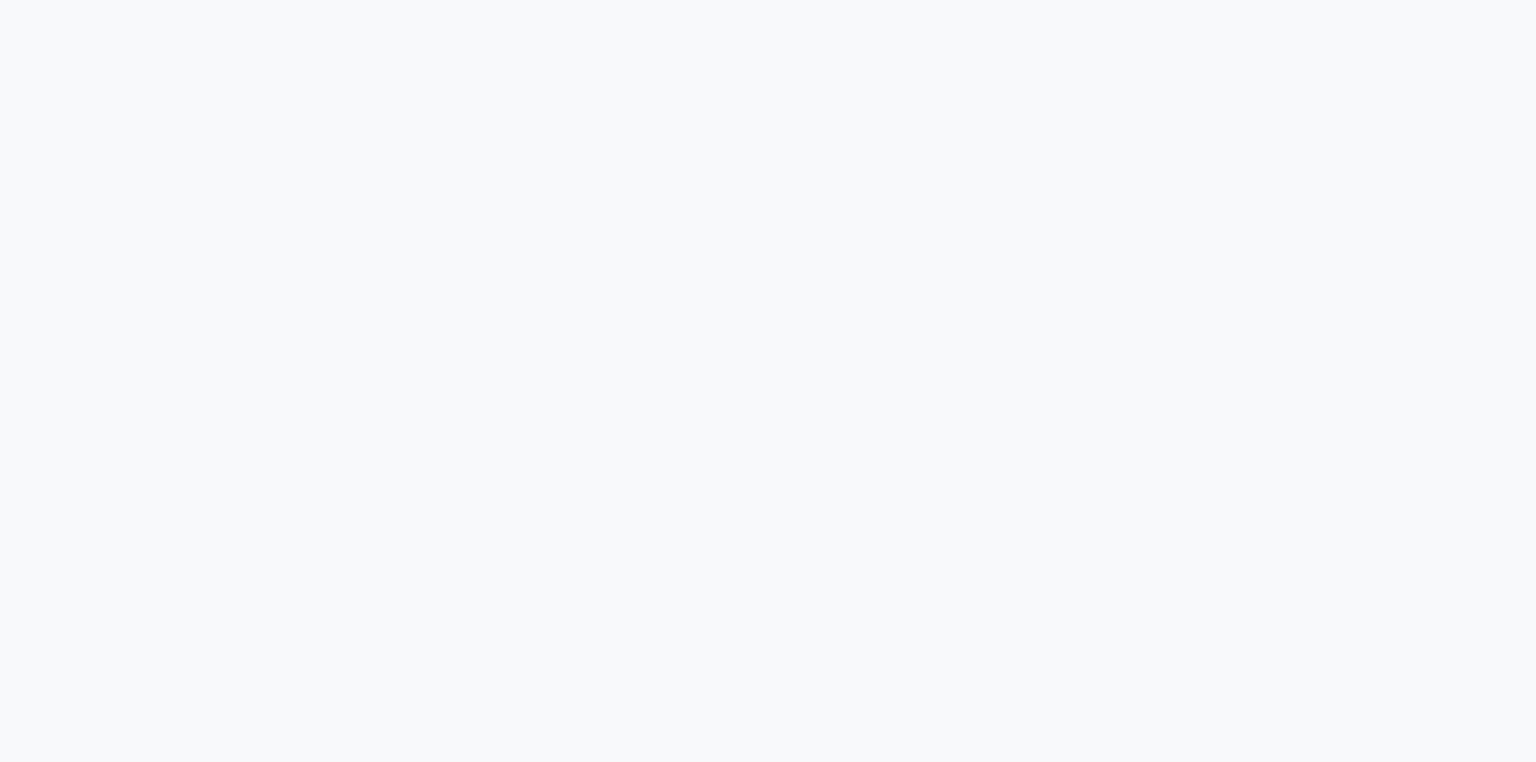 scroll, scrollTop: 0, scrollLeft: 0, axis: both 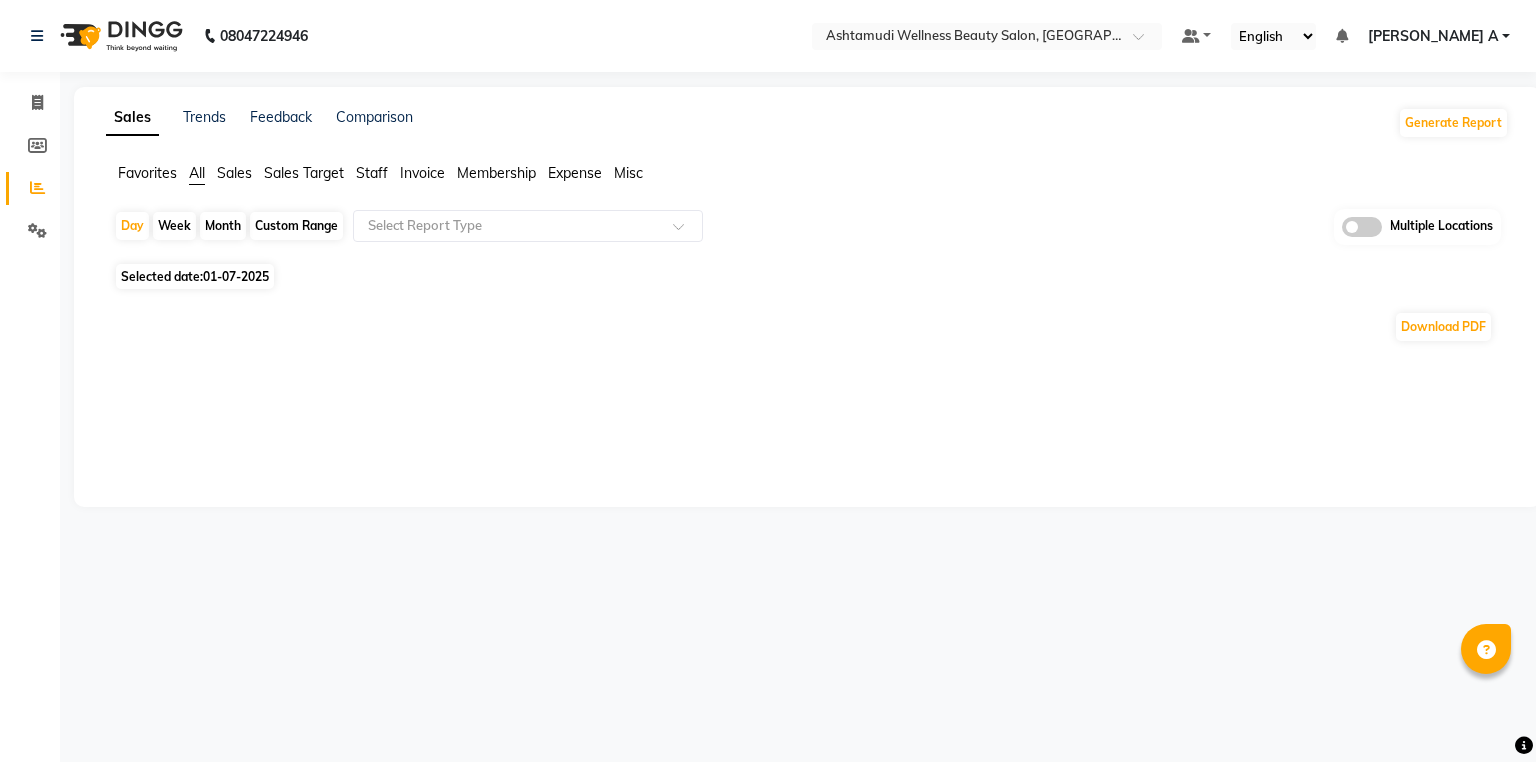 click on "Day   Week   Month   Custom Range  Select Report Type Multiple Locations" 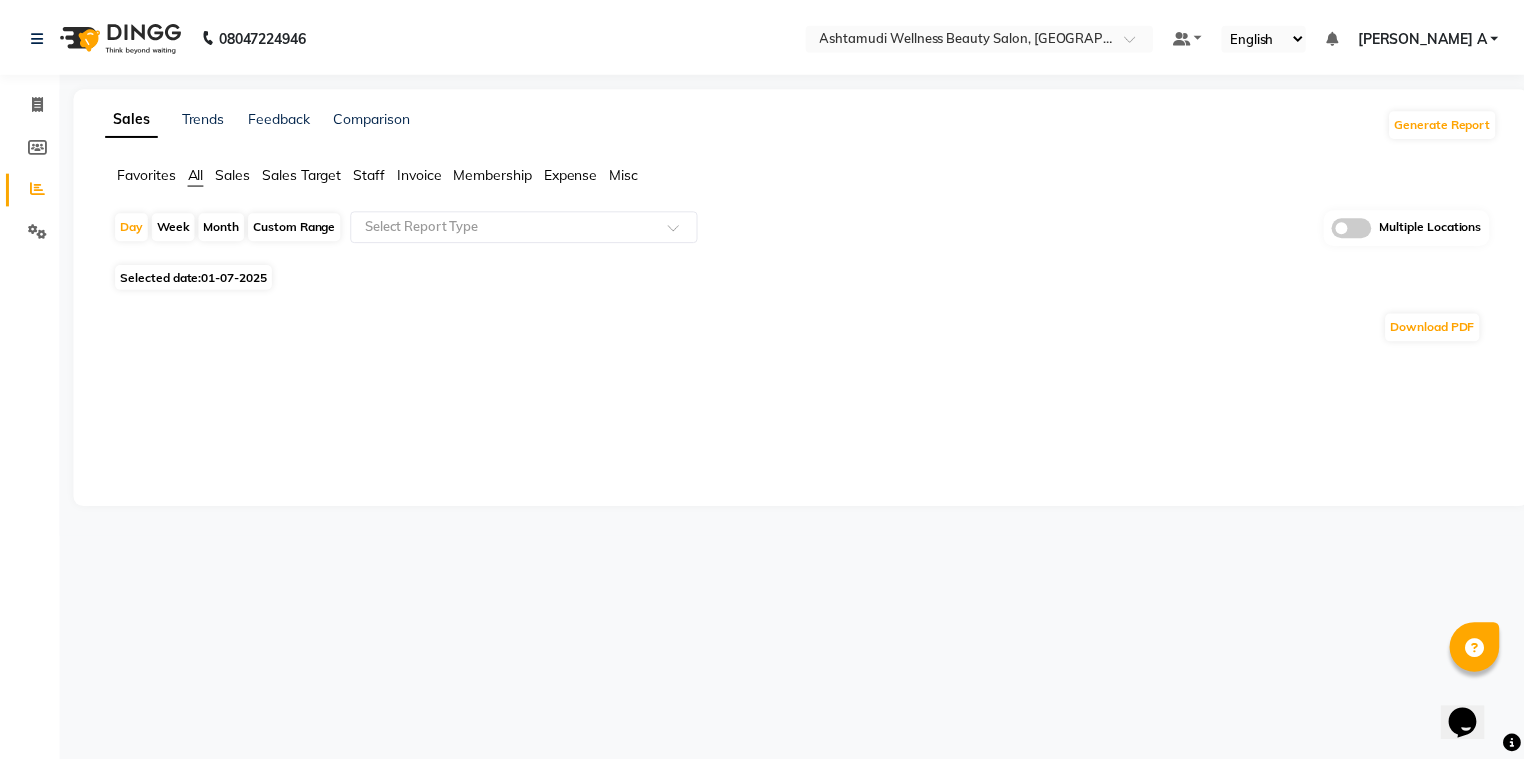 scroll, scrollTop: 0, scrollLeft: 0, axis: both 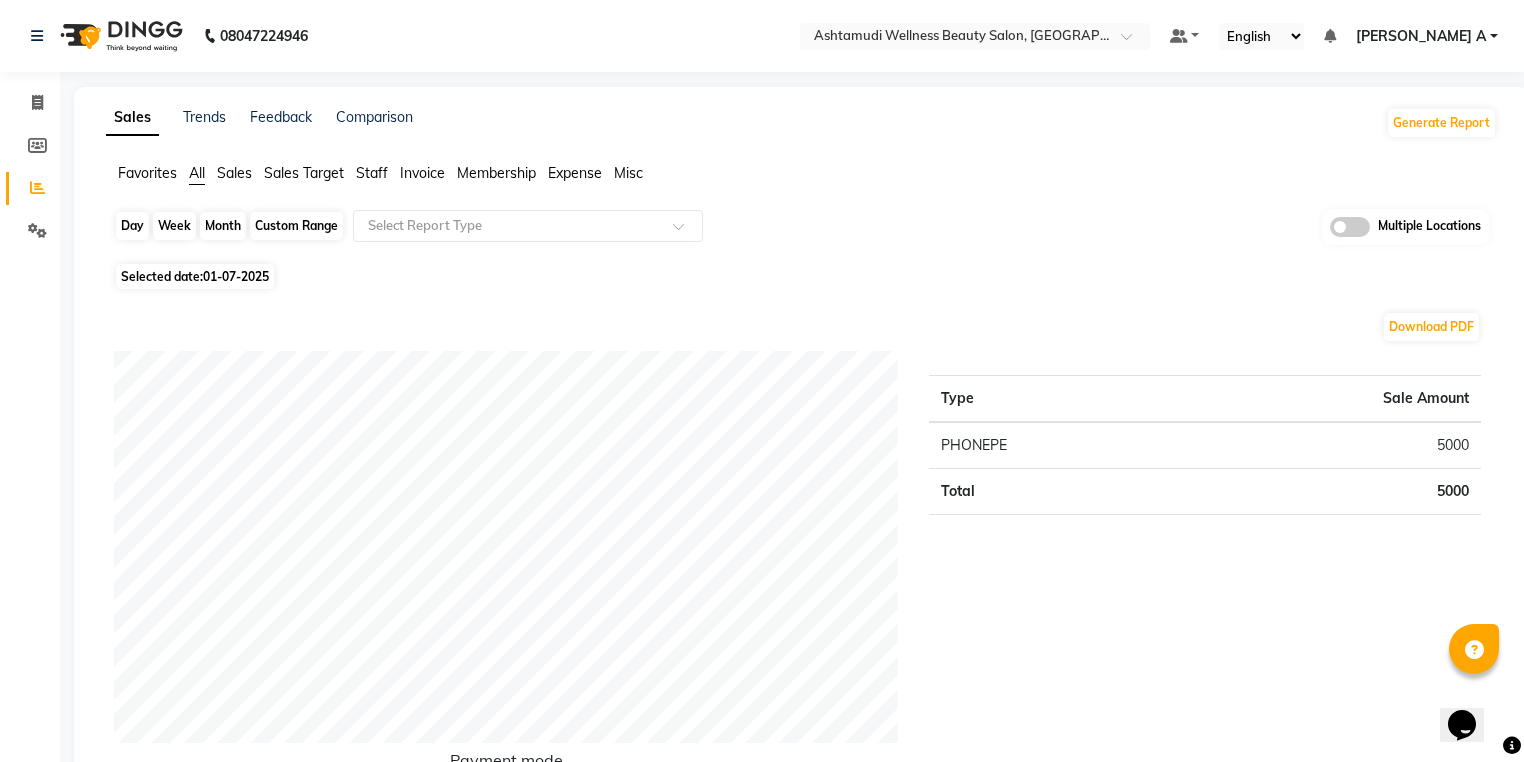 click on "Day" 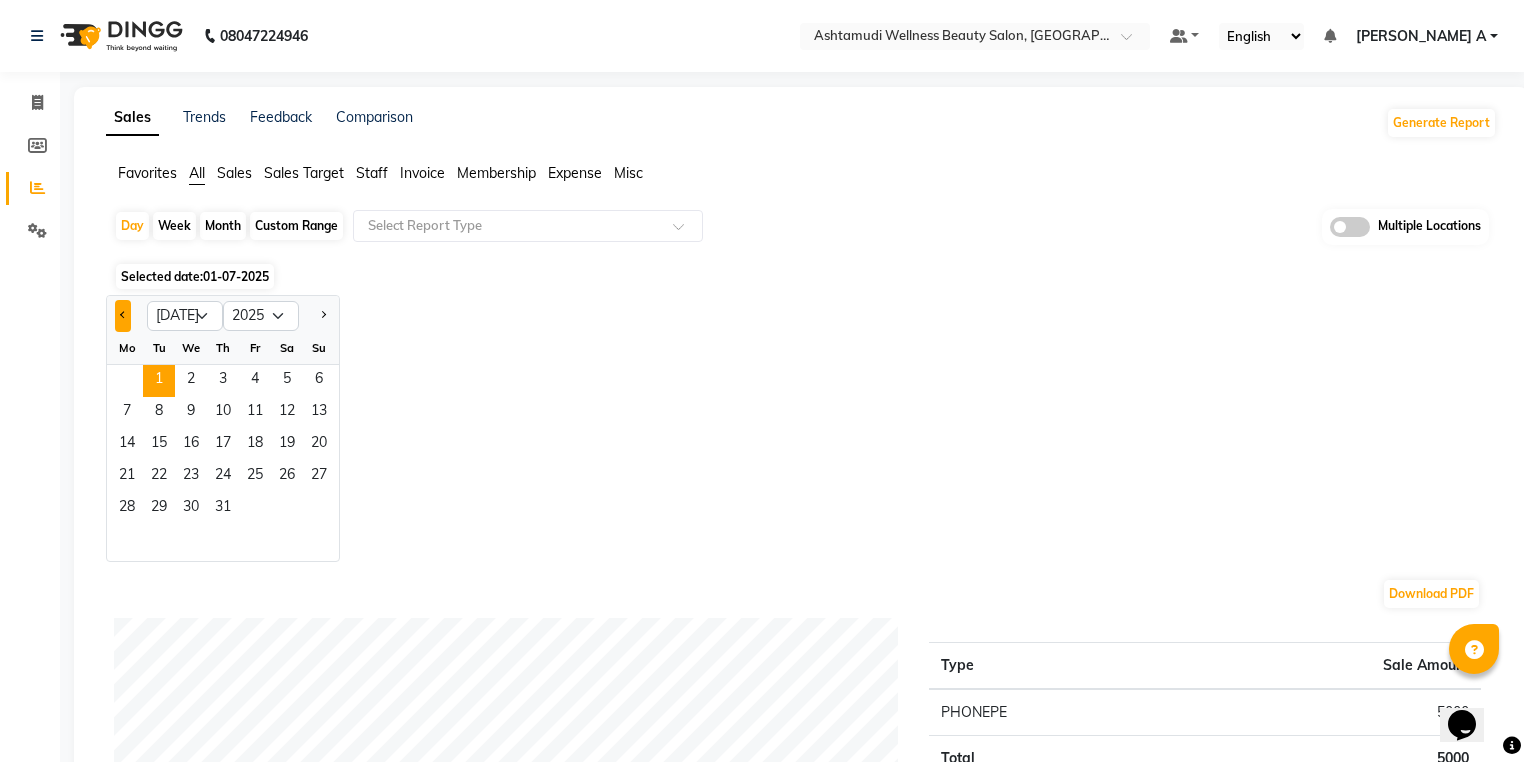 click 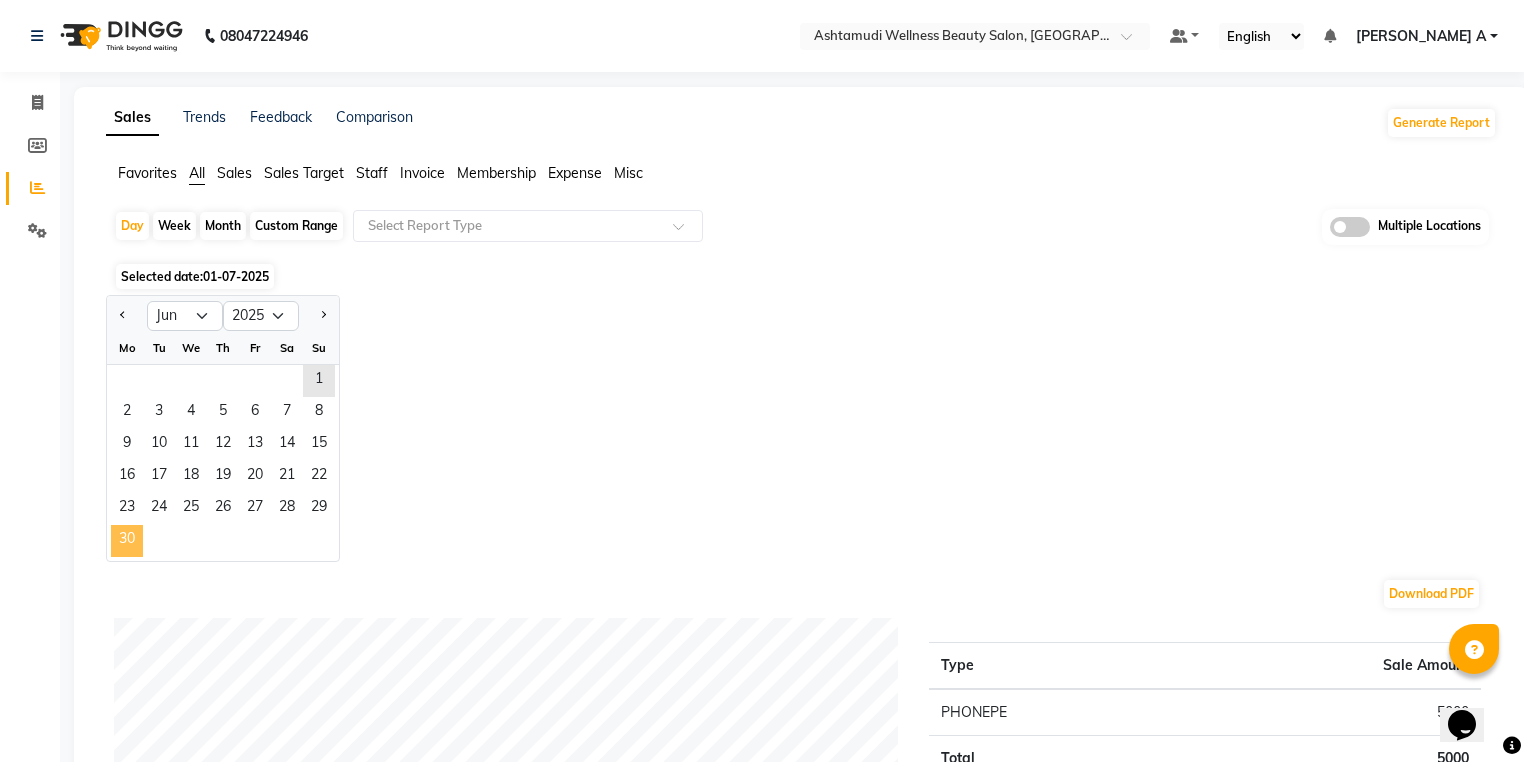 click on "30" 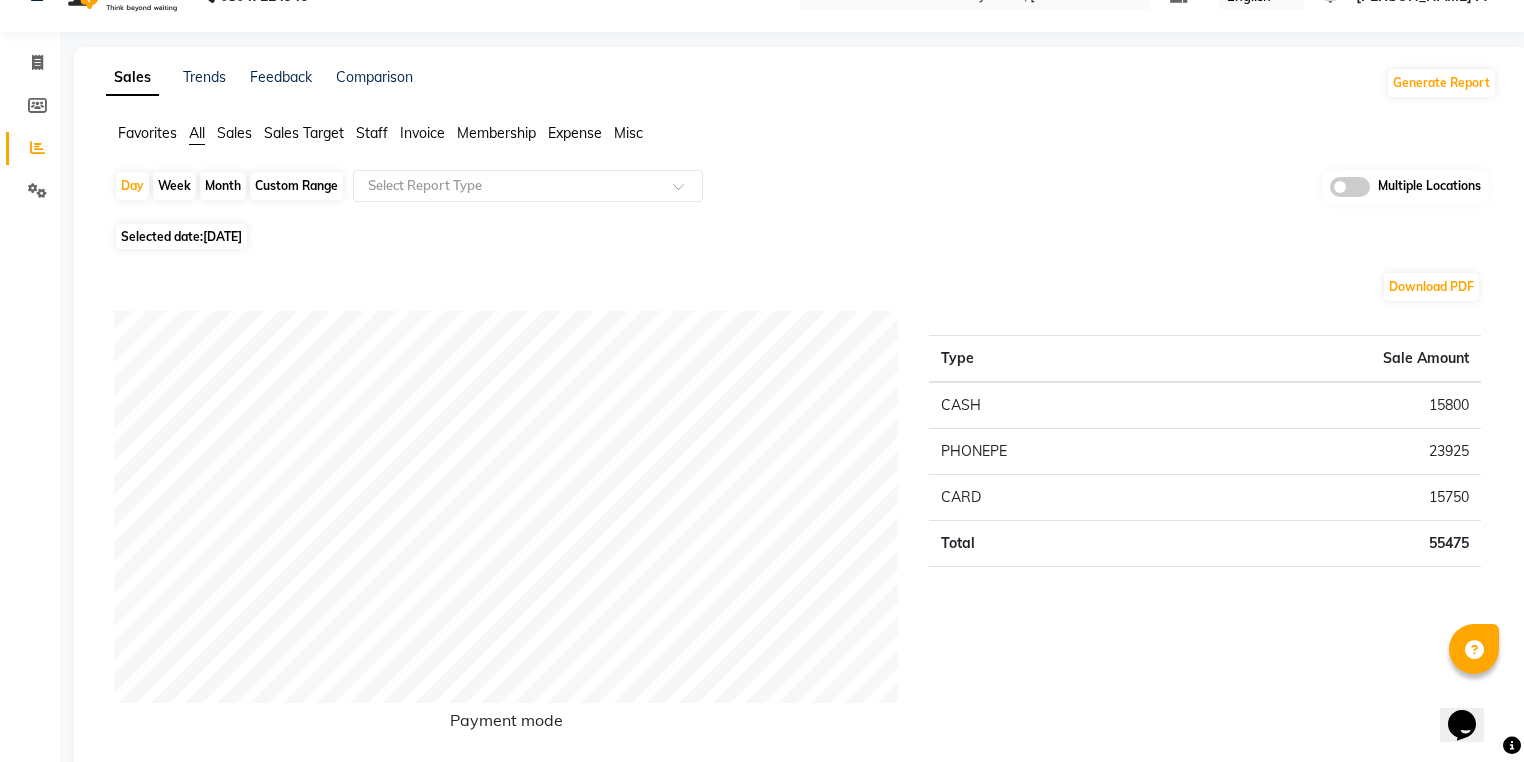 scroll, scrollTop: 0, scrollLeft: 0, axis: both 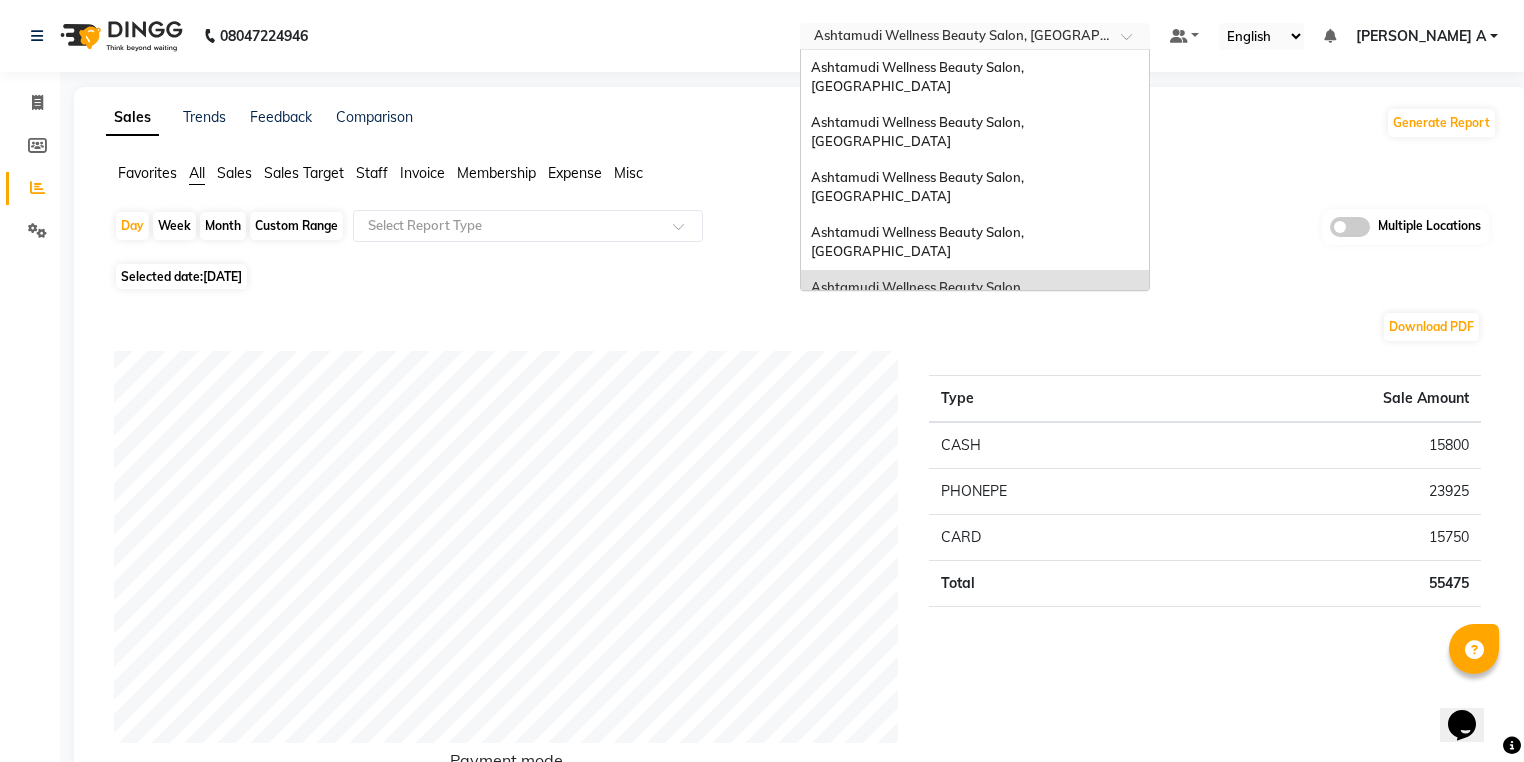 click at bounding box center [955, 38] 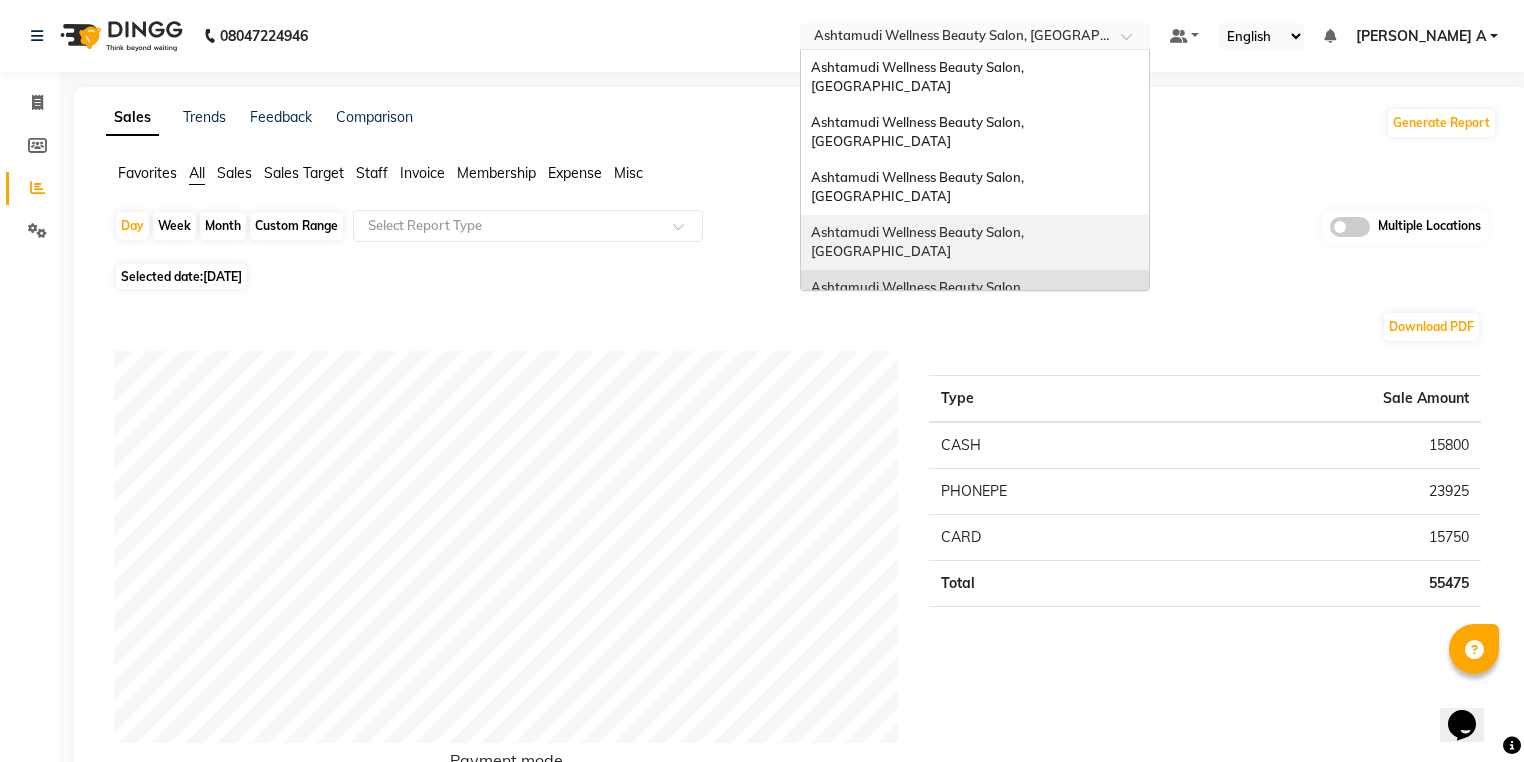 click on "Ashtamudi Wellness Beauty Salon, [GEOGRAPHIC_DATA]" at bounding box center (975, 242) 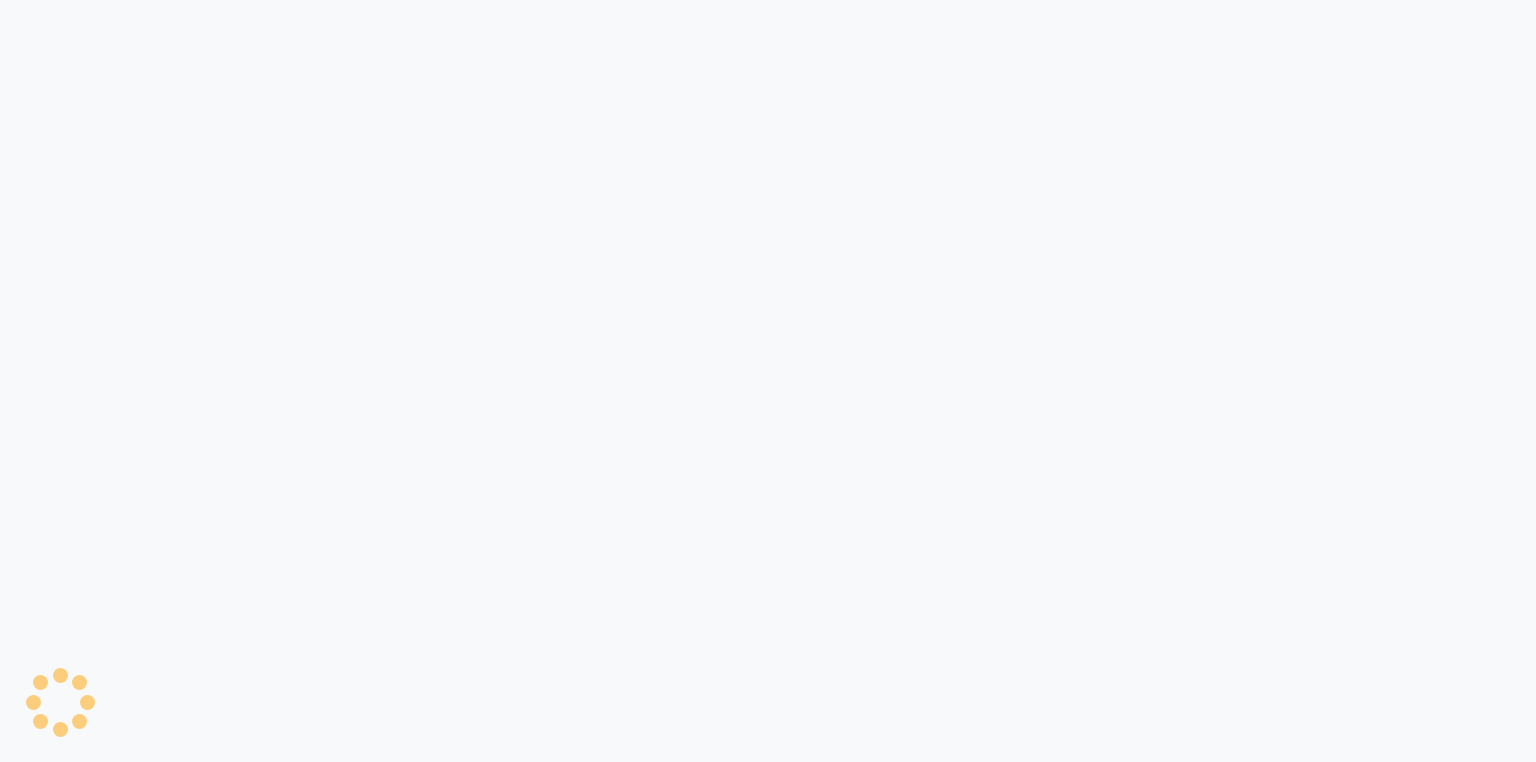 scroll, scrollTop: 0, scrollLeft: 0, axis: both 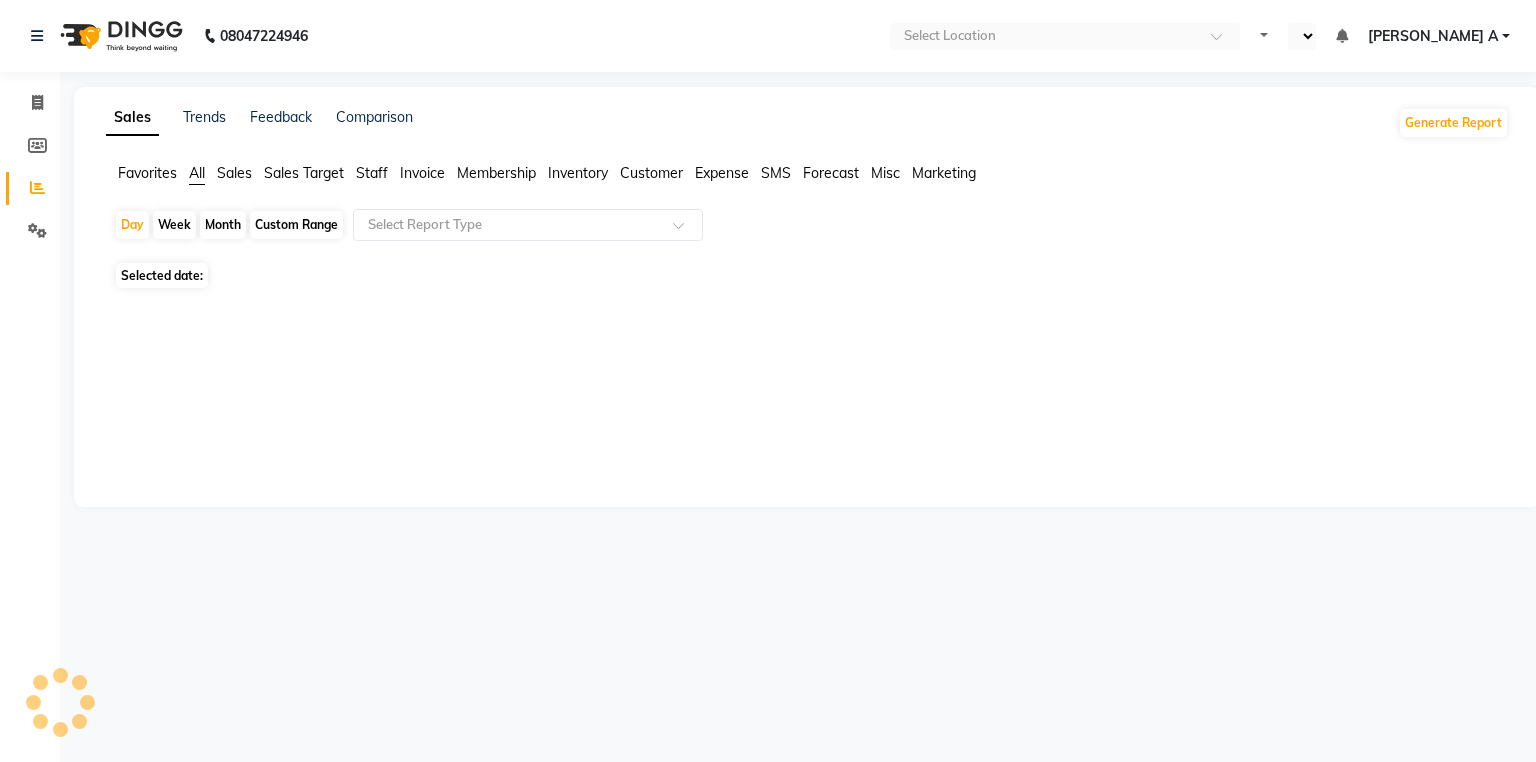 select on "en" 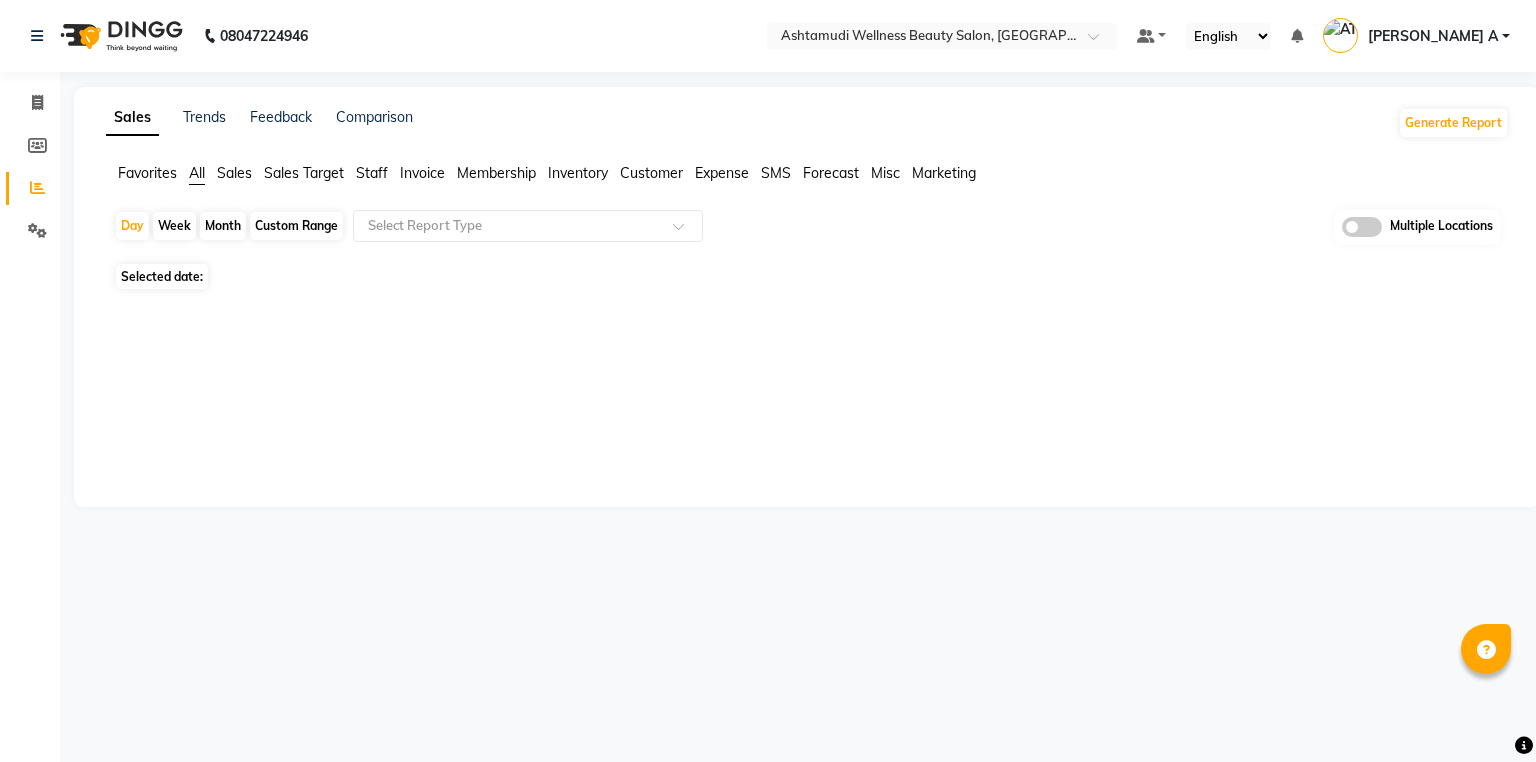 click on "Day" 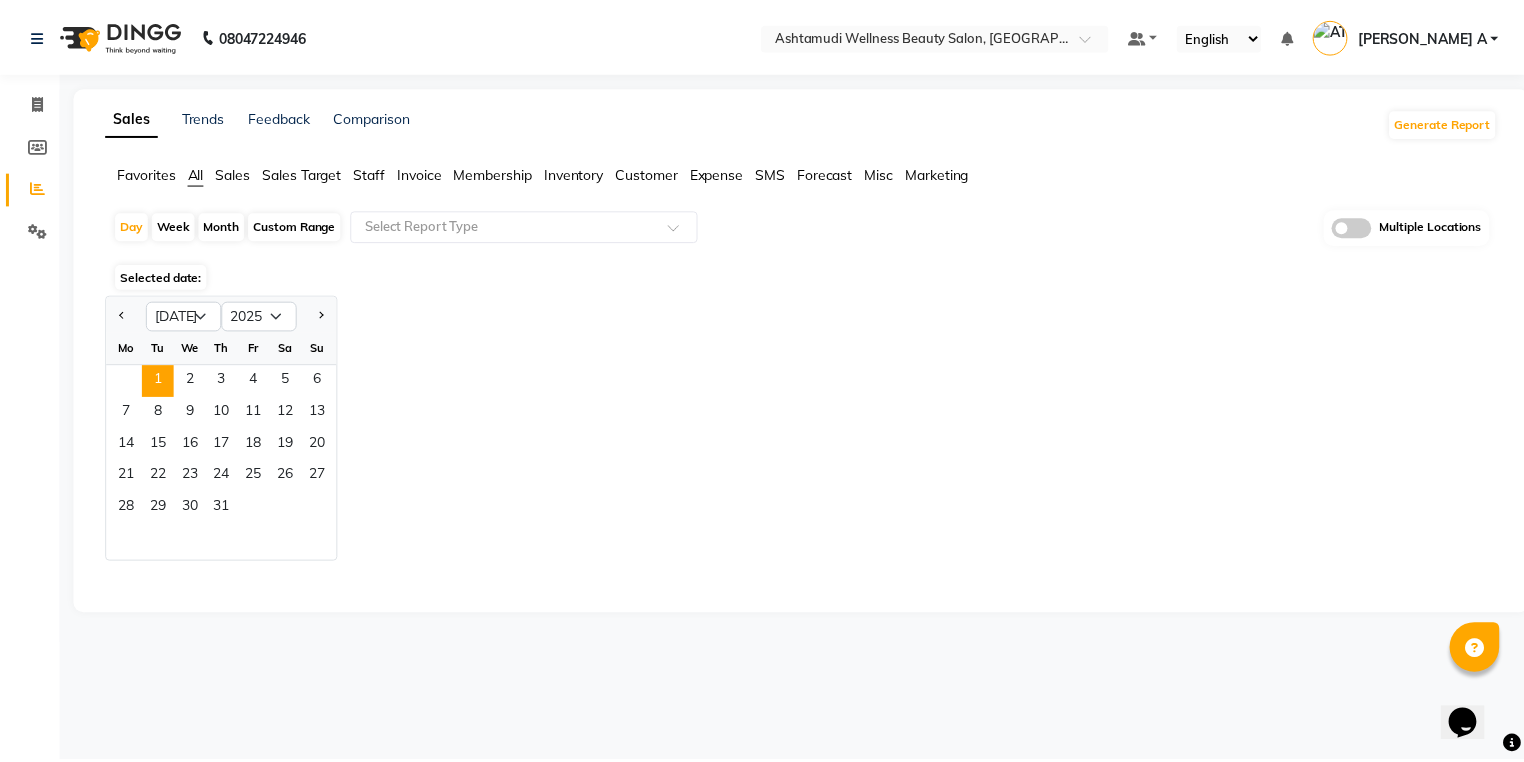 scroll, scrollTop: 0, scrollLeft: 0, axis: both 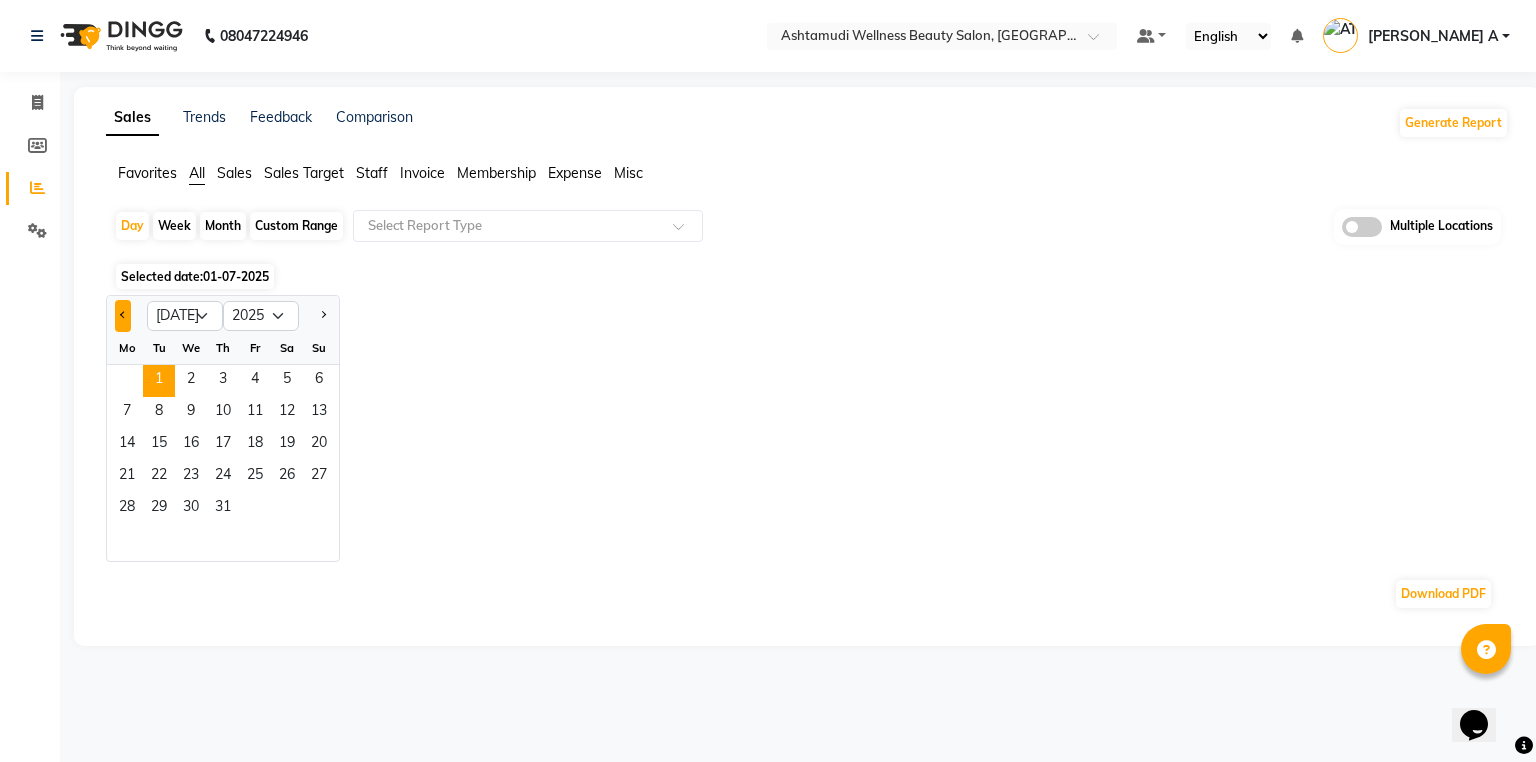 click 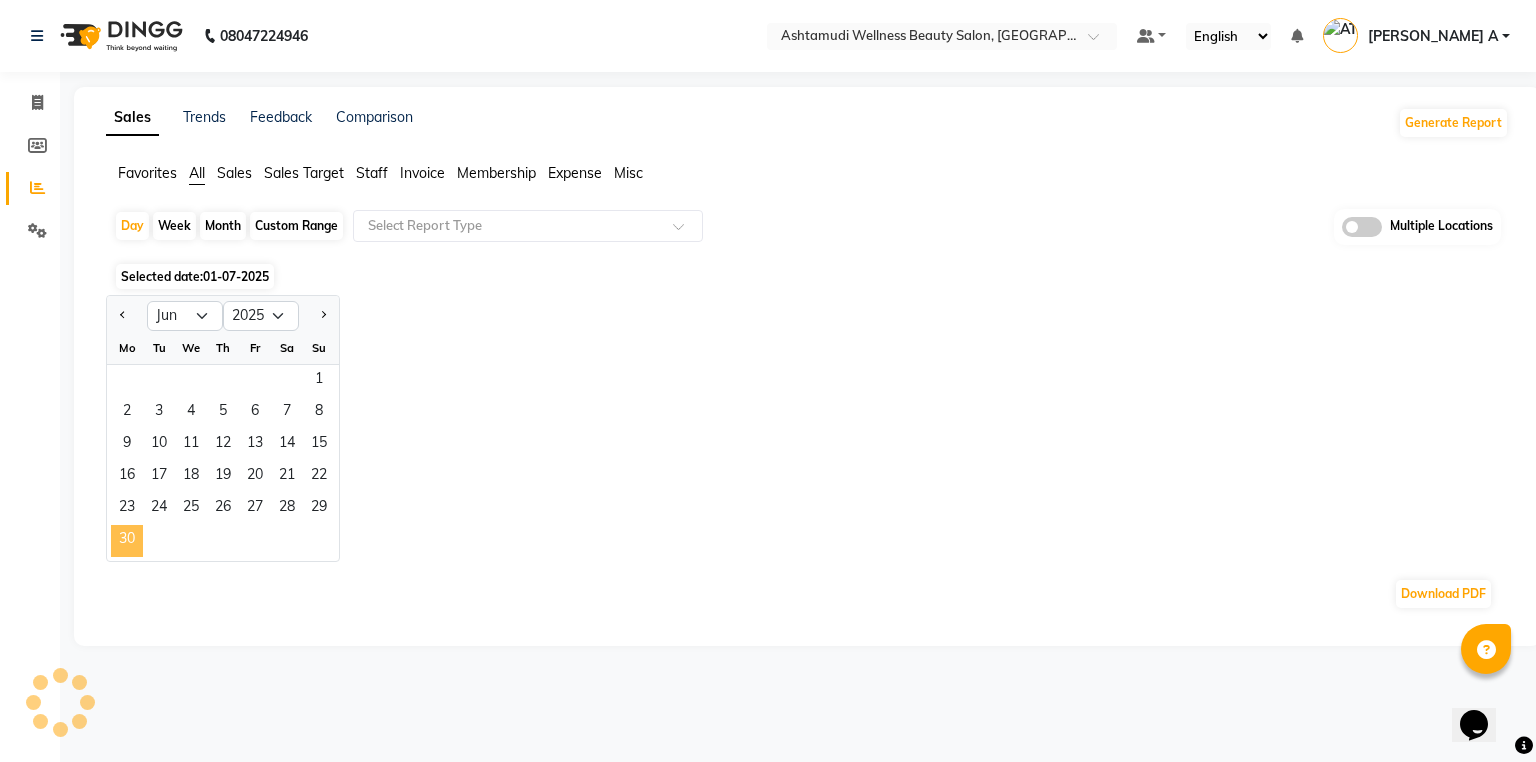 click on "30" 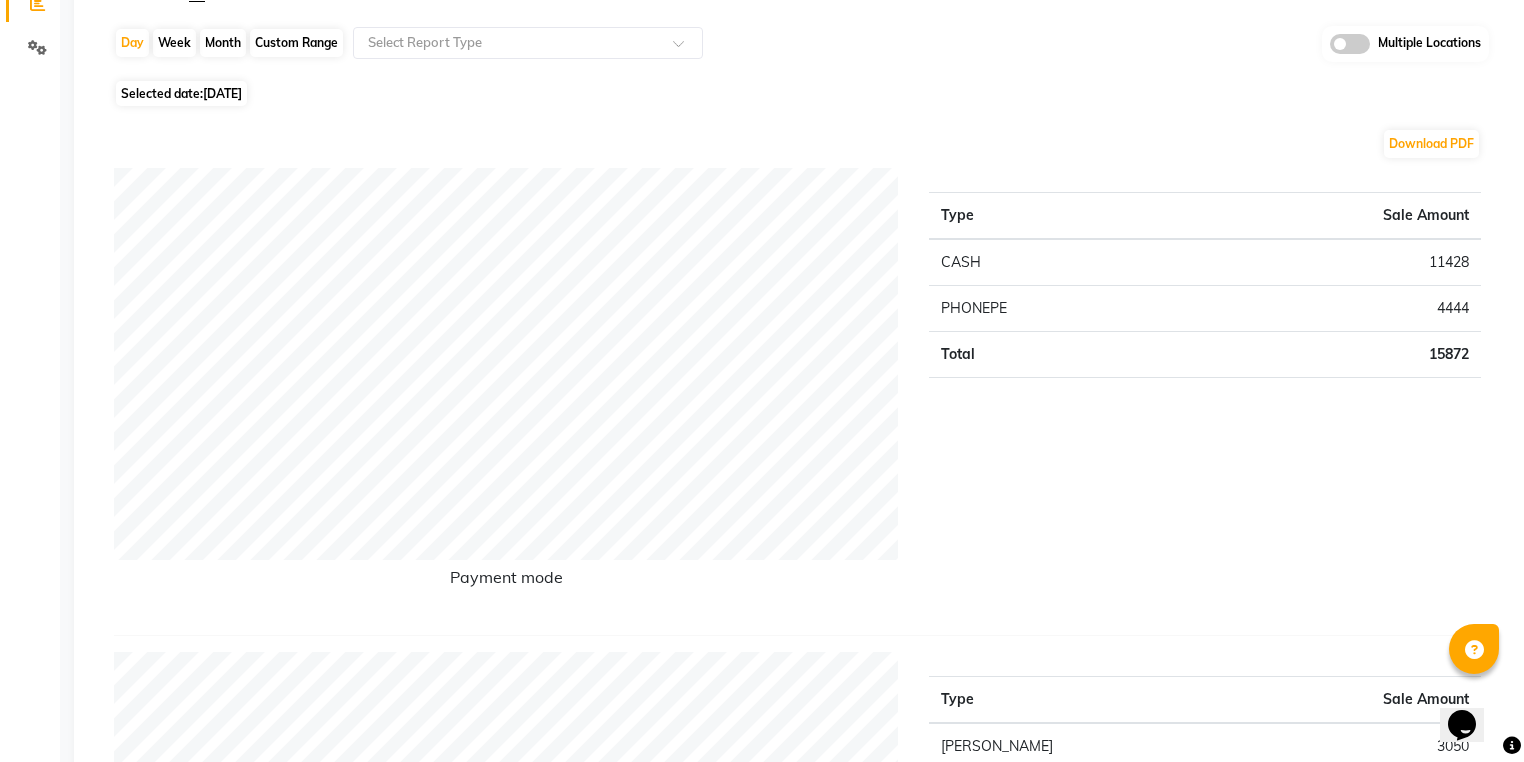 scroll, scrollTop: 0, scrollLeft: 0, axis: both 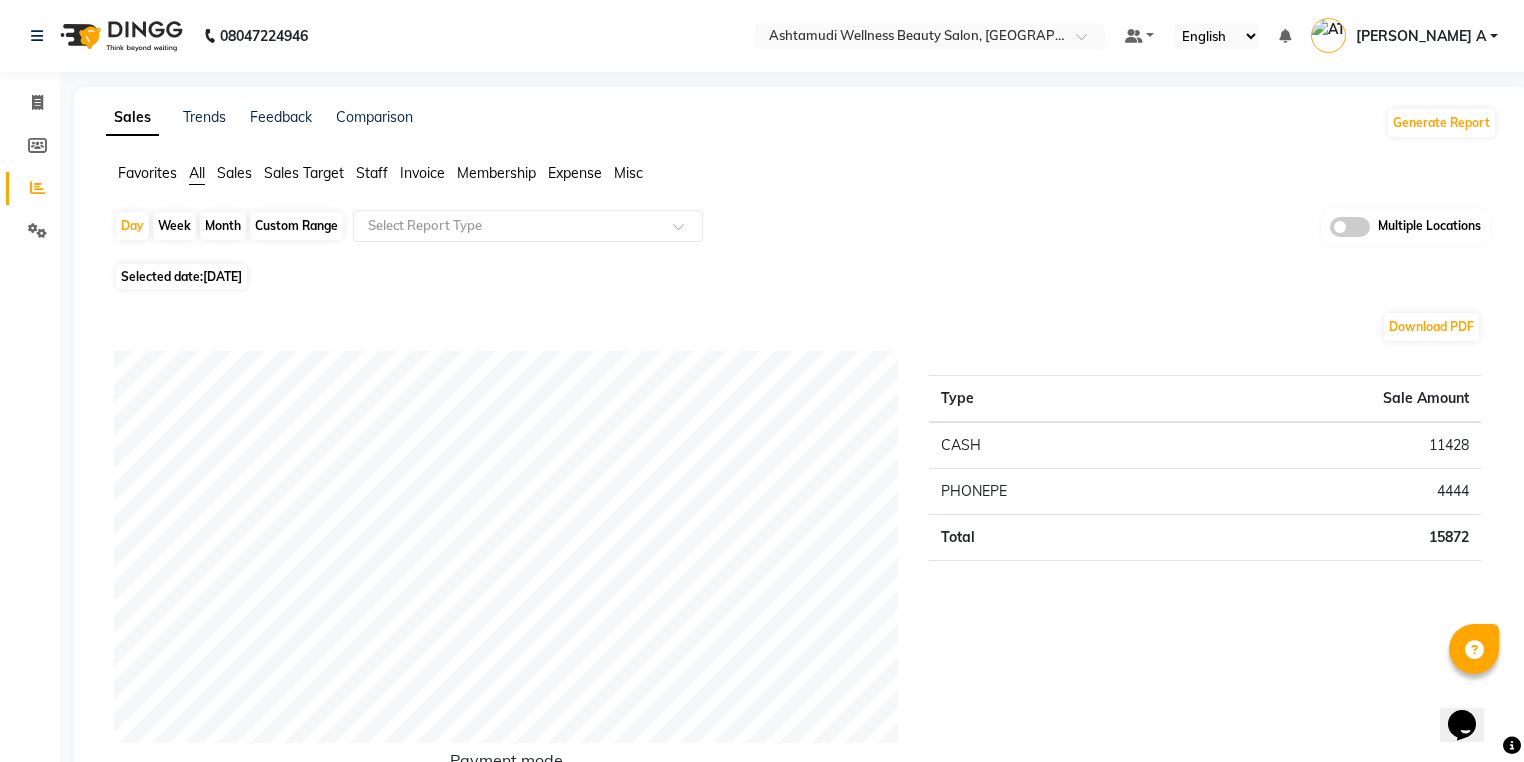 click on "08047224946 Select Location × Ashtamudi Wellness Beauty Salon, Kottiyam Default Panel My Panel English ENGLISH Español العربية मराठी हिंदी ગુજરાતી தமிழ் 中文 Notifications nothing to show ATHIRA A Manage Profile Change Password Sign out  Version:3.14.0" 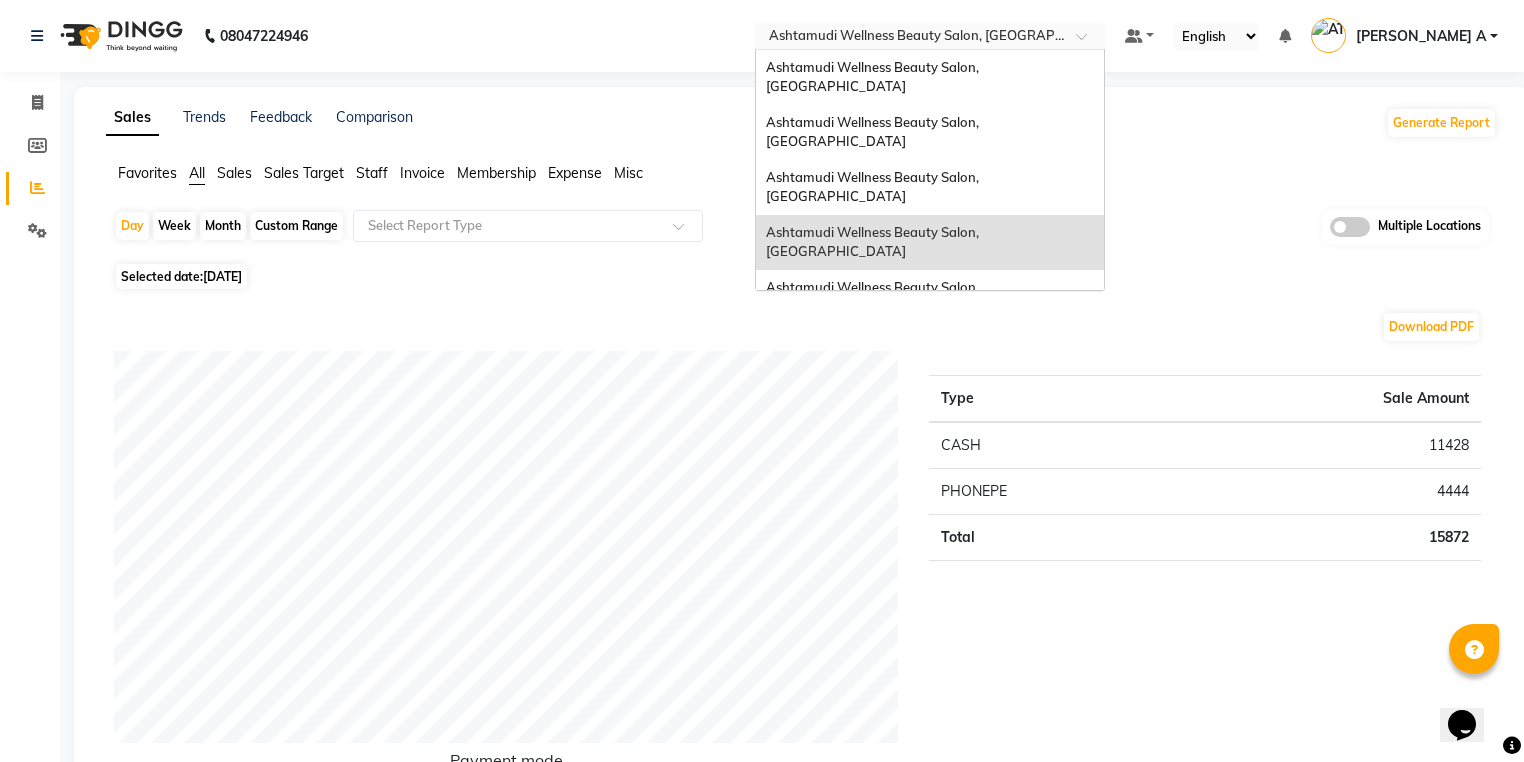 click on "Select Location × Ashtamudi Wellness Beauty Salon, Kottiyam" at bounding box center [930, 36] 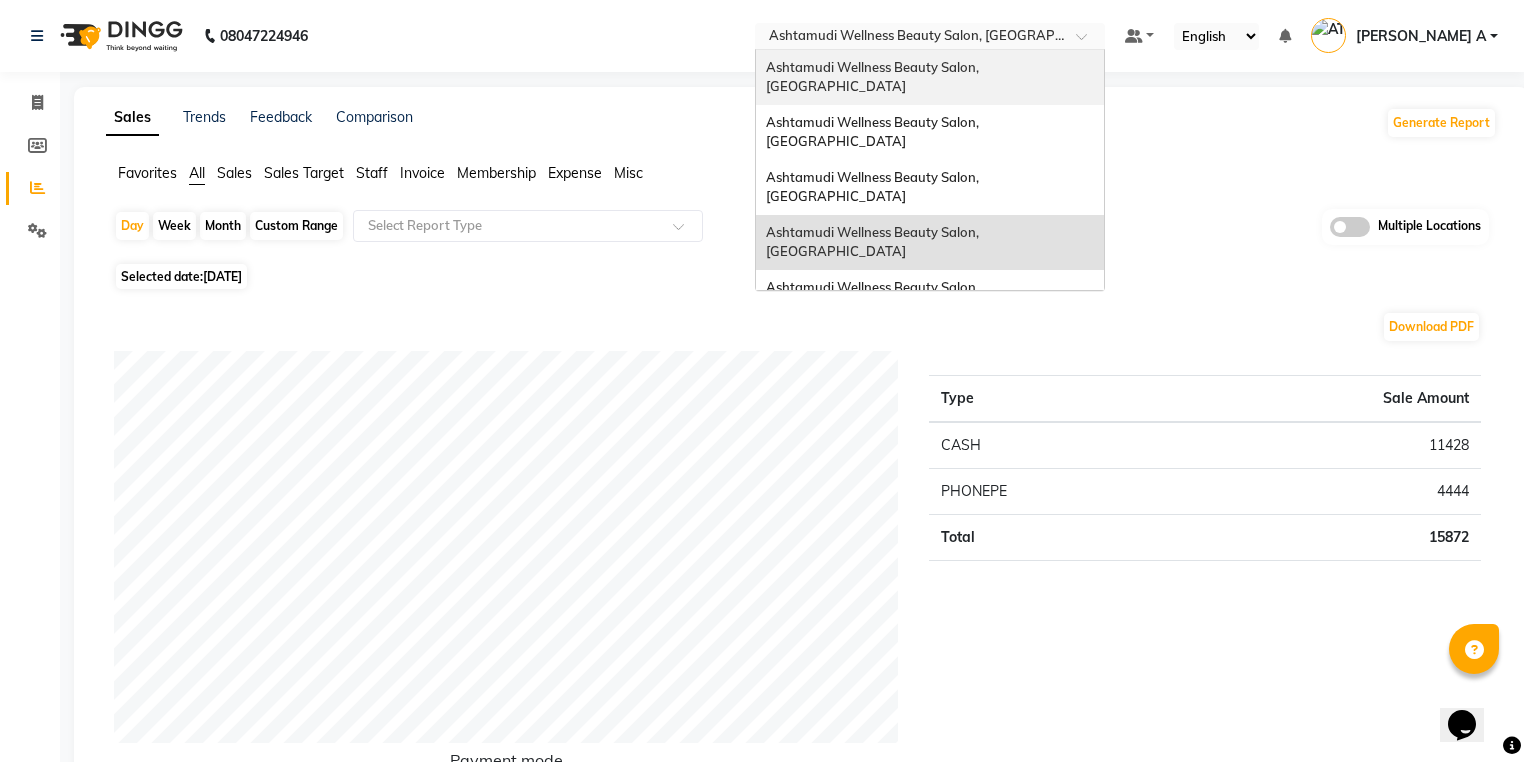 click on "Ashtamudi Wellness Beauty Salon, [GEOGRAPHIC_DATA]" at bounding box center [930, 77] 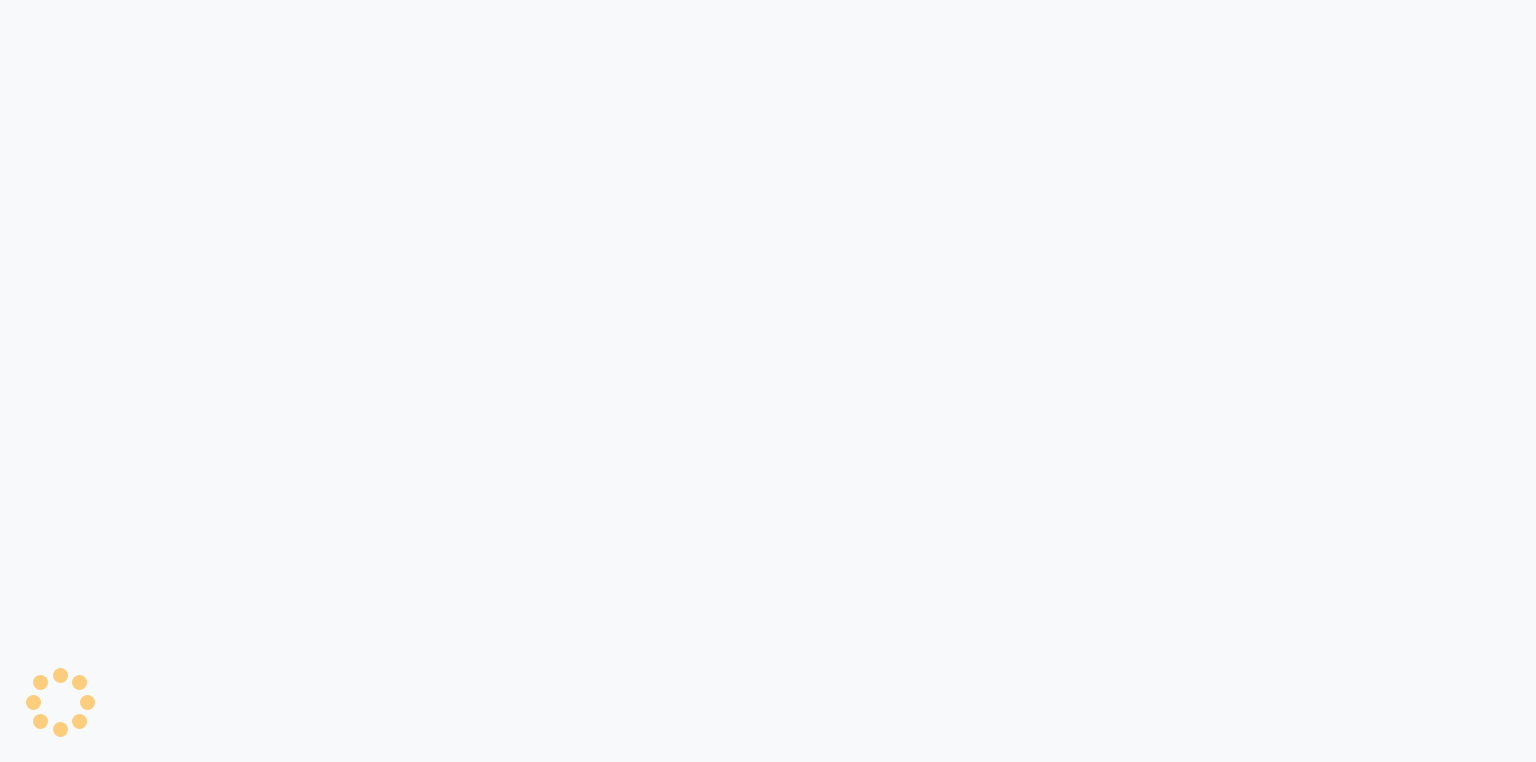 scroll, scrollTop: 0, scrollLeft: 0, axis: both 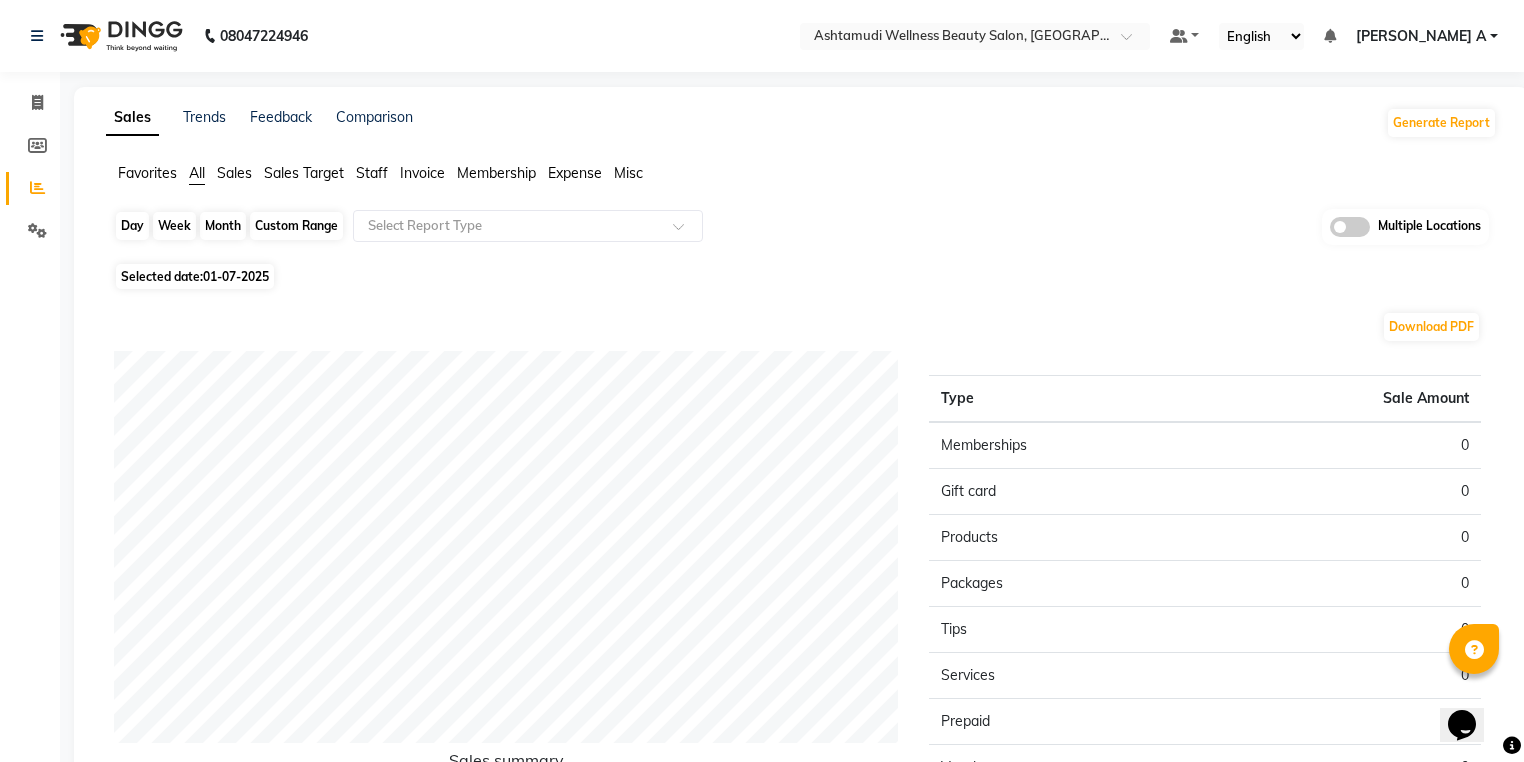 click on "Day" 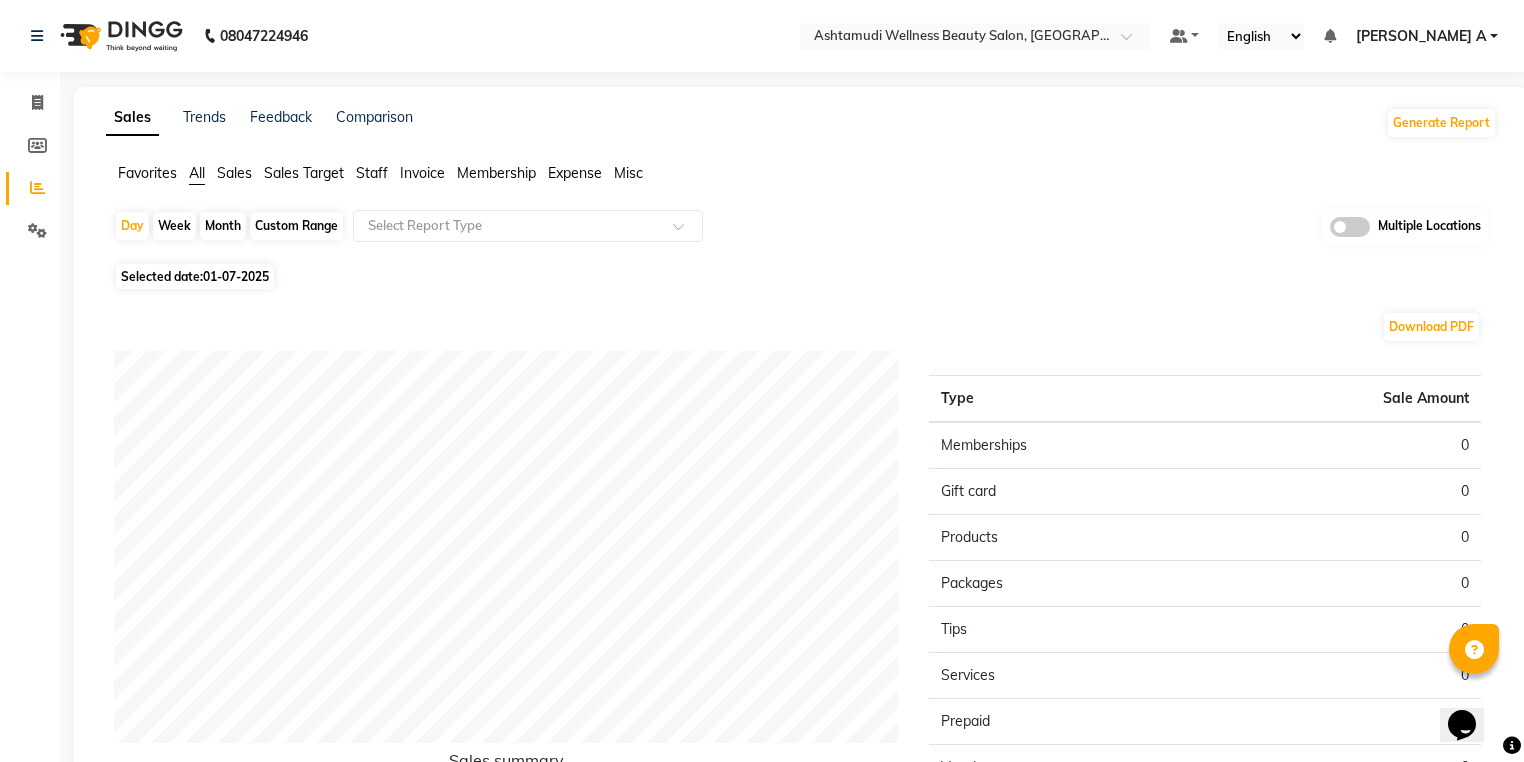 select on "7" 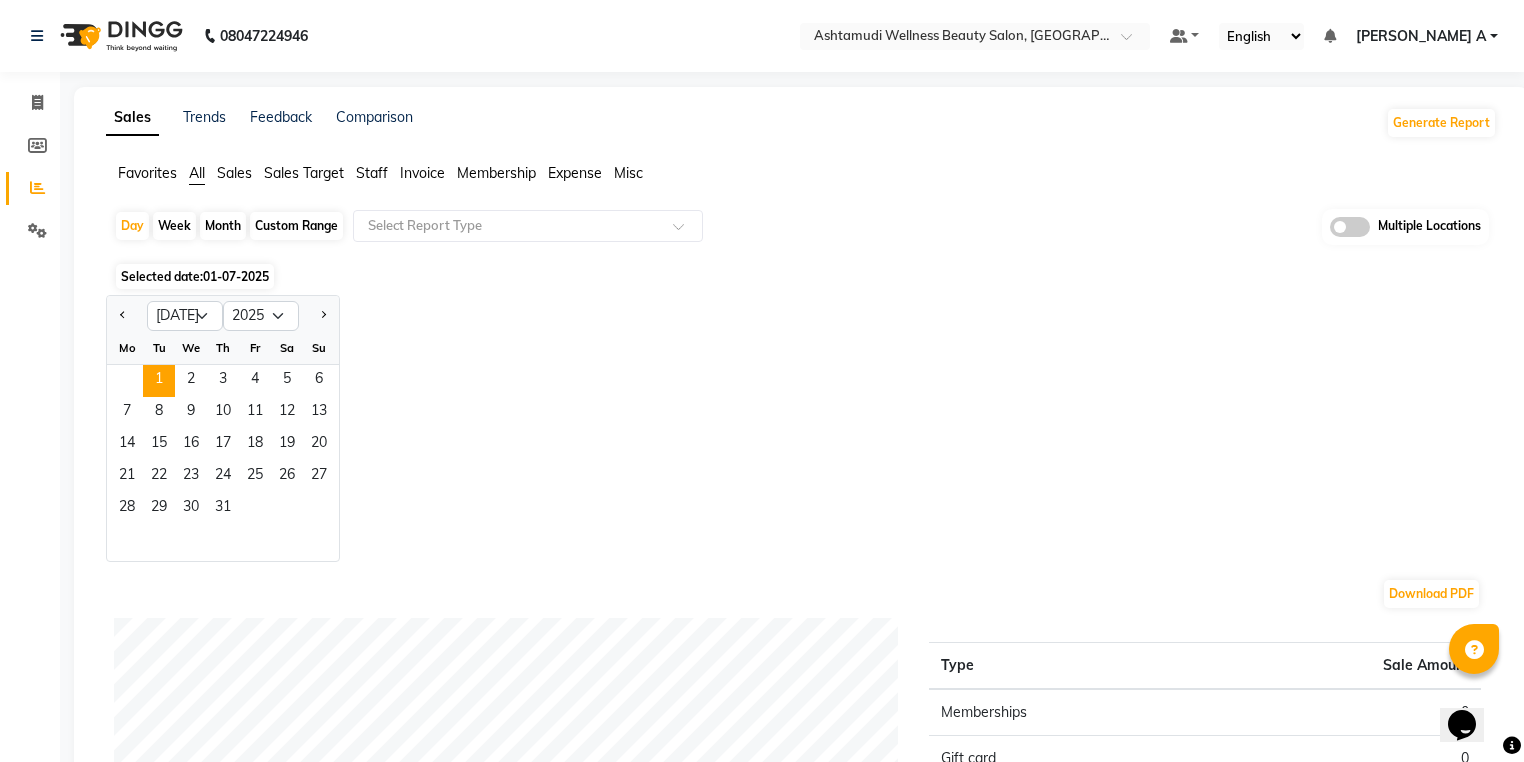 click 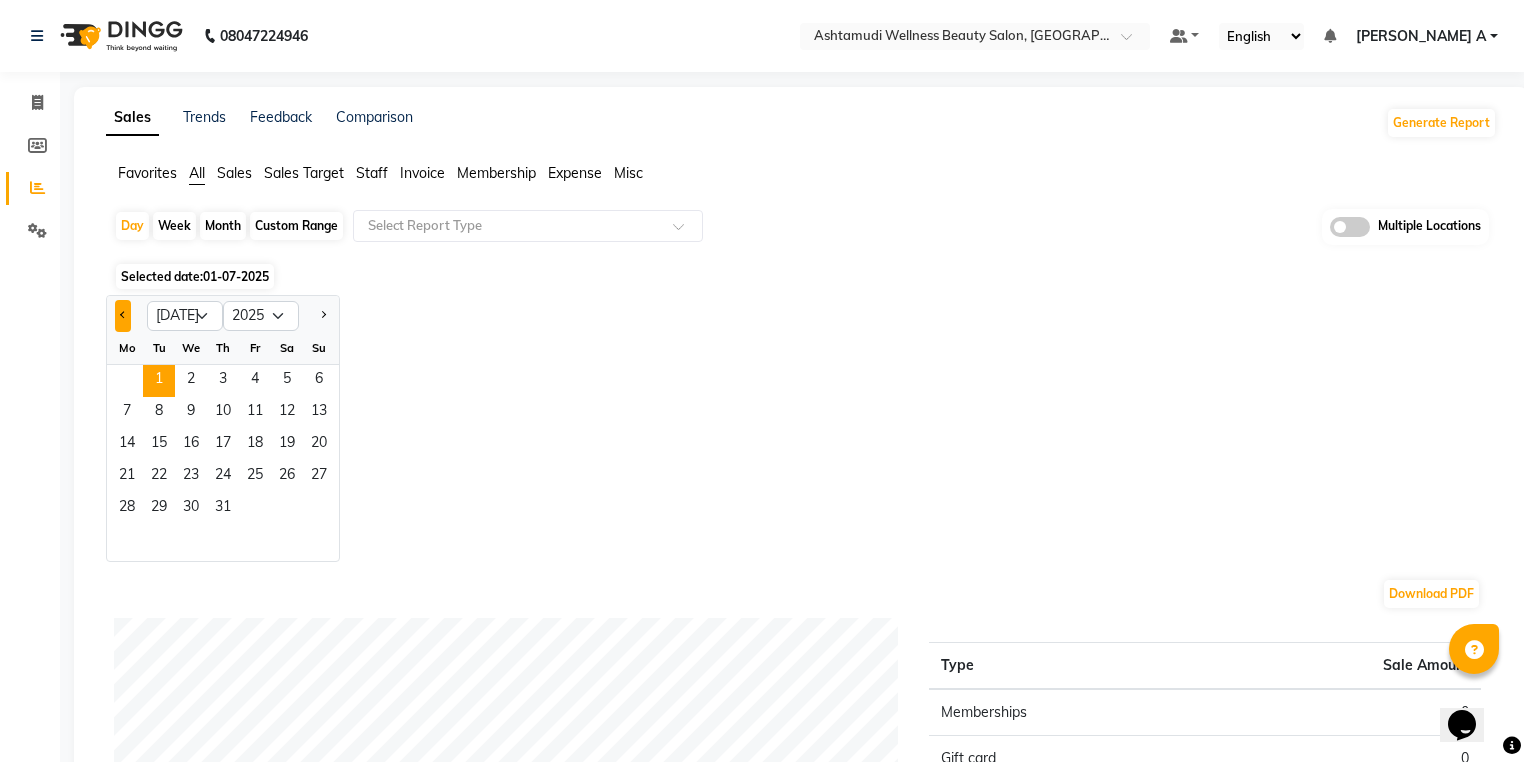 click 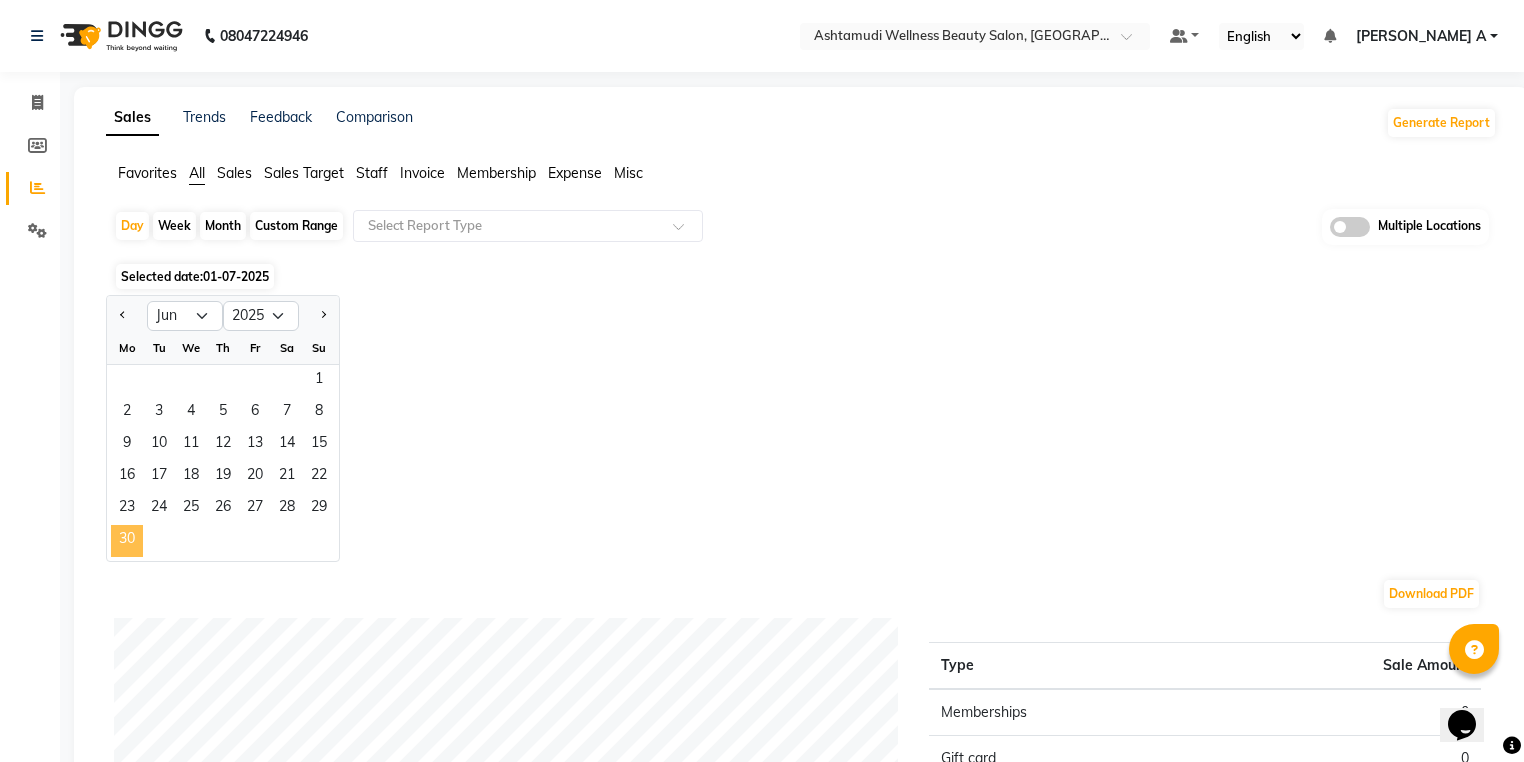 click on "30" 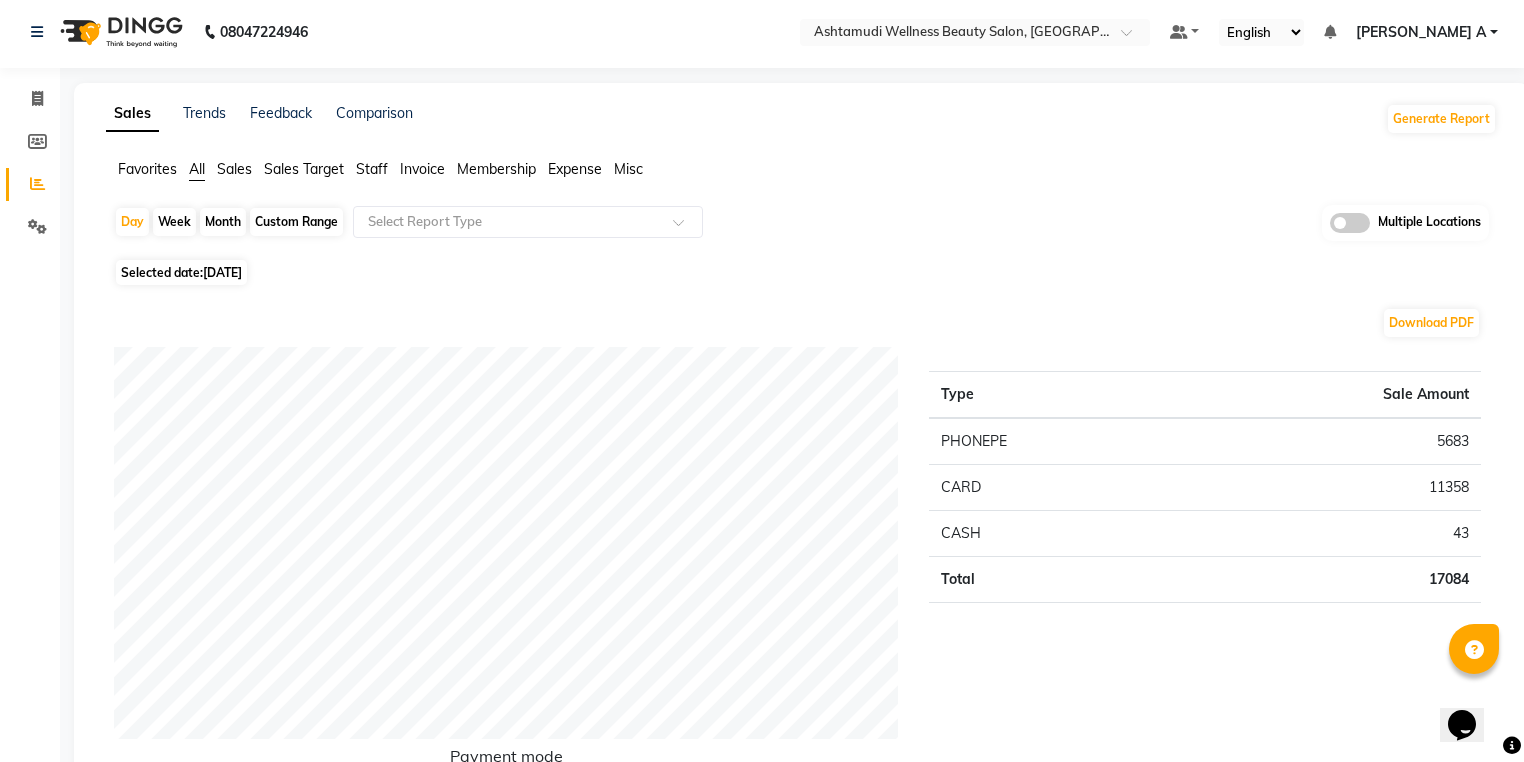 scroll, scrollTop: 0, scrollLeft: 0, axis: both 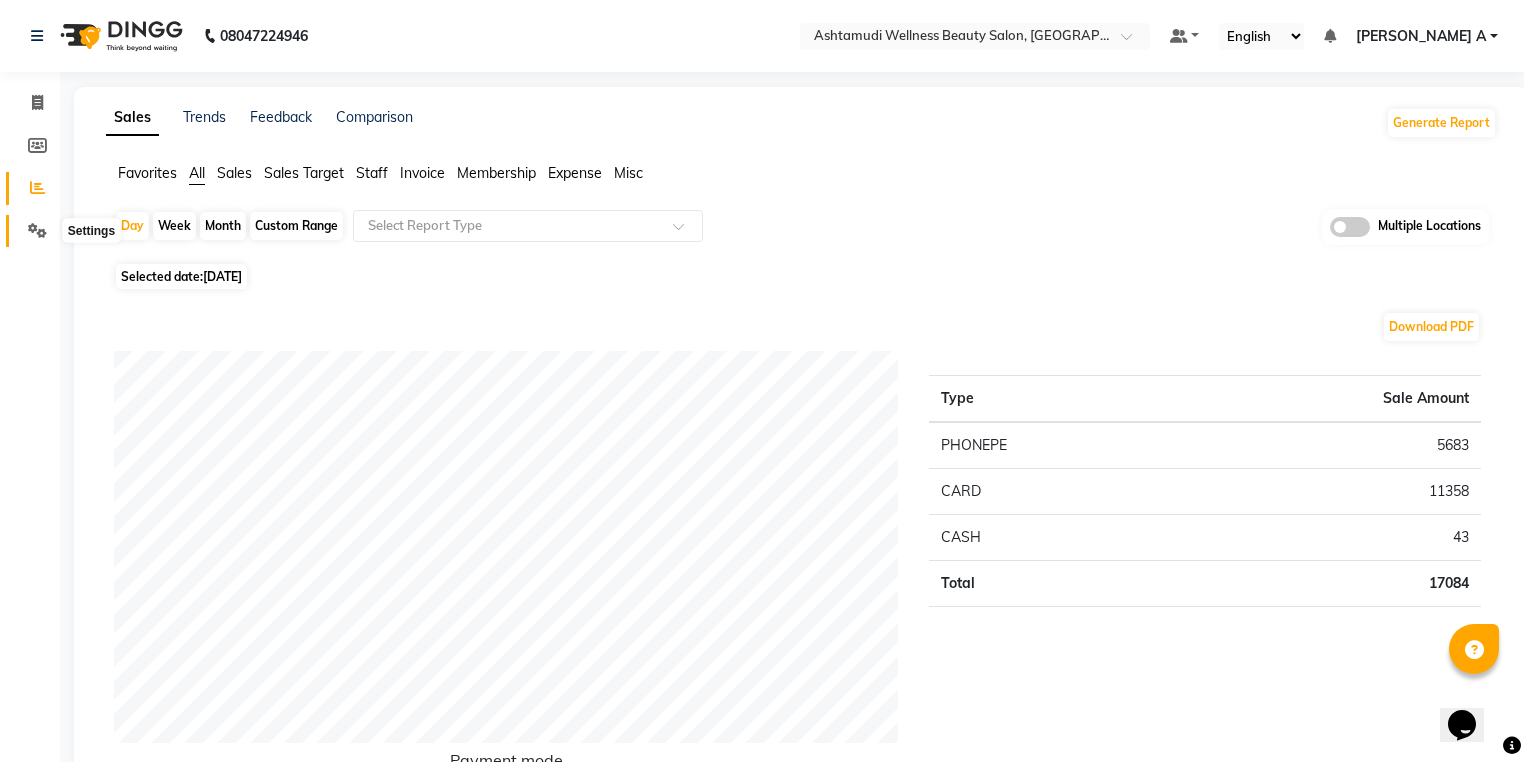 click 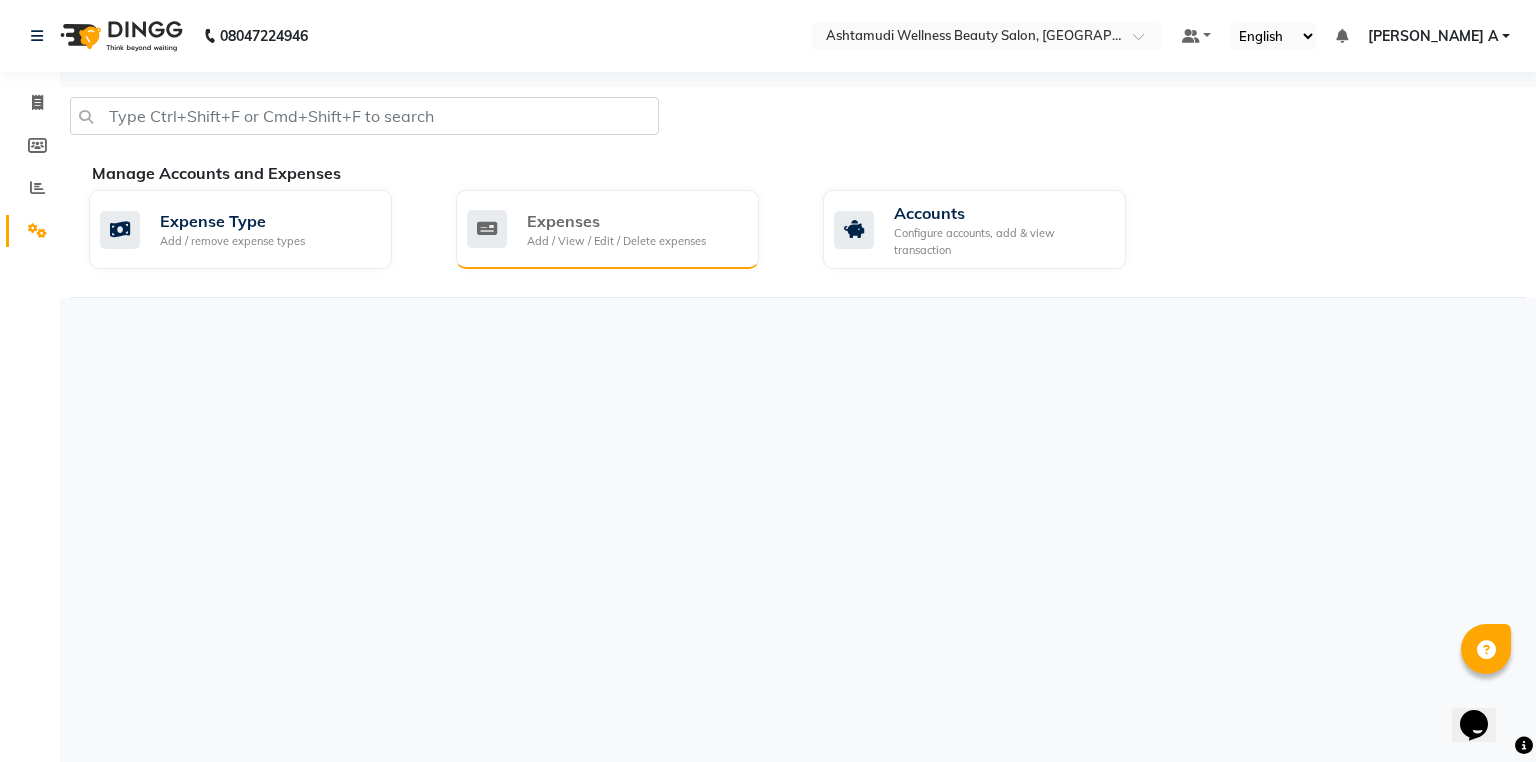 click on "Expenses" 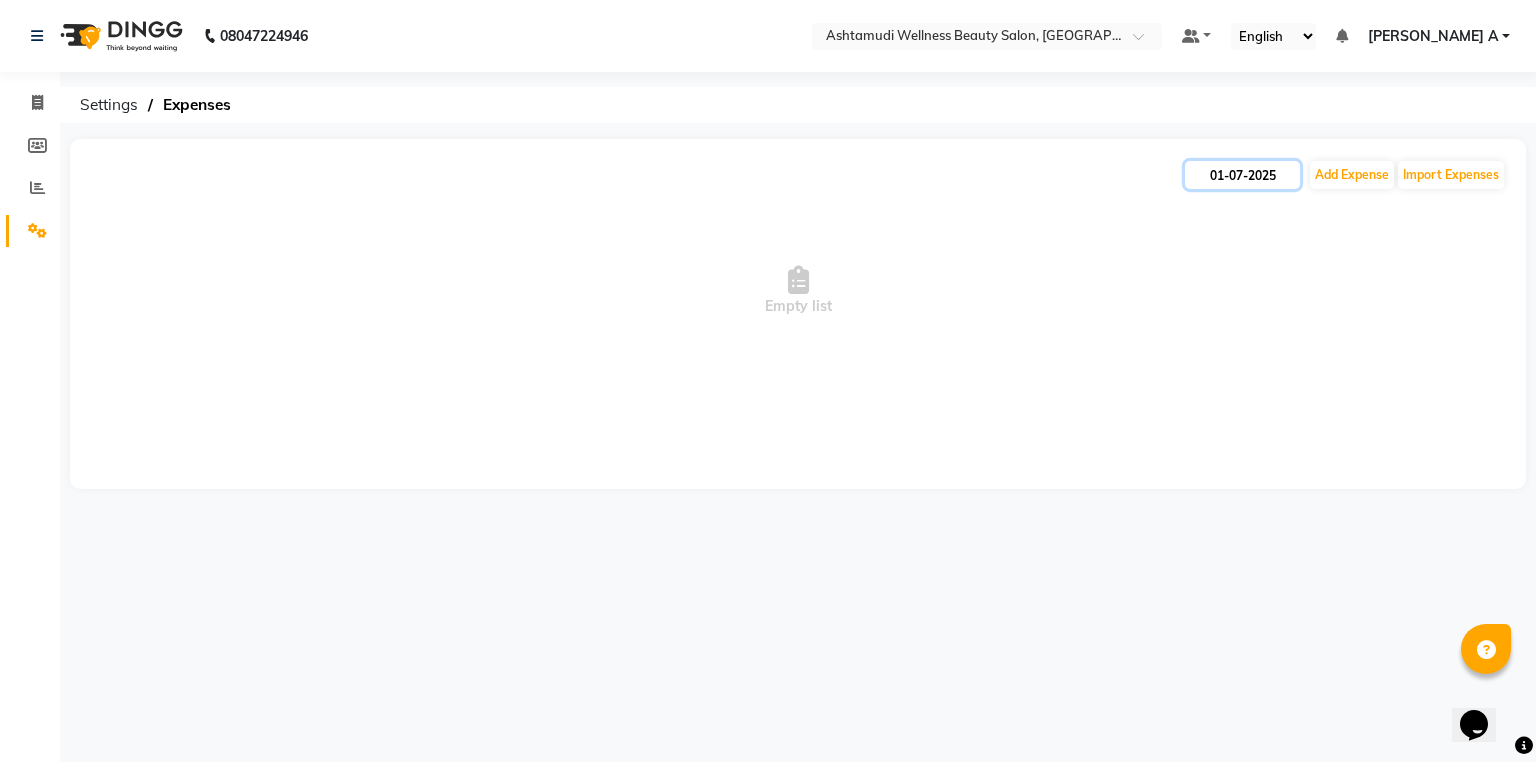 click on "01-07-2025" 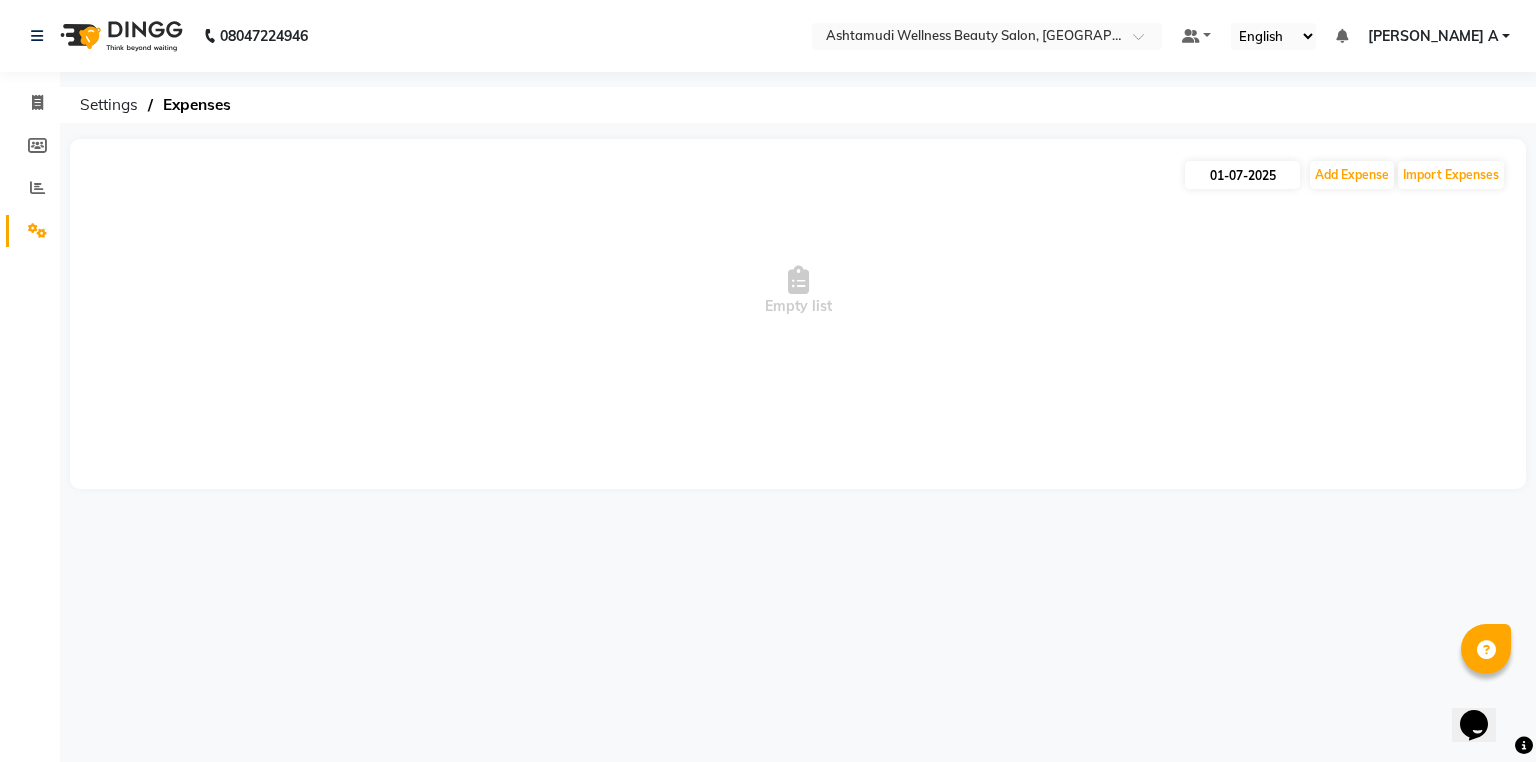 select on "7" 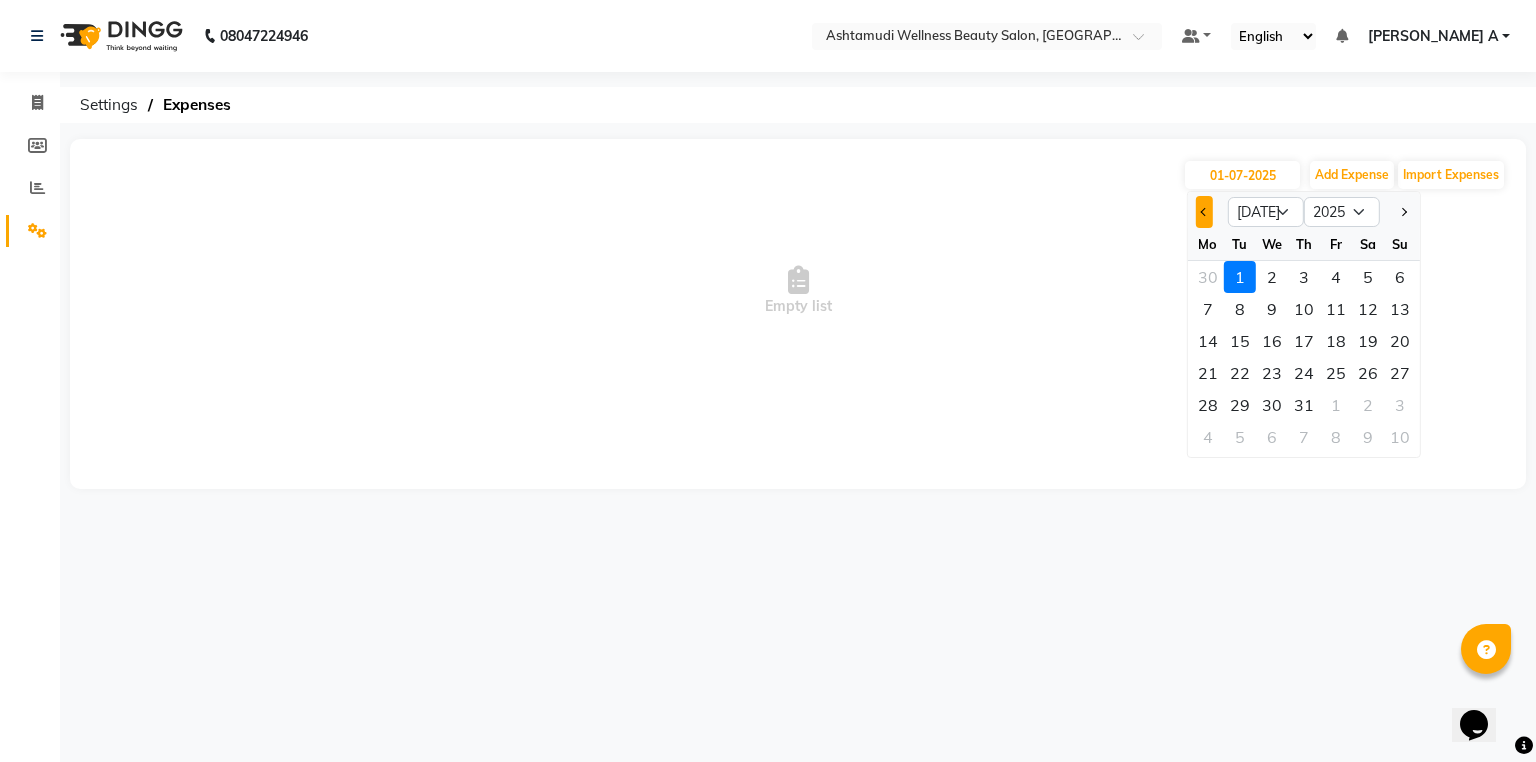 click 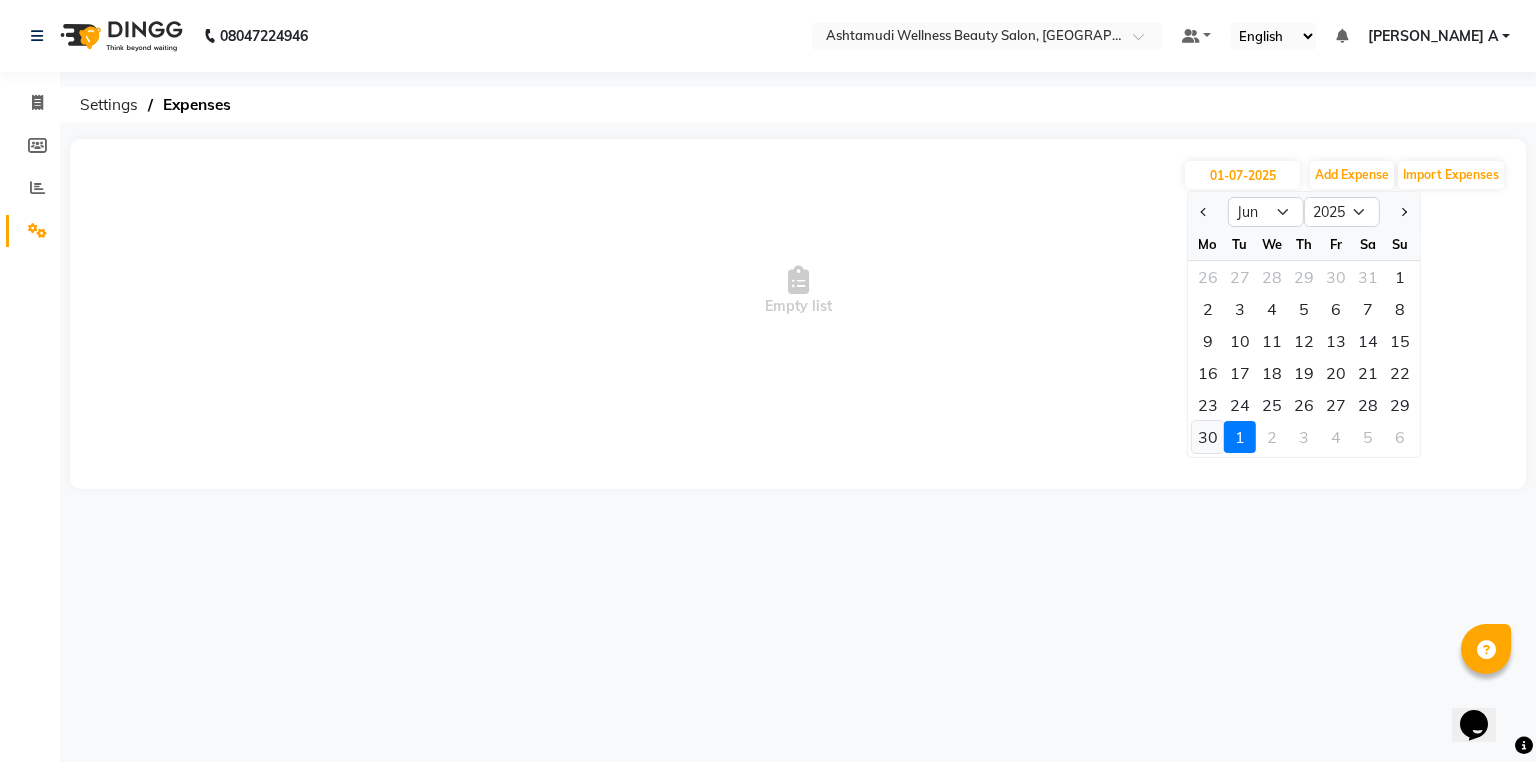 click on "30" 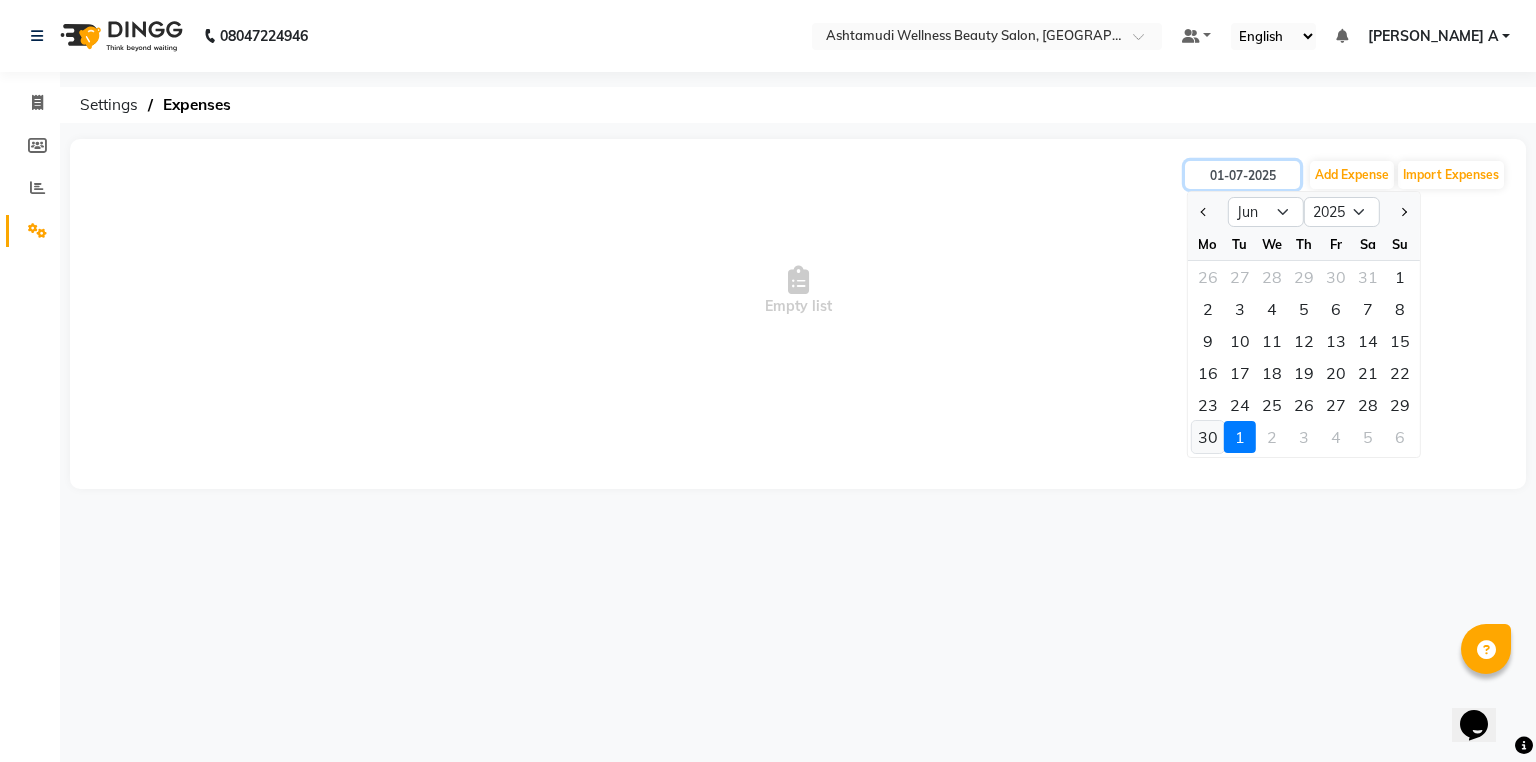 type on "[DATE]" 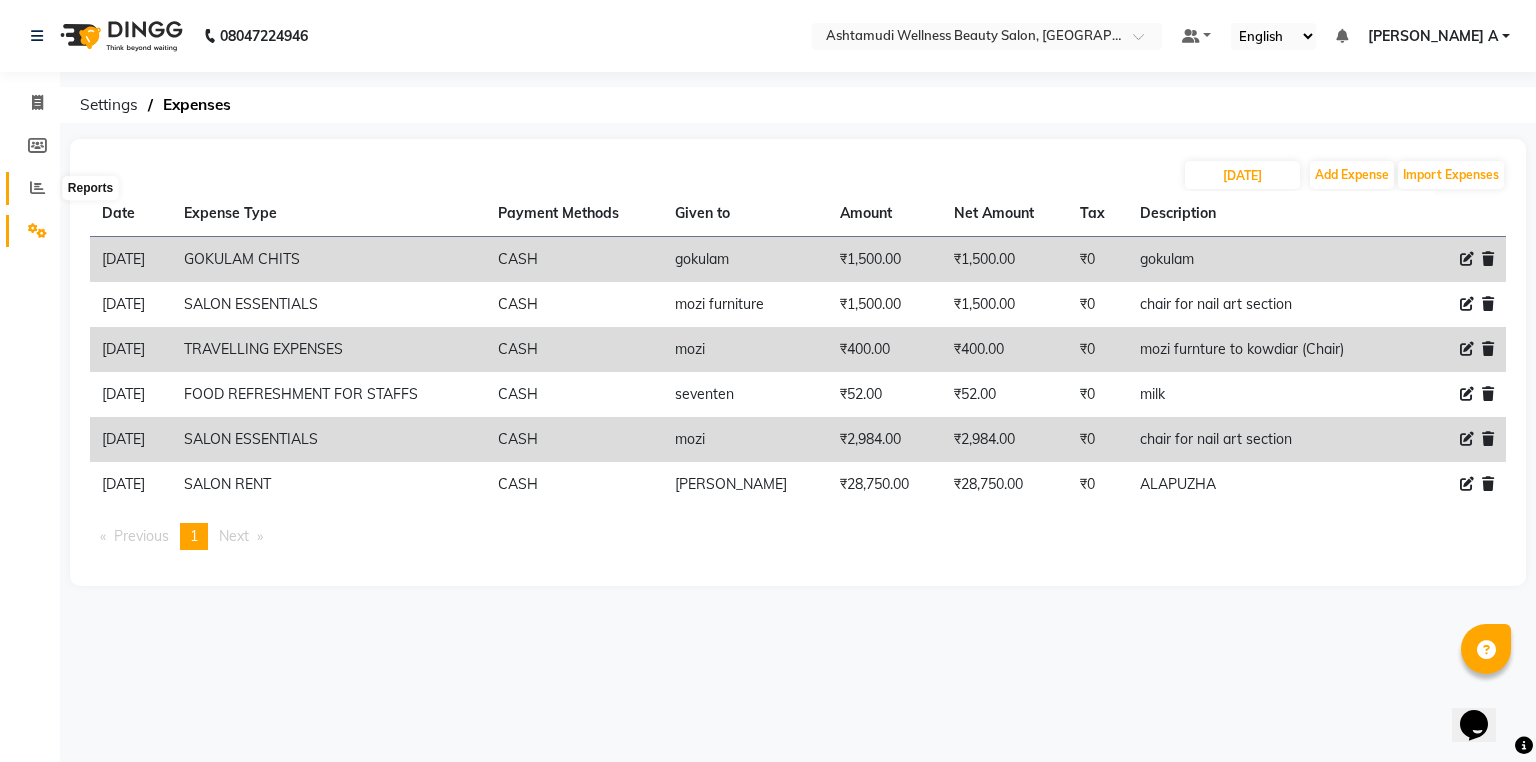 click 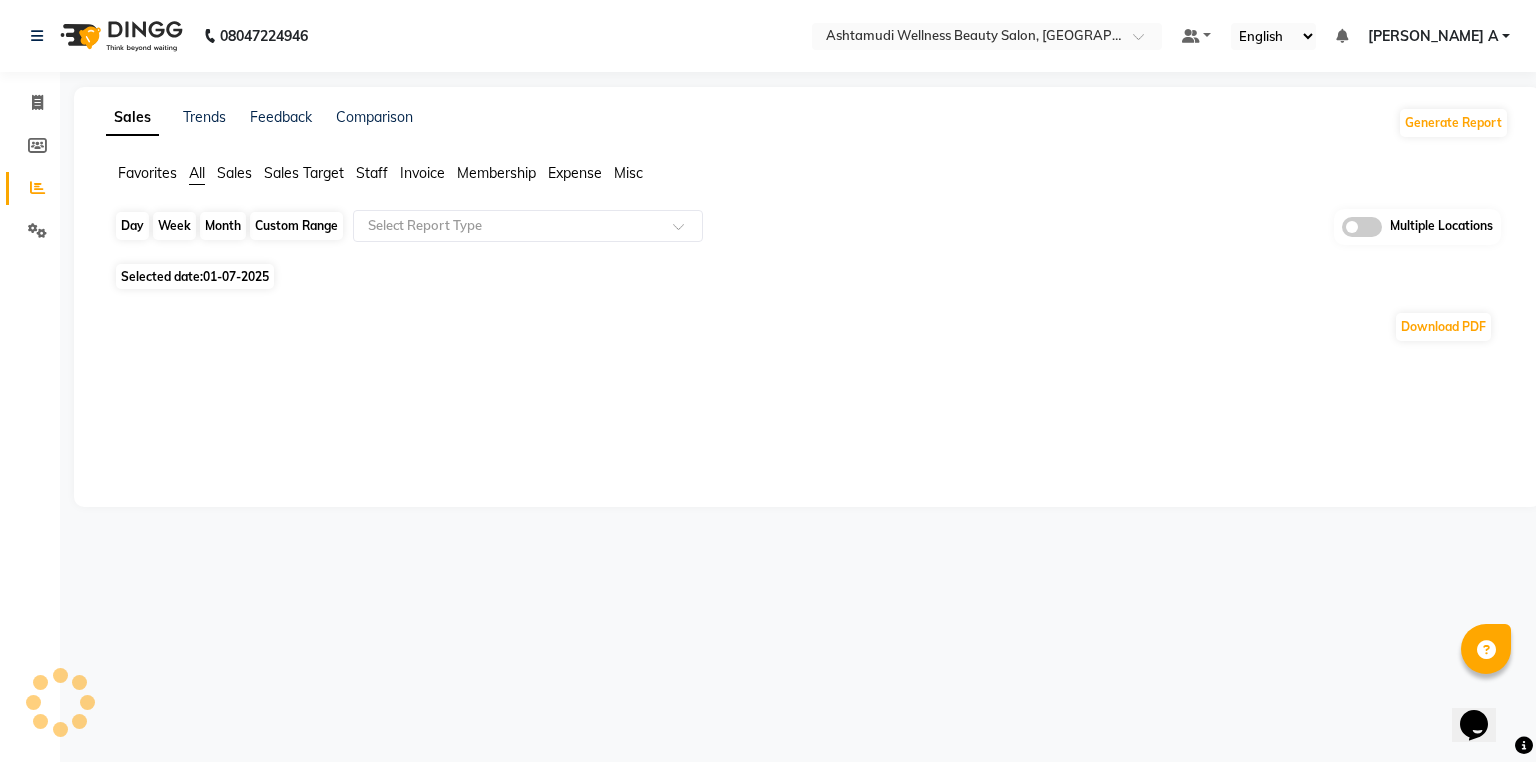 click on "Day" 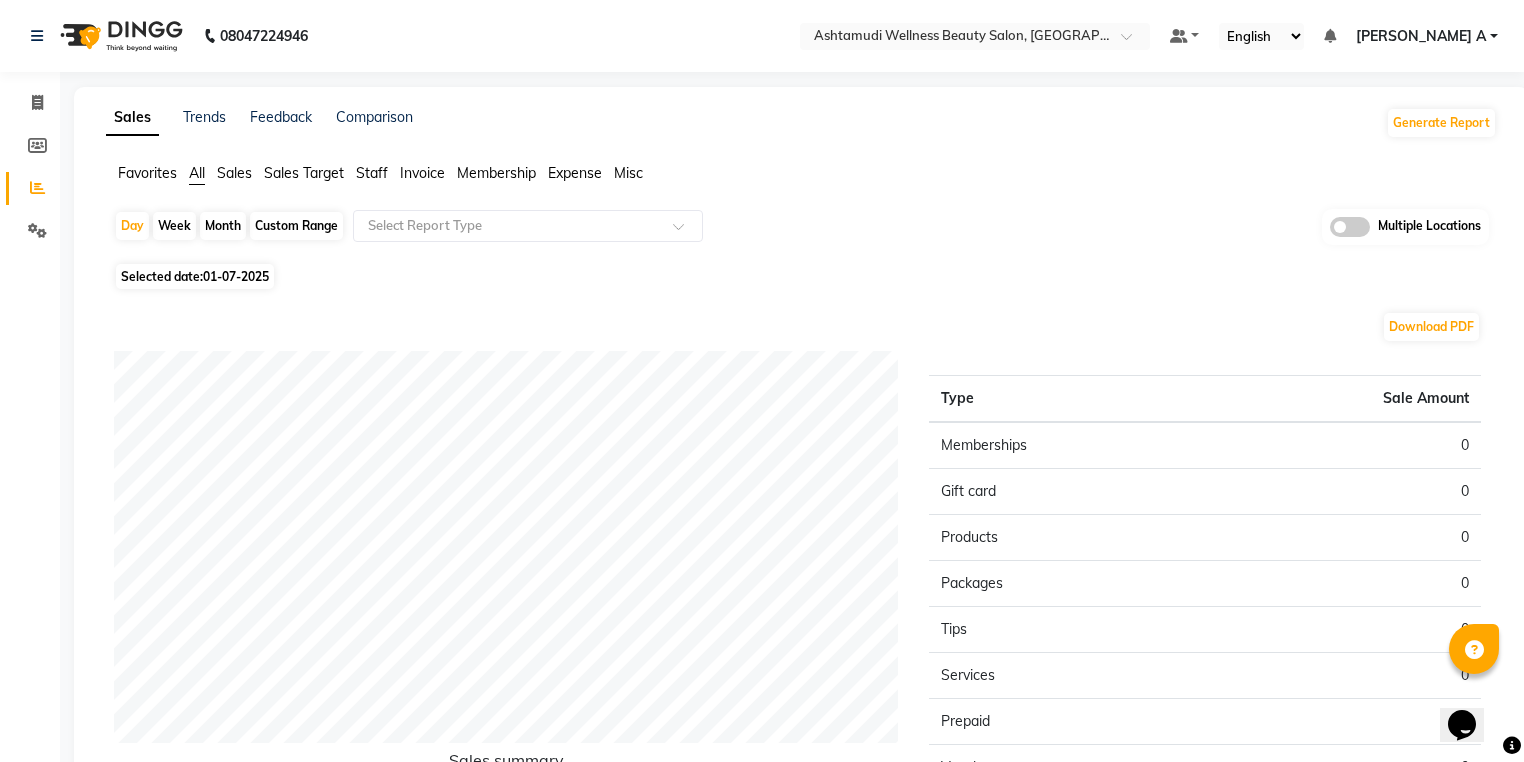 click on "Download PDF" 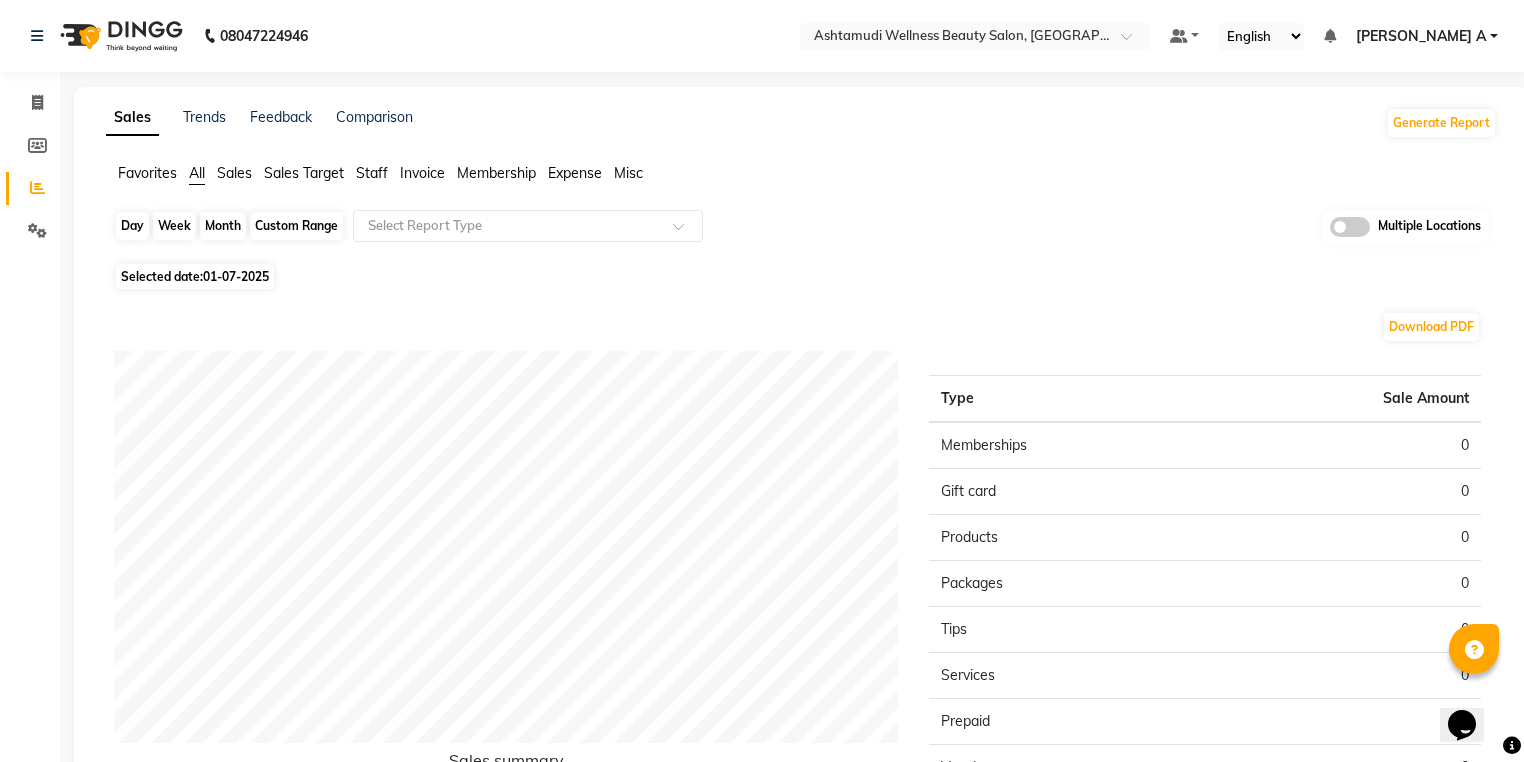 drag, startPoint x: 124, startPoint y: 246, endPoint x: 128, endPoint y: 236, distance: 10.770329 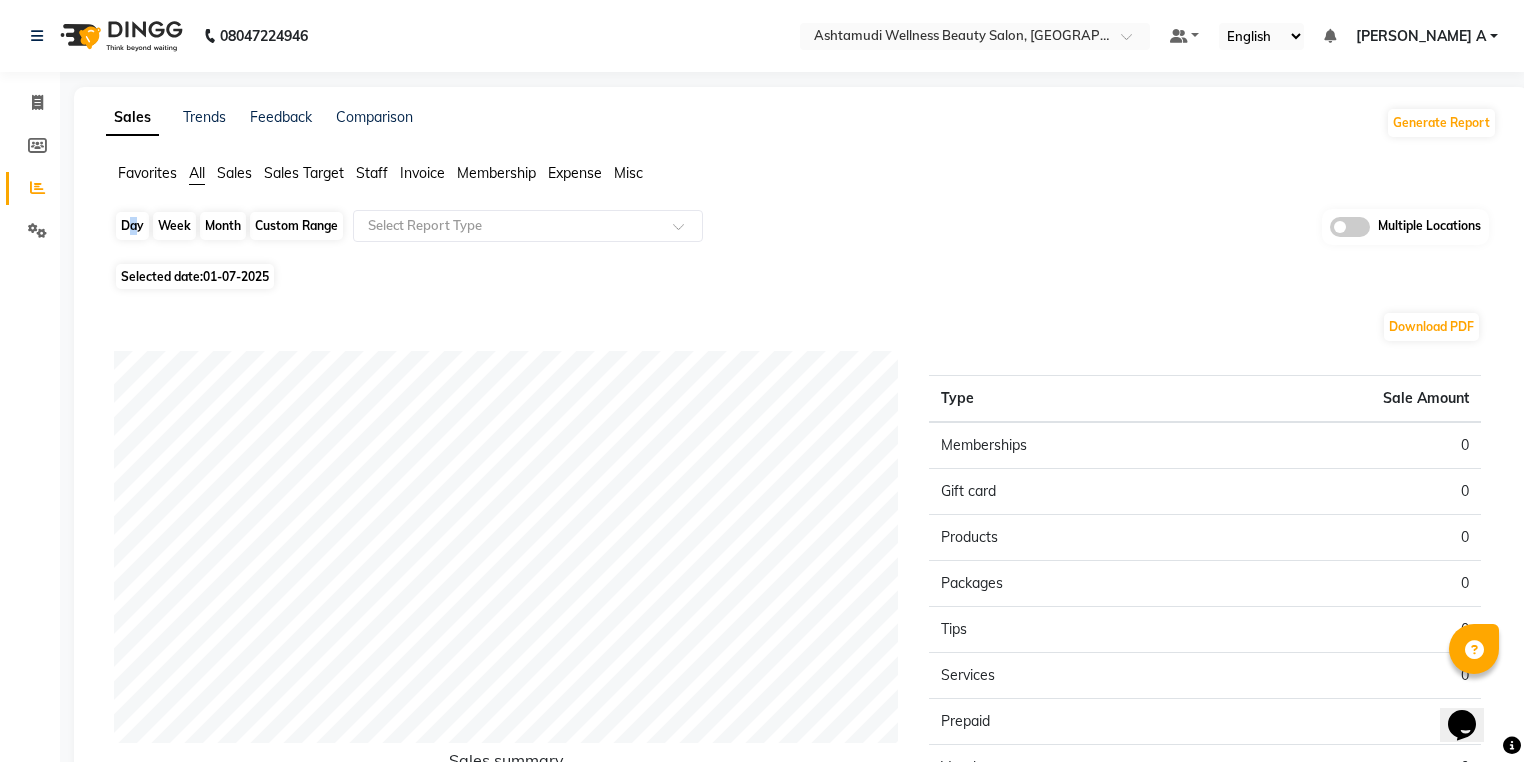 click on "Day" 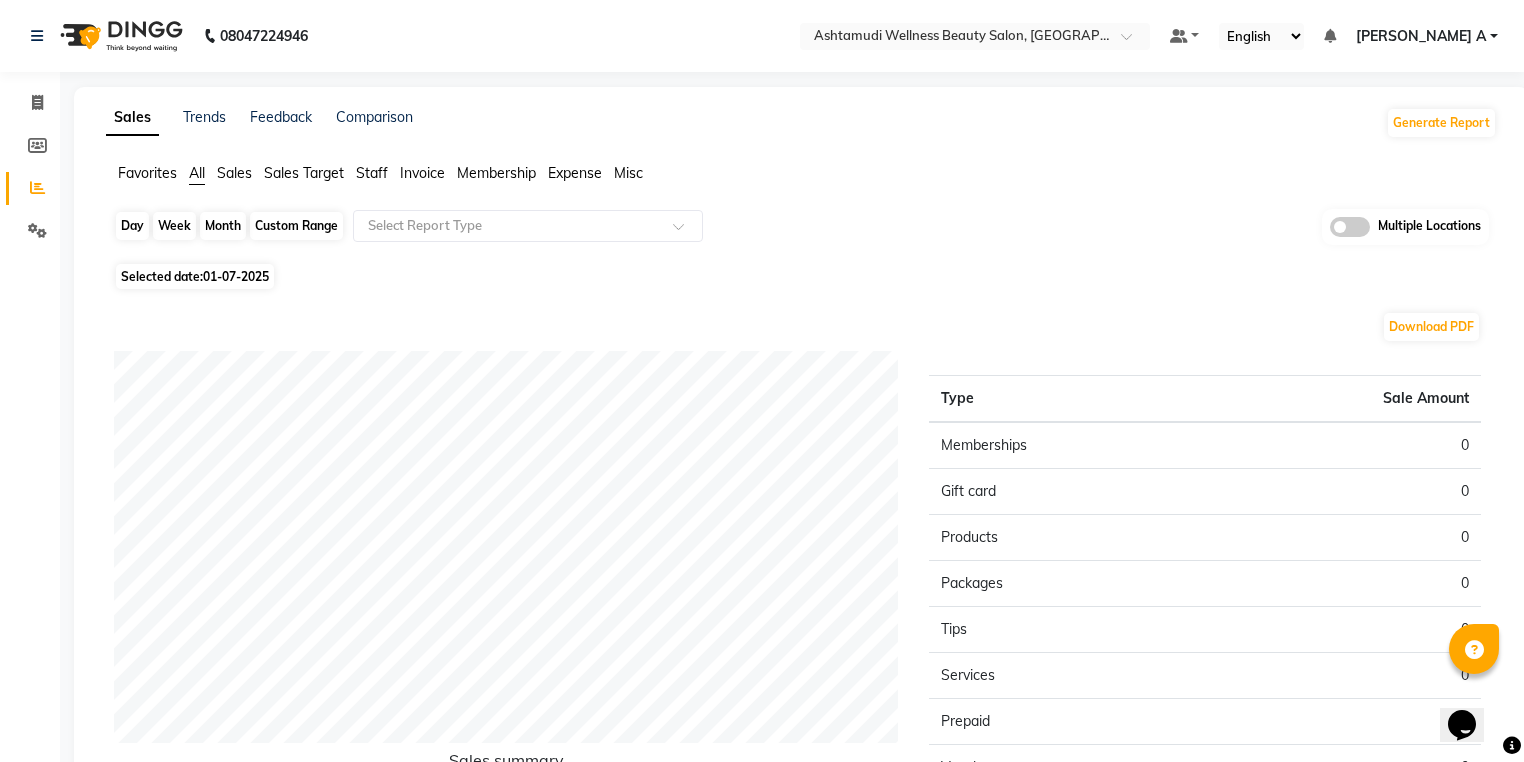 select on "7" 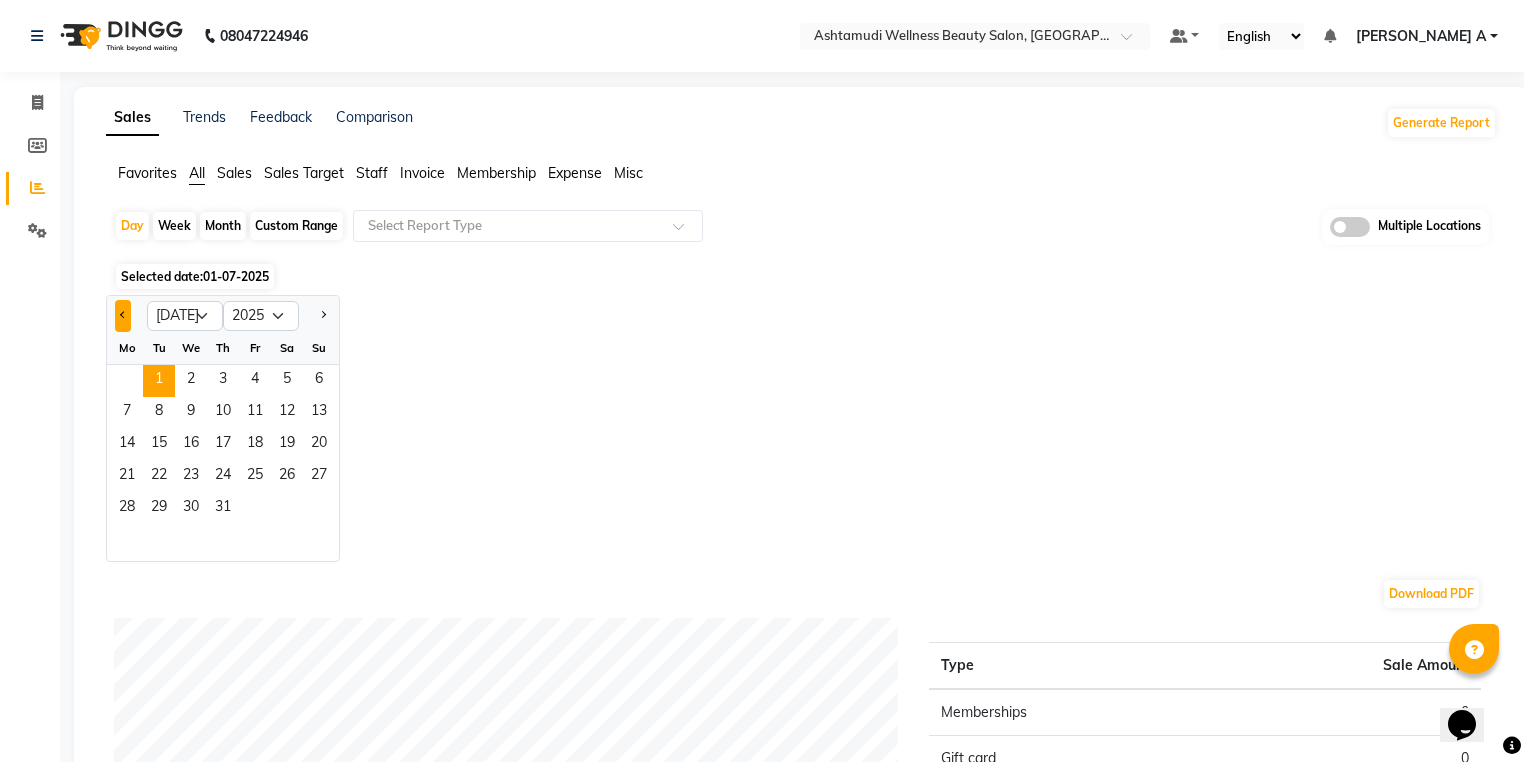 click 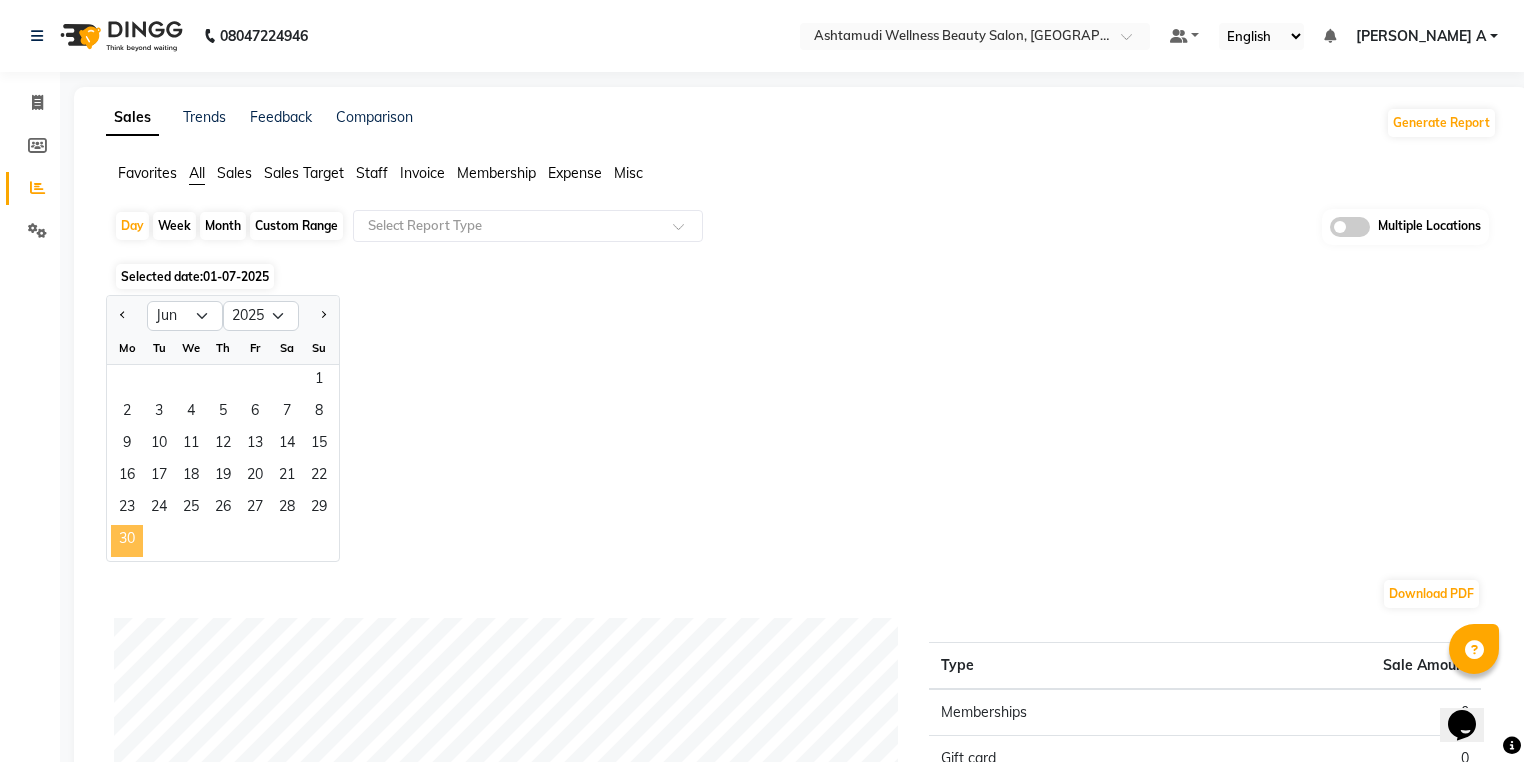 click on "30" 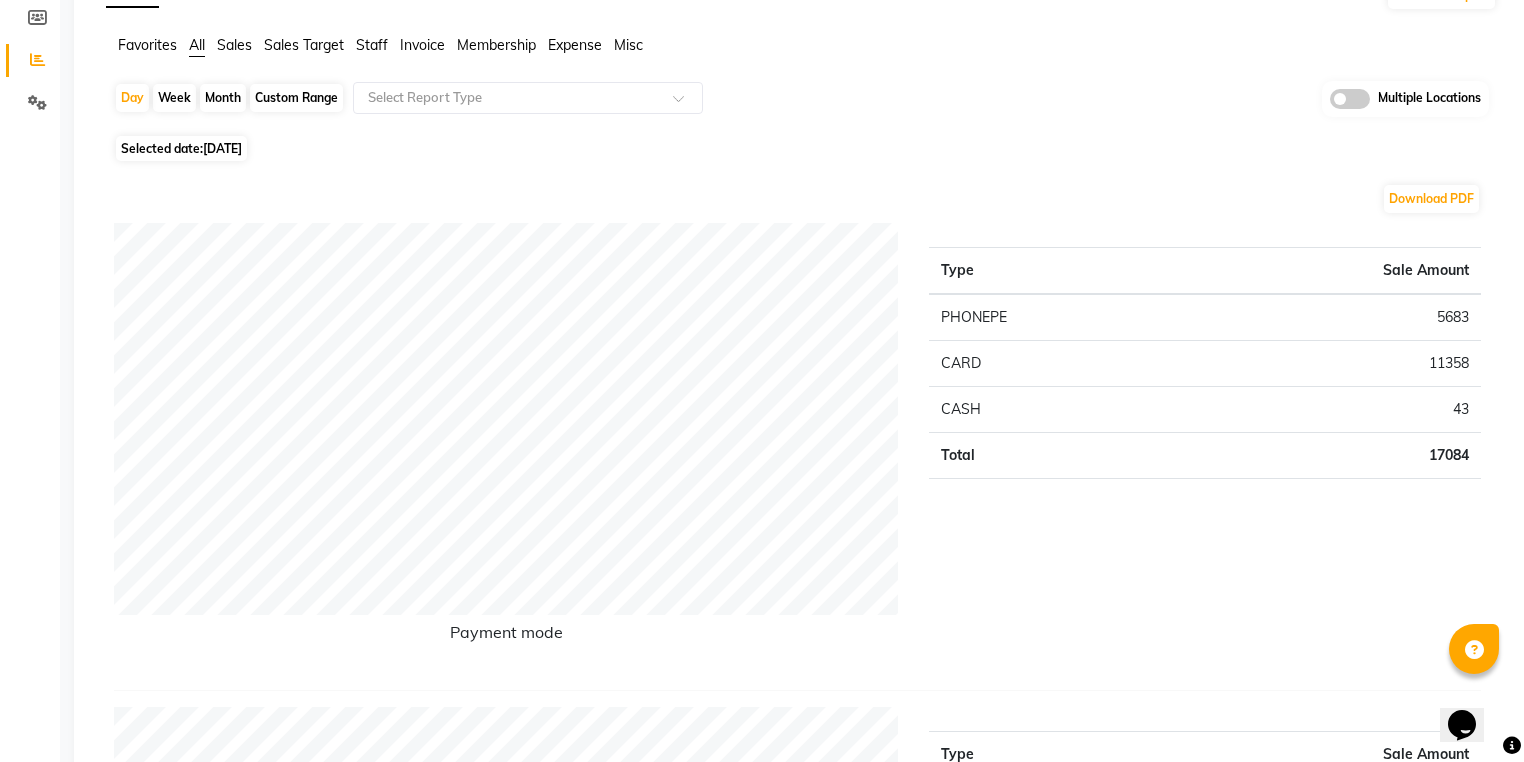 scroll, scrollTop: 0, scrollLeft: 0, axis: both 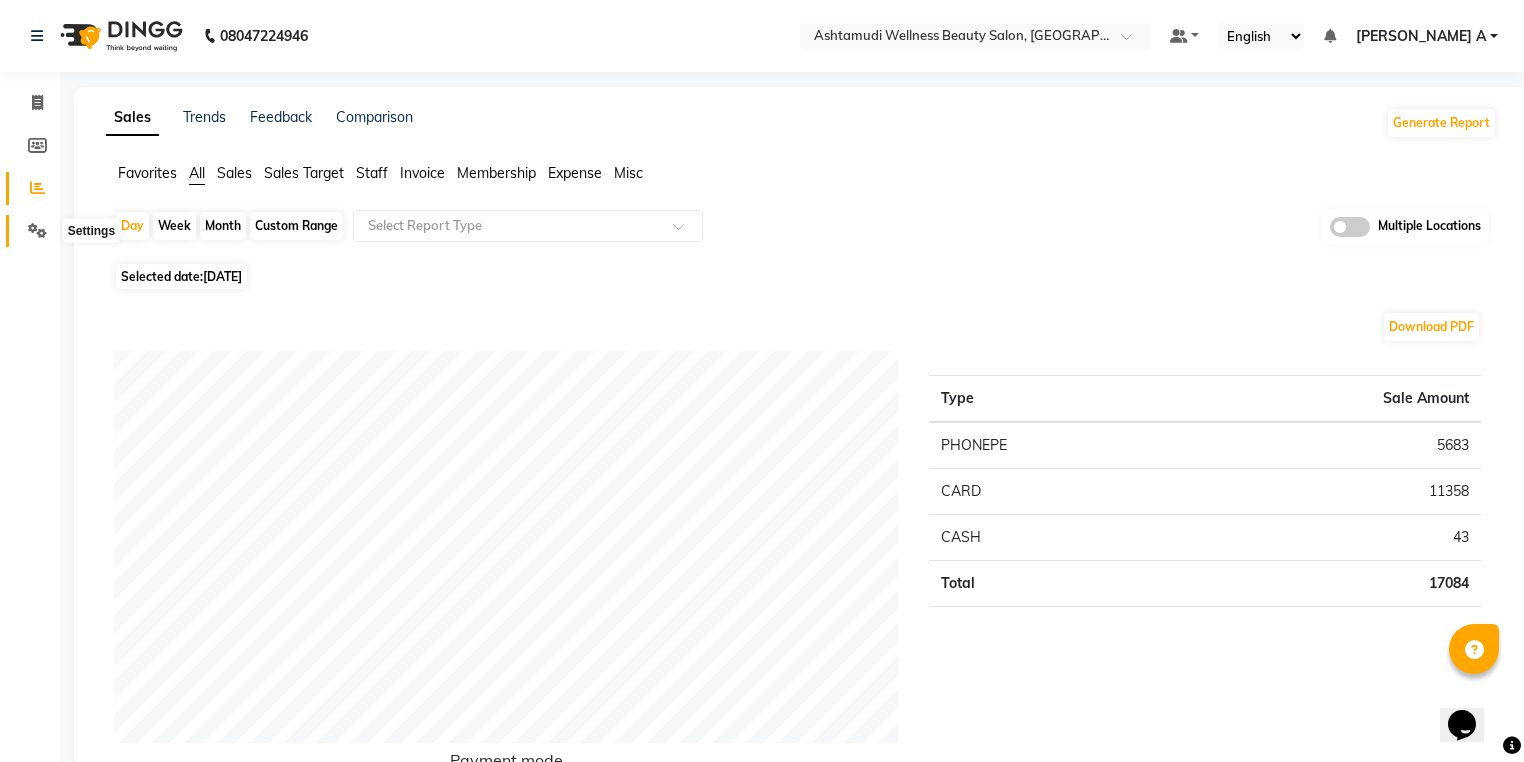 click 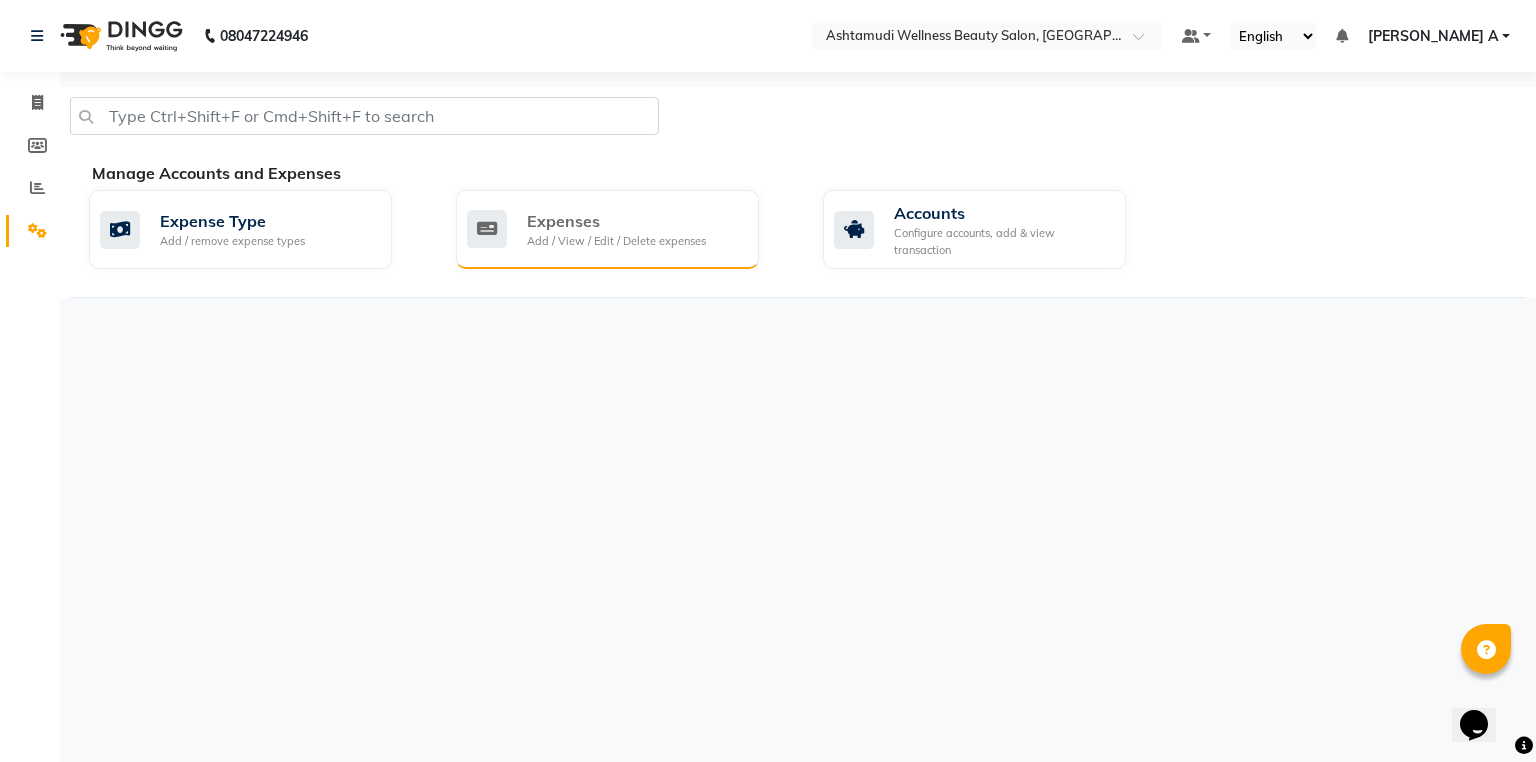 click on "Expenses" 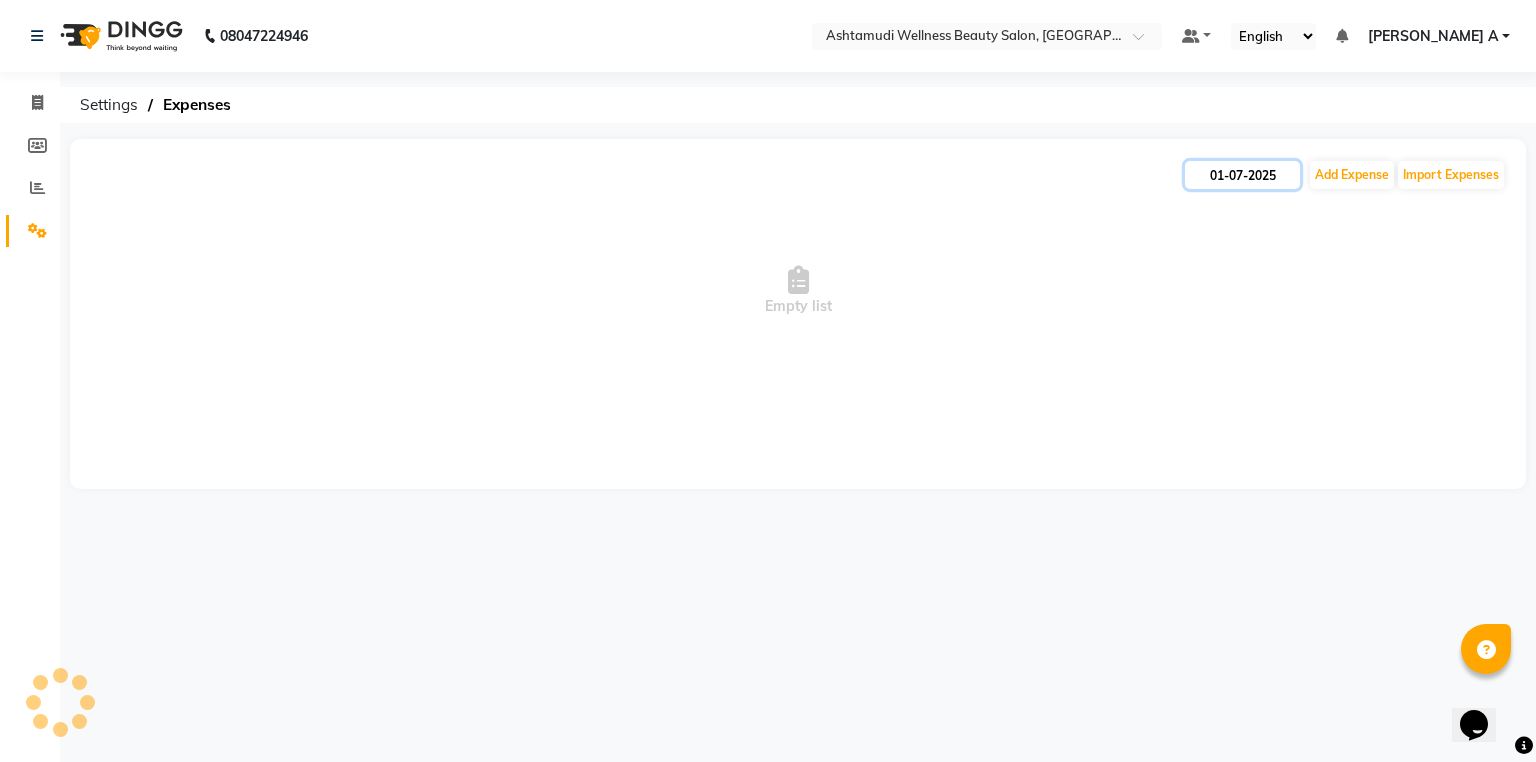 click on "01-07-2025" 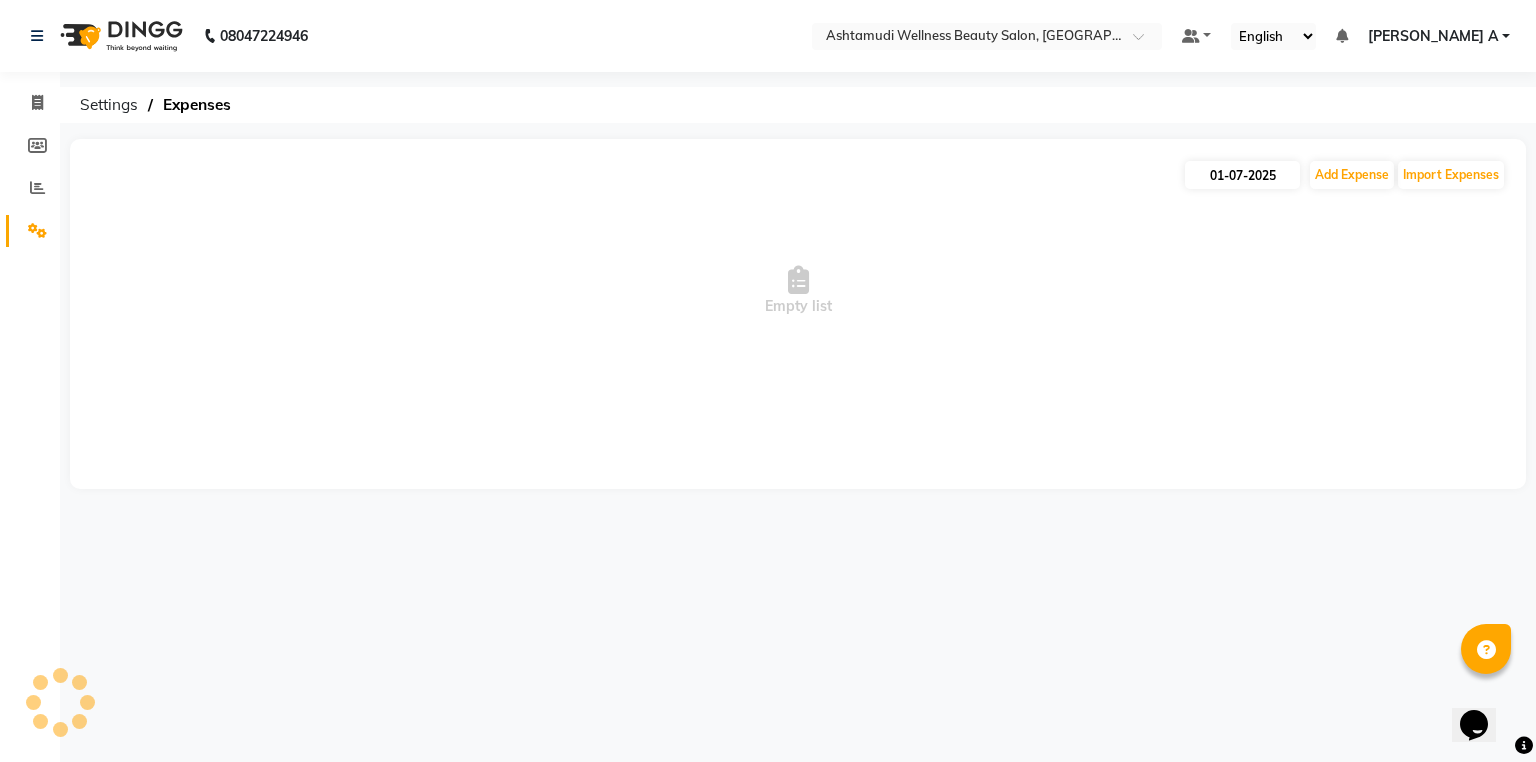 select on "7" 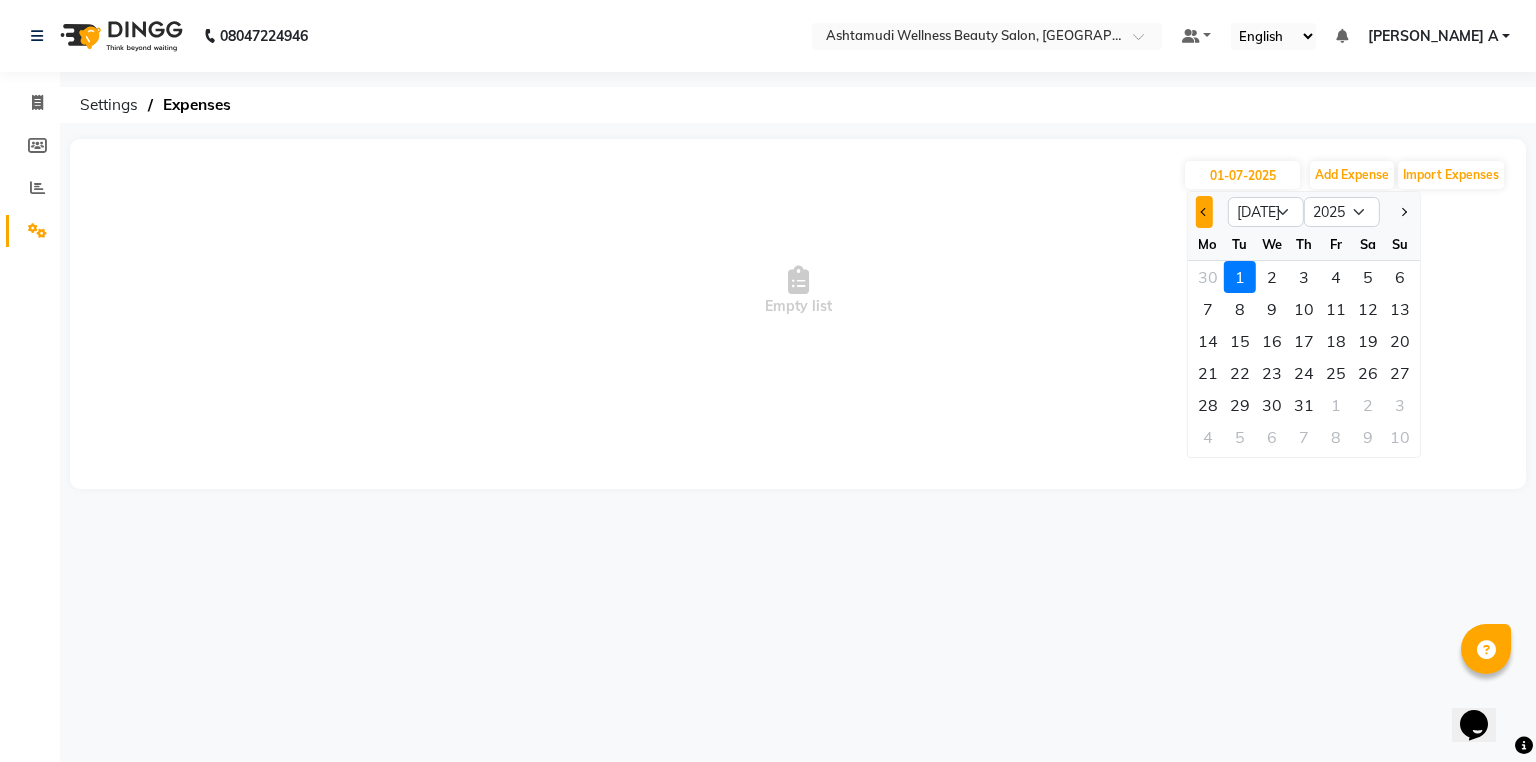 click 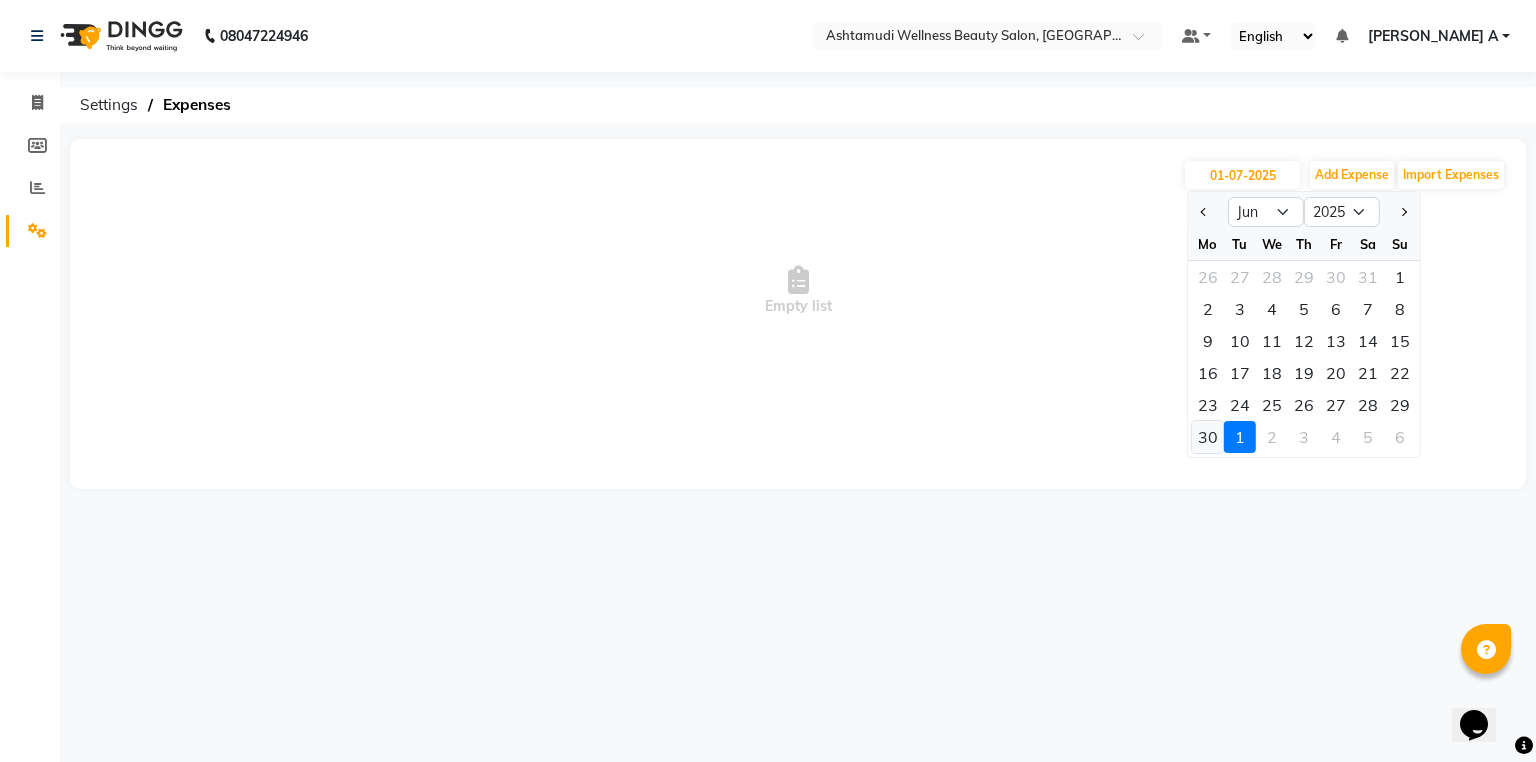 click on "30" 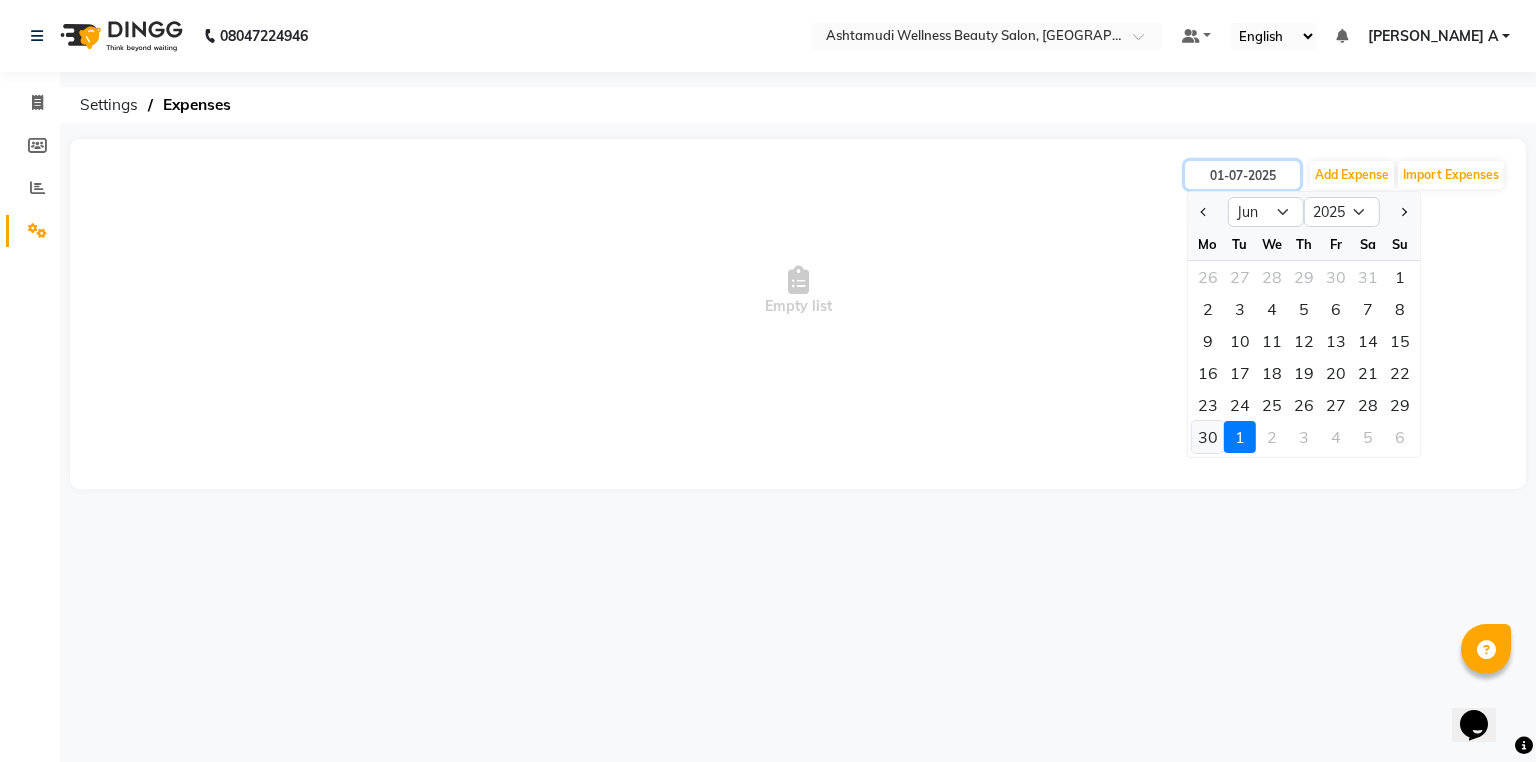 type on "[DATE]" 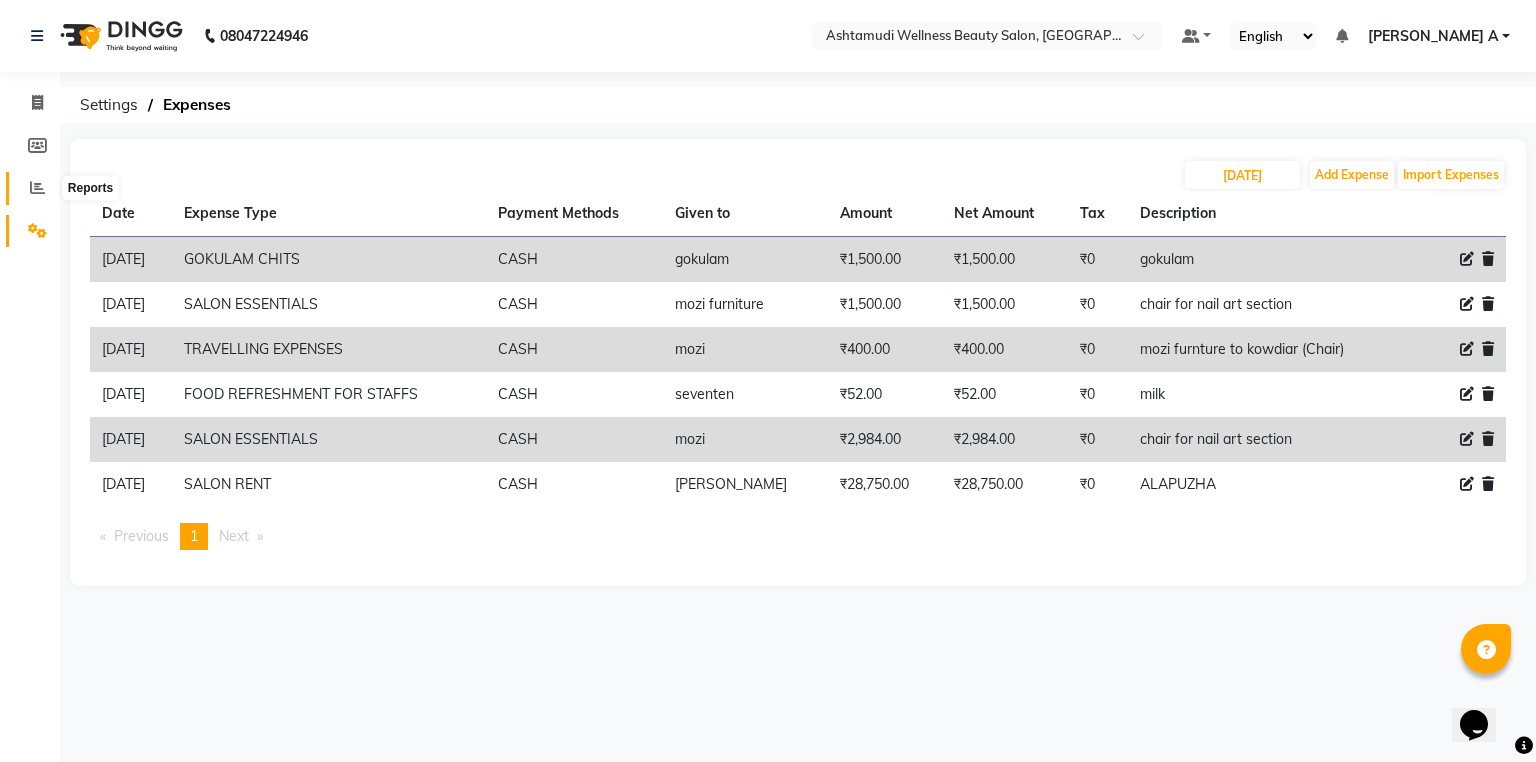 click 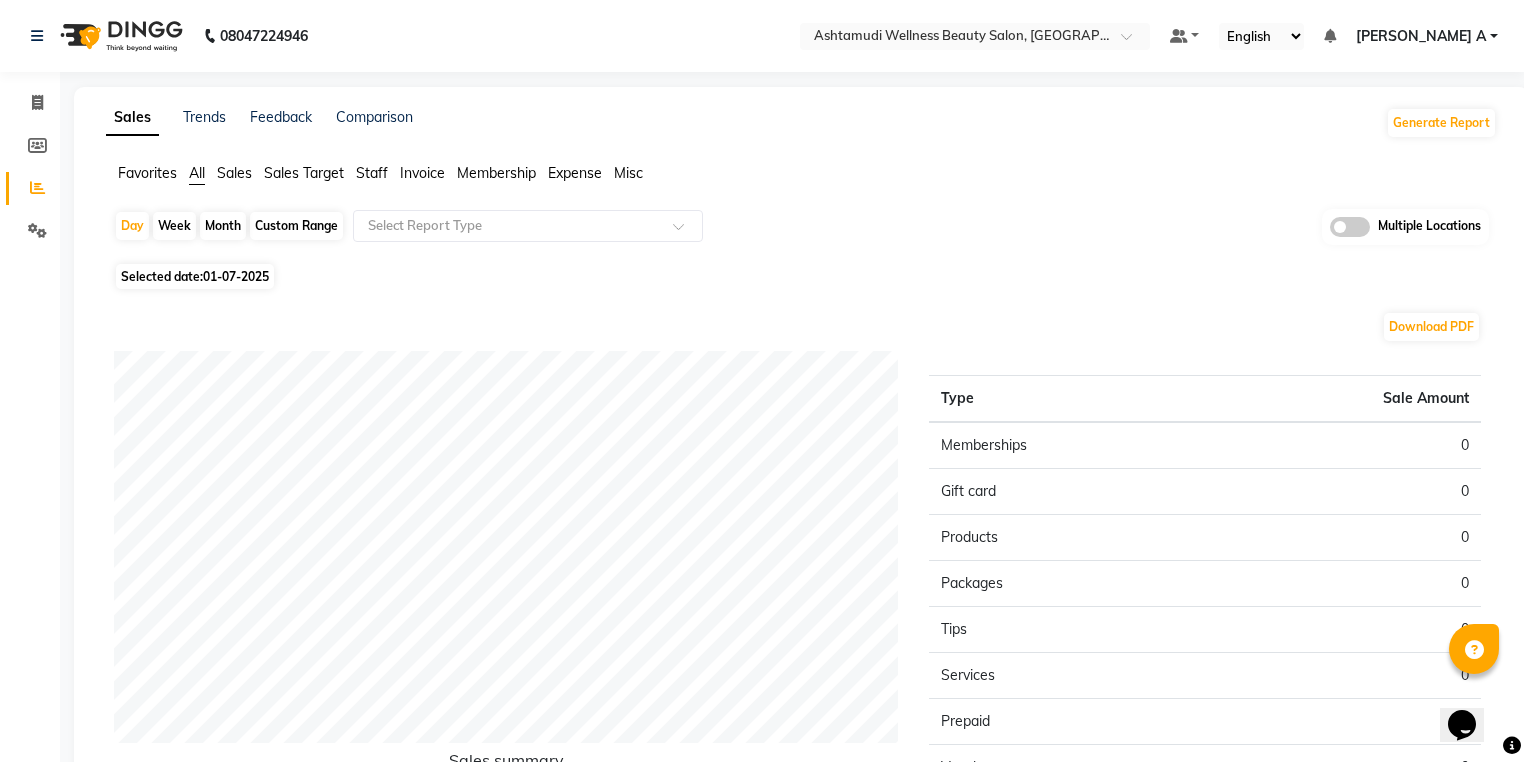 click on "08047224946 Select Location × Ashtamudi Wellness Beauty Salon, Kowdiar Default Panel My Panel English ENGLISH Español العربية मराठी हिंदी ગુજરાતી தமிழ் 中文 Notifications nothing to show ATHIRA A Manage Profile Change Password Sign out  Version:3.14.0" 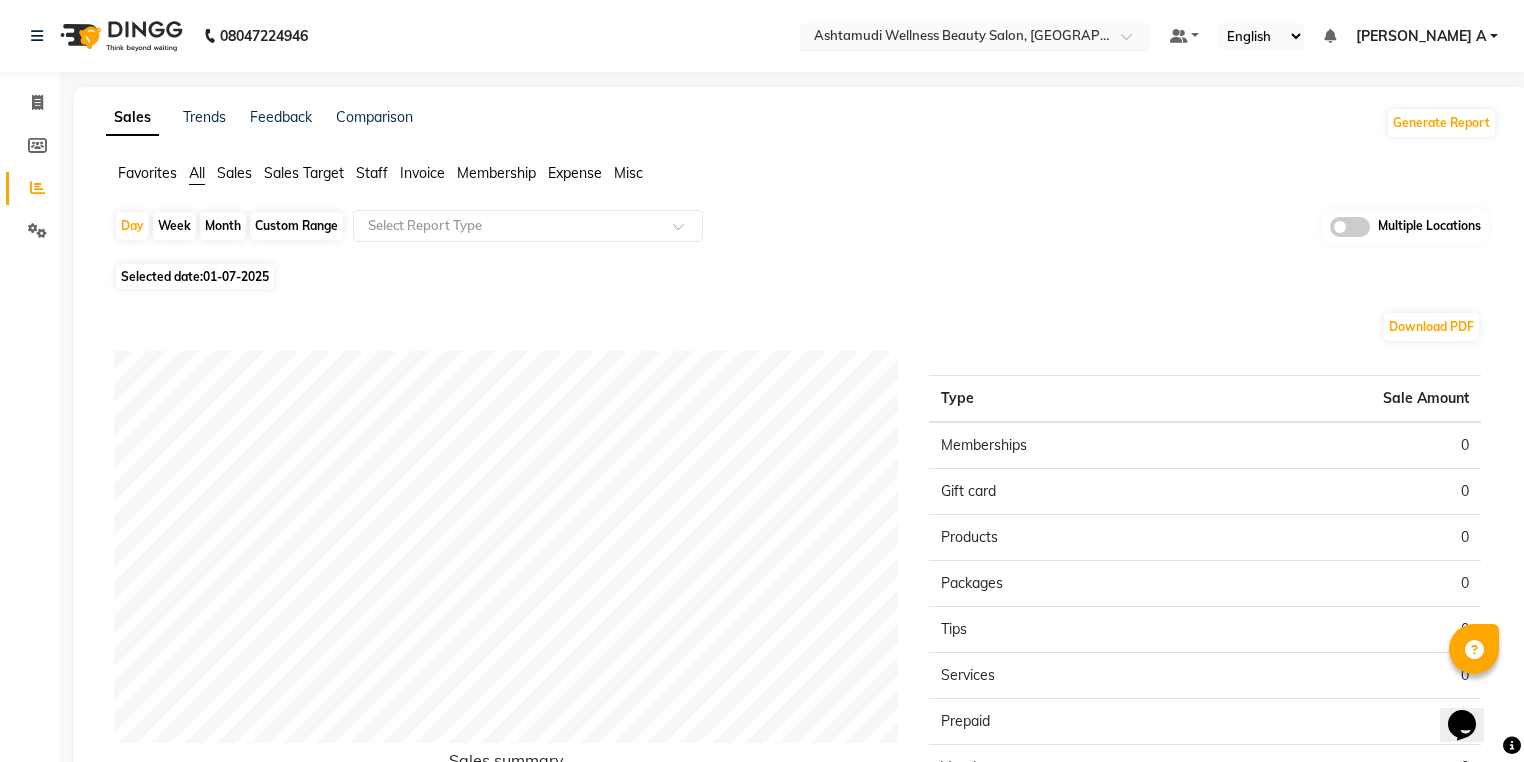 click at bounding box center [955, 38] 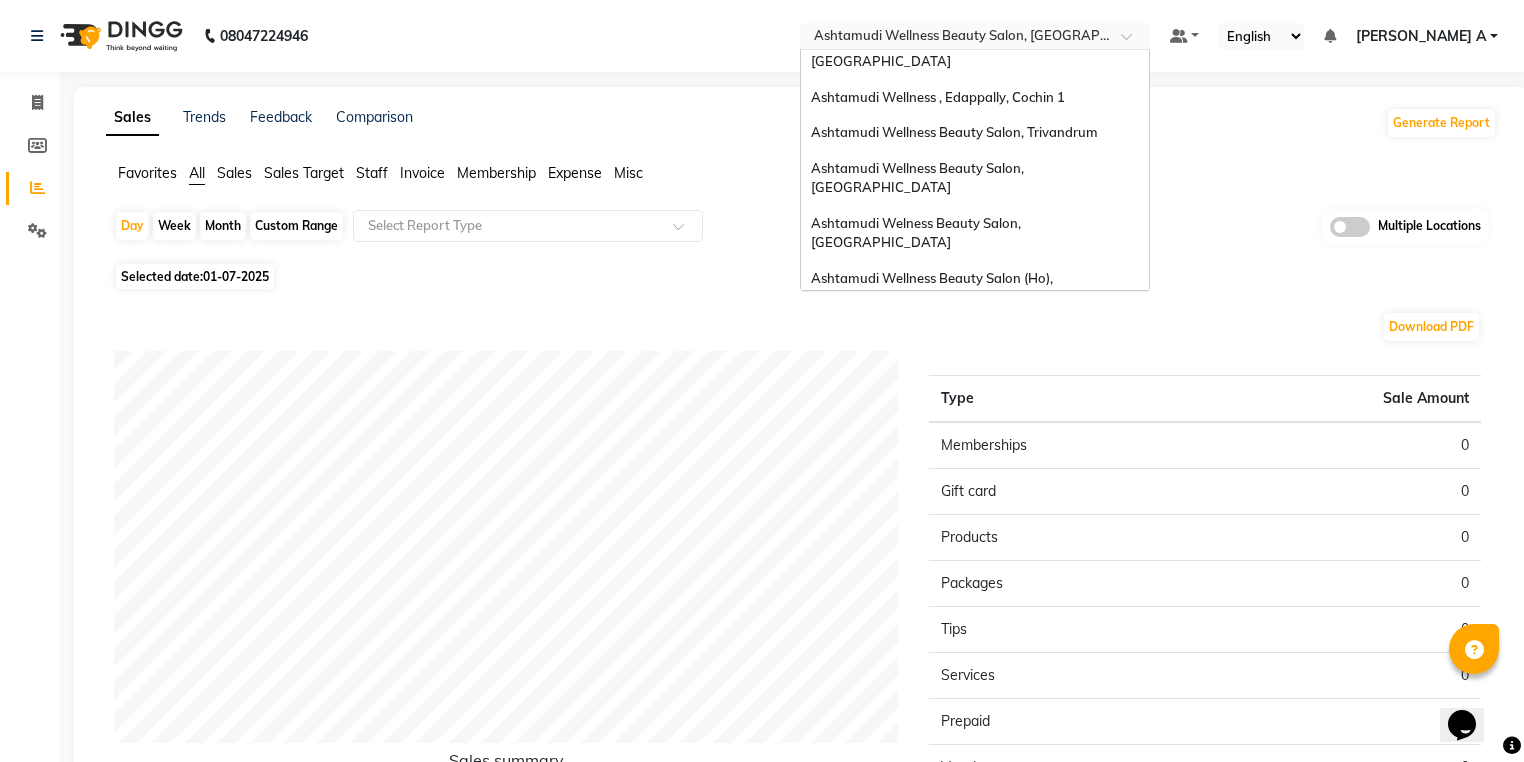 scroll, scrollTop: 312, scrollLeft: 0, axis: vertical 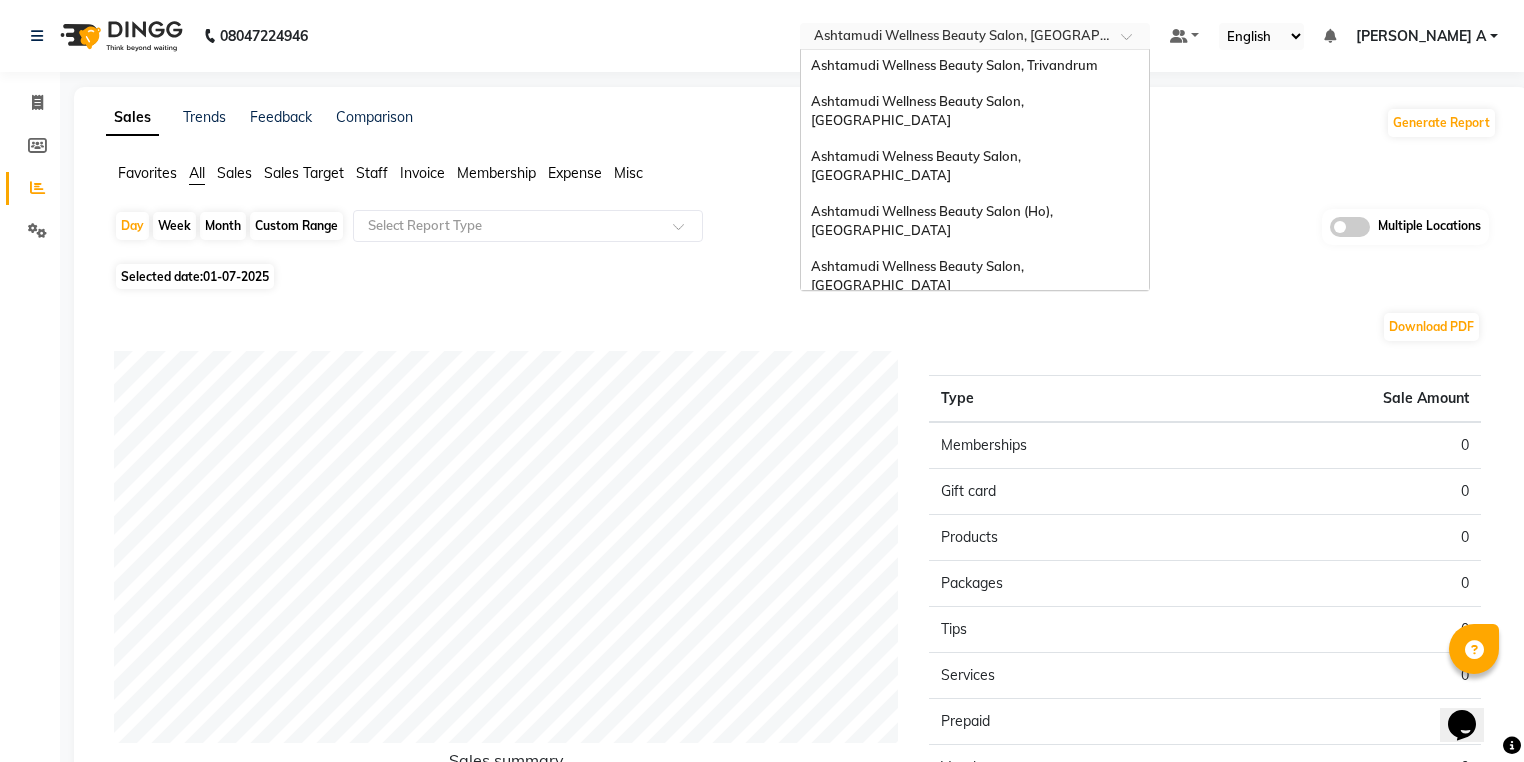 click on "Ashtamudi Beauty Lounge, Attingal" at bounding box center (975, 377) 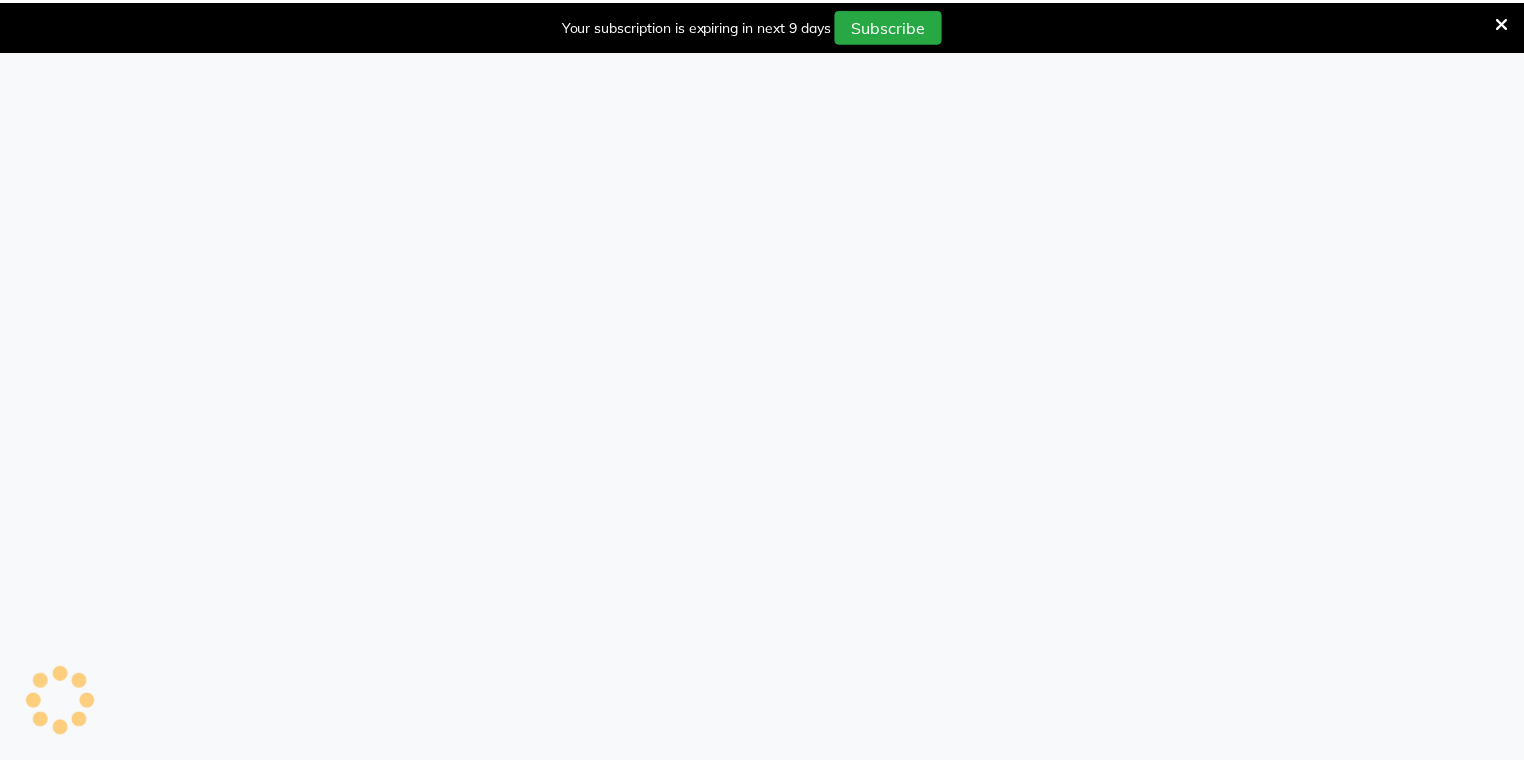 scroll, scrollTop: 0, scrollLeft: 0, axis: both 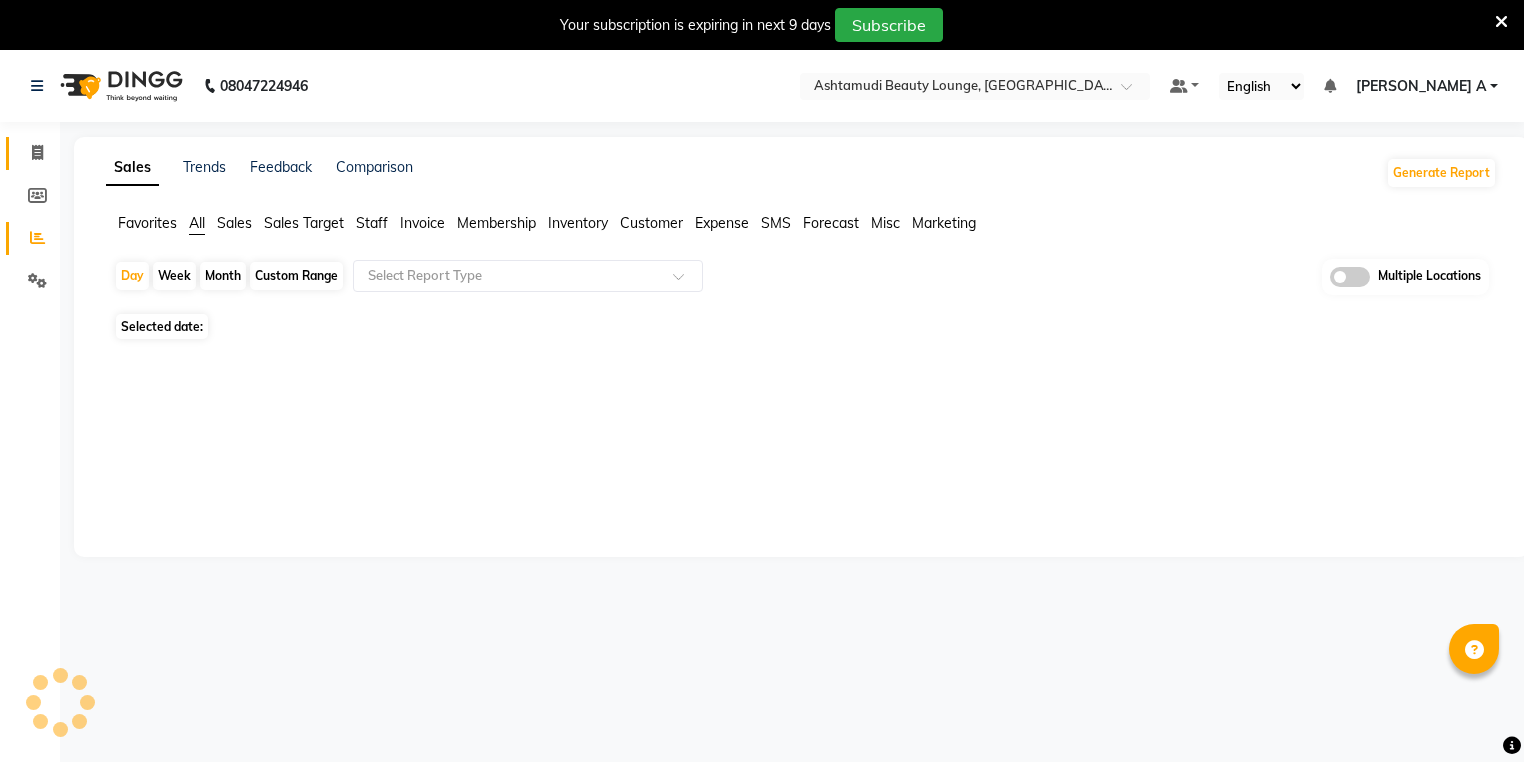 click on "Invoice" 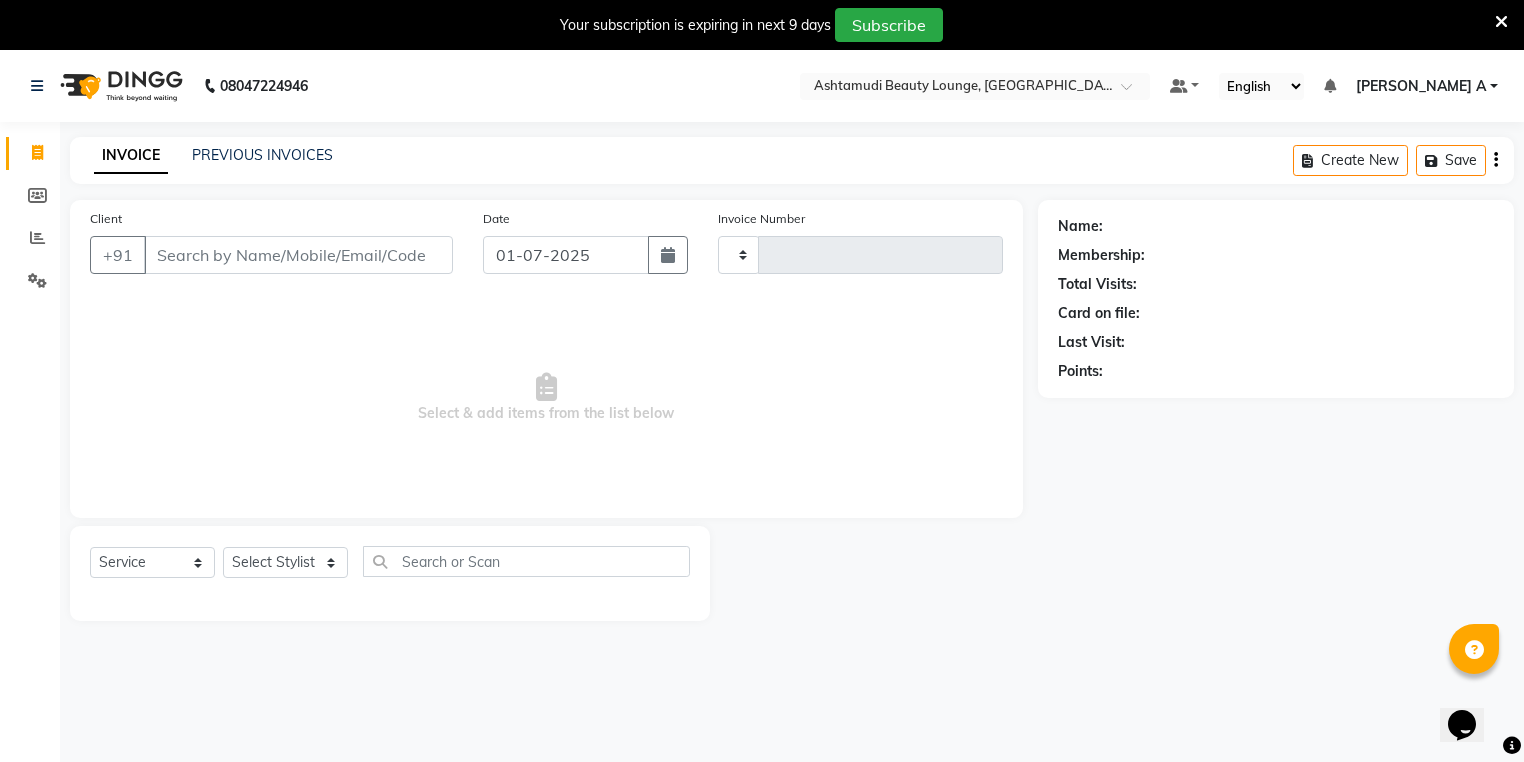scroll, scrollTop: 0, scrollLeft: 0, axis: both 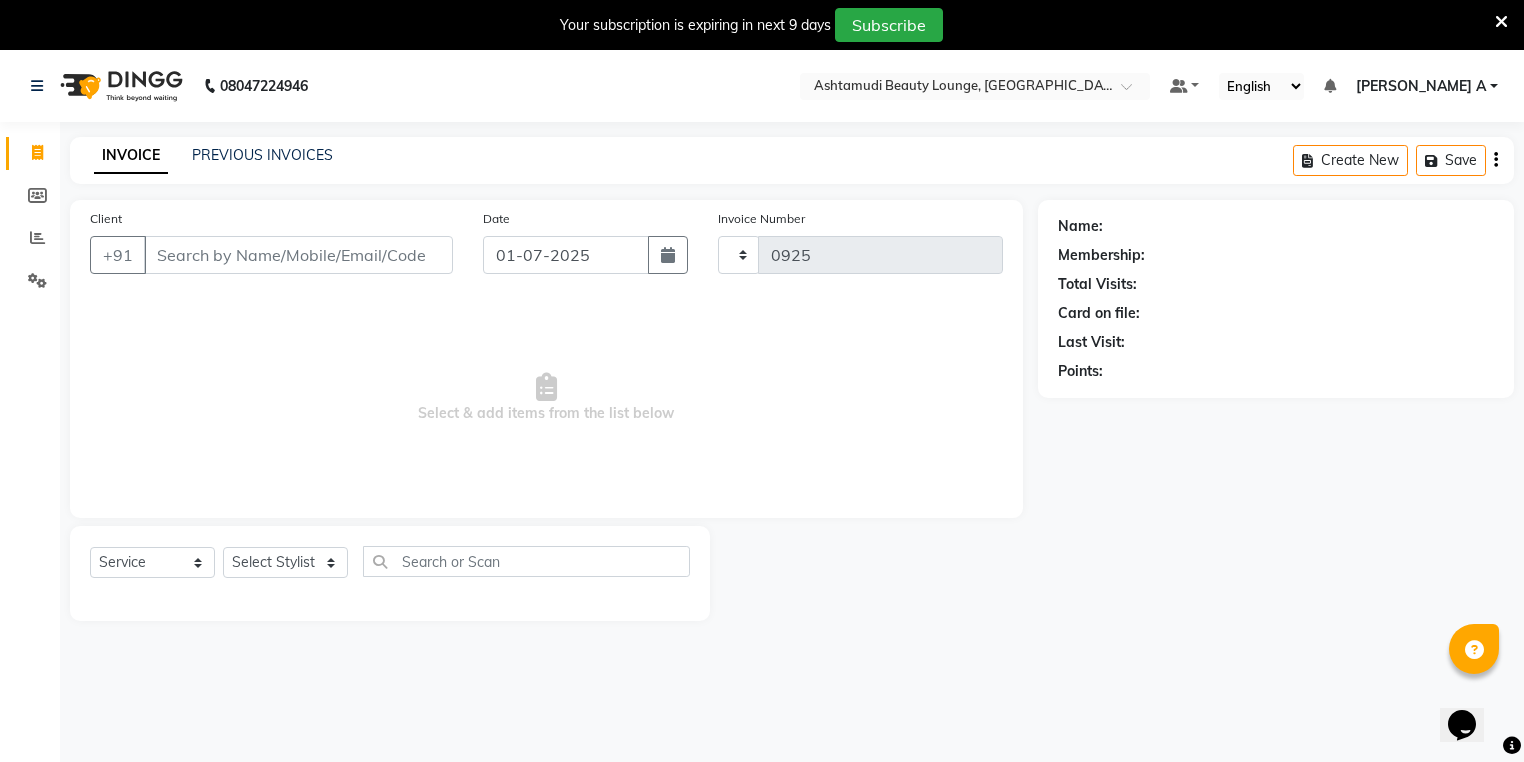 select on "4628" 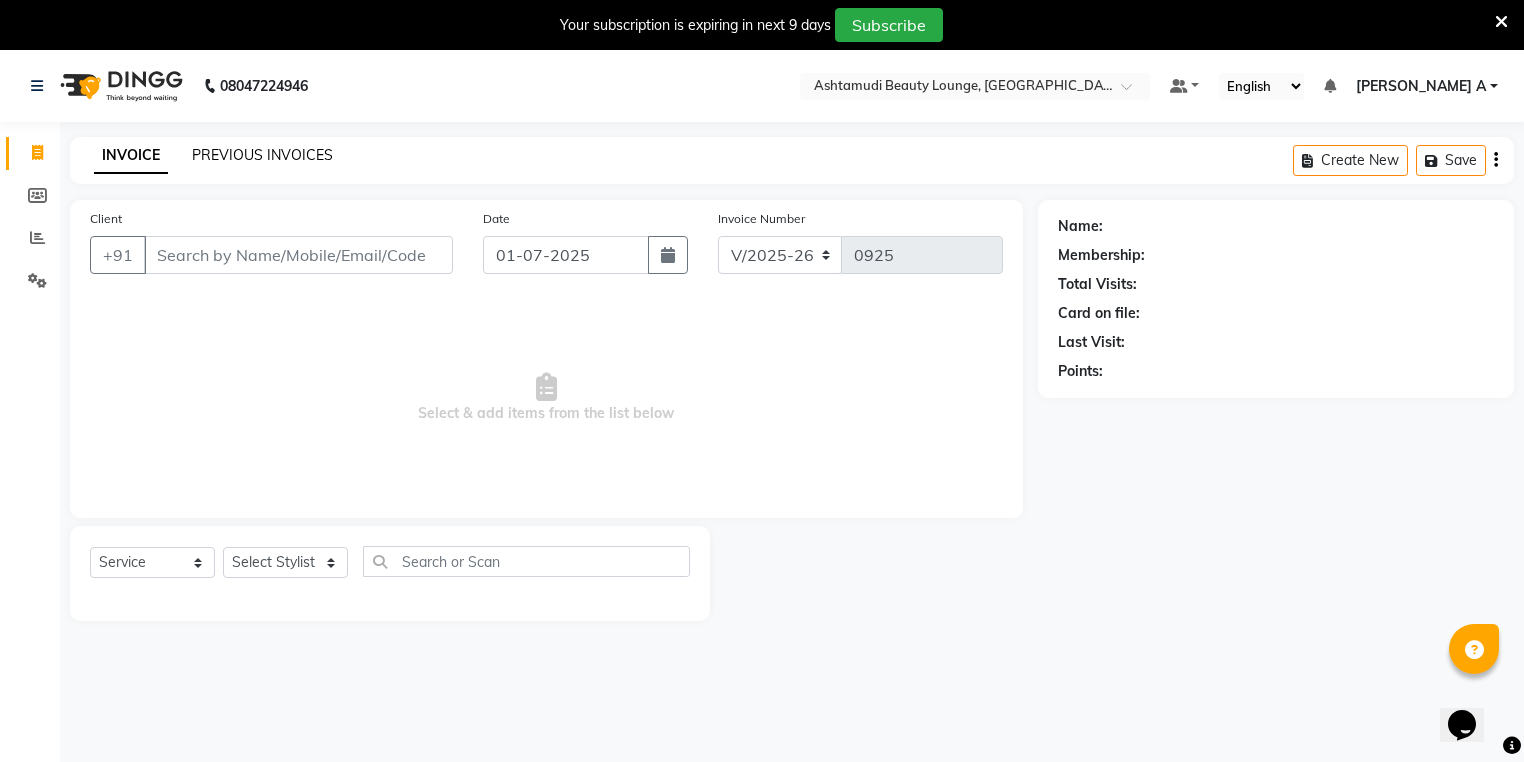 click on "PREVIOUS INVOICES" 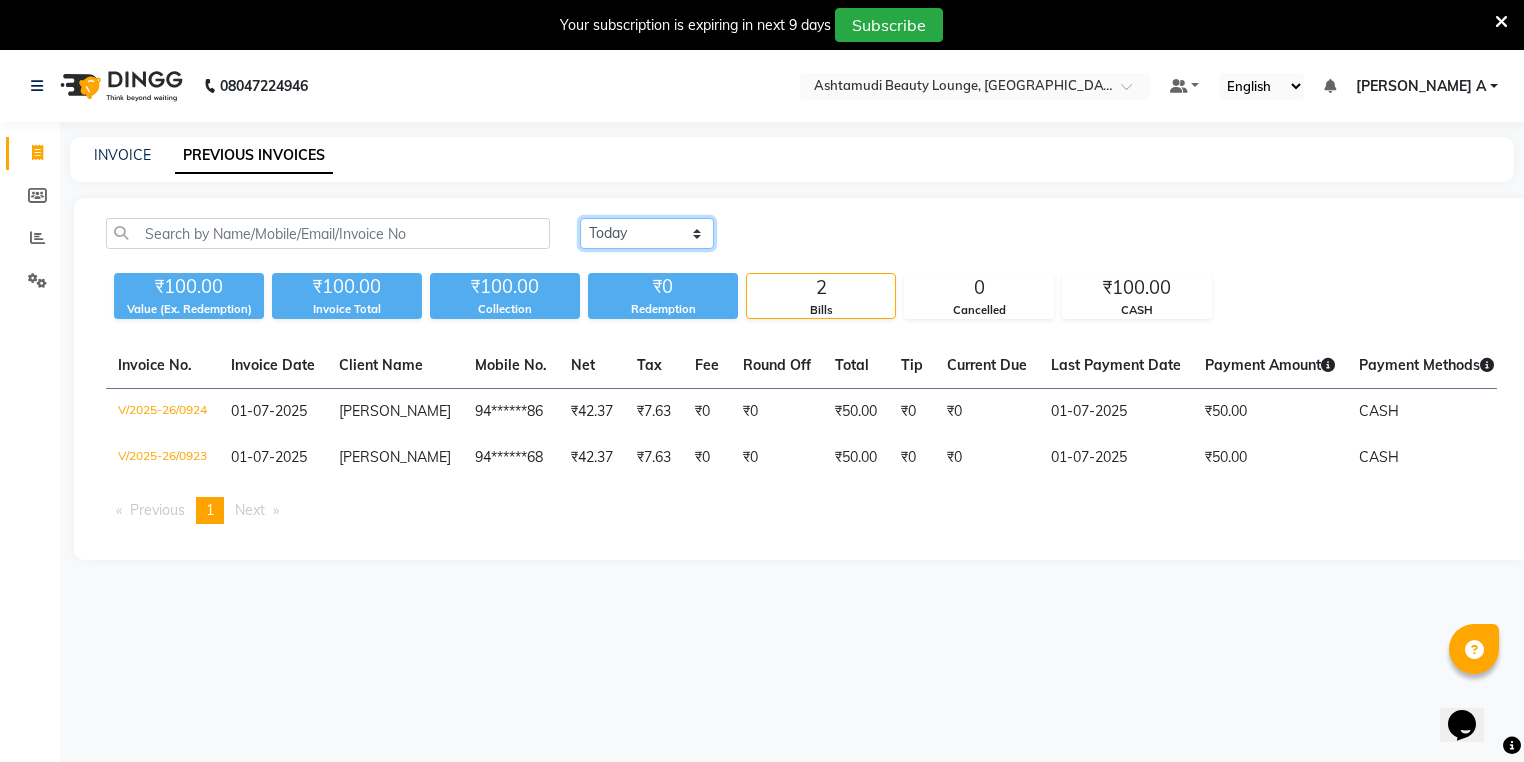 click on "[DATE] [DATE] Custom Range" 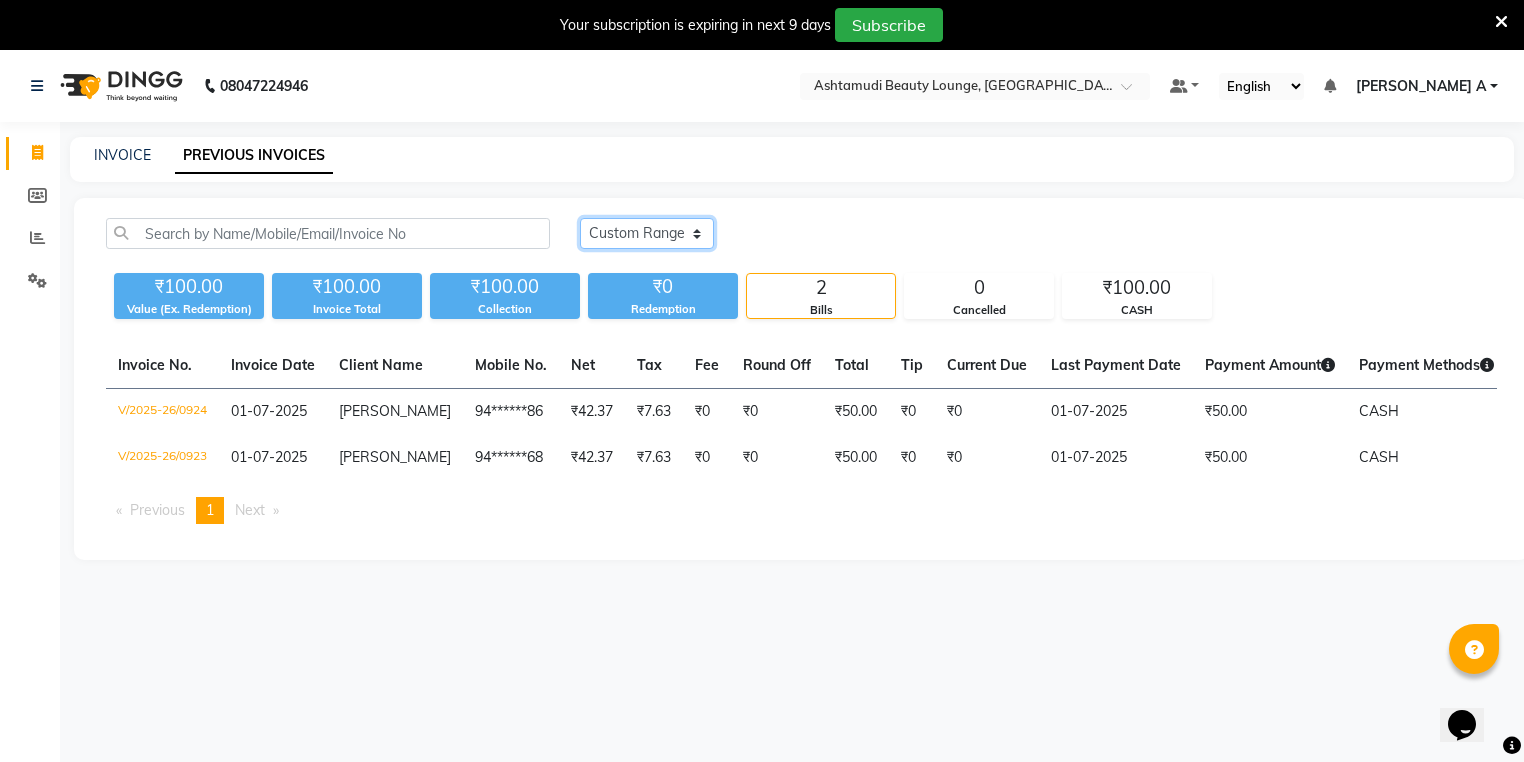 click on "[DATE] [DATE] Custom Range" 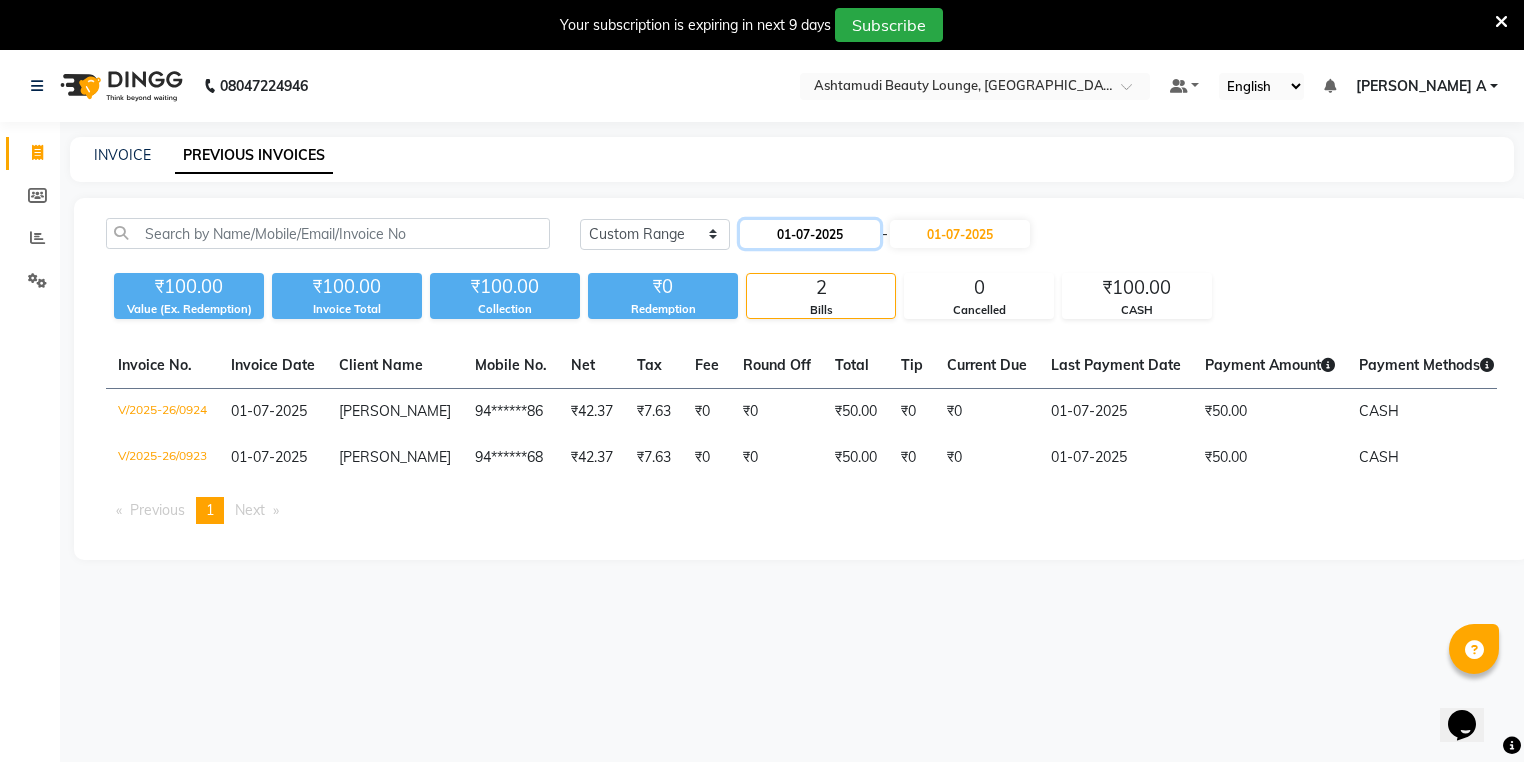 click on "01-07-2025" 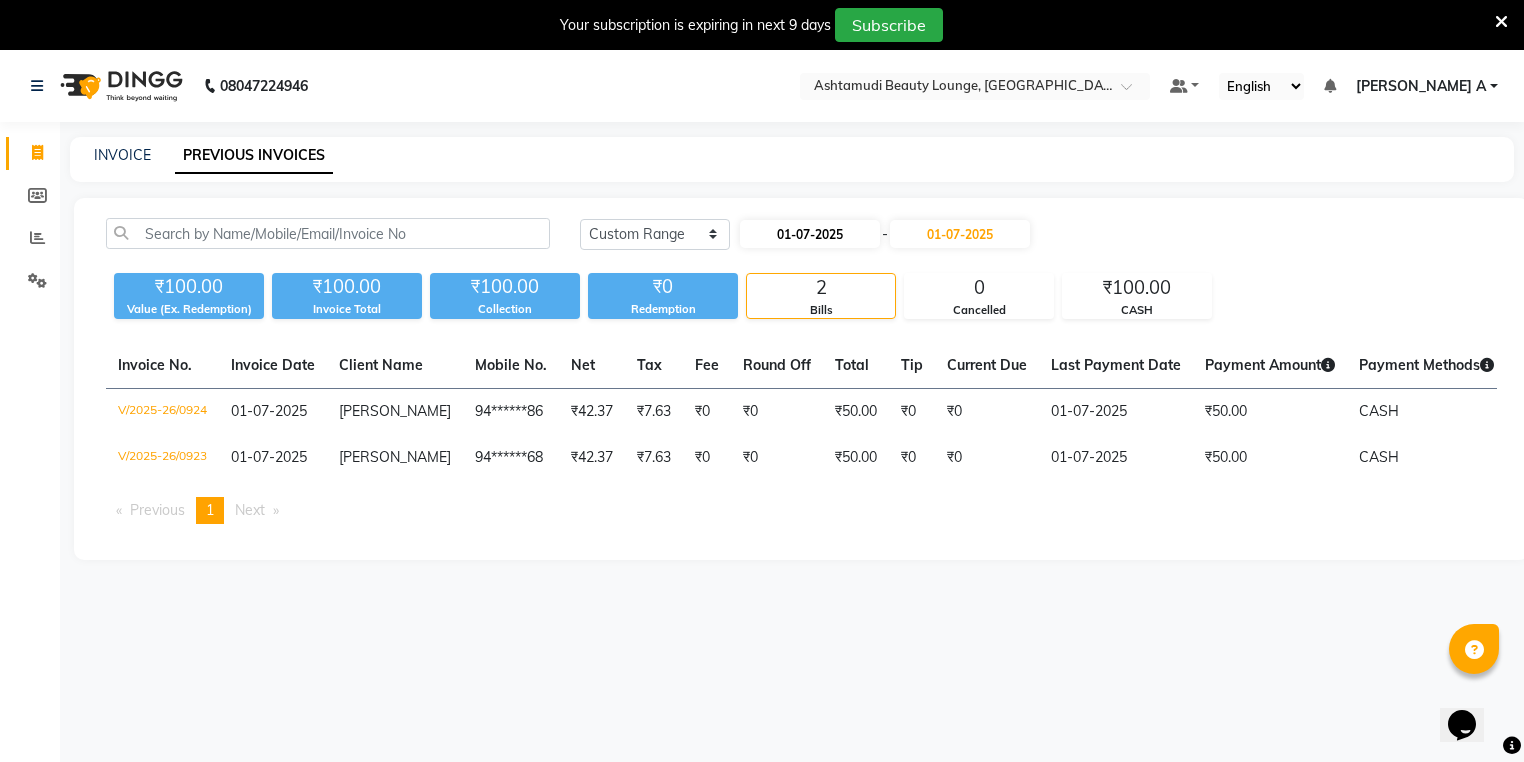 select on "7" 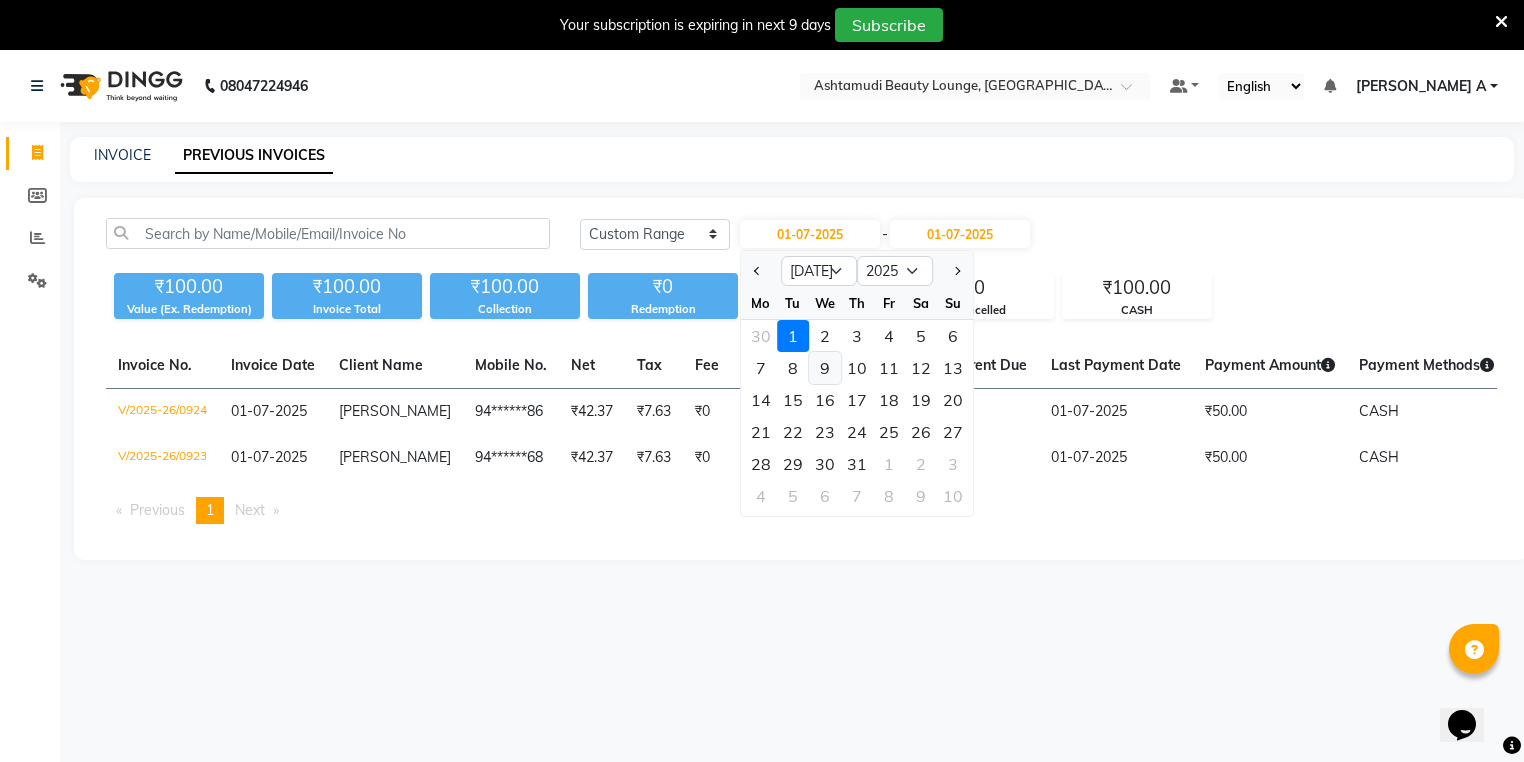 click on "9" 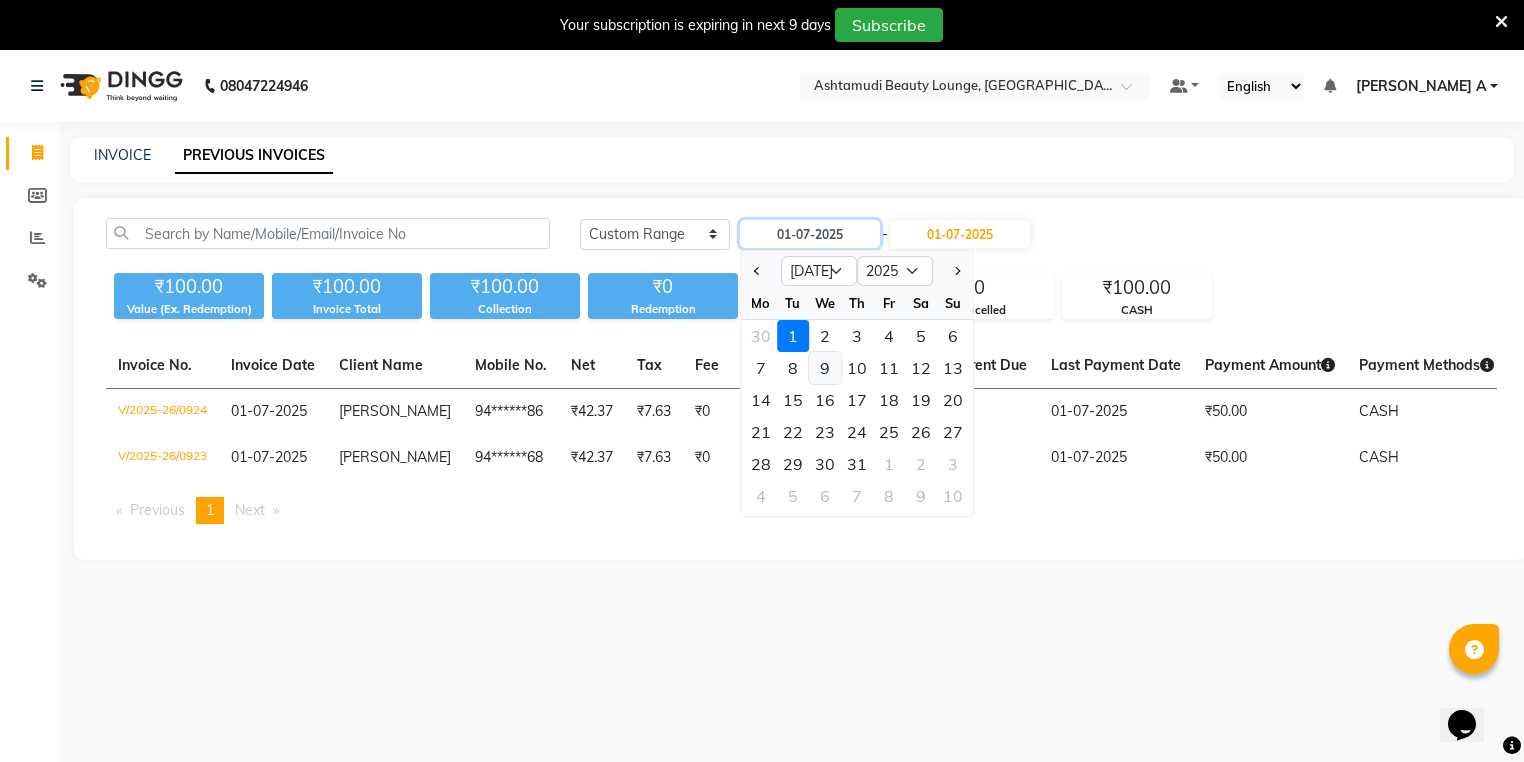 type on "[DATE]" 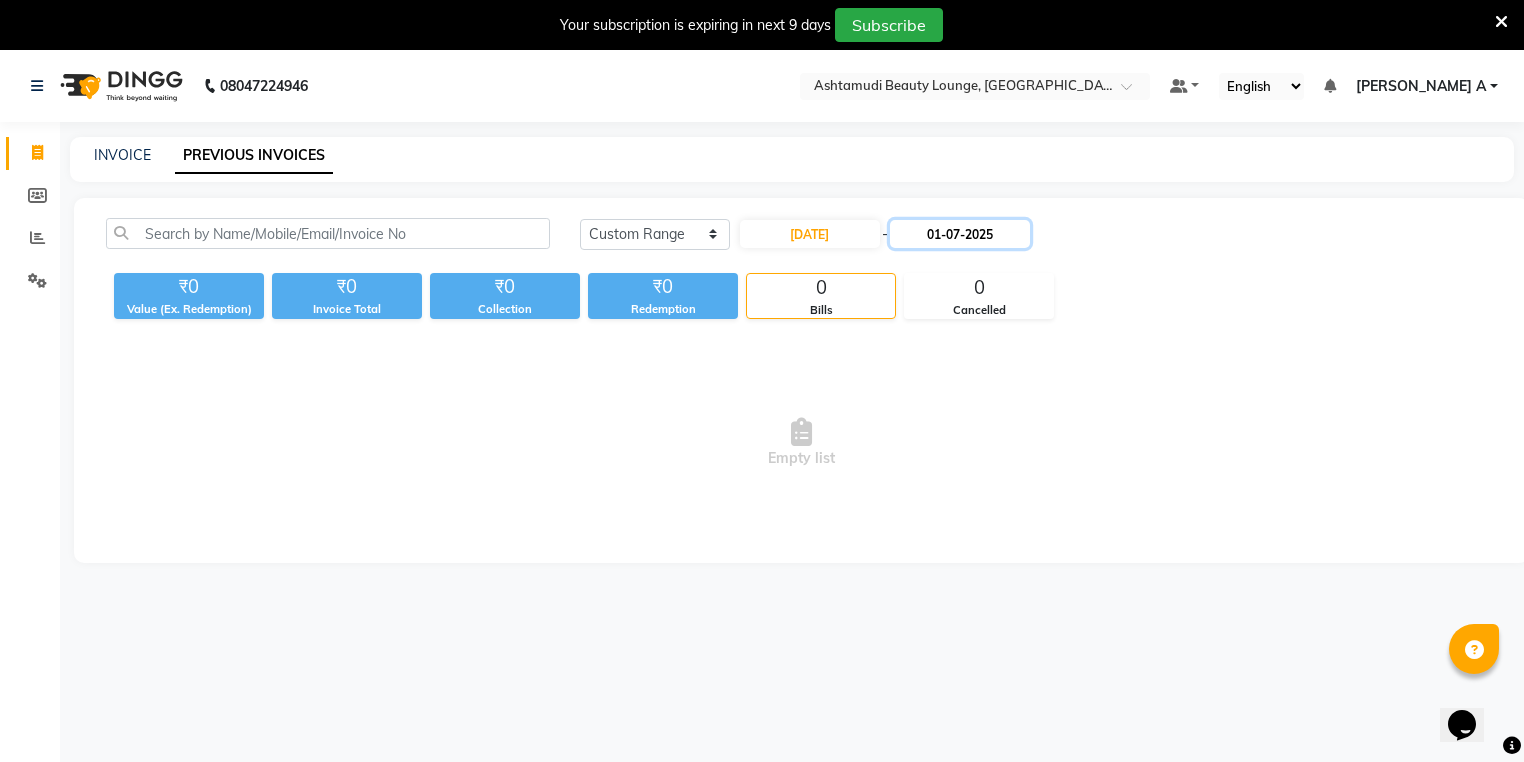 click on "01-07-2025" 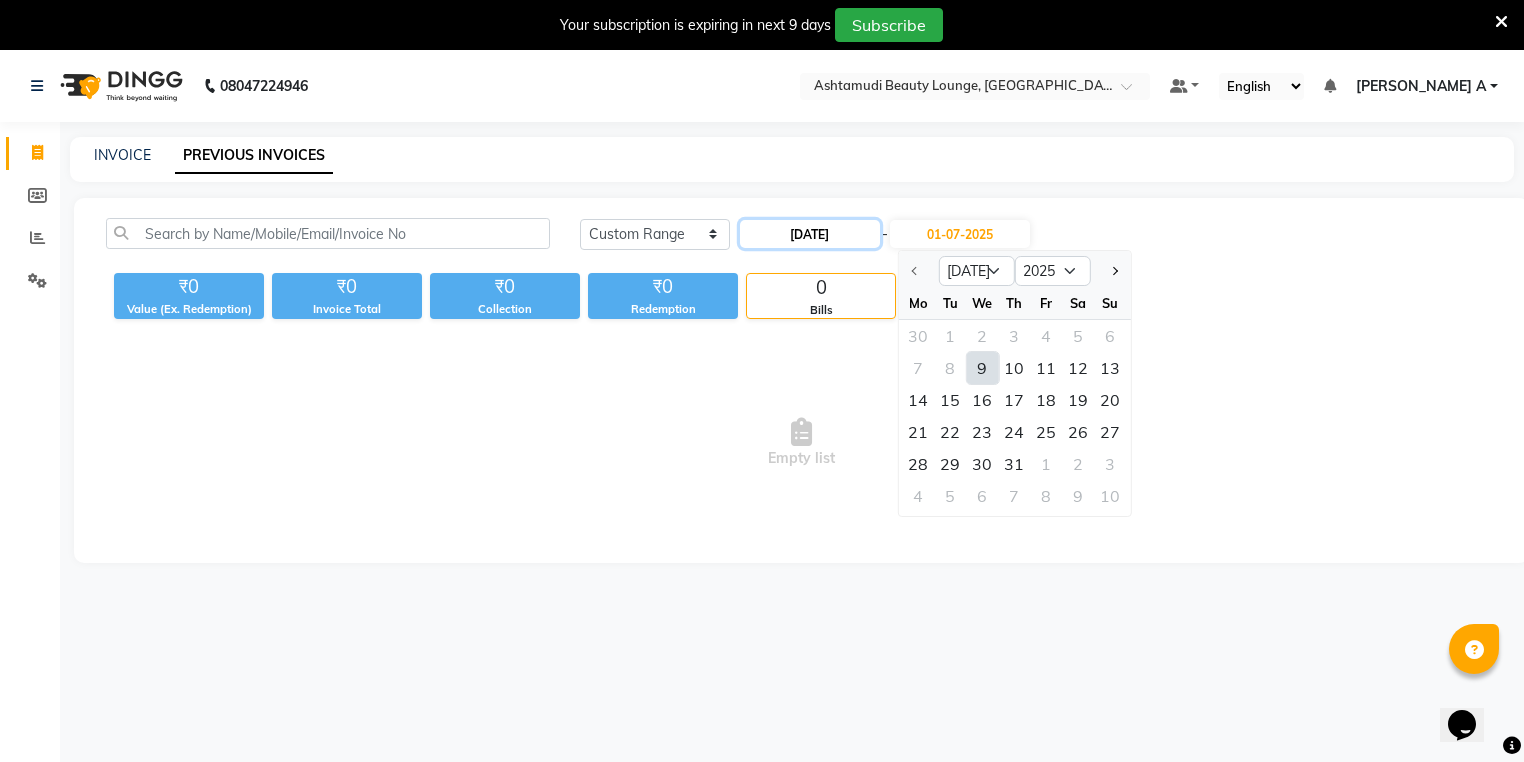 click on "09-07-2025" 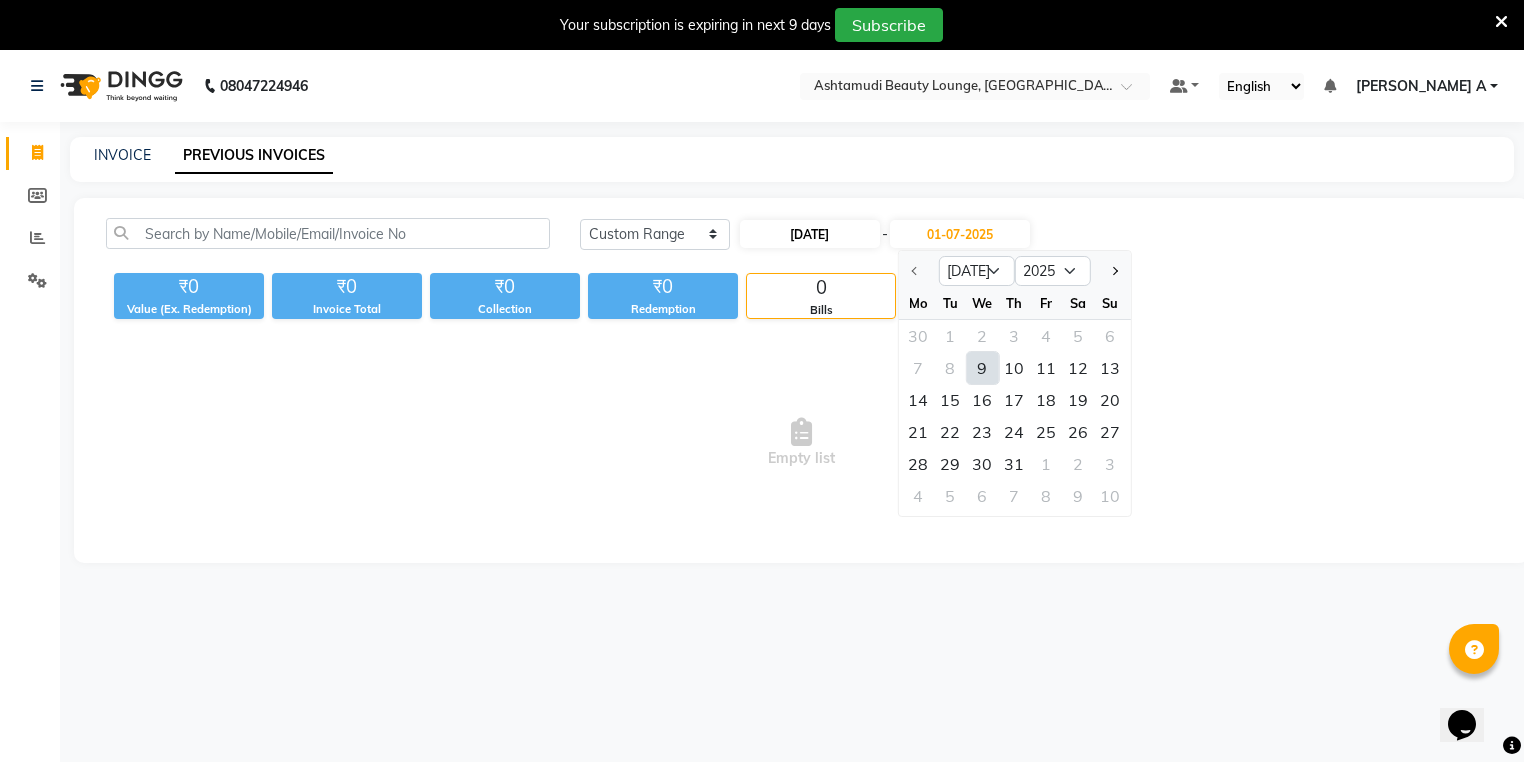 select on "7" 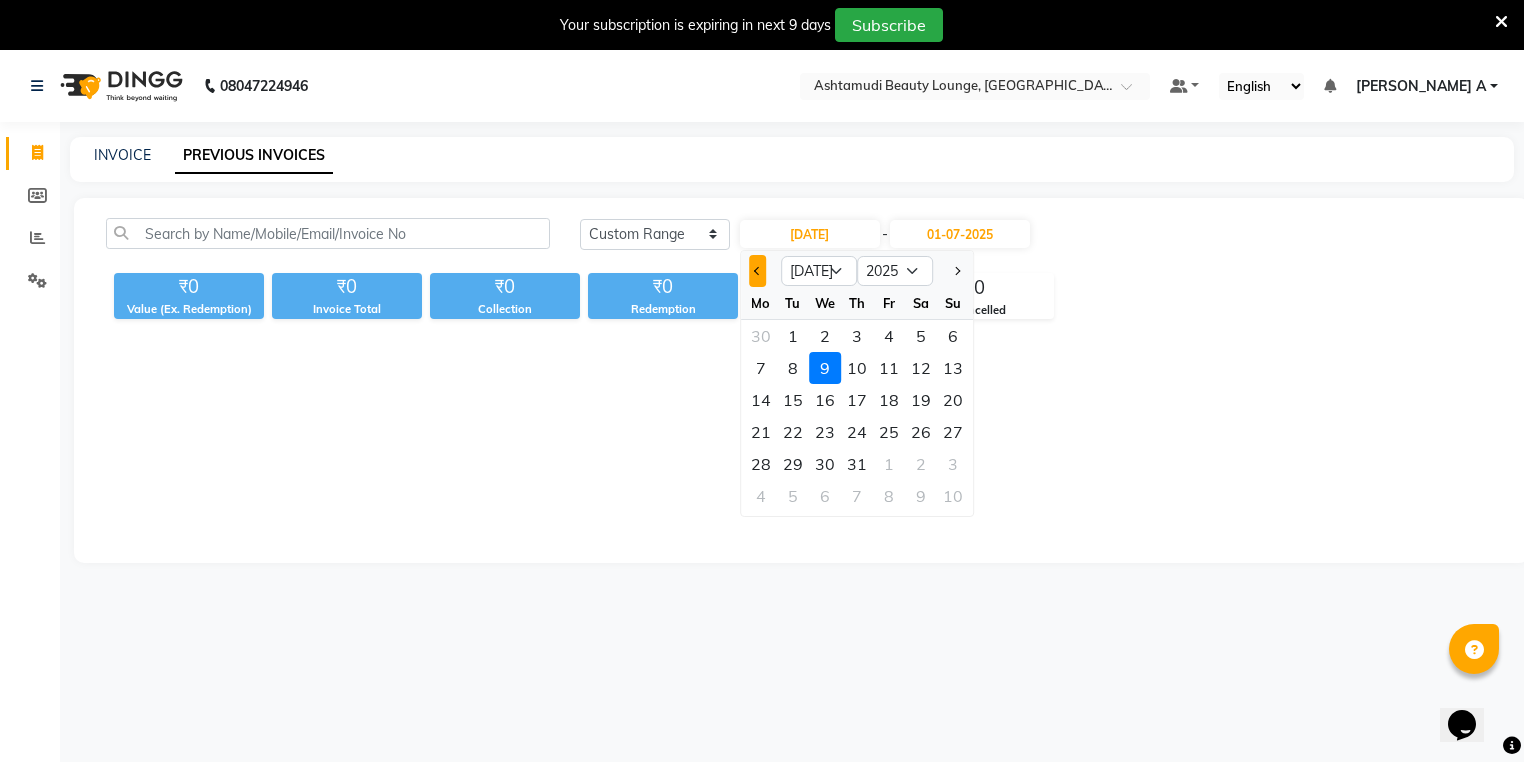 click 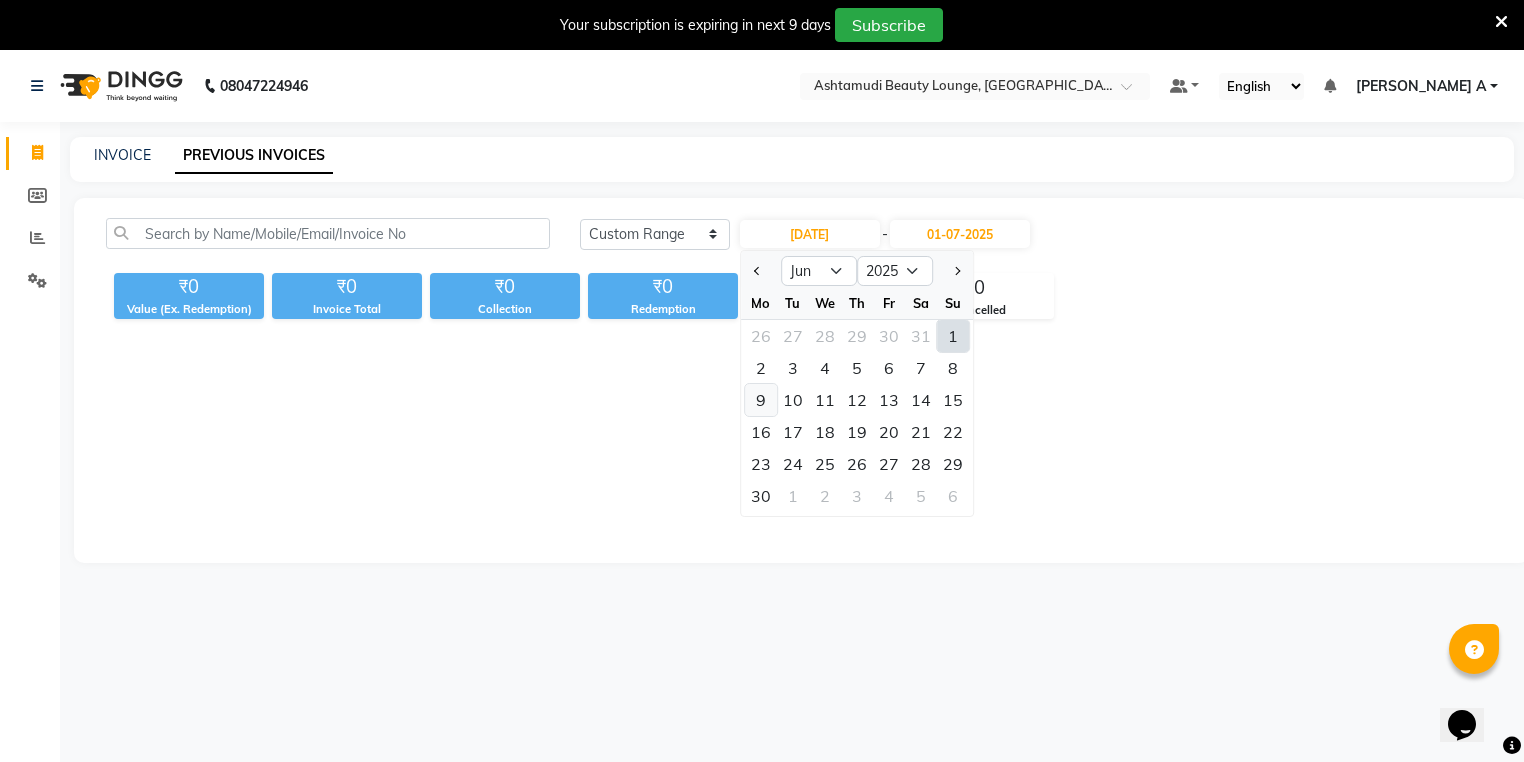 click on "9" 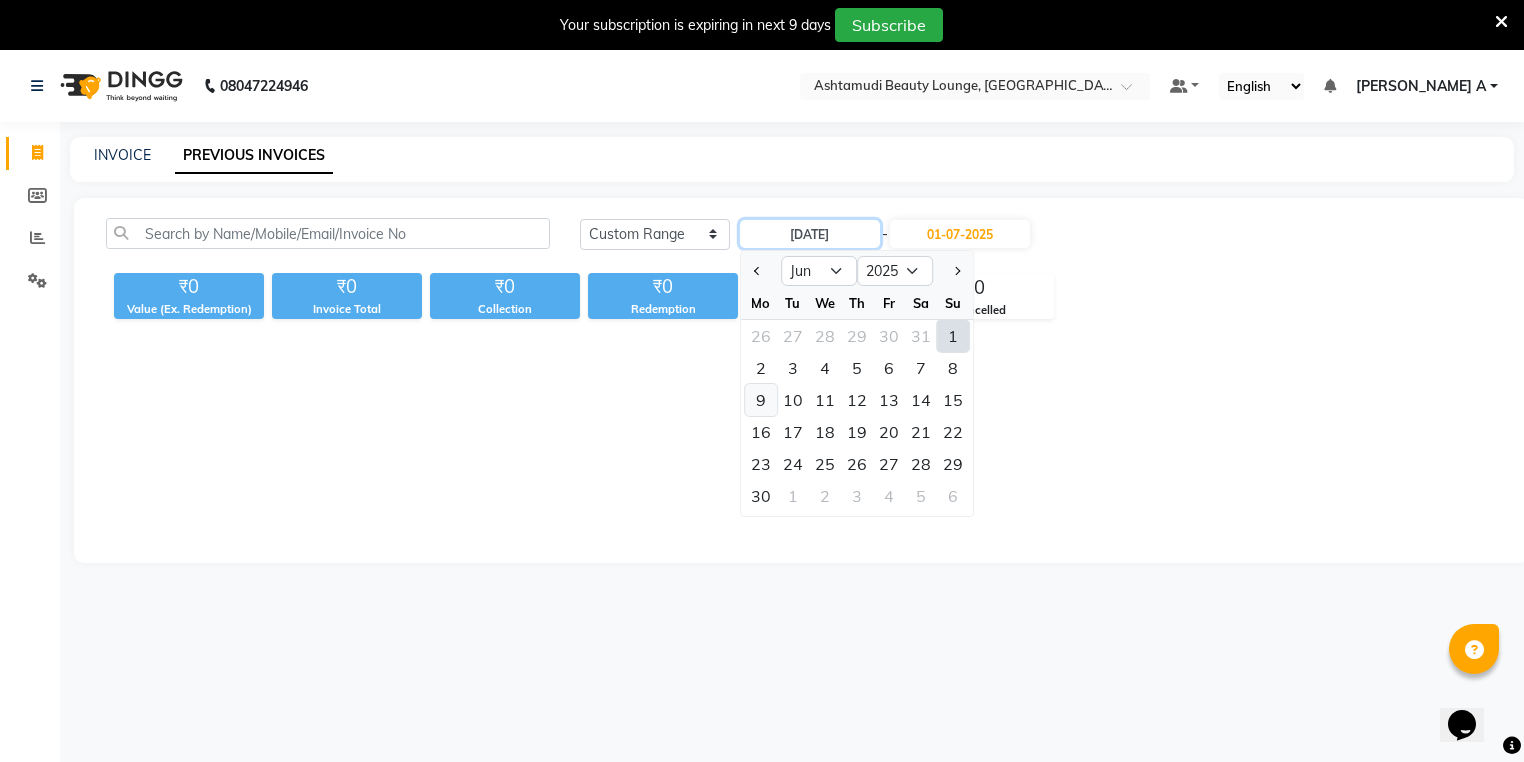 type on "09-06-2025" 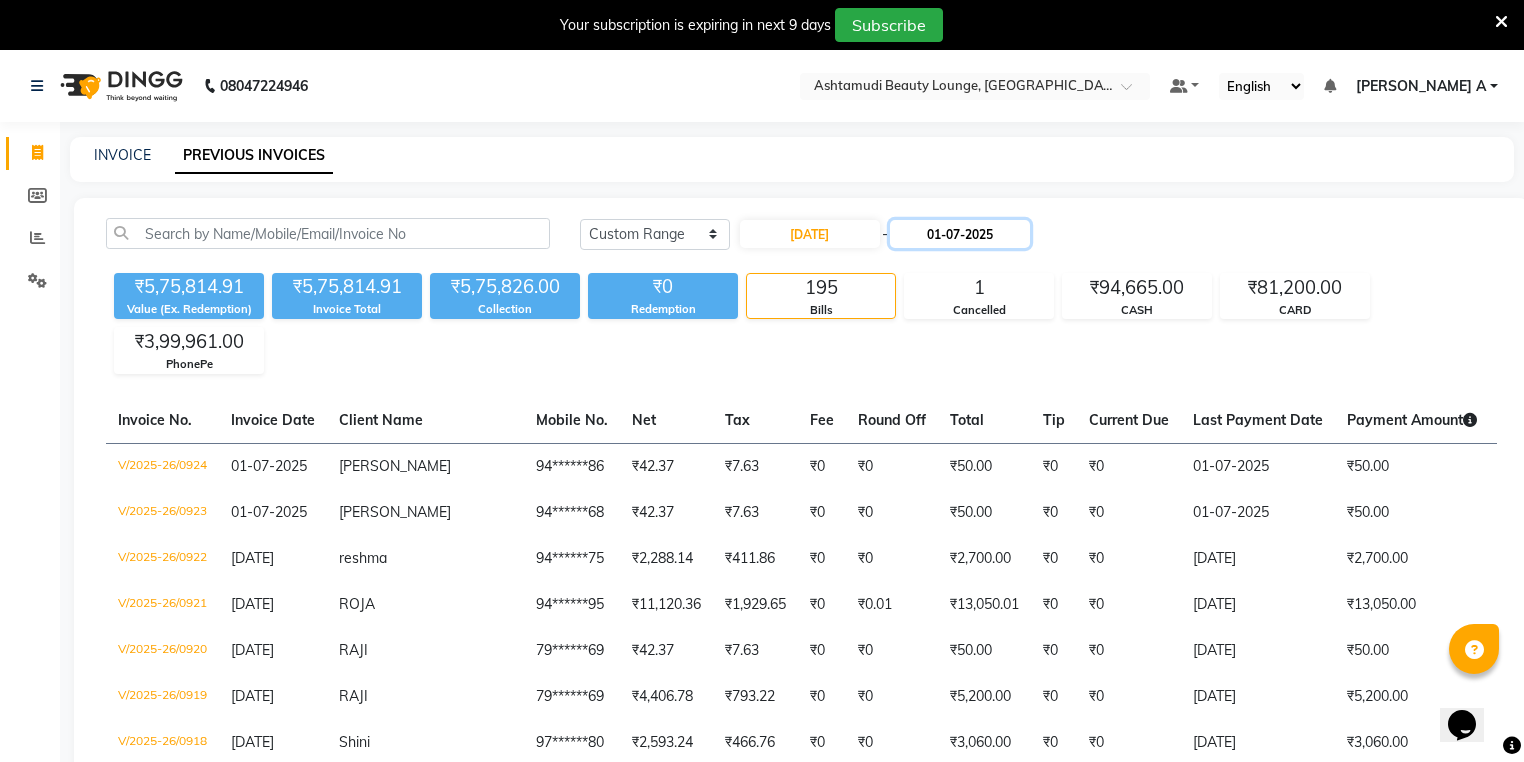click on "01-07-2025" 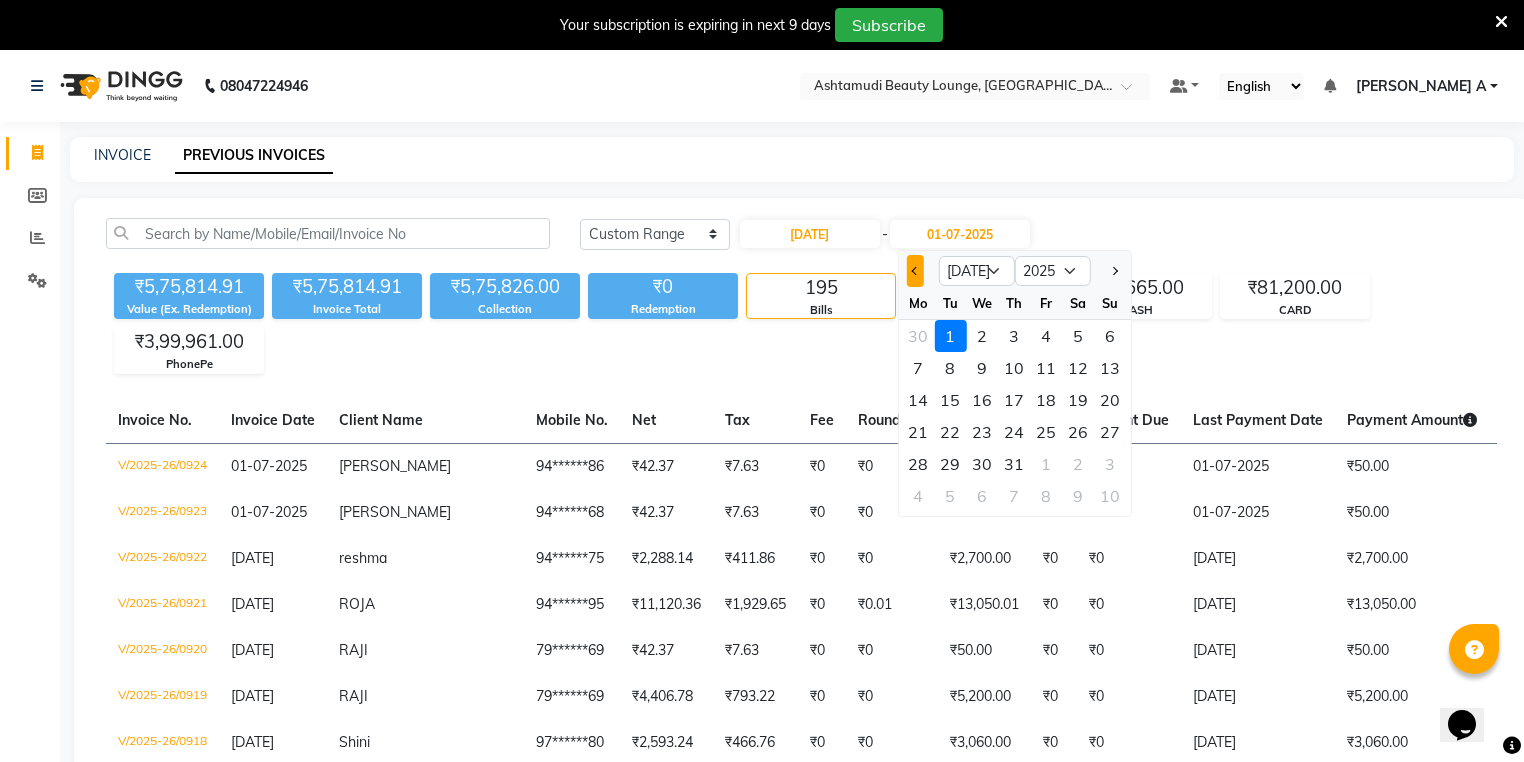 click 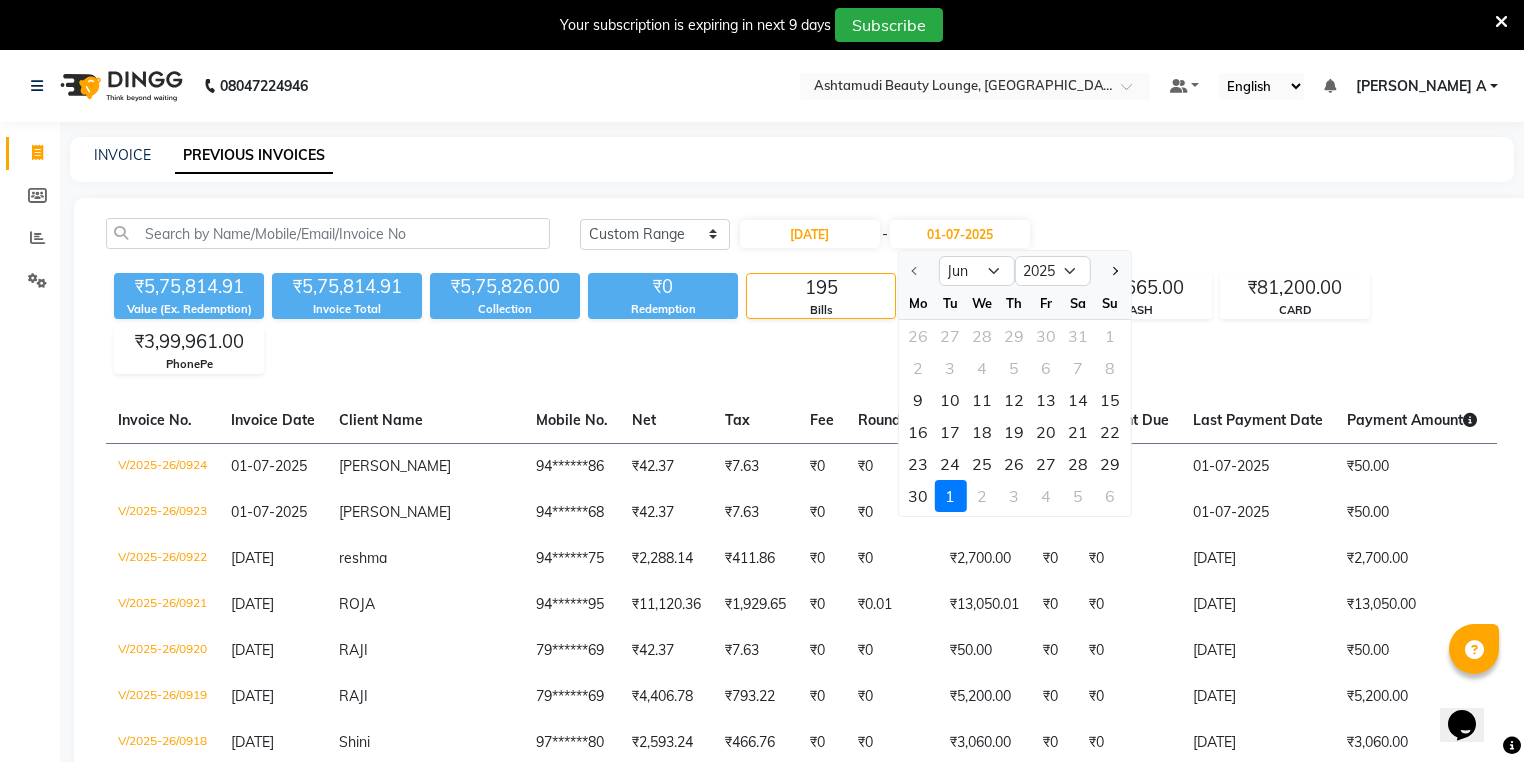 click on "9 10 11 12 13 14 15" 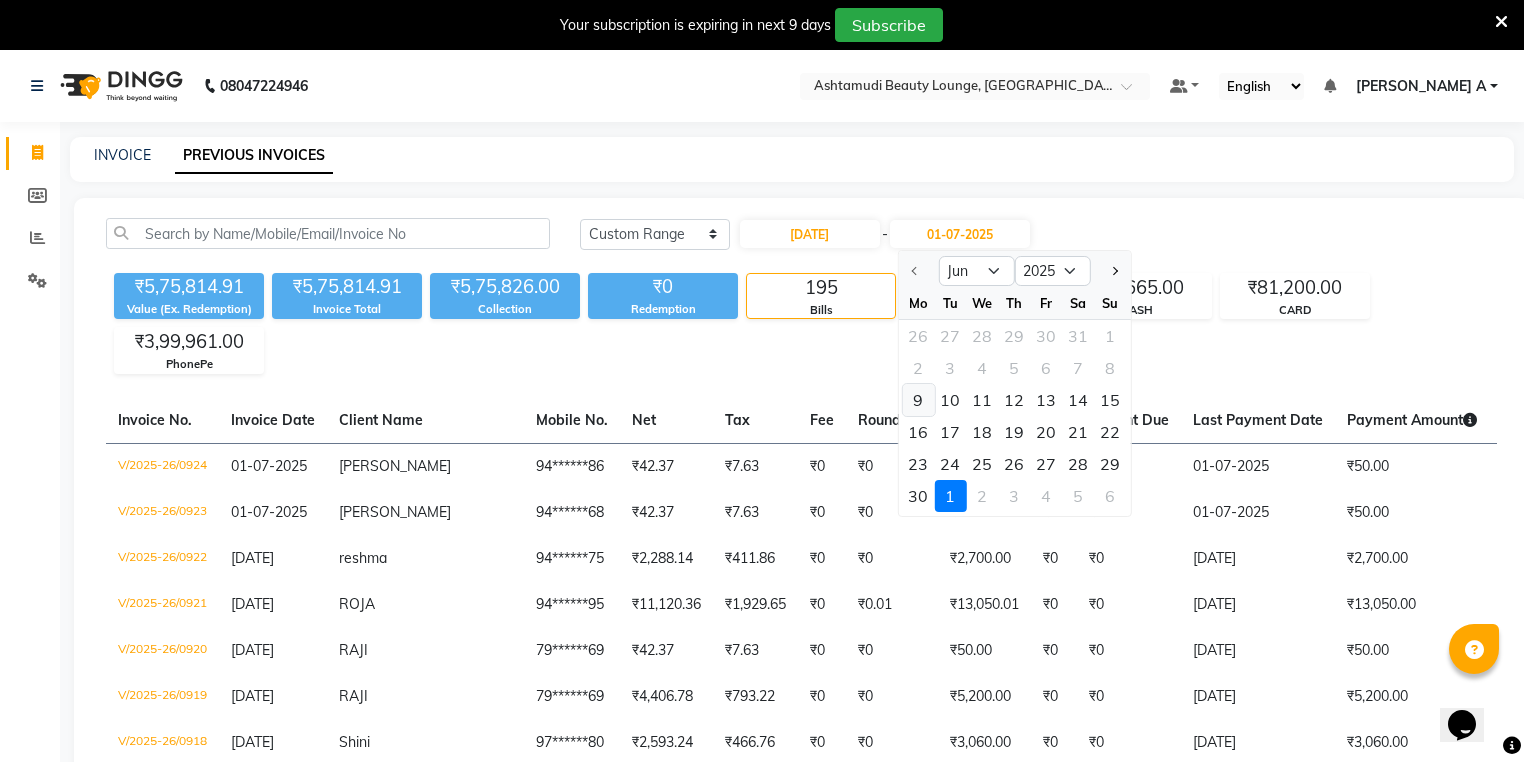 click on "9" 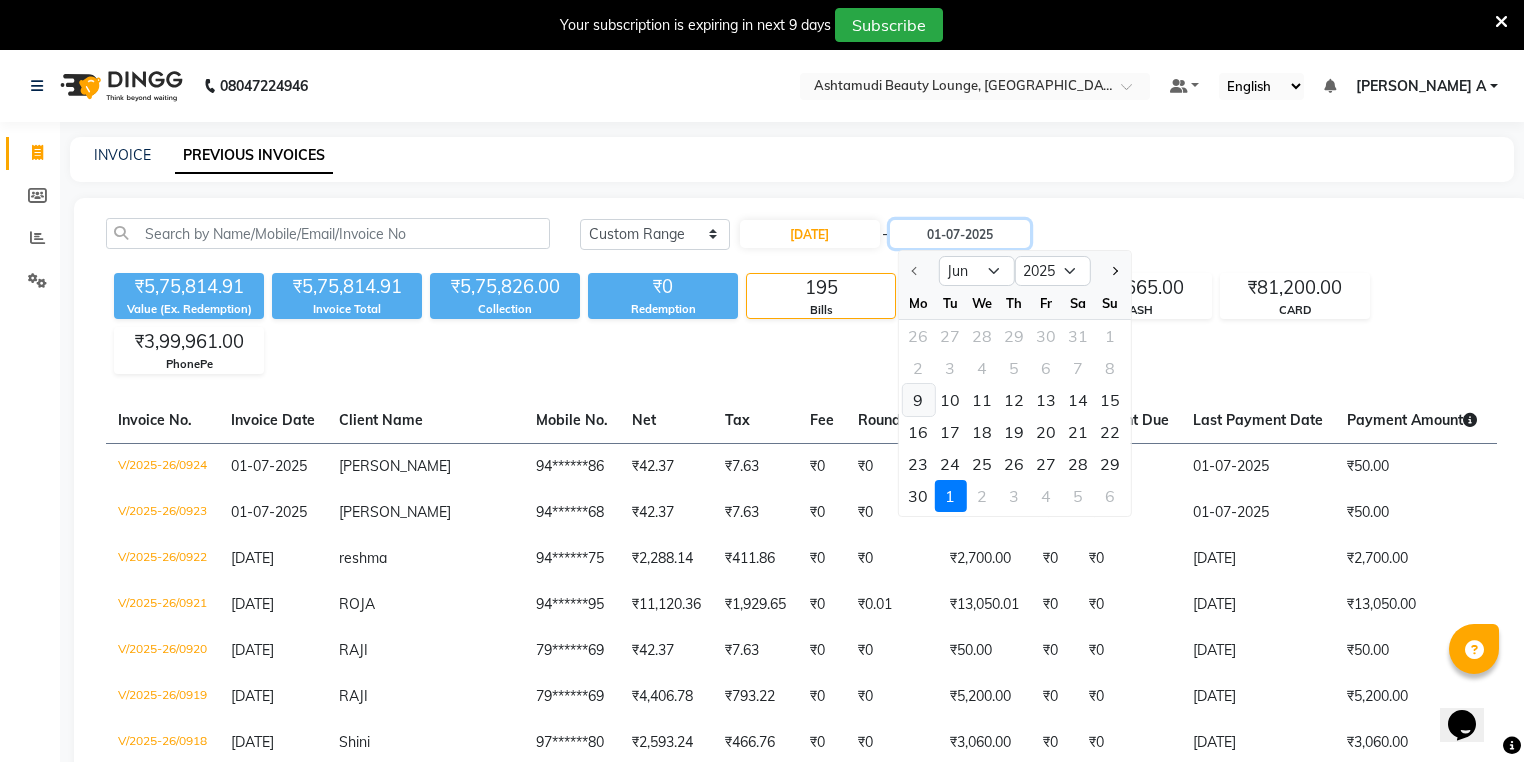 type on "09-06-2025" 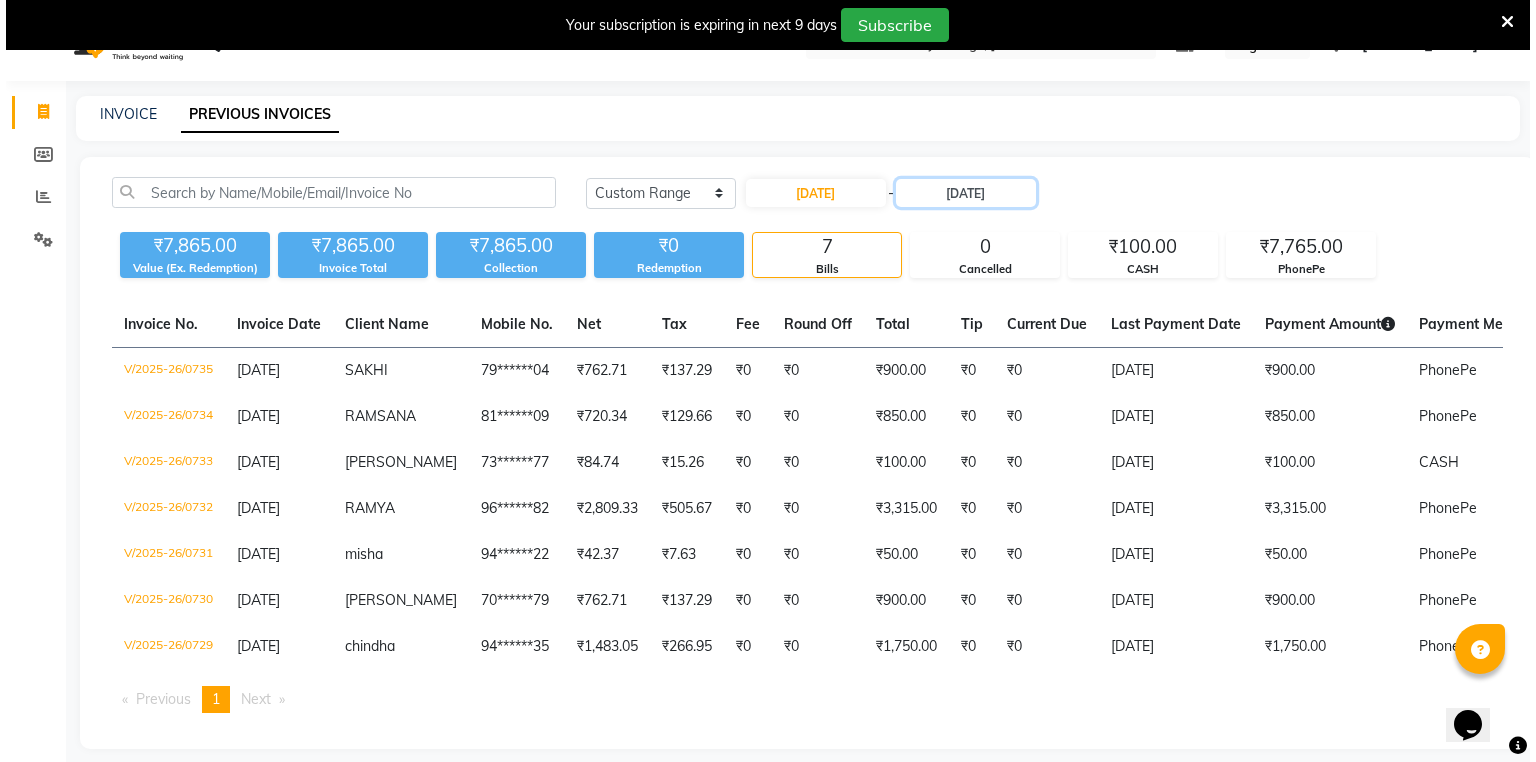 scroll, scrollTop: 71, scrollLeft: 0, axis: vertical 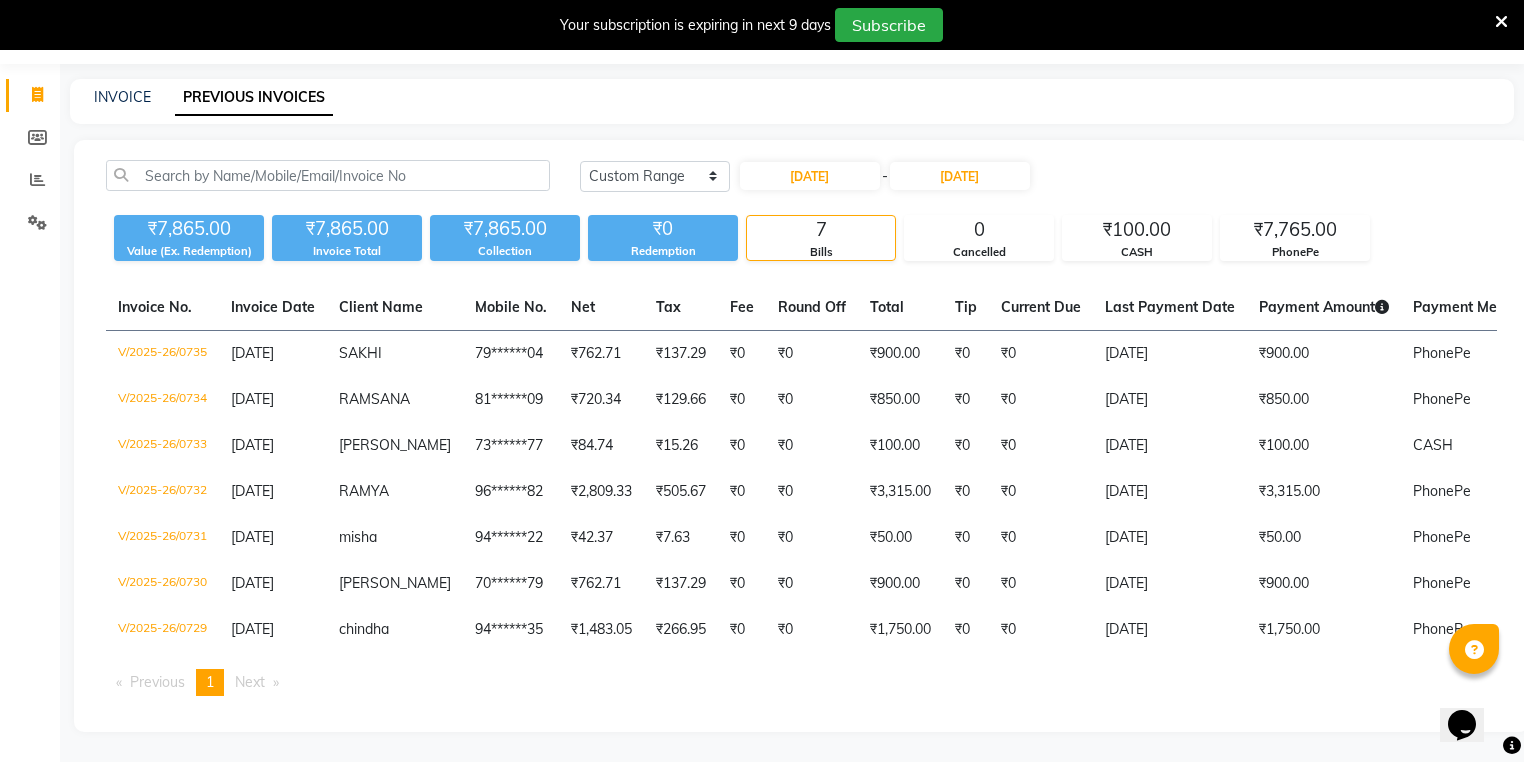 click on "Previous  page  1 / 1  You're on page  1  Next  page" at bounding box center [801, 682] 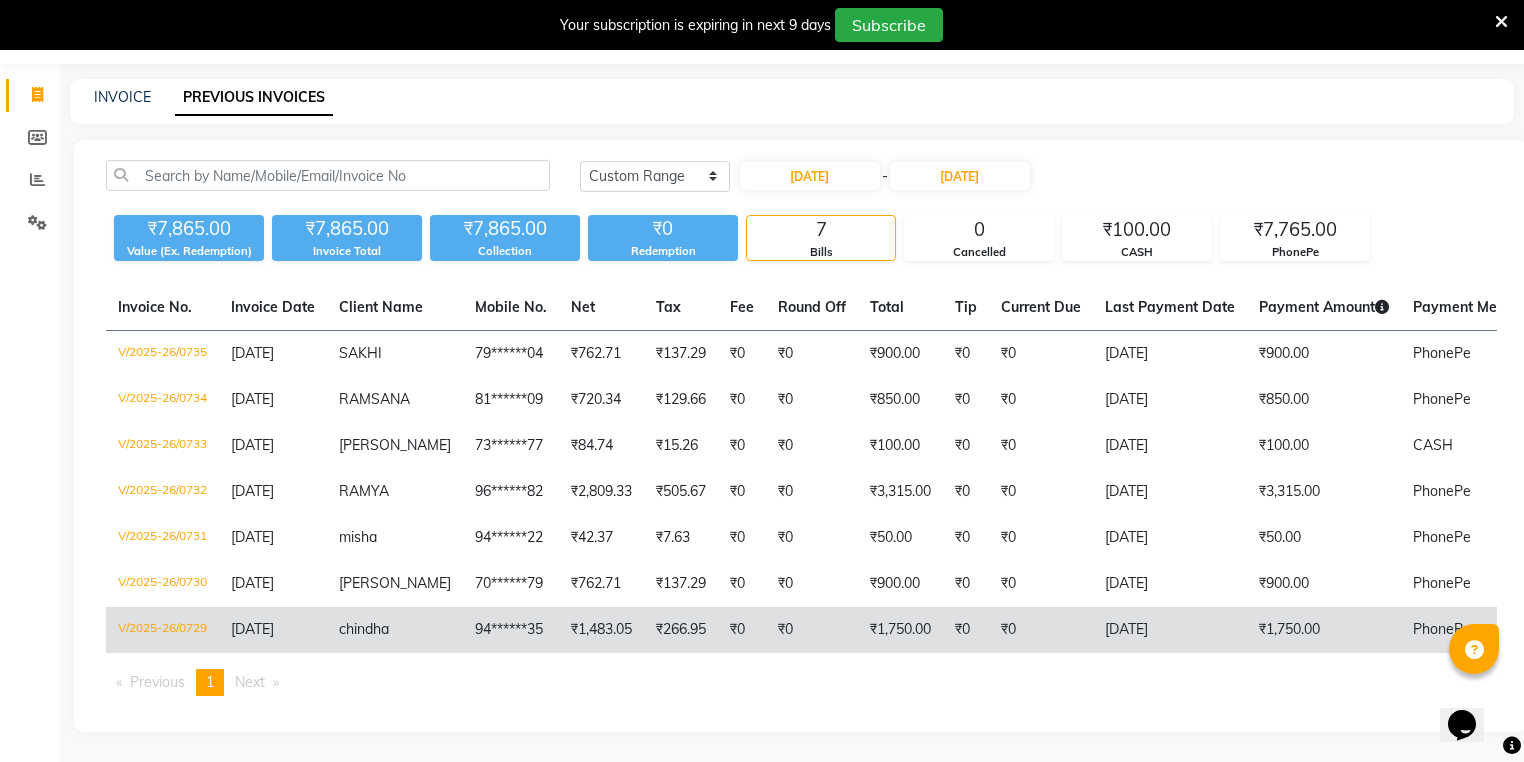 click on "chindha" 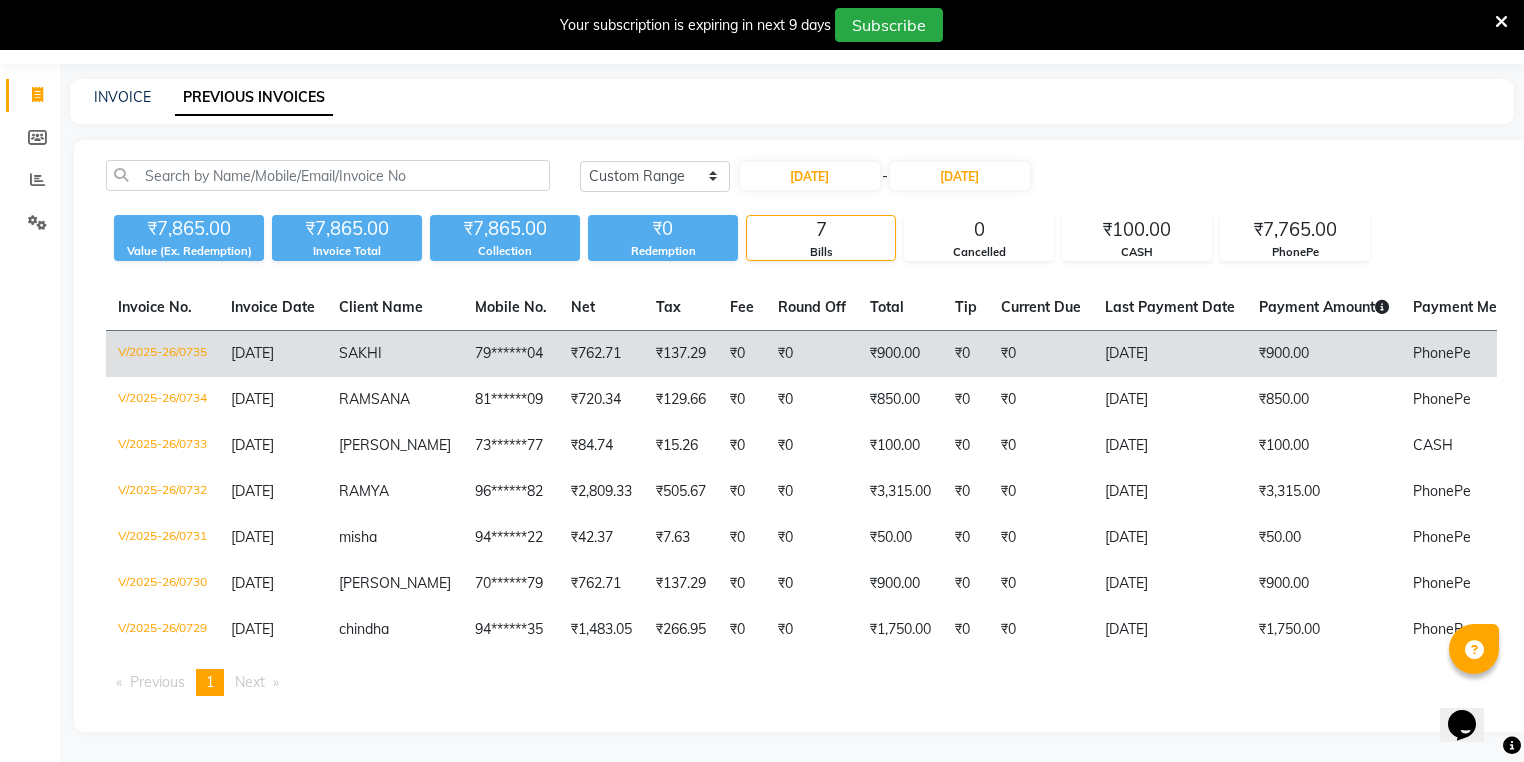 click on "SAKHI" 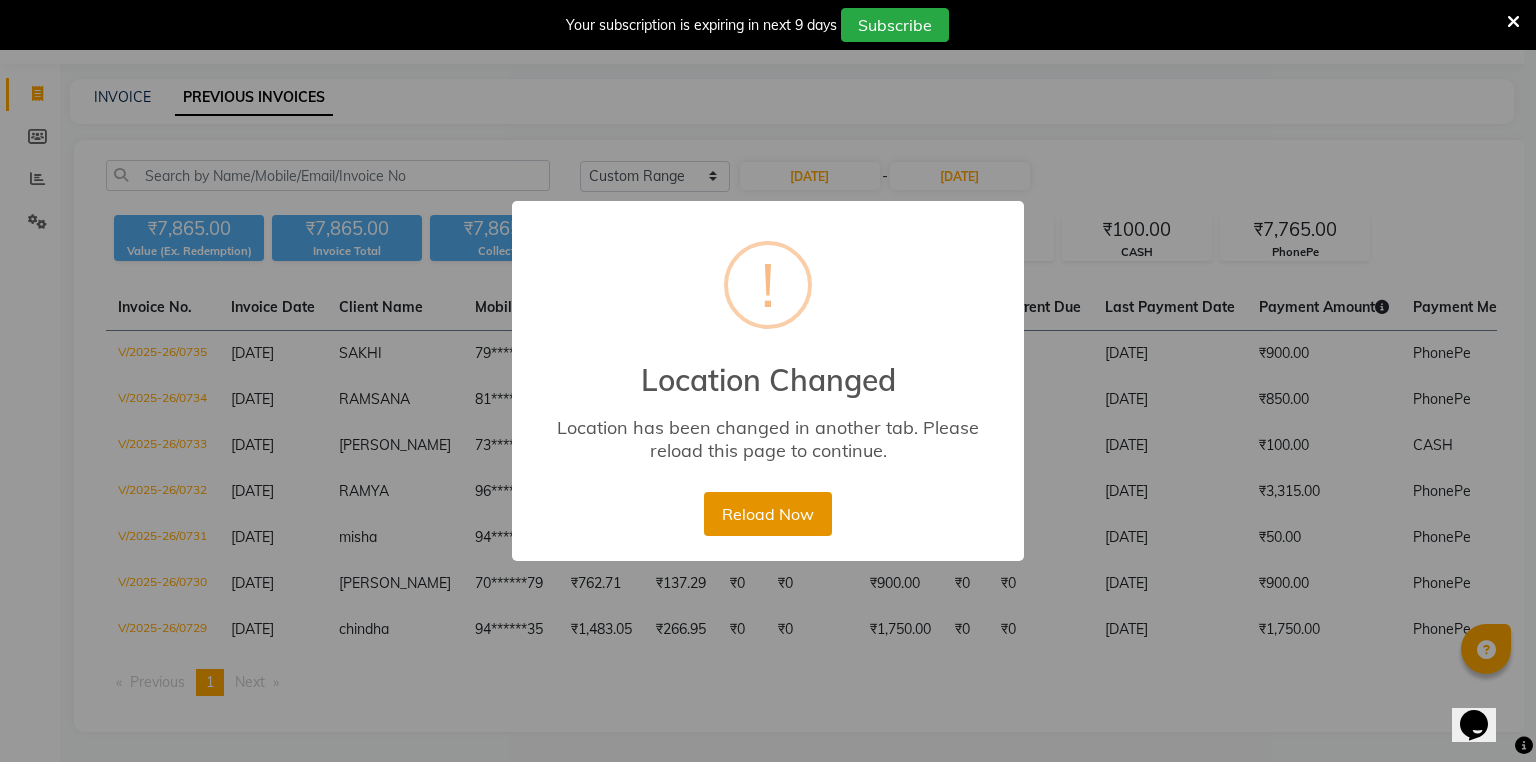 click on "Reload Now" at bounding box center [767, 514] 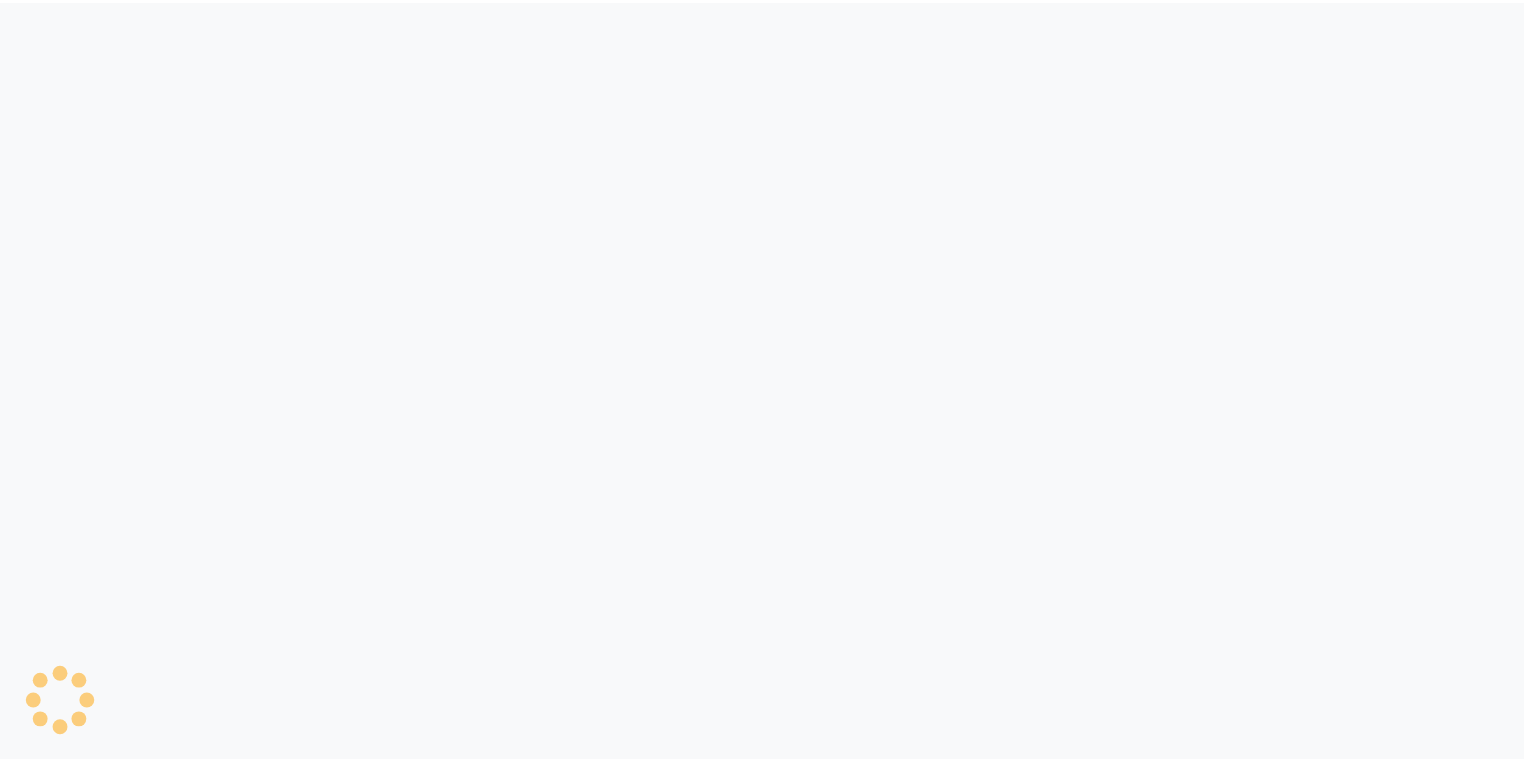 scroll, scrollTop: 0, scrollLeft: 0, axis: both 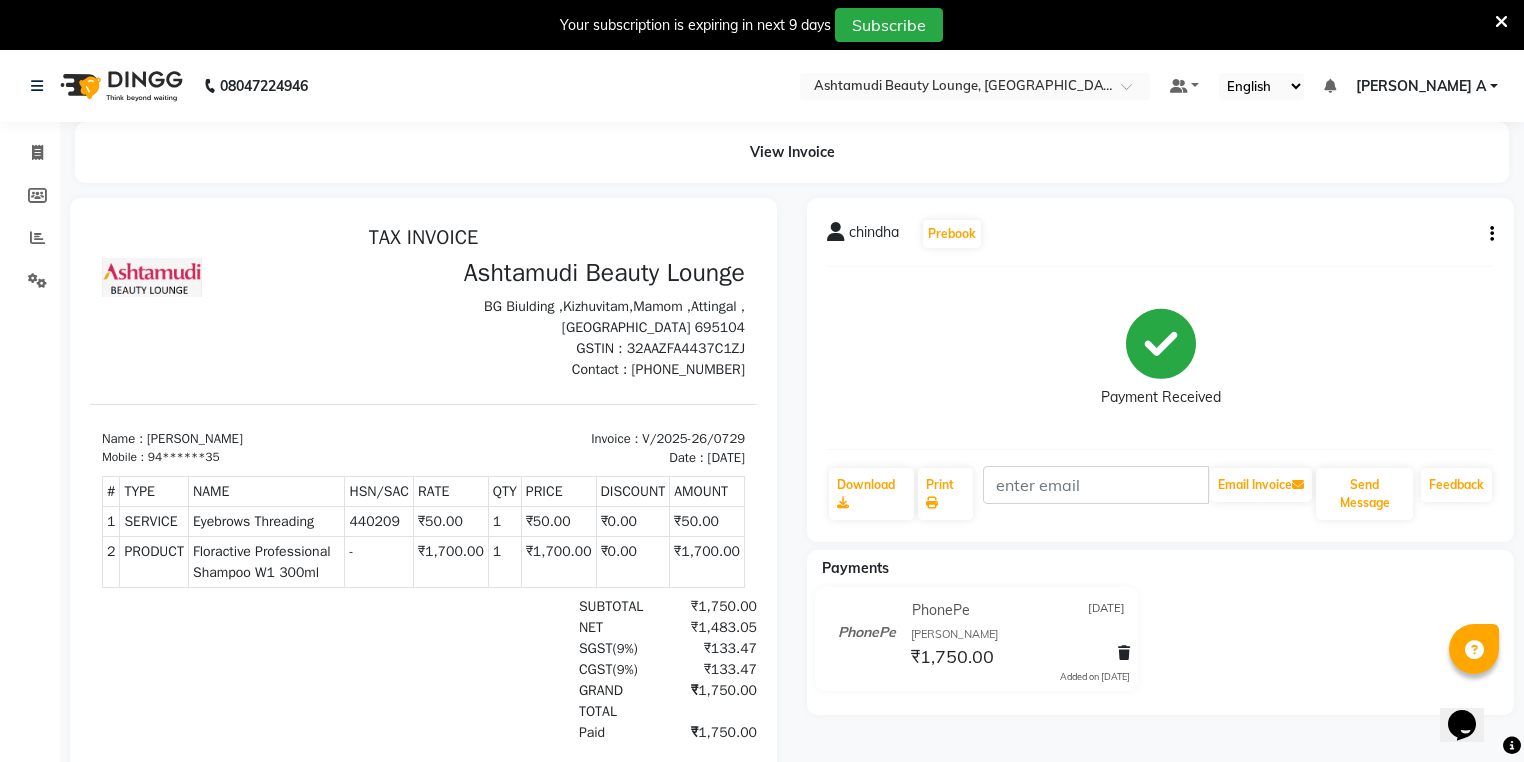 click 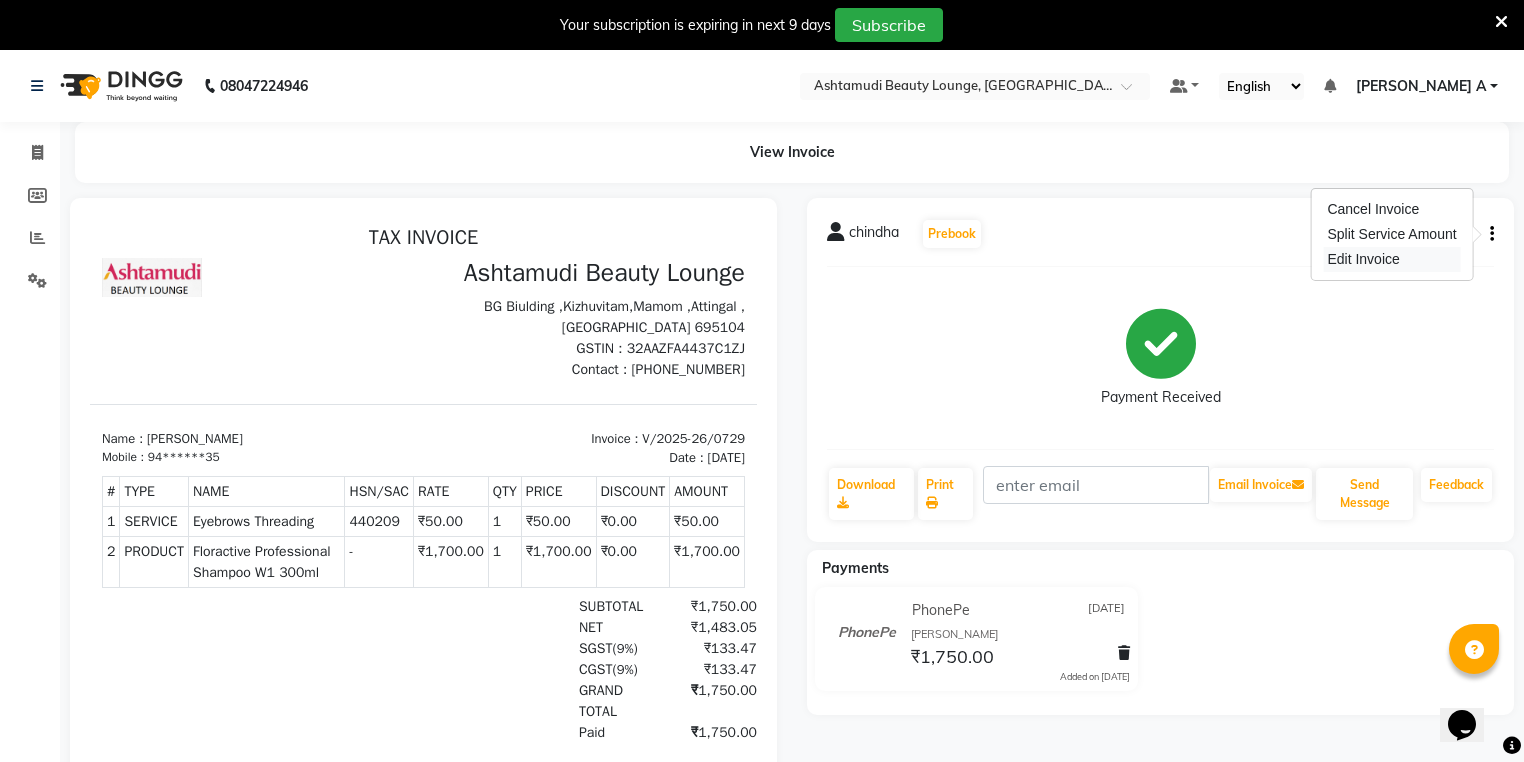 click on "Edit Invoice" at bounding box center [1391, 259] 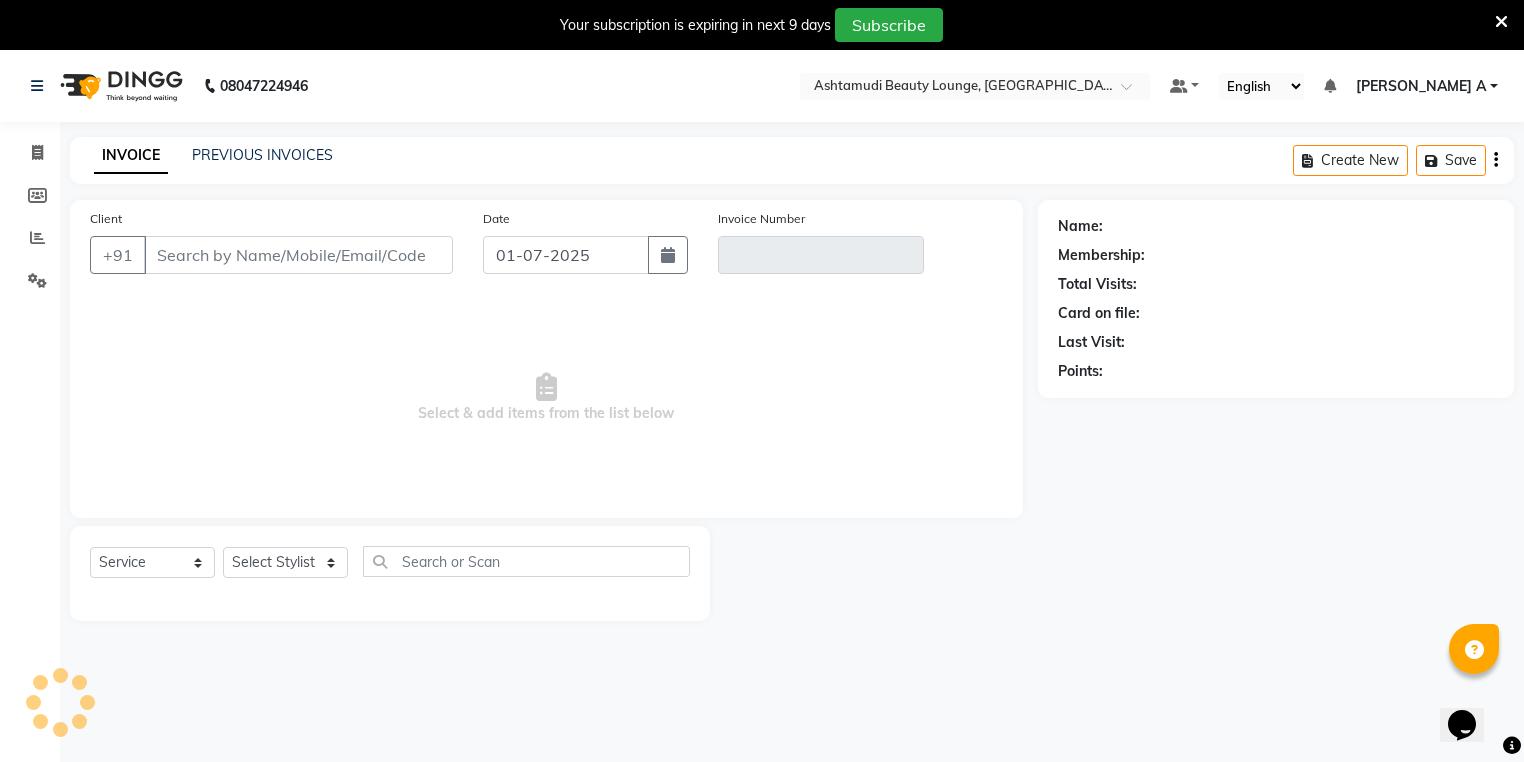 scroll, scrollTop: 50, scrollLeft: 0, axis: vertical 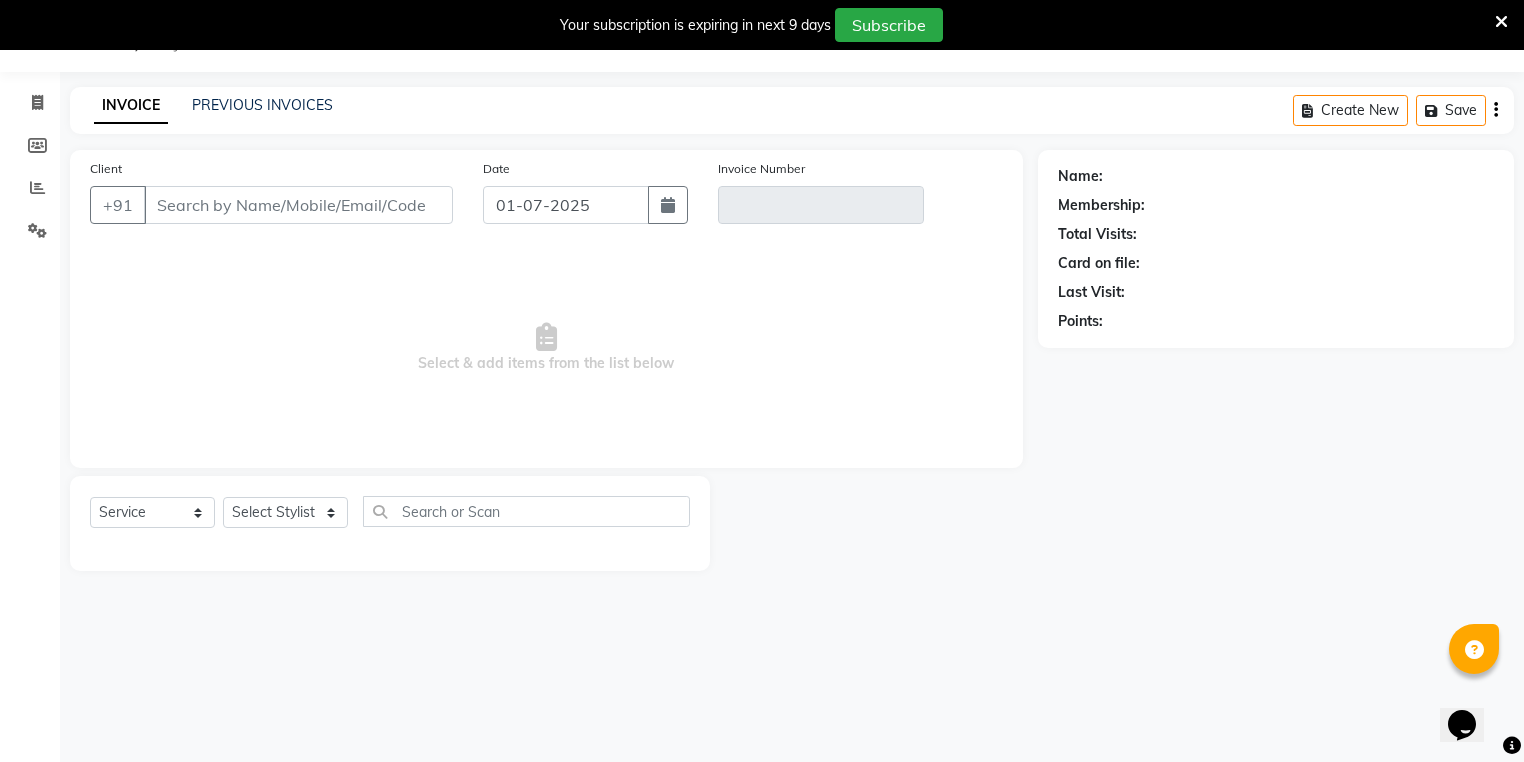 type on "94******35" 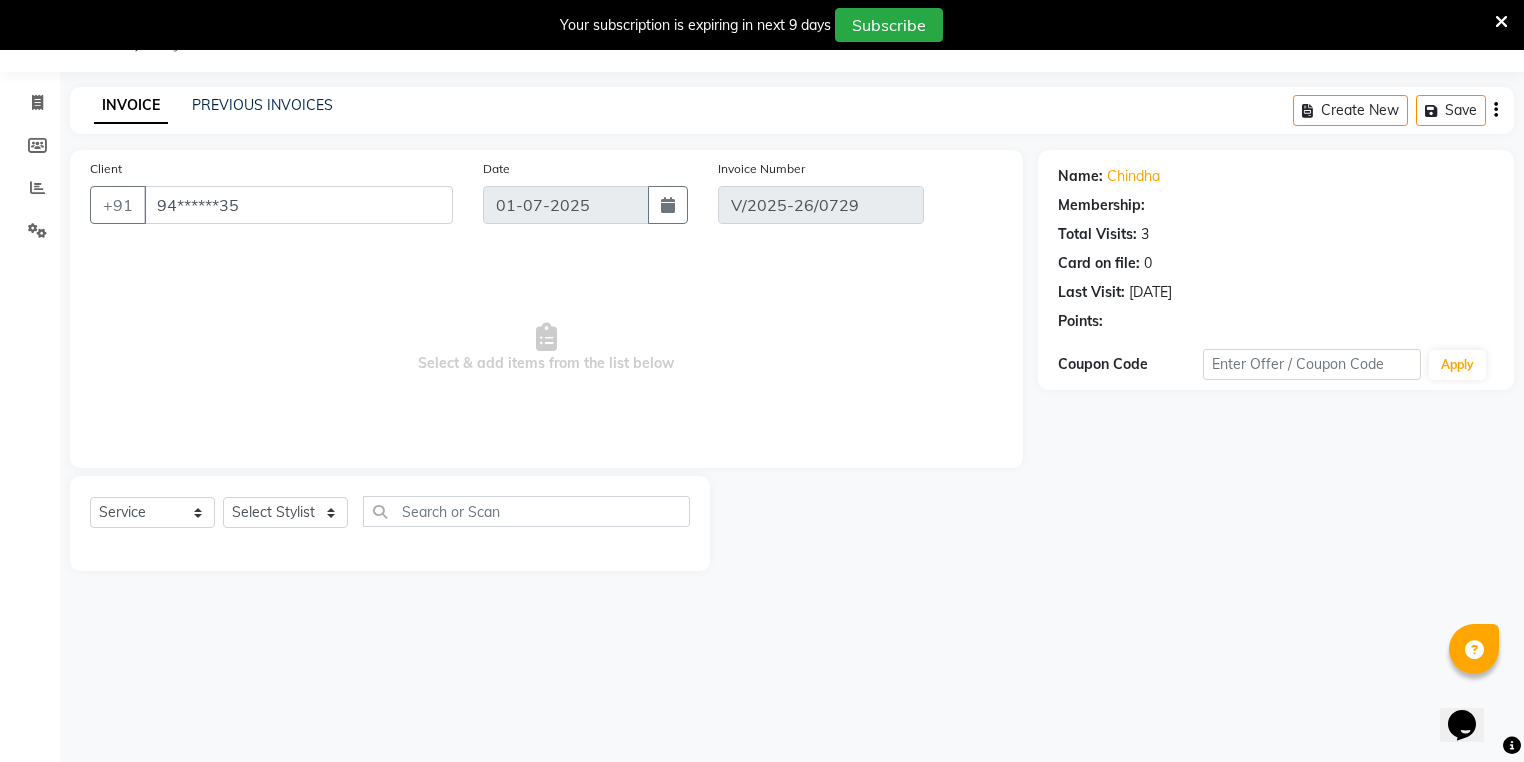 type on "[DATE]" 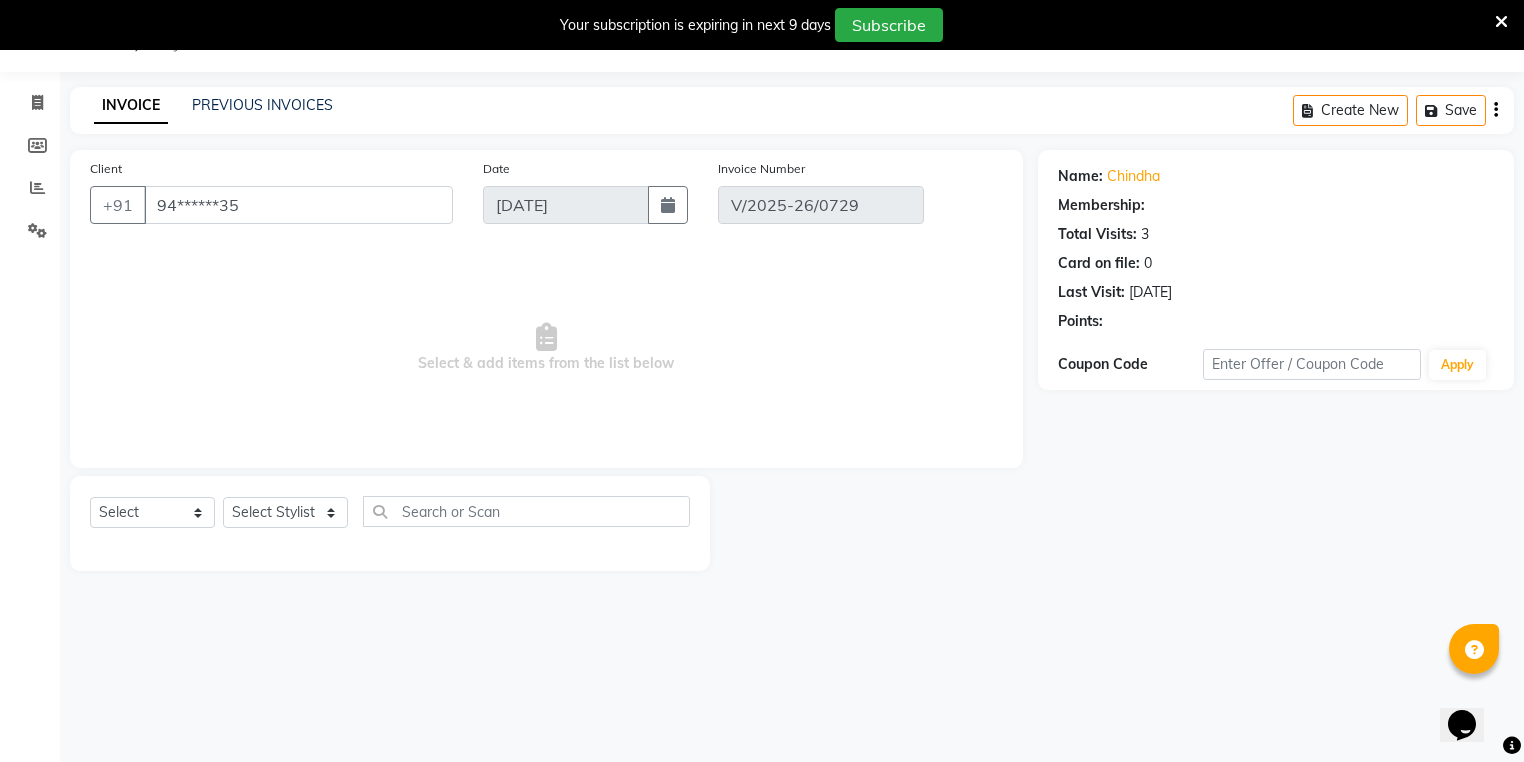 select on "1: Object" 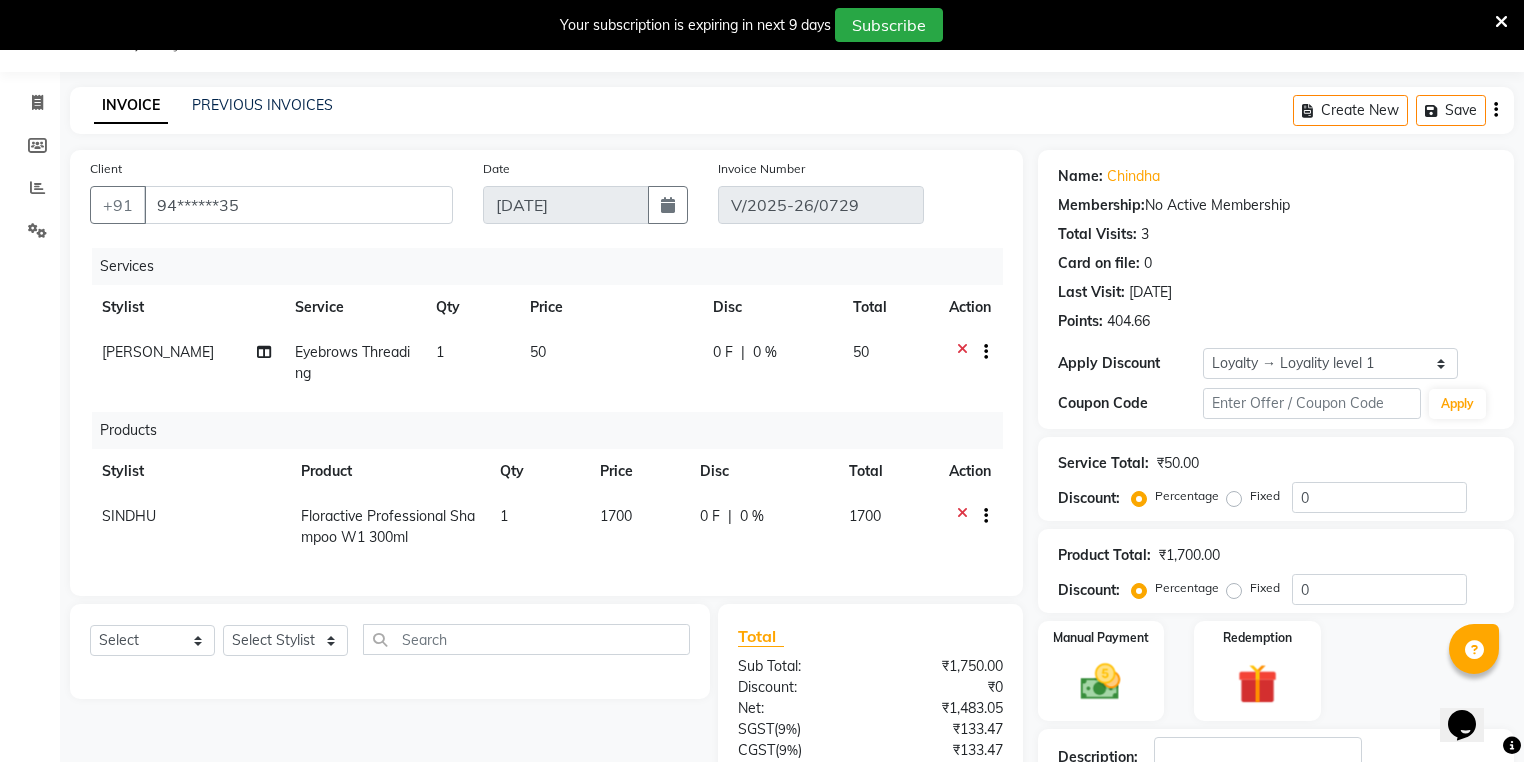 click on "SINDHU" 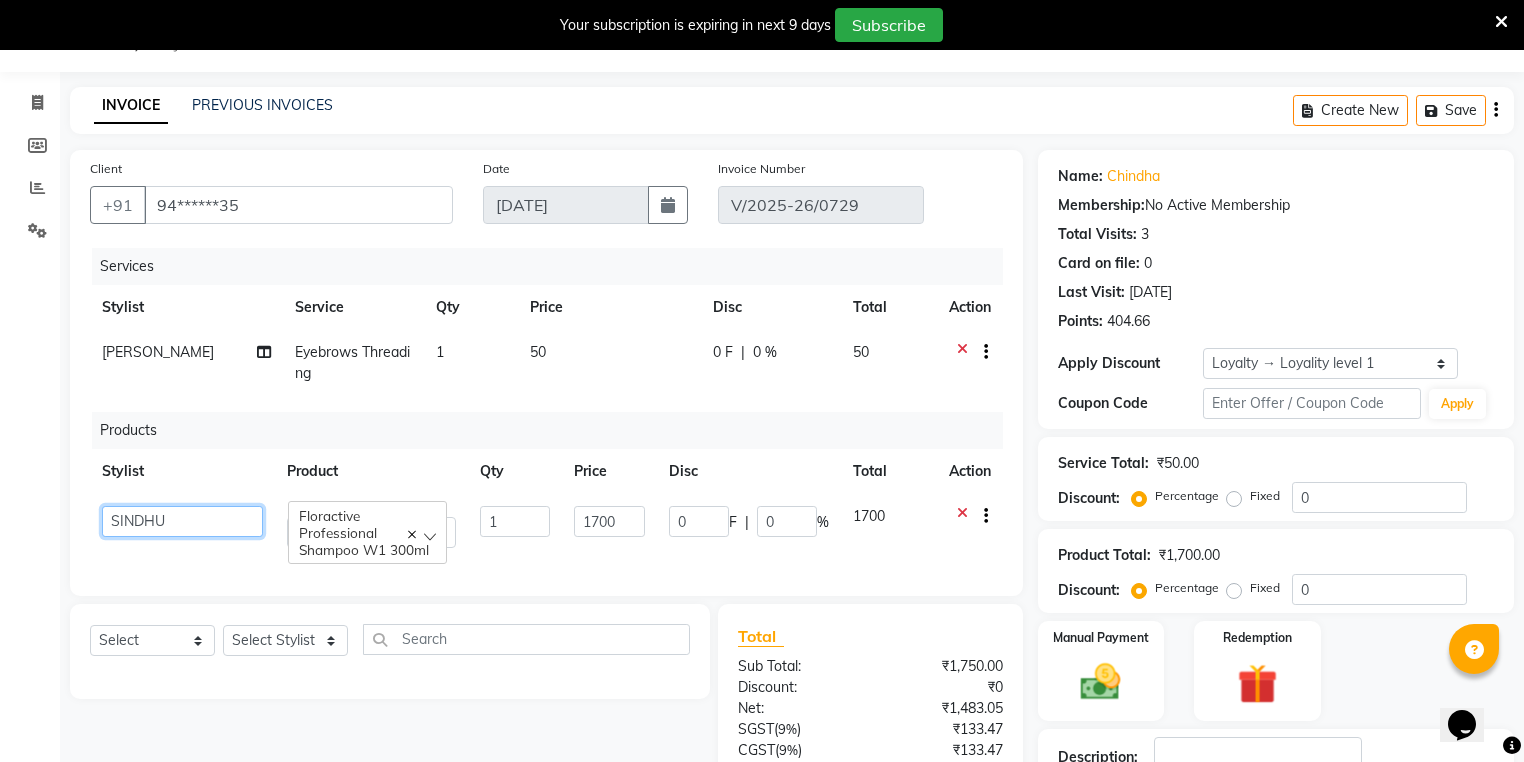 click on "ABHIRAMI THAMPI   ARYA A    ARYA G   ATTINGAL ASHTAMUDI   KUSHBU   PURNIMA THAPPA   Radhika Santhosh   RESHMA   SINDHU   TERESA DUNGDUNG    THULASI" 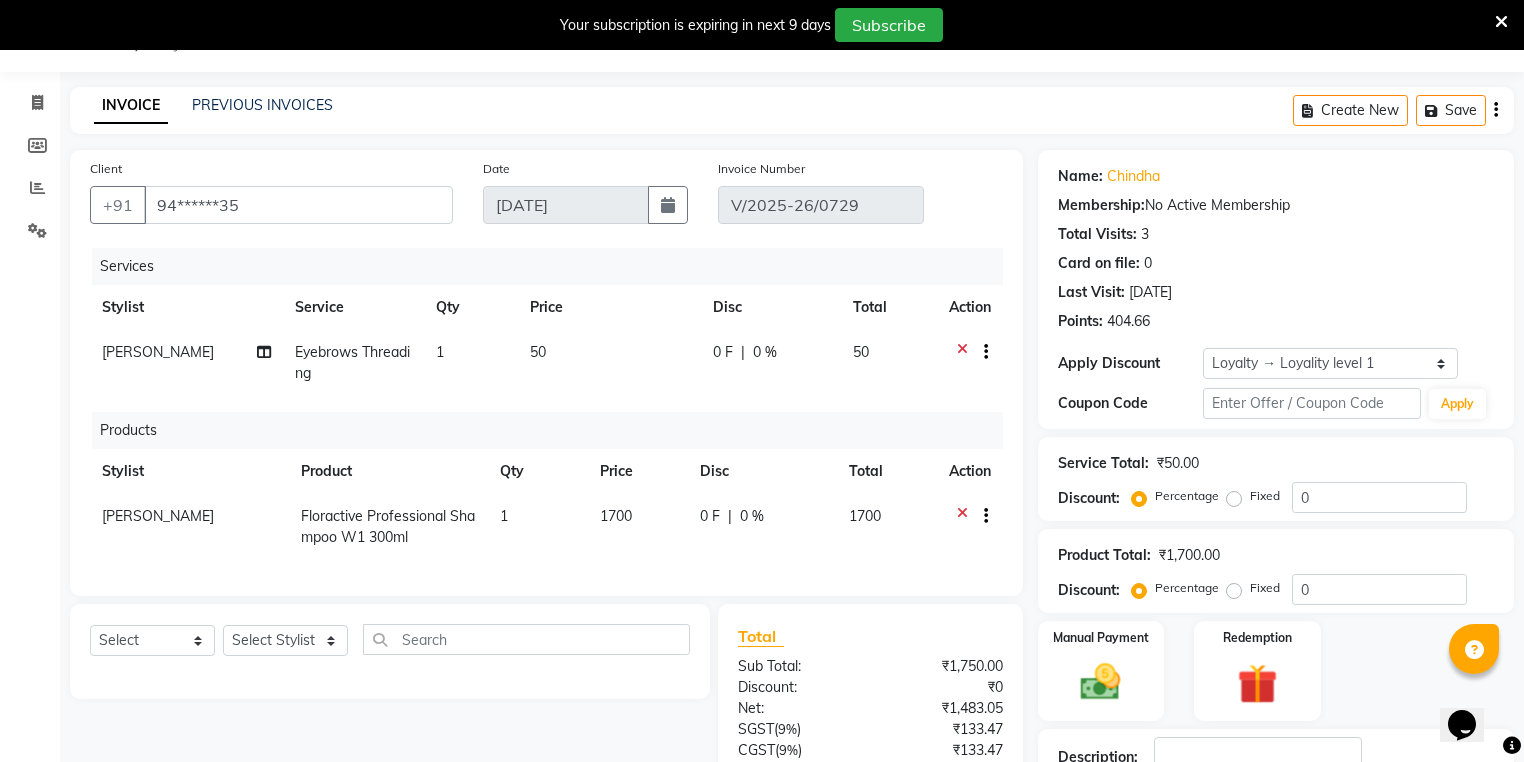 scroll, scrollTop: 370, scrollLeft: 0, axis: vertical 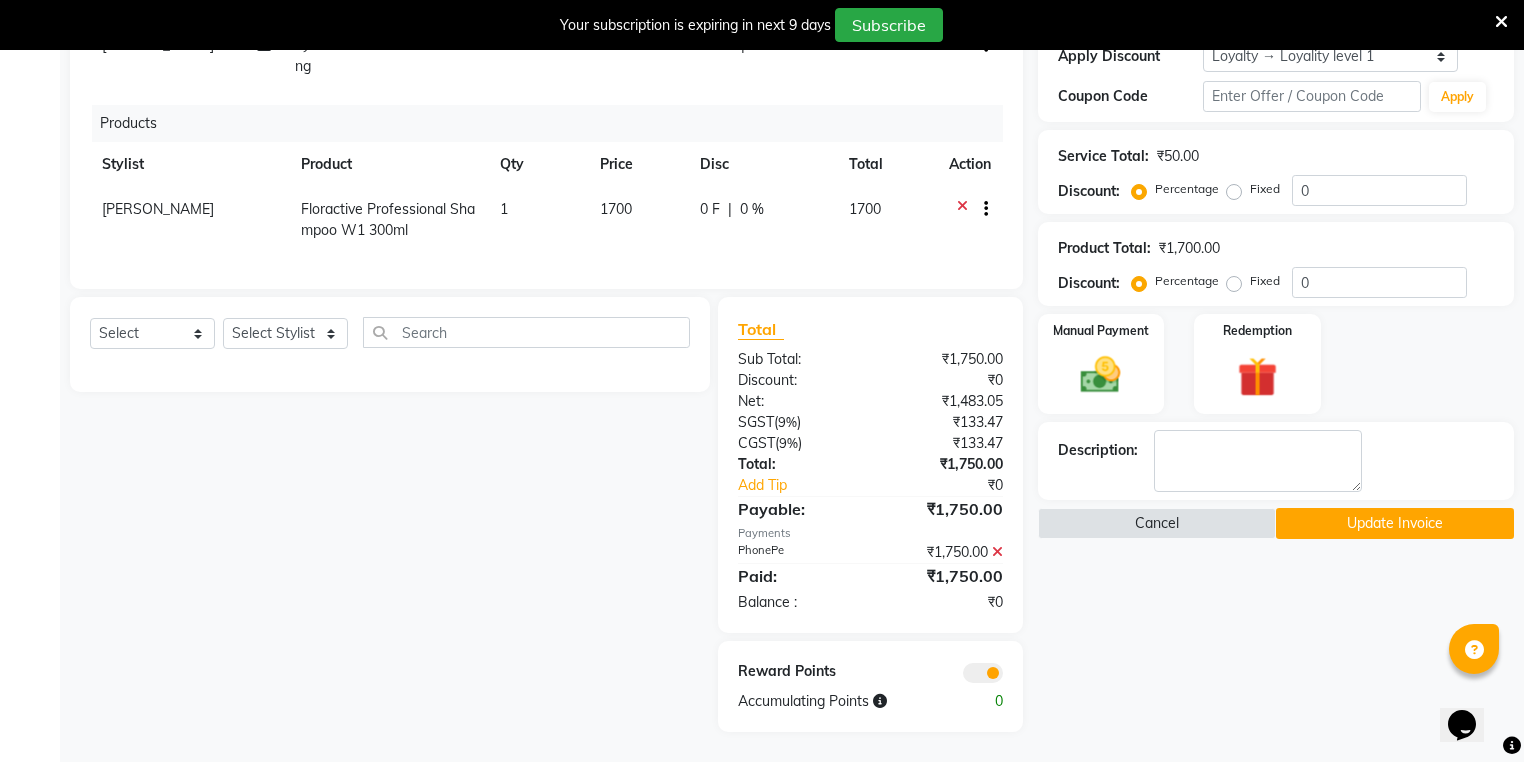 click on "Update Invoice" 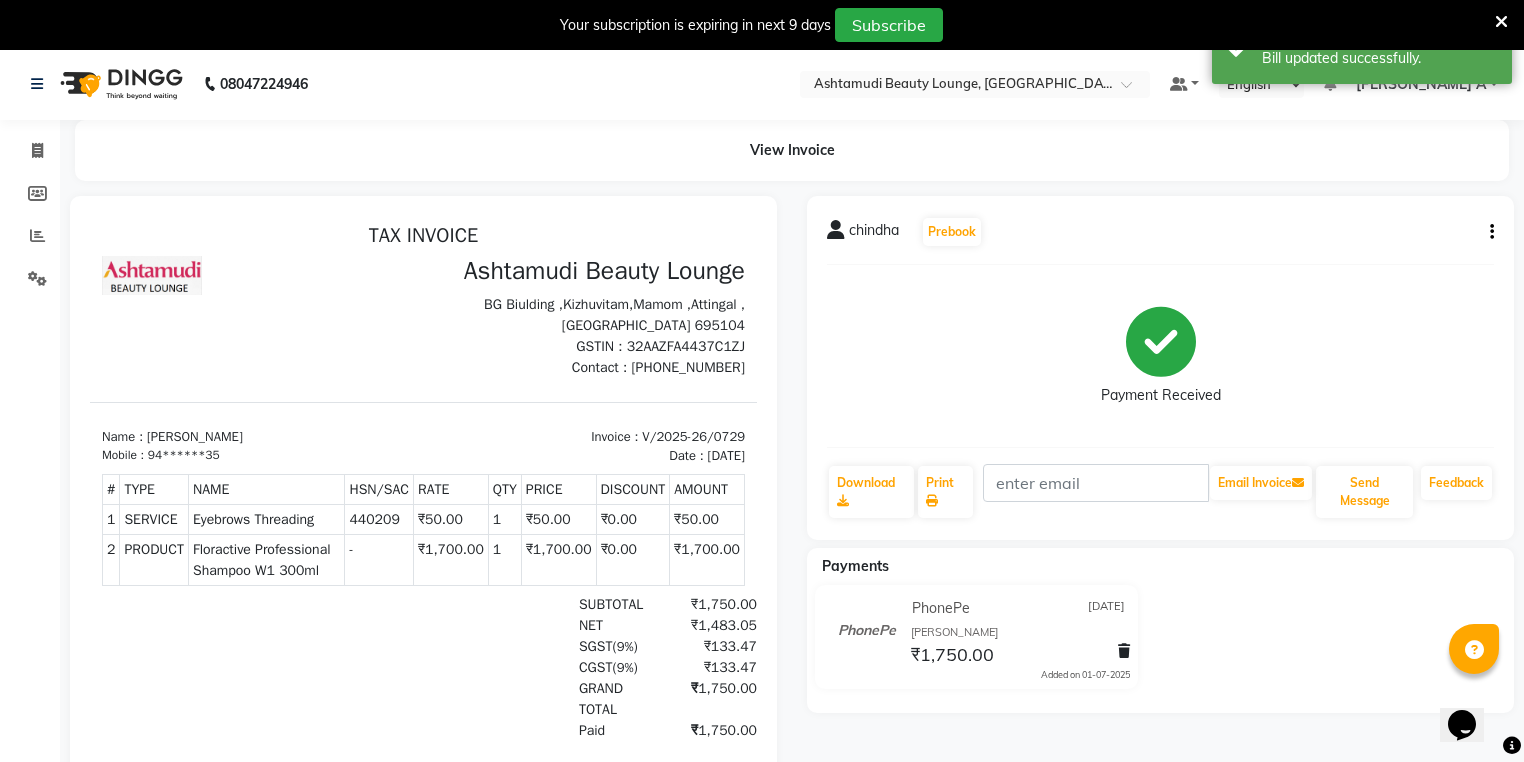 scroll, scrollTop: 0, scrollLeft: 0, axis: both 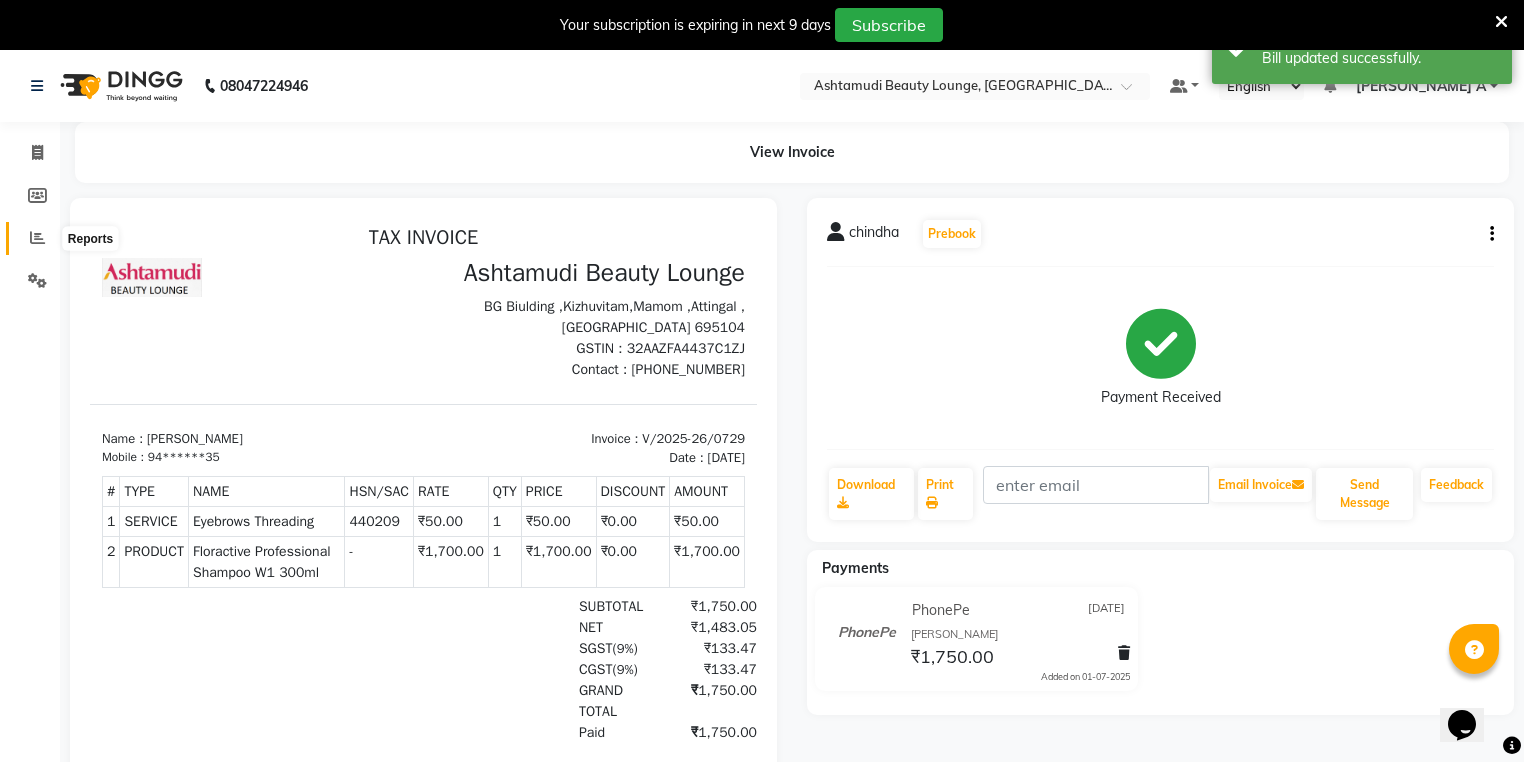 click 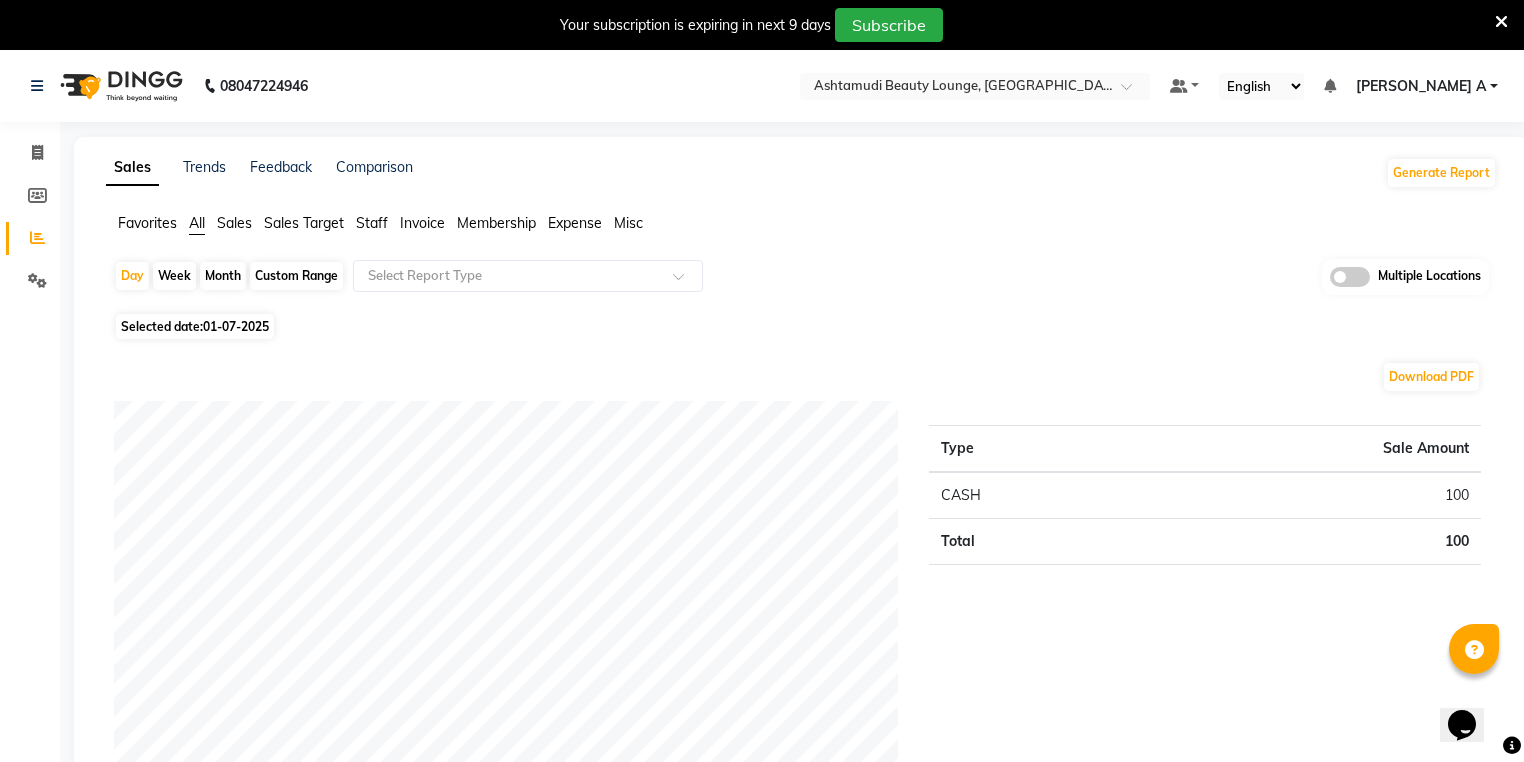 click at bounding box center (1501, 22) 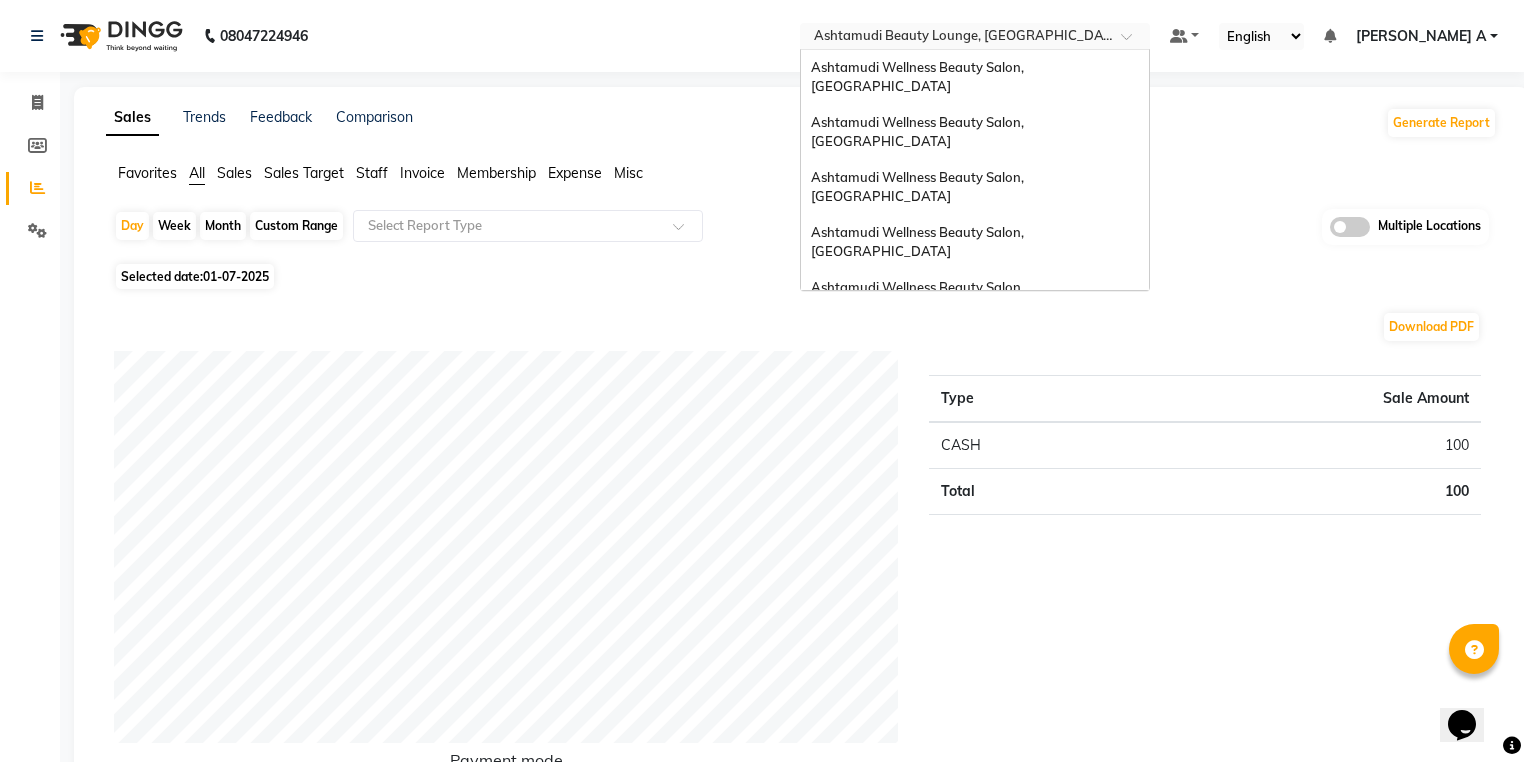 click at bounding box center (955, 38) 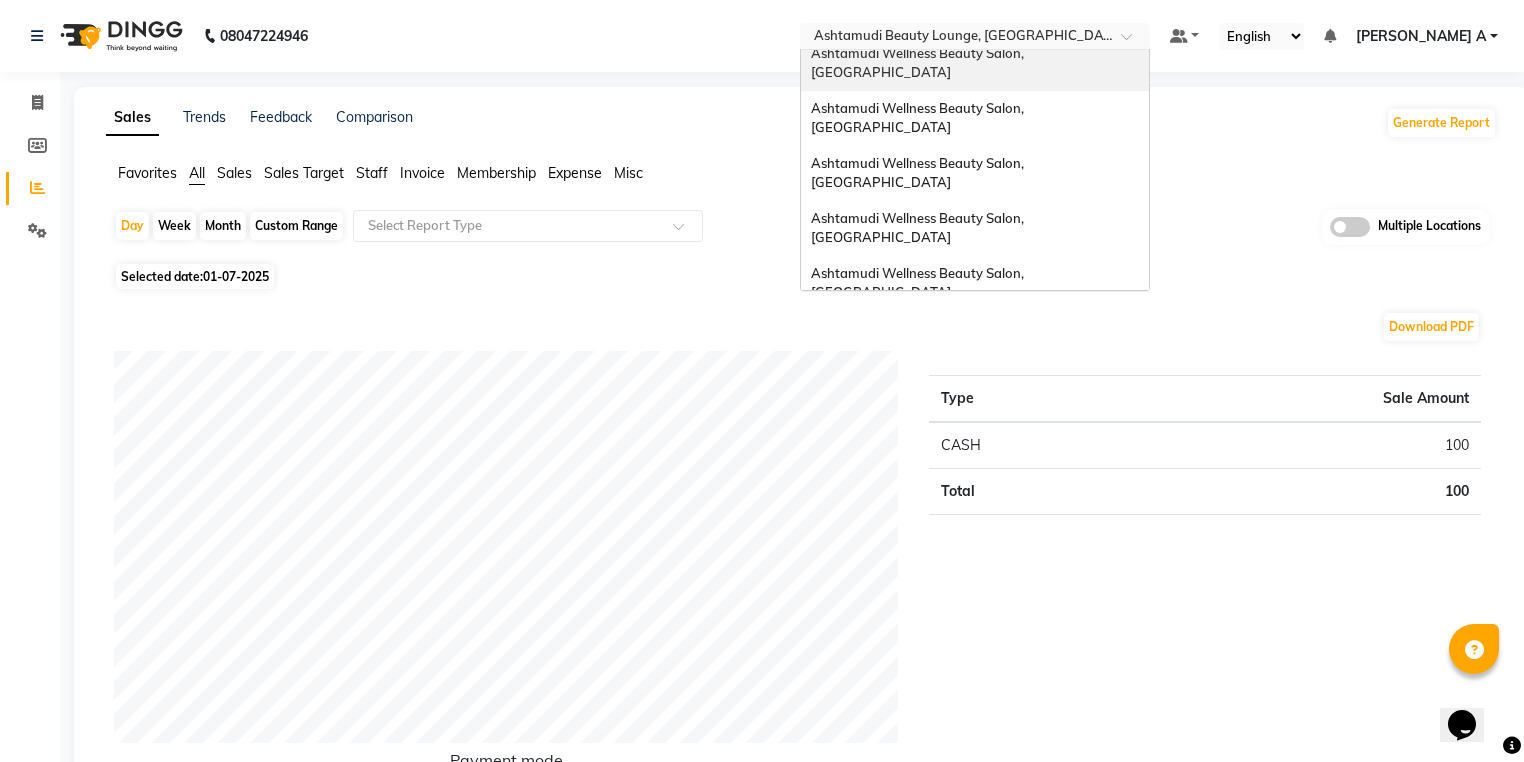 scroll, scrollTop: 0, scrollLeft: 0, axis: both 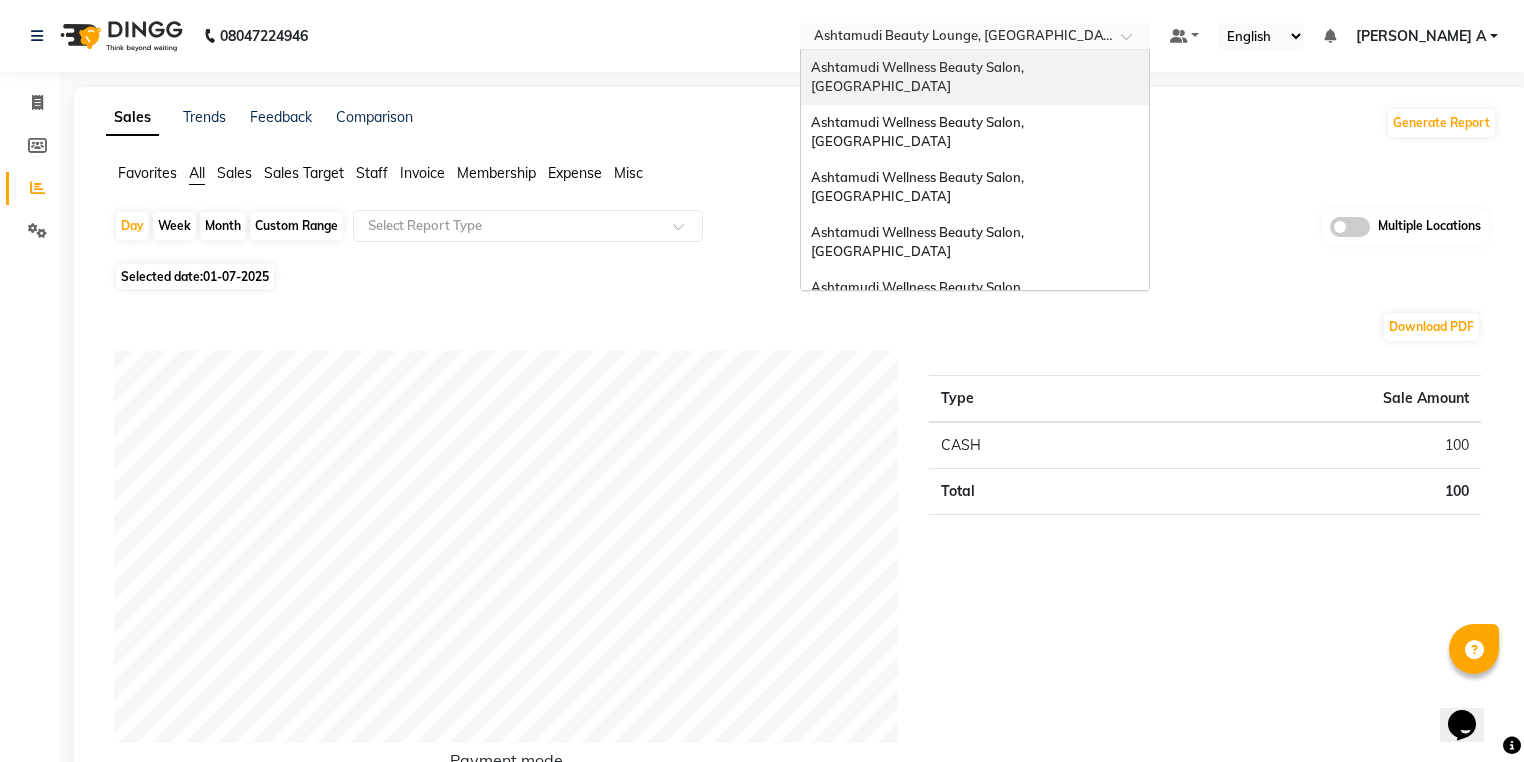 click on "Ashtamudi Wellness Beauty Salon, [GEOGRAPHIC_DATA]" at bounding box center [919, 77] 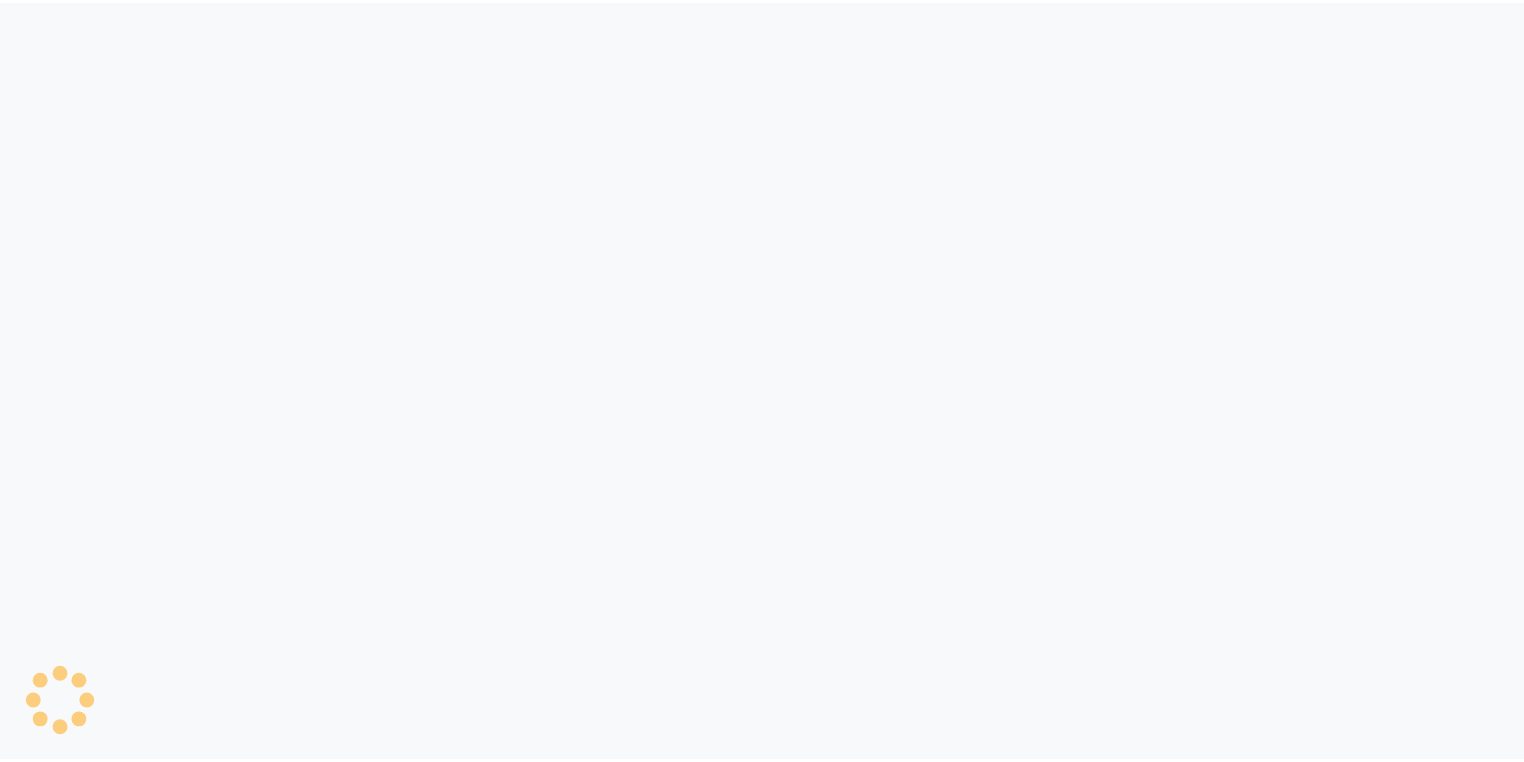 scroll, scrollTop: 0, scrollLeft: 0, axis: both 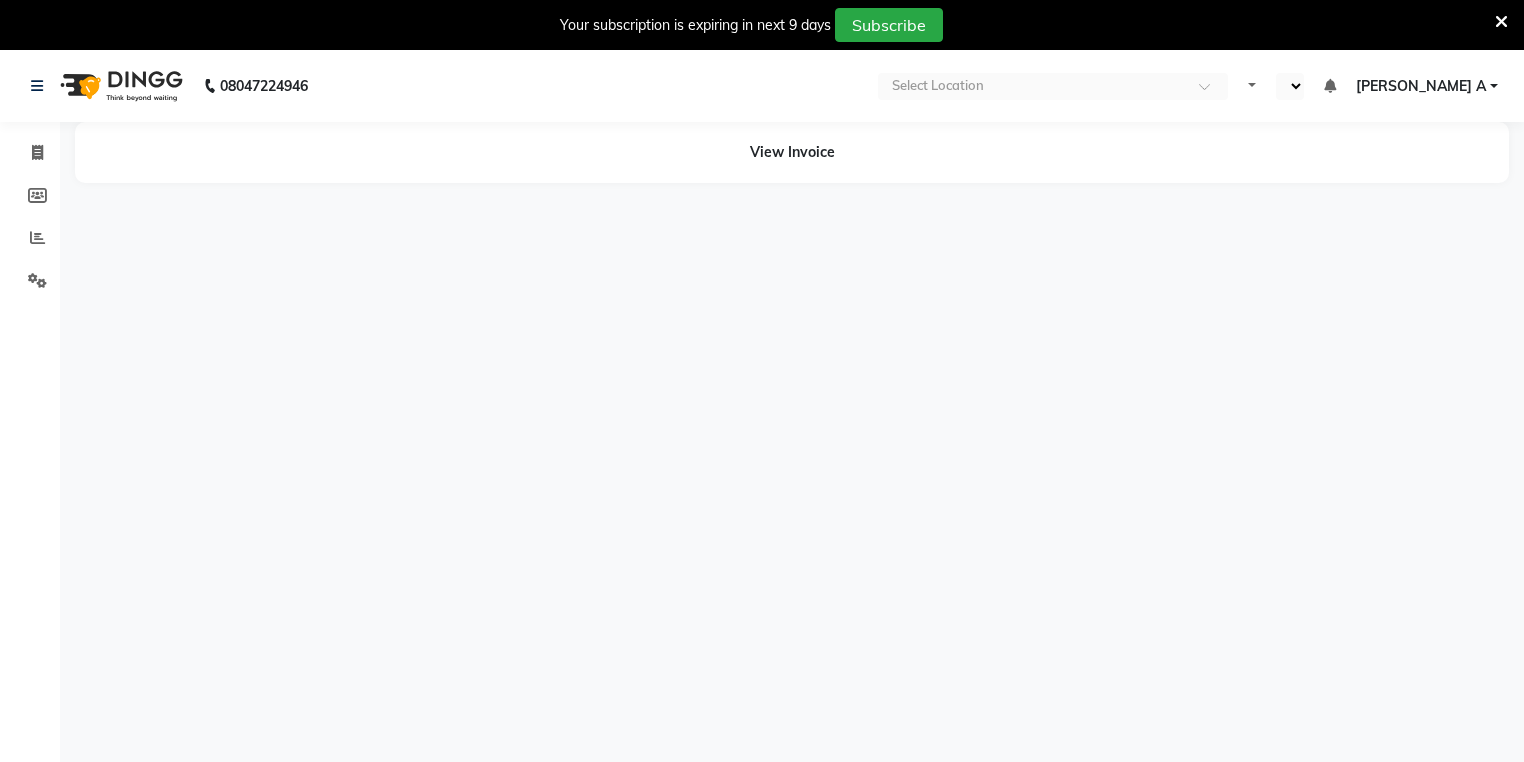 select on "en" 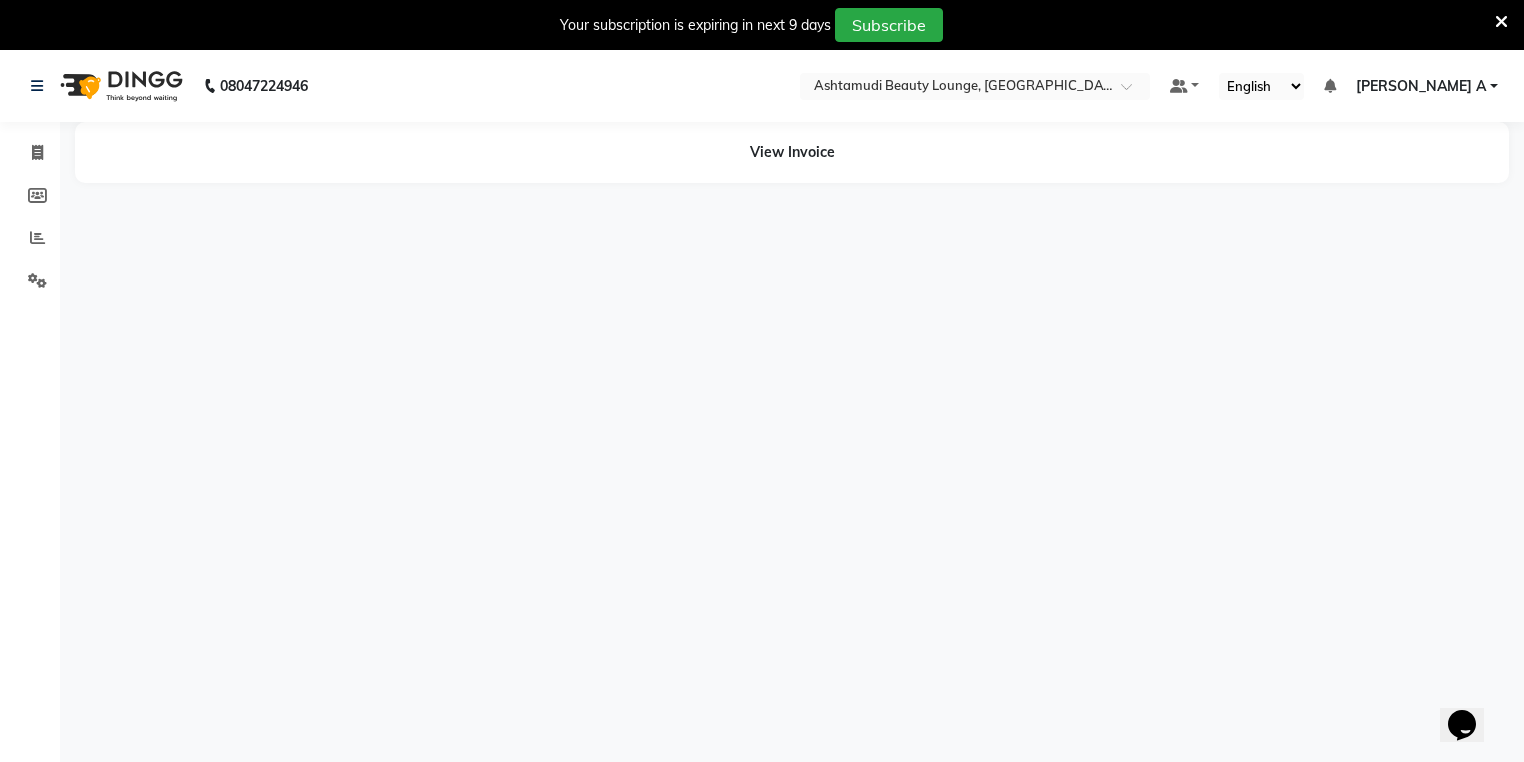 scroll, scrollTop: 0, scrollLeft: 0, axis: both 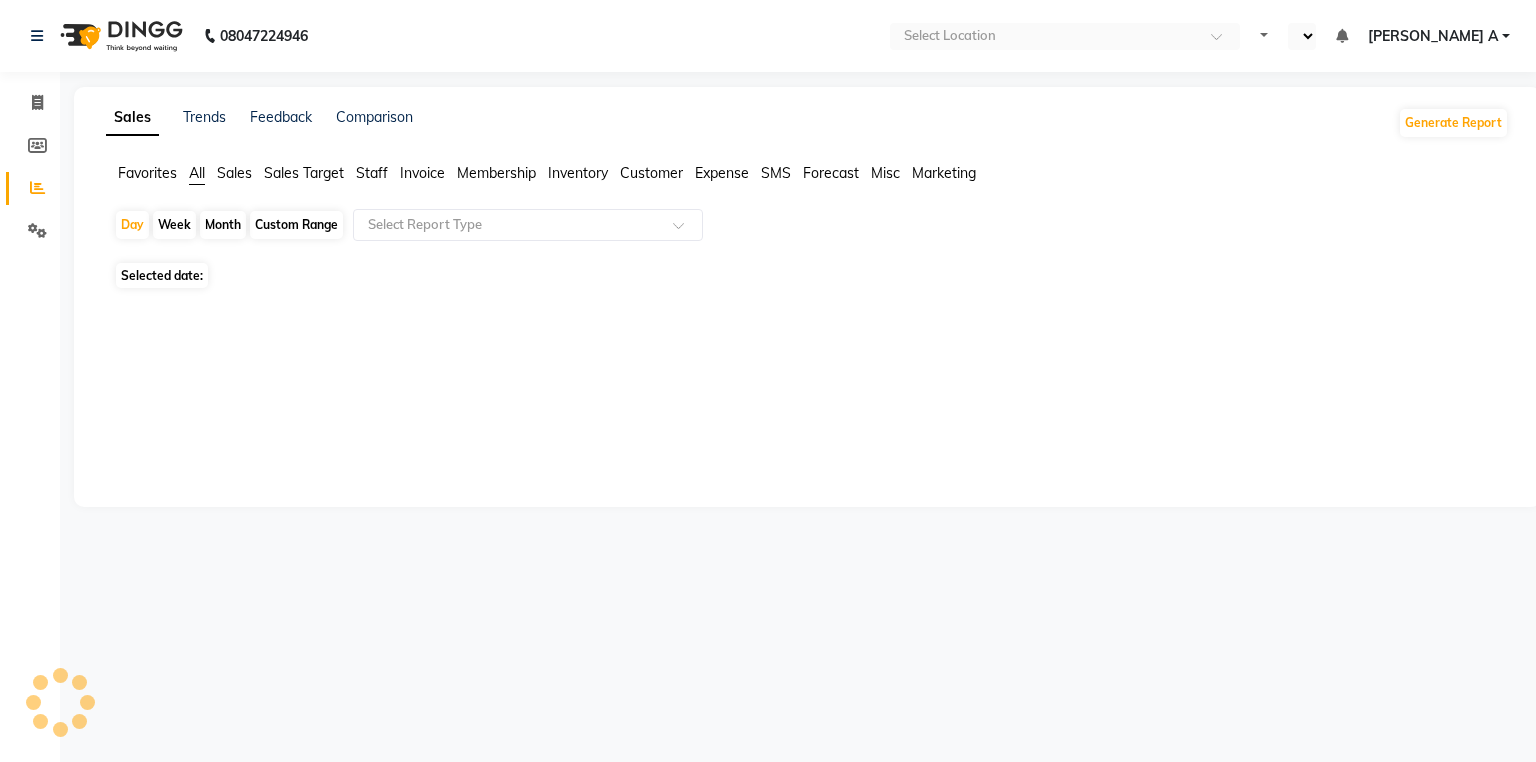 select on "en" 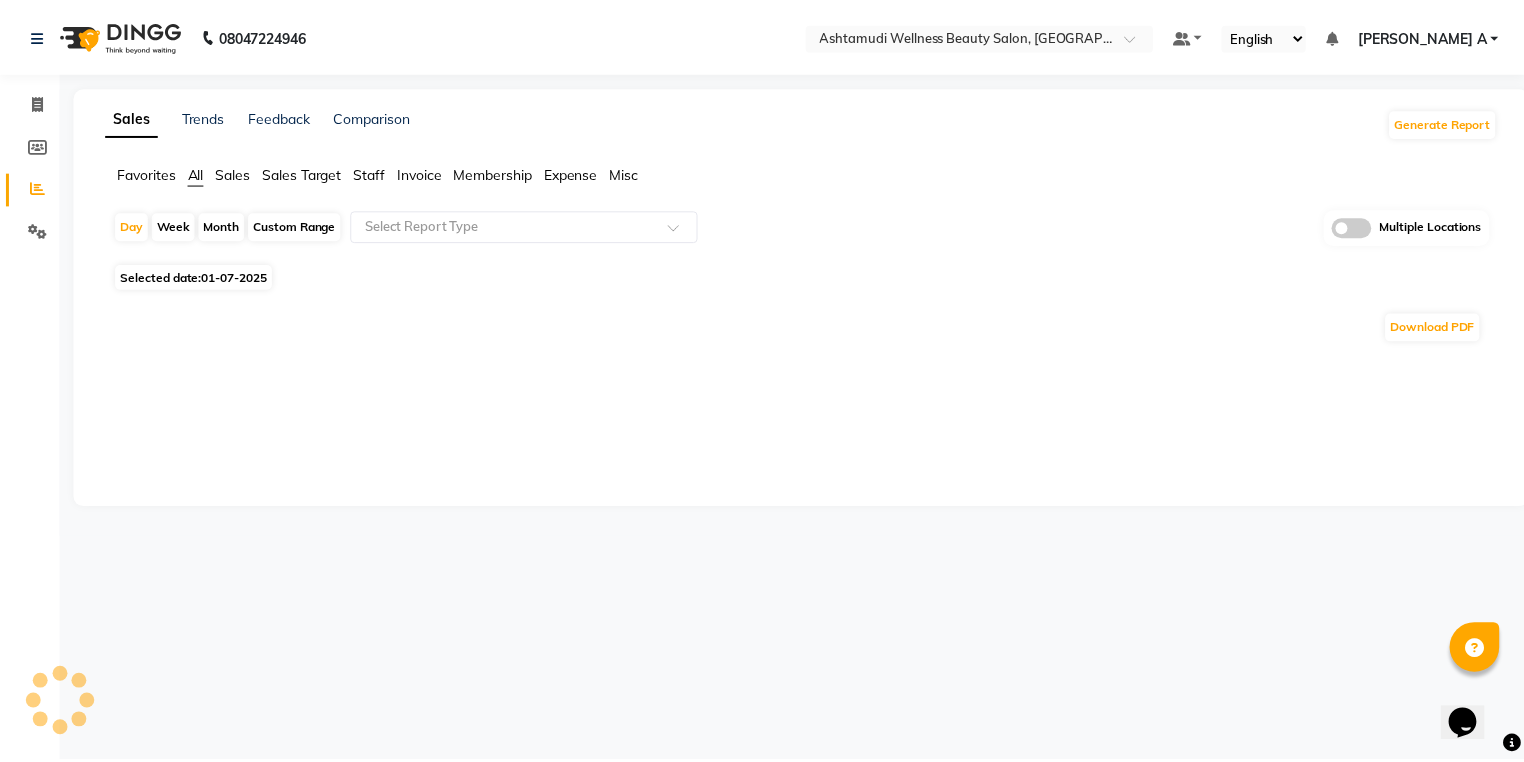 scroll, scrollTop: 0, scrollLeft: 0, axis: both 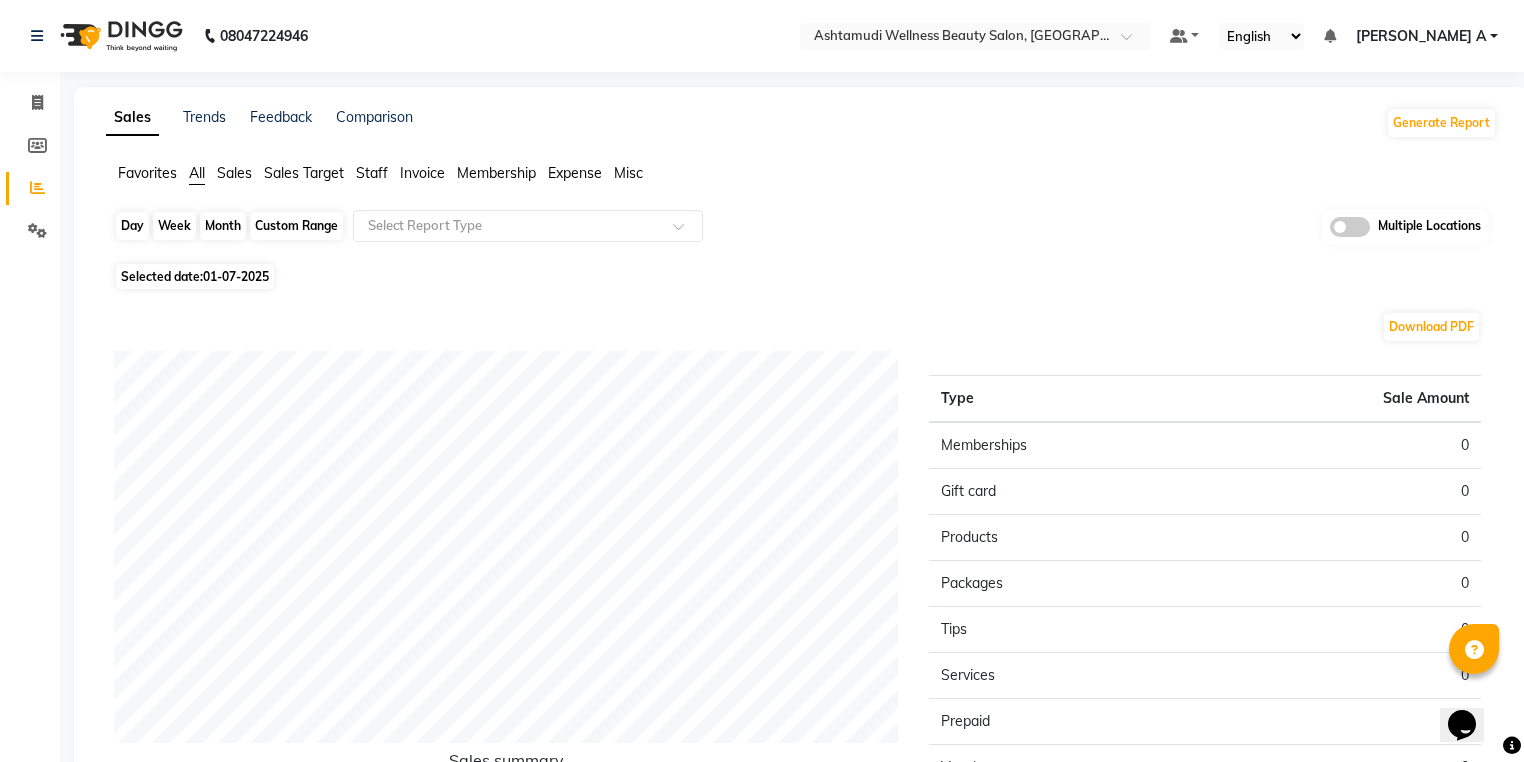 click on "Day" 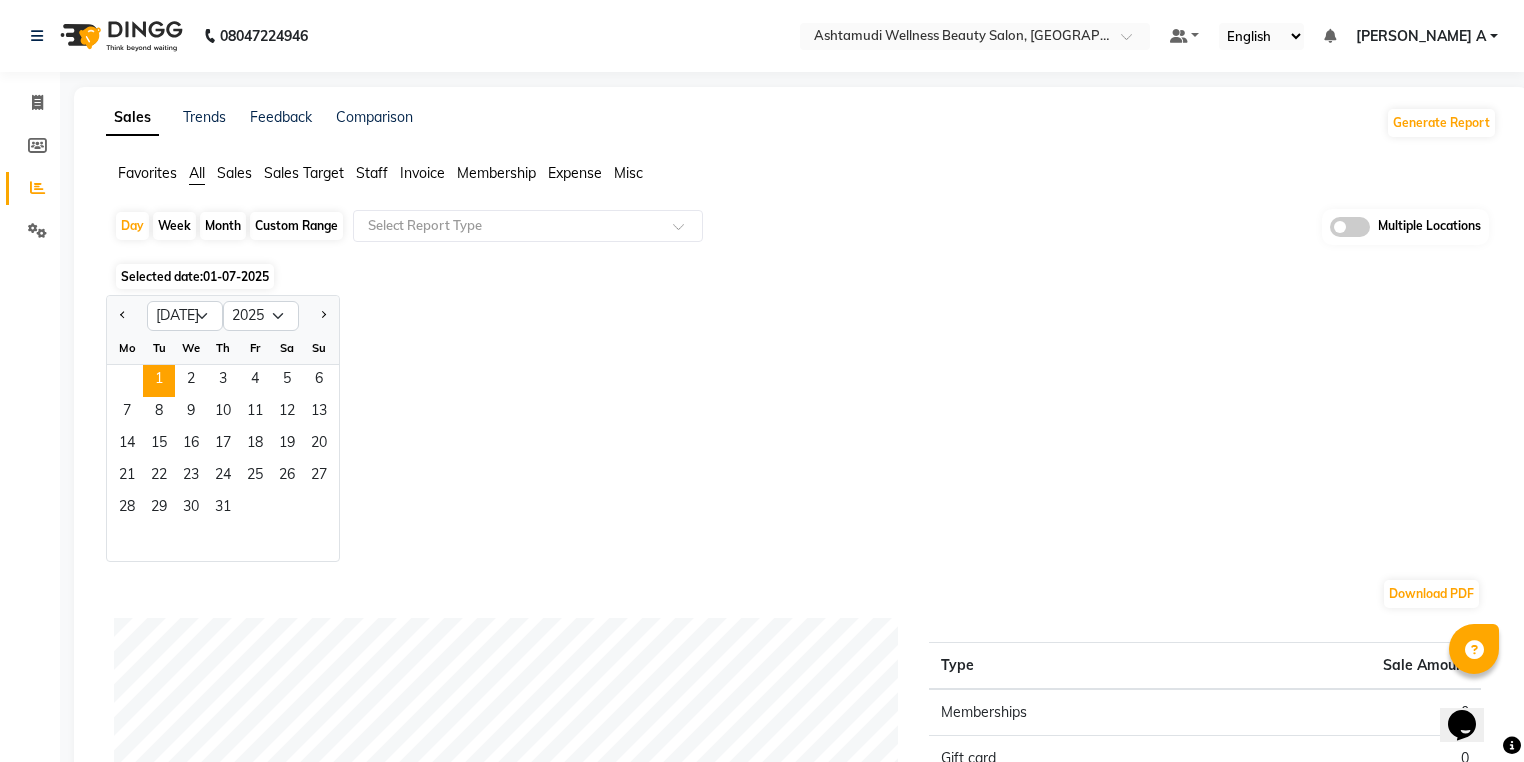 click 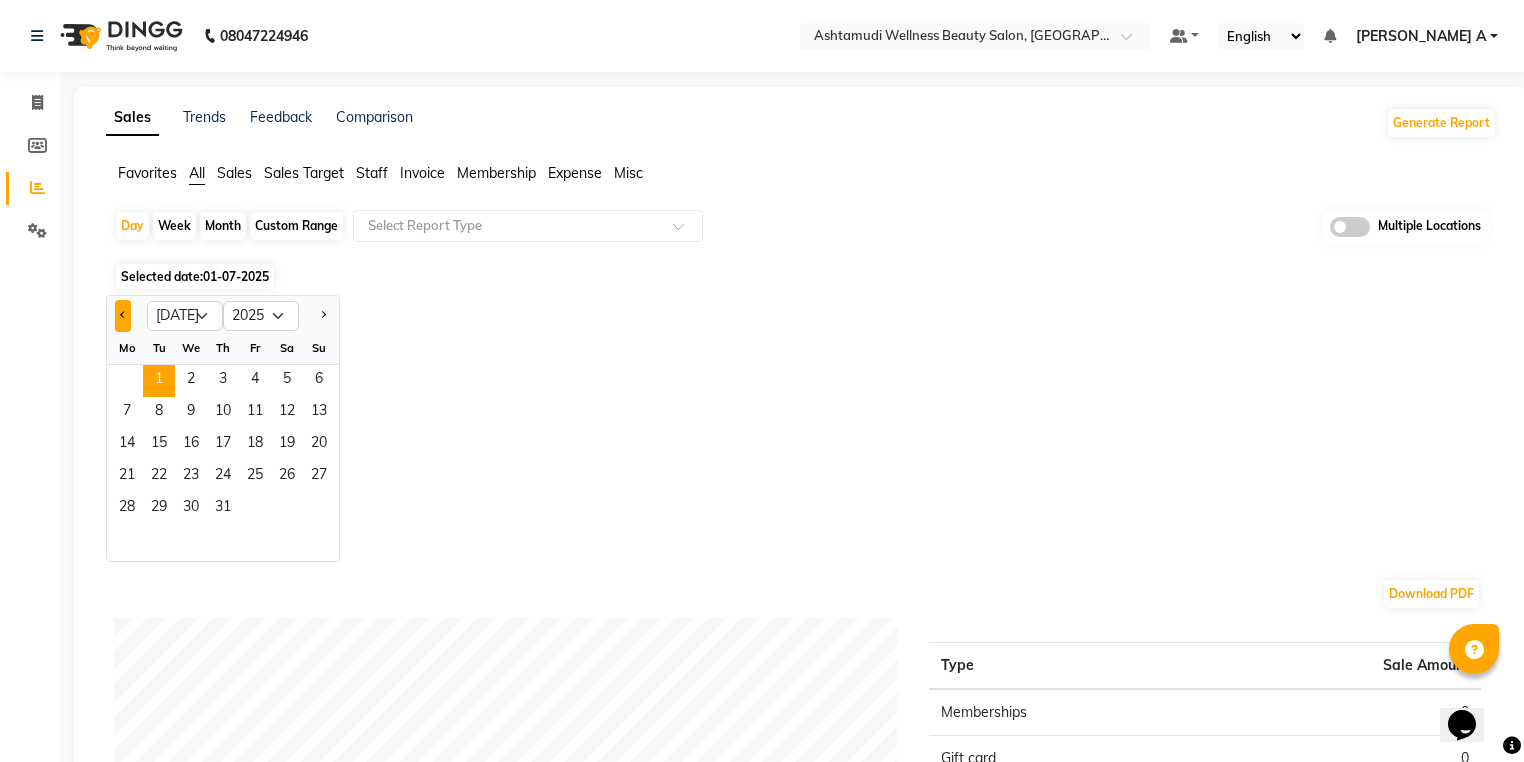 click 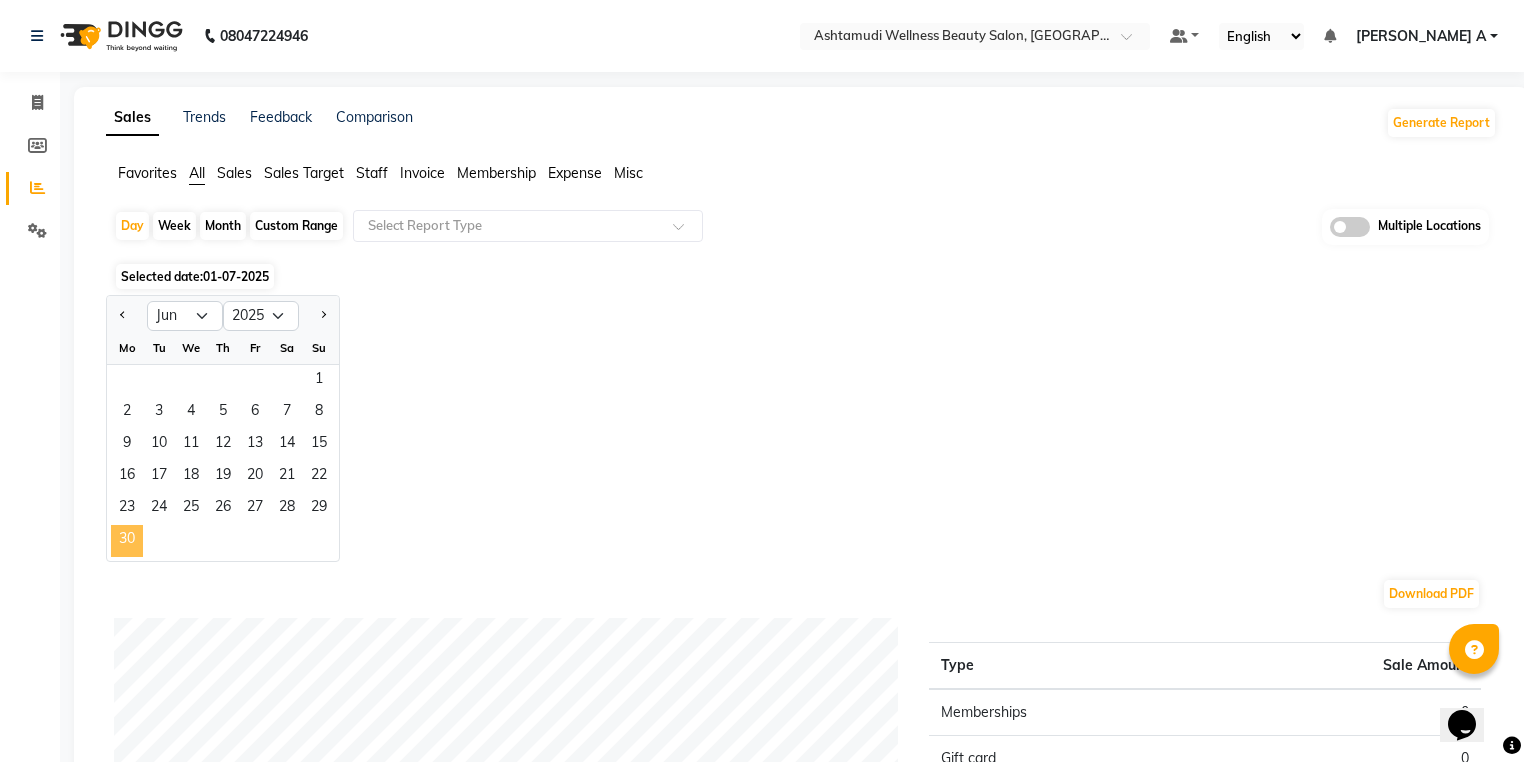click on "30" 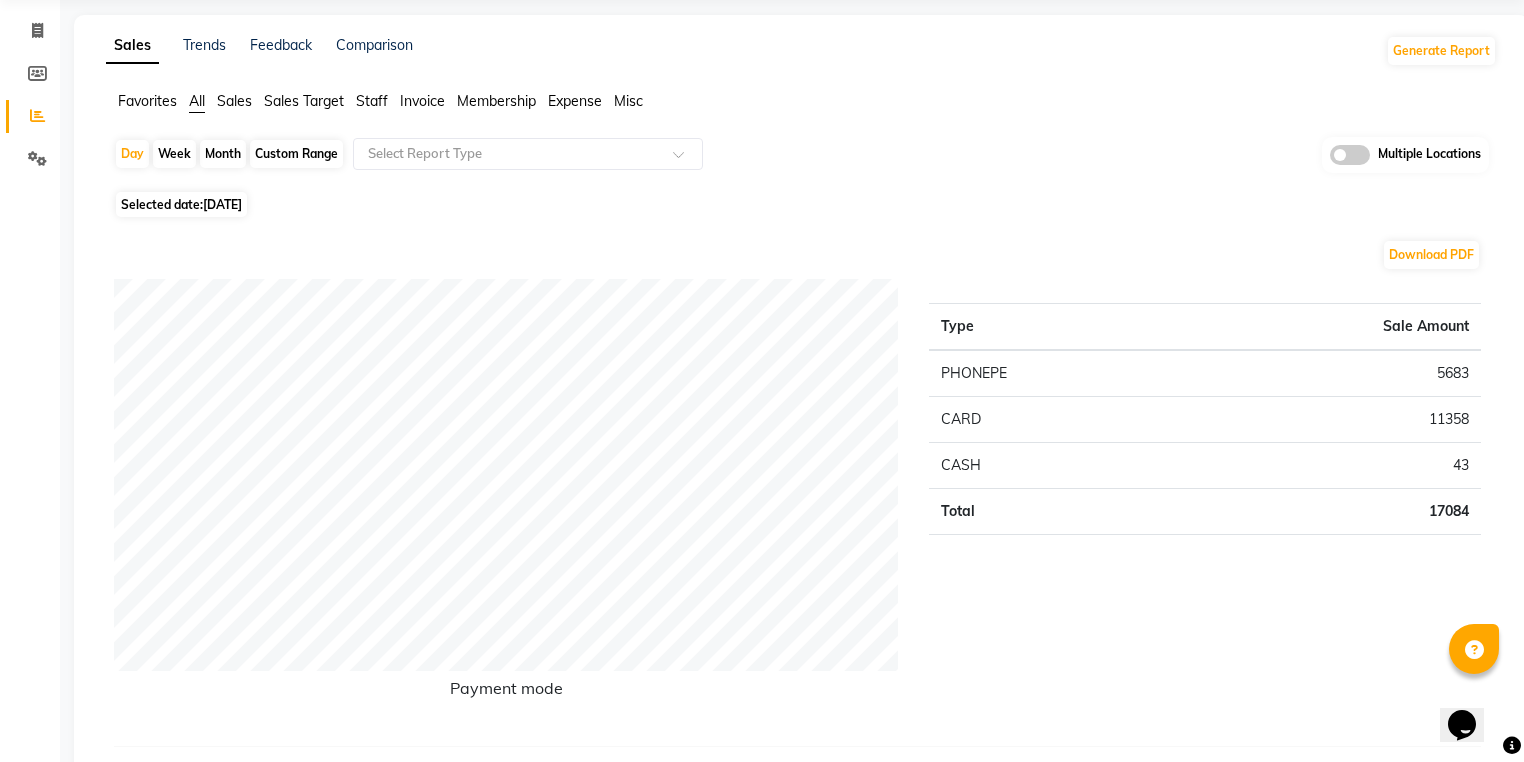 scroll, scrollTop: 0, scrollLeft: 0, axis: both 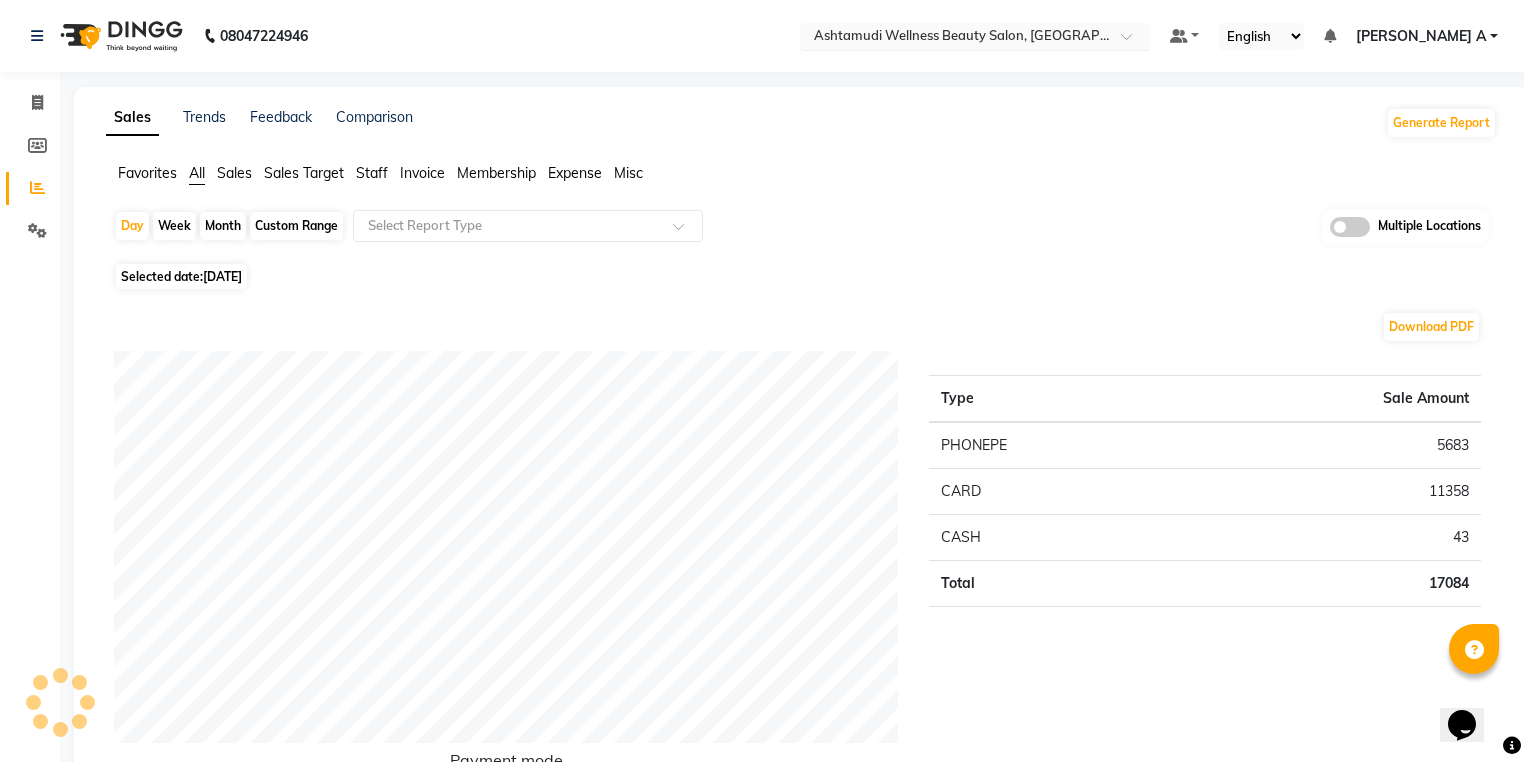 click at bounding box center (955, 38) 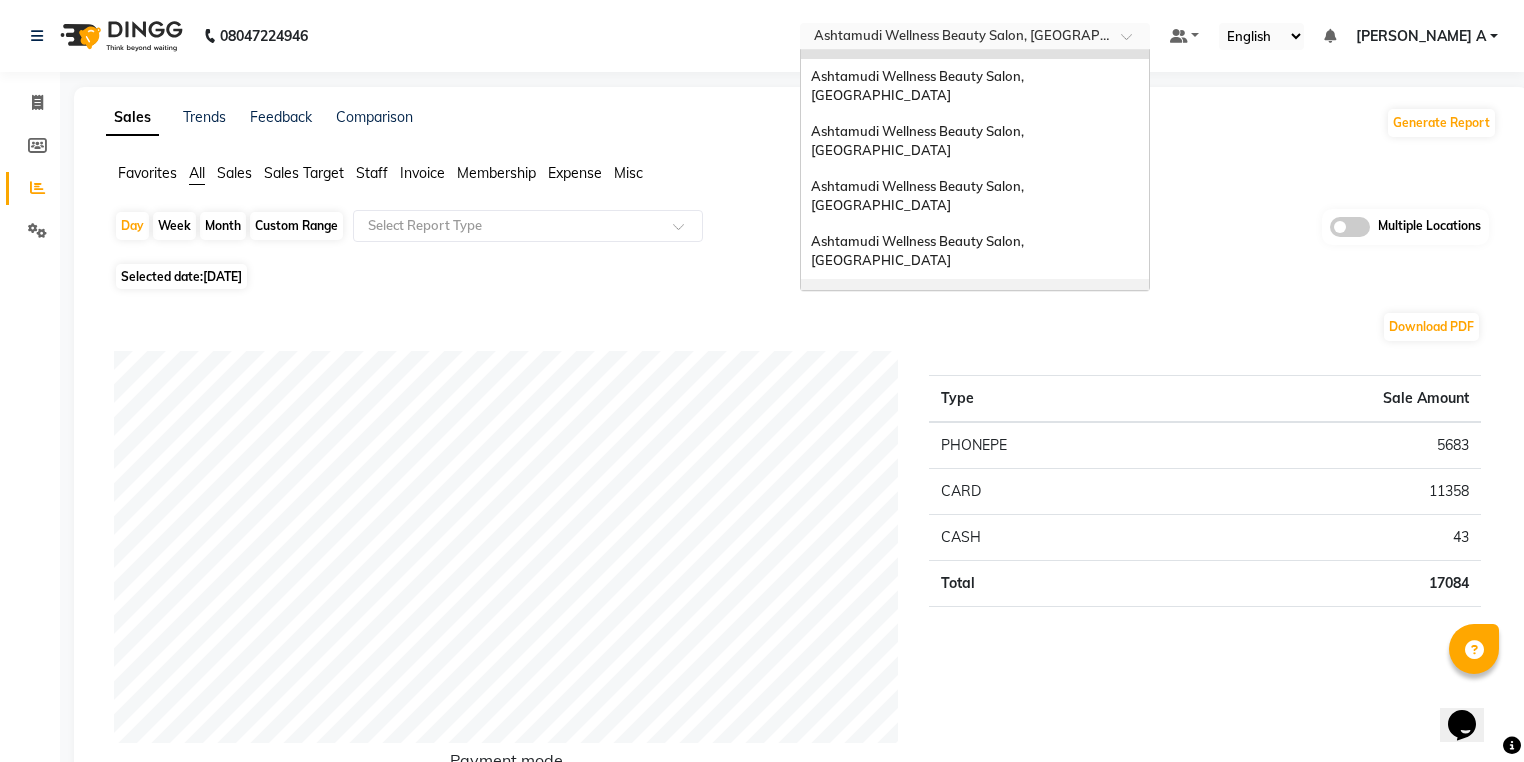 scroll, scrollTop: 80, scrollLeft: 0, axis: vertical 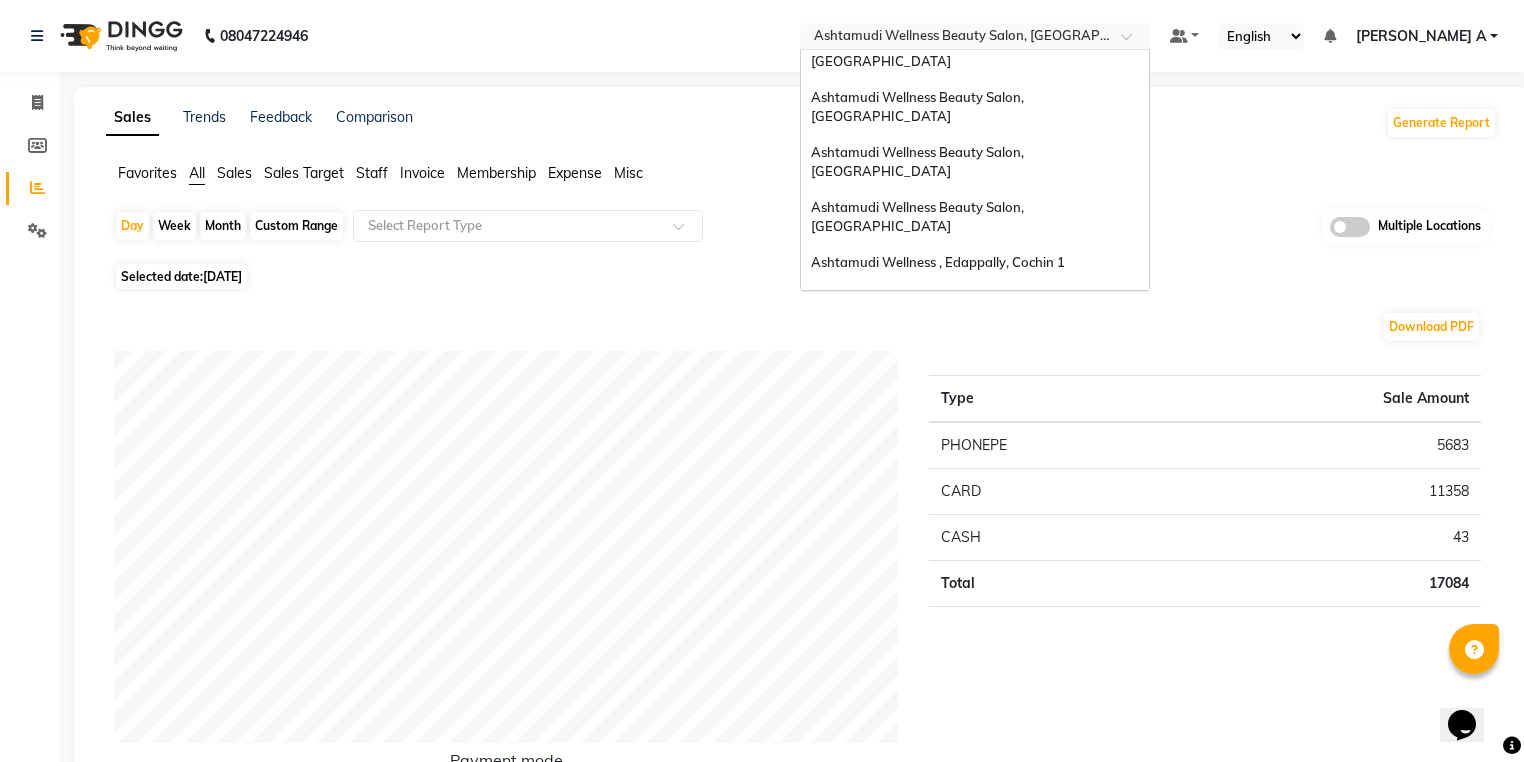 click on "Ashtamudi Wellness Beauty Salon, [GEOGRAPHIC_DATA]" at bounding box center [919, 343] 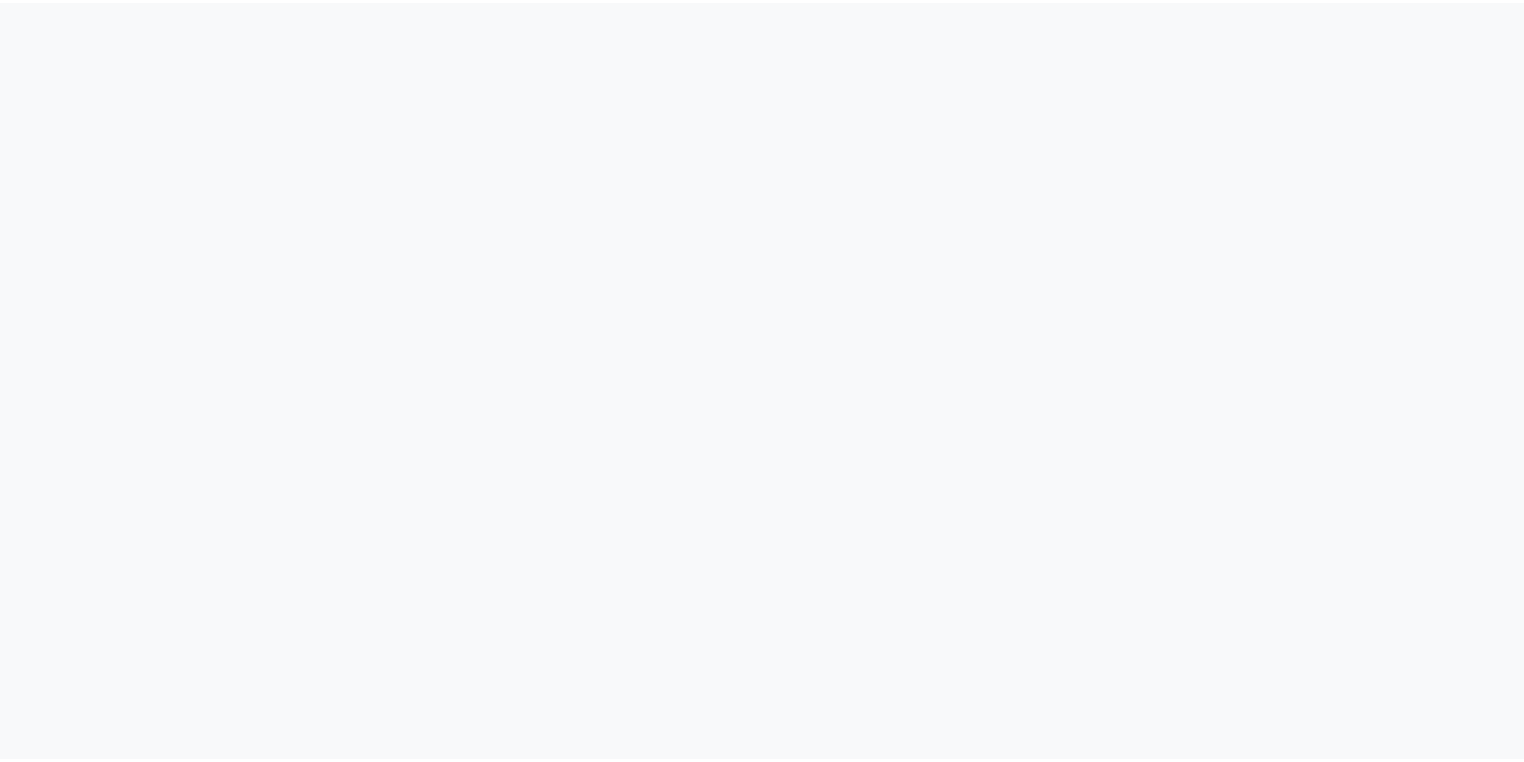 scroll, scrollTop: 0, scrollLeft: 0, axis: both 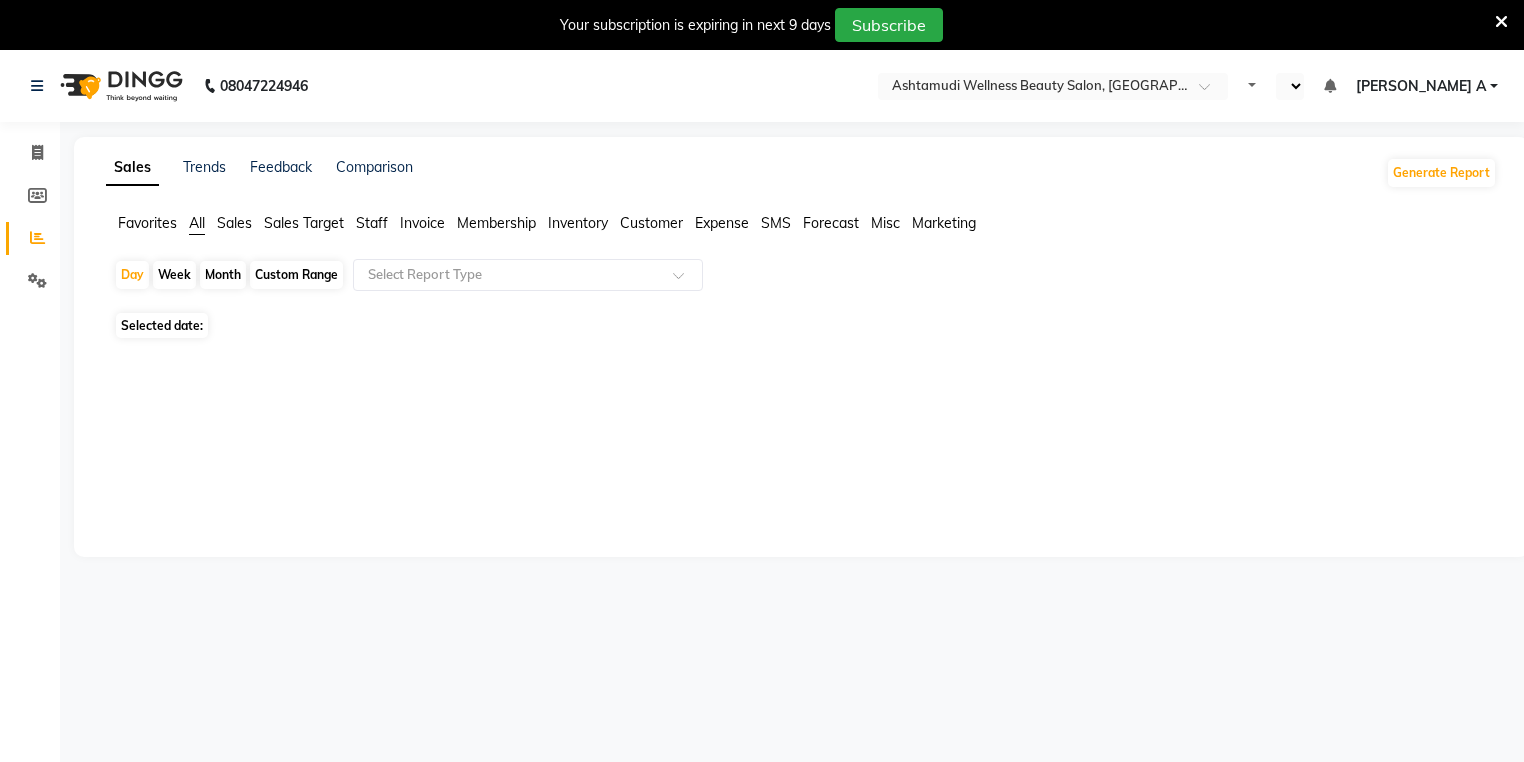 select on "en" 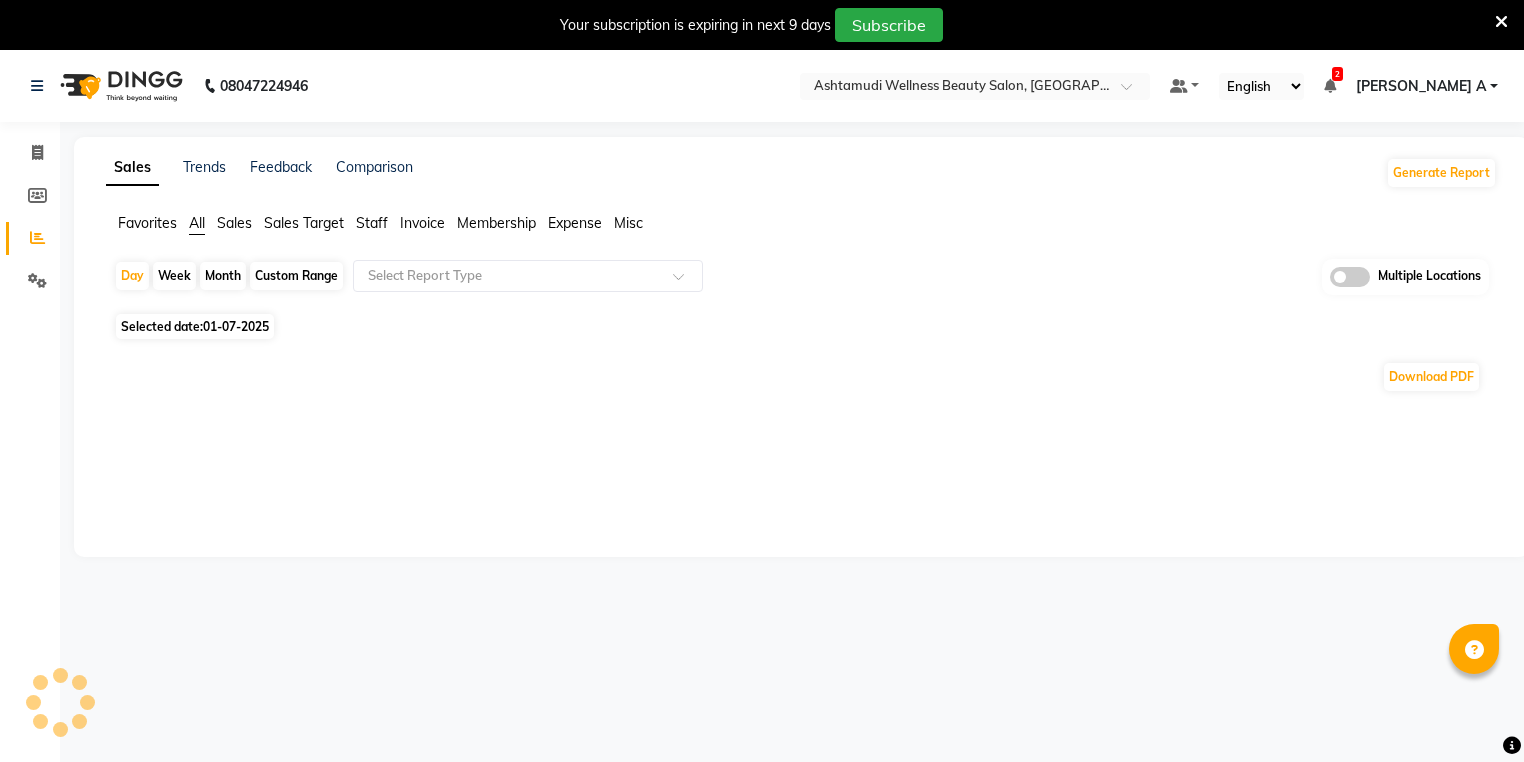 click on "Day   Week   Month   Custom Range  Select Report Type Multiple Locations" 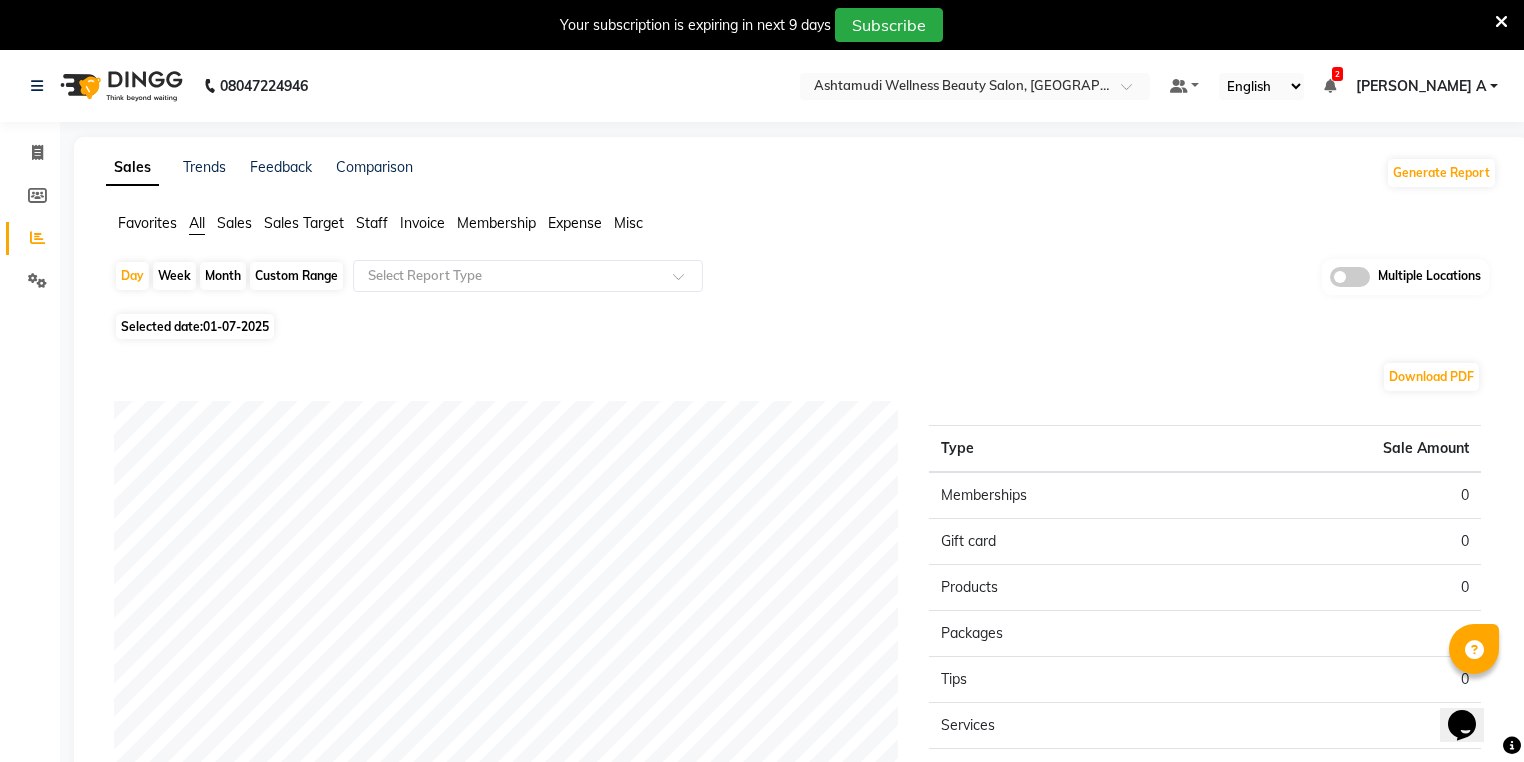 scroll, scrollTop: 0, scrollLeft: 0, axis: both 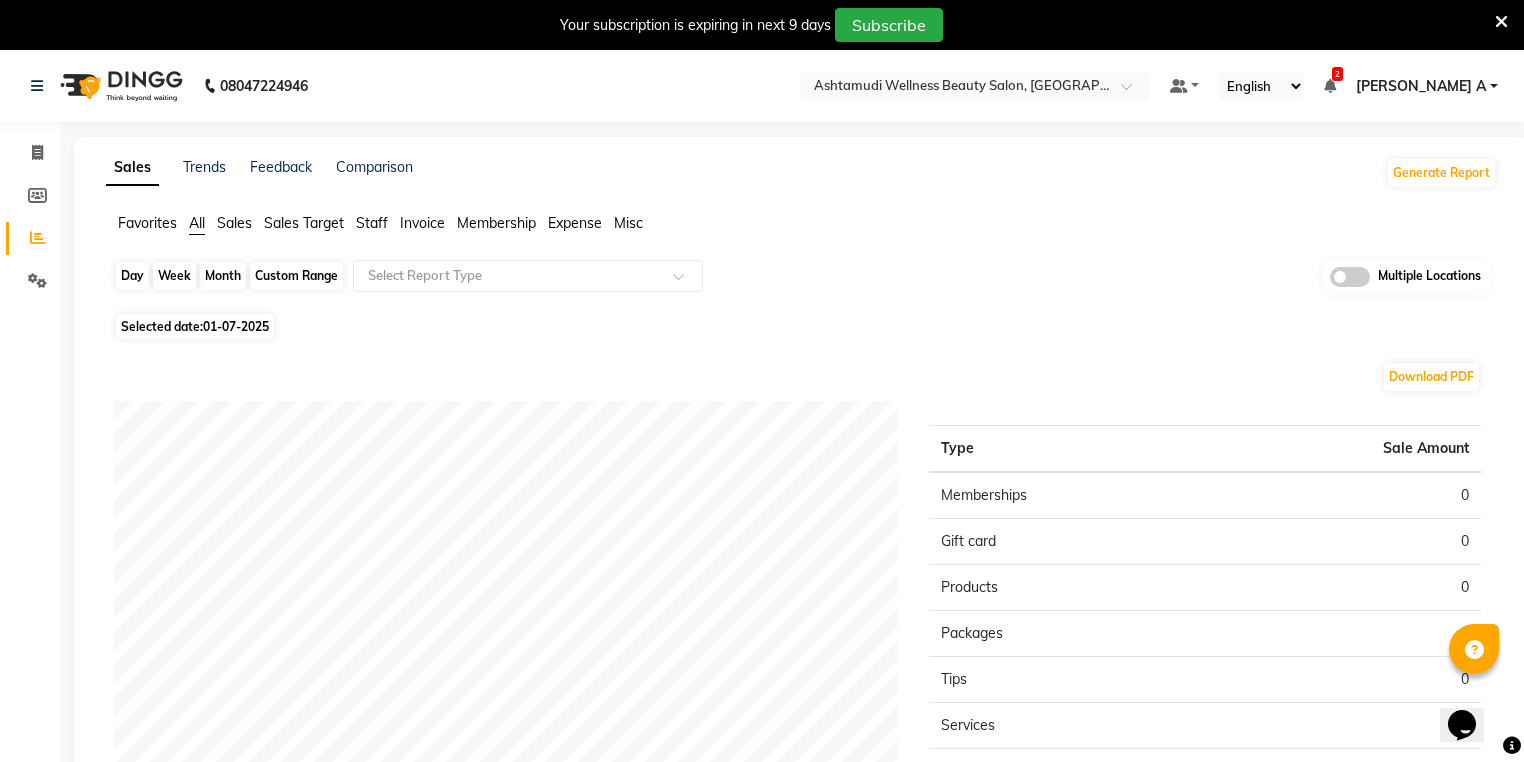 click on "Day" 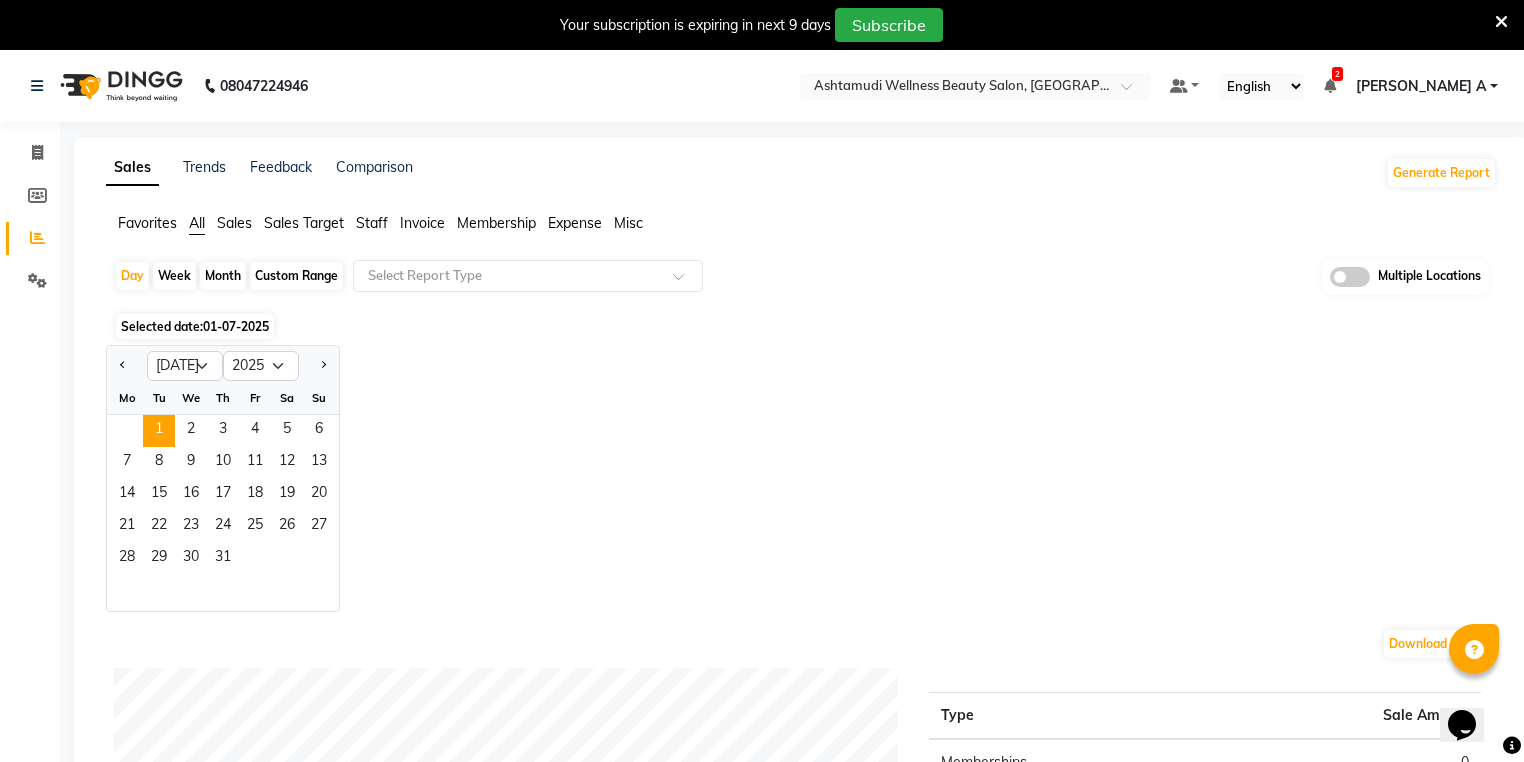 click 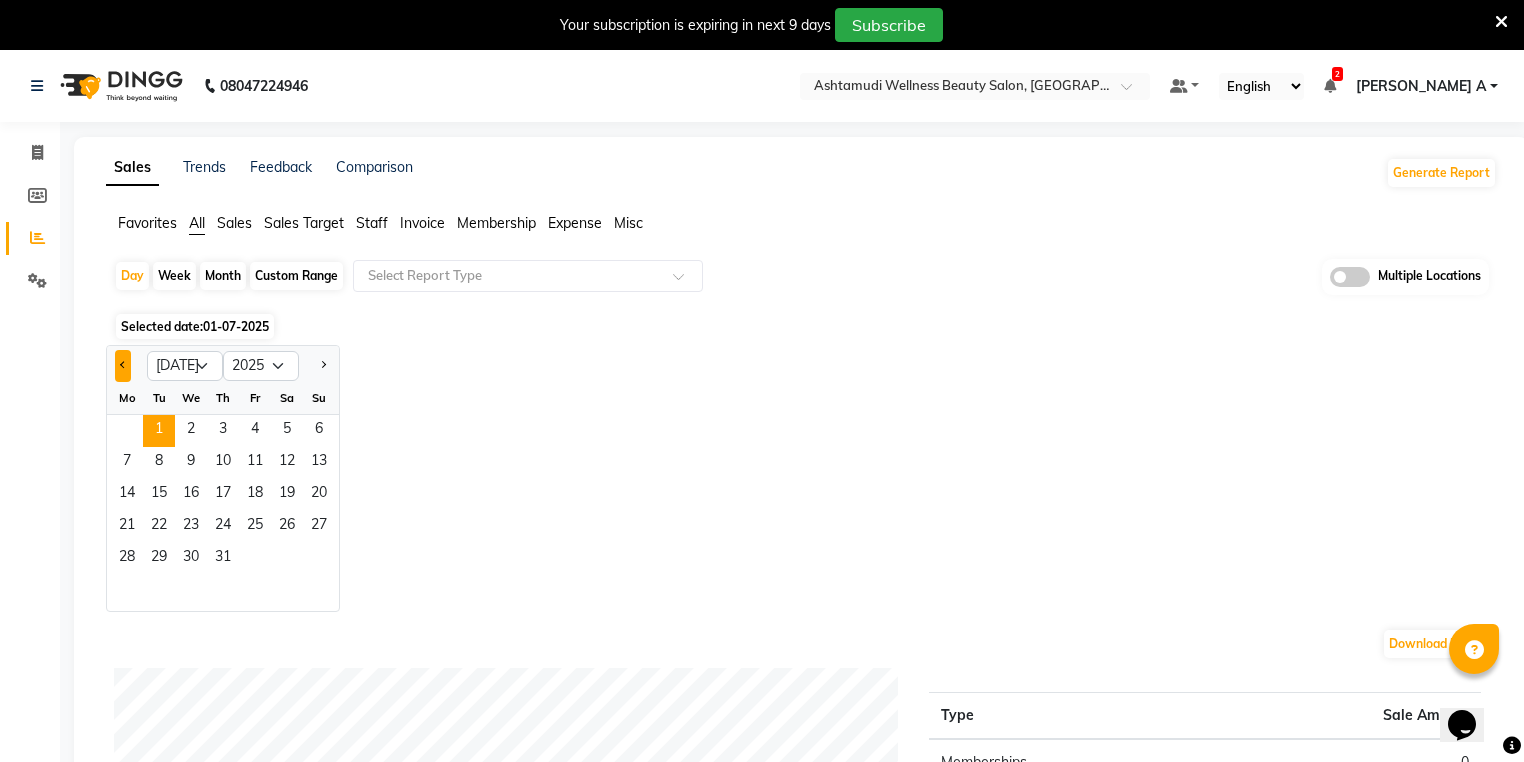 click 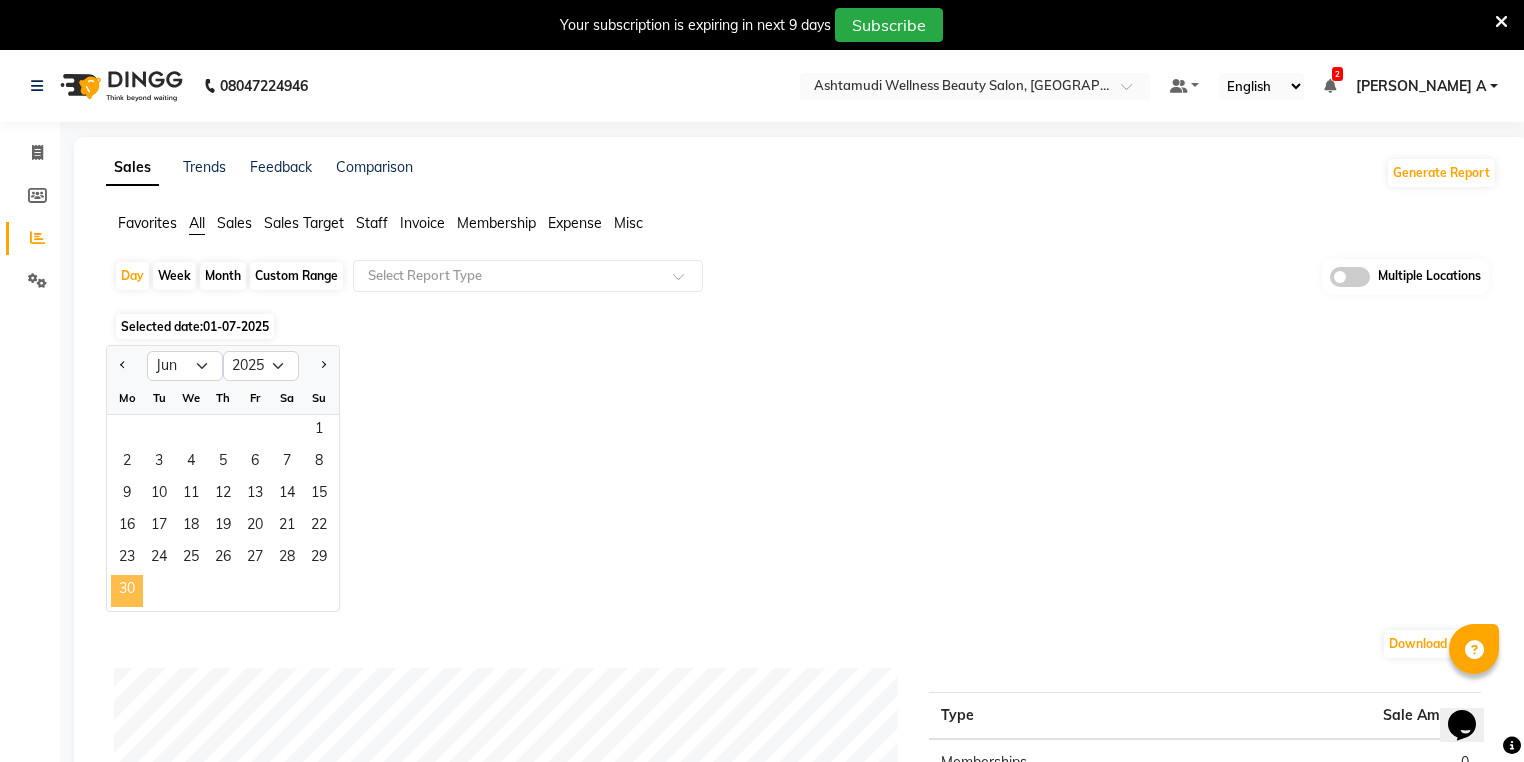 click on "30" 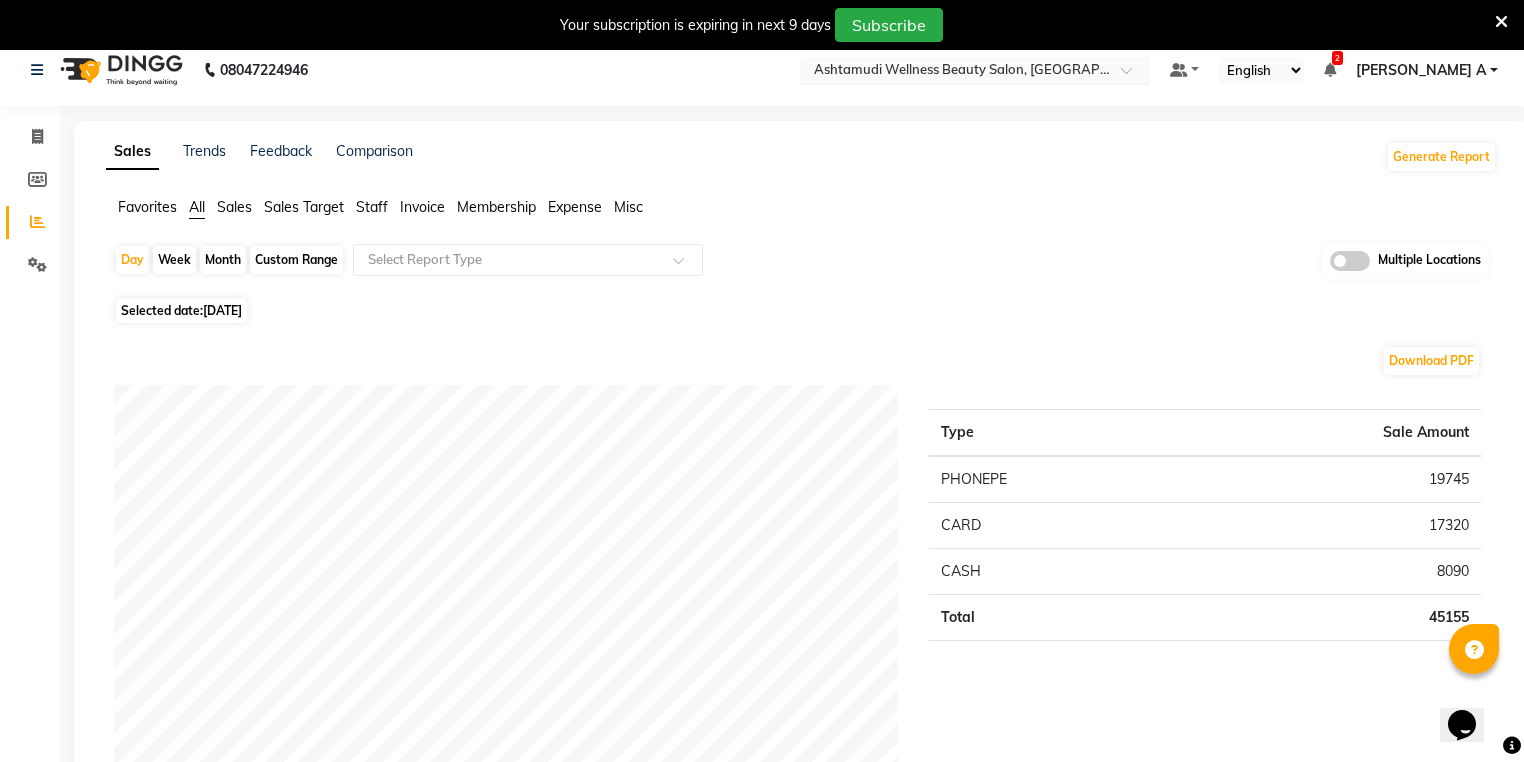 scroll, scrollTop: 0, scrollLeft: 0, axis: both 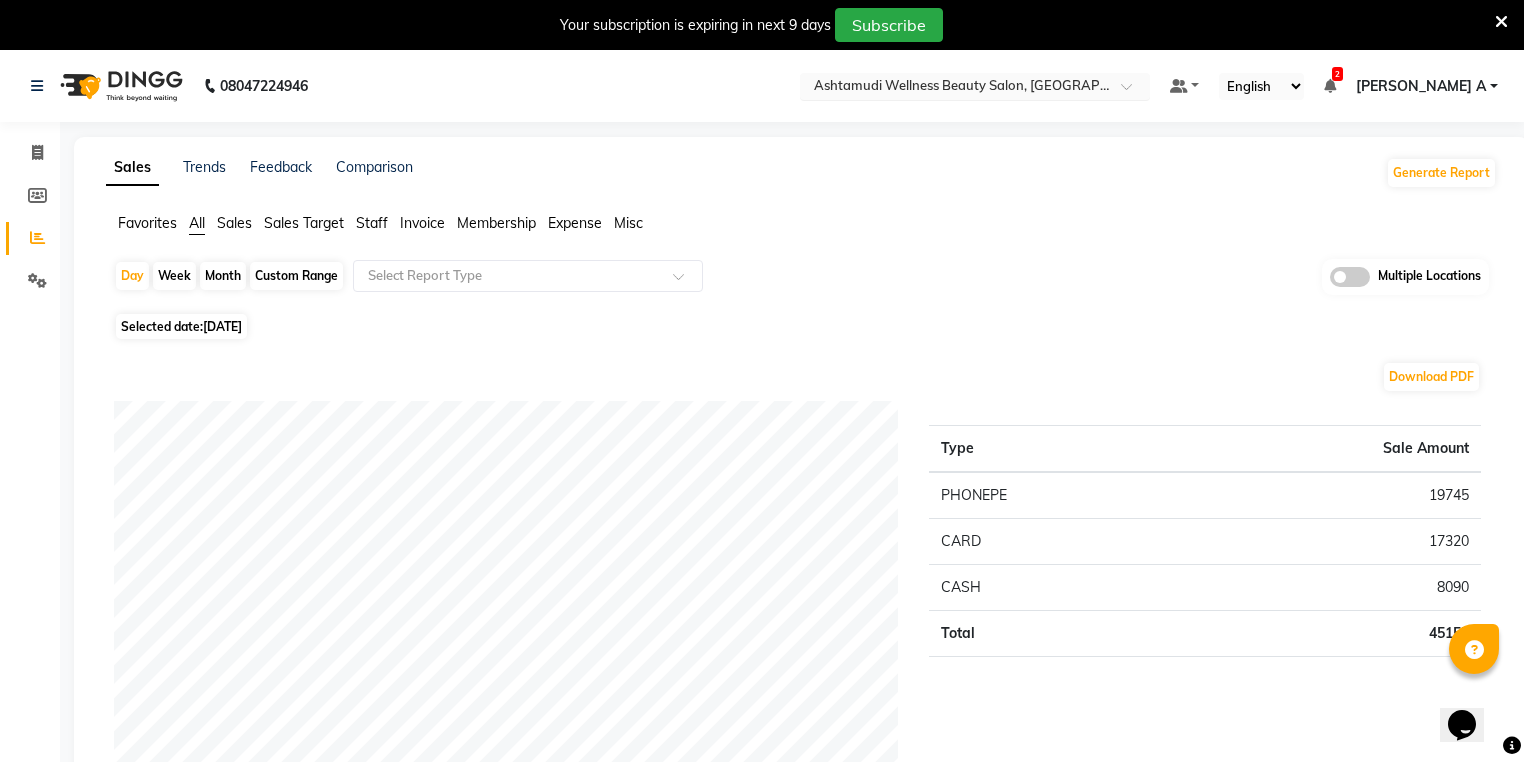 click at bounding box center [975, 88] 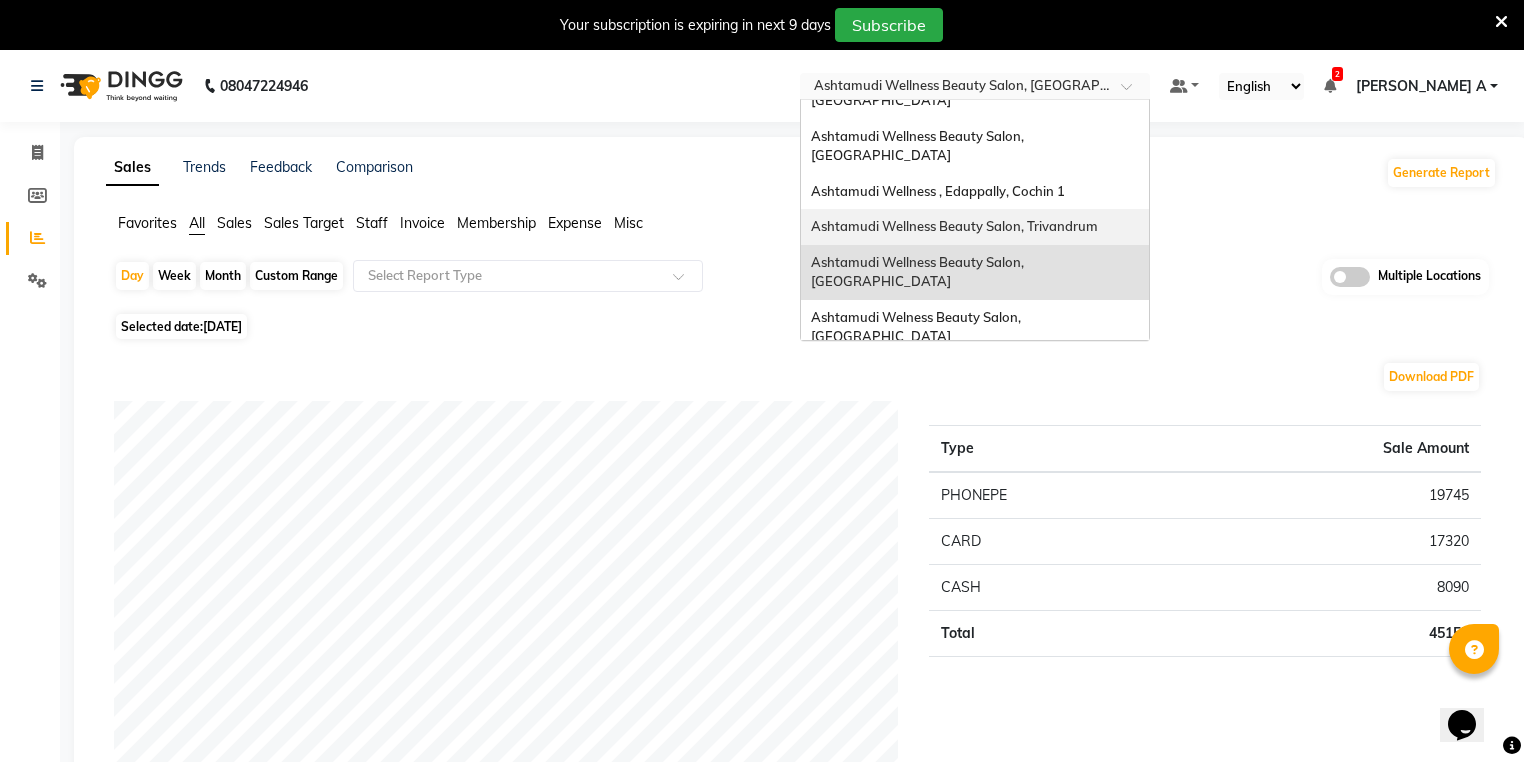 scroll, scrollTop: 168, scrollLeft: 0, axis: vertical 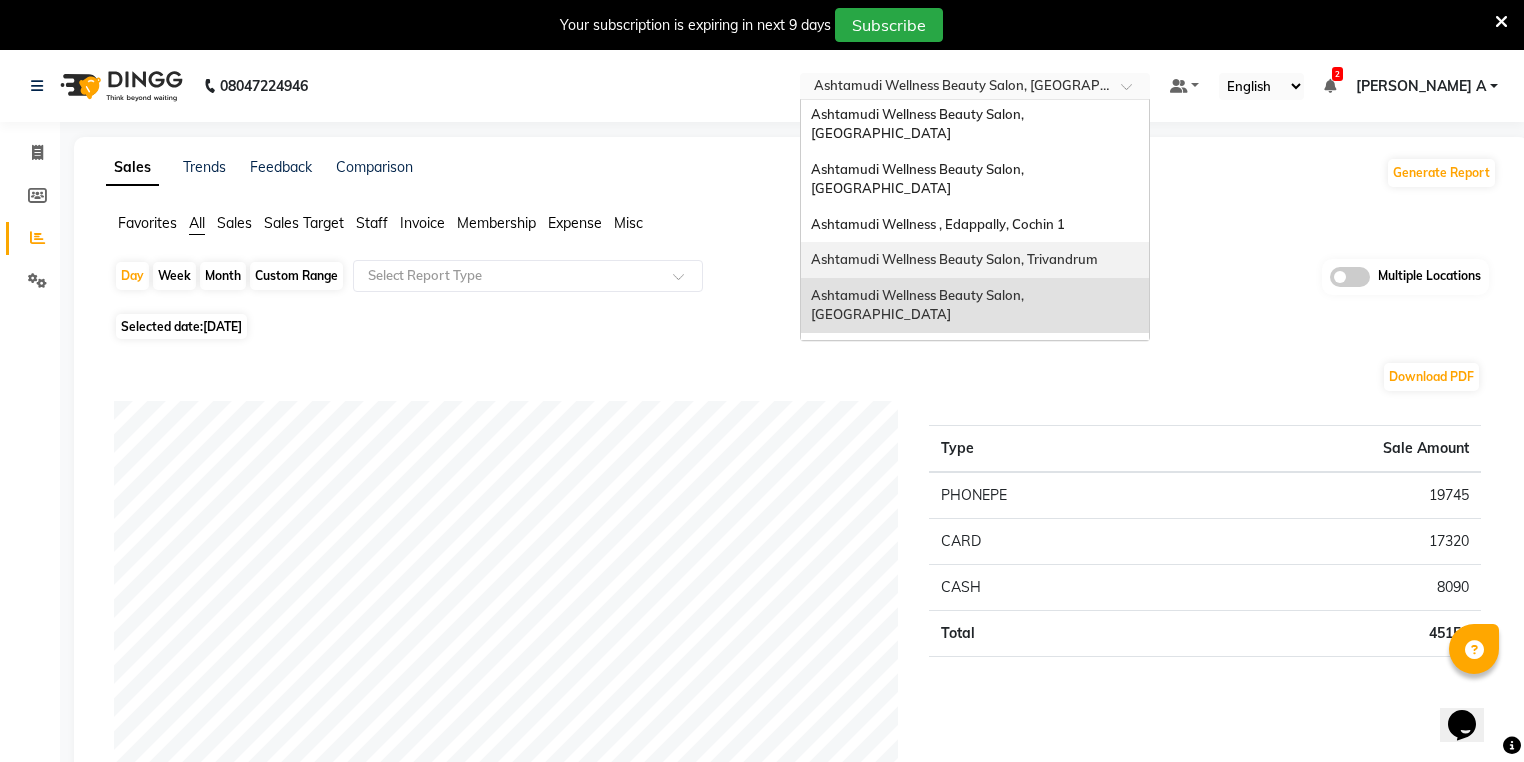 click on "Ashtamudi Wellness Beauty Salon, Trivandrum" at bounding box center (954, 259) 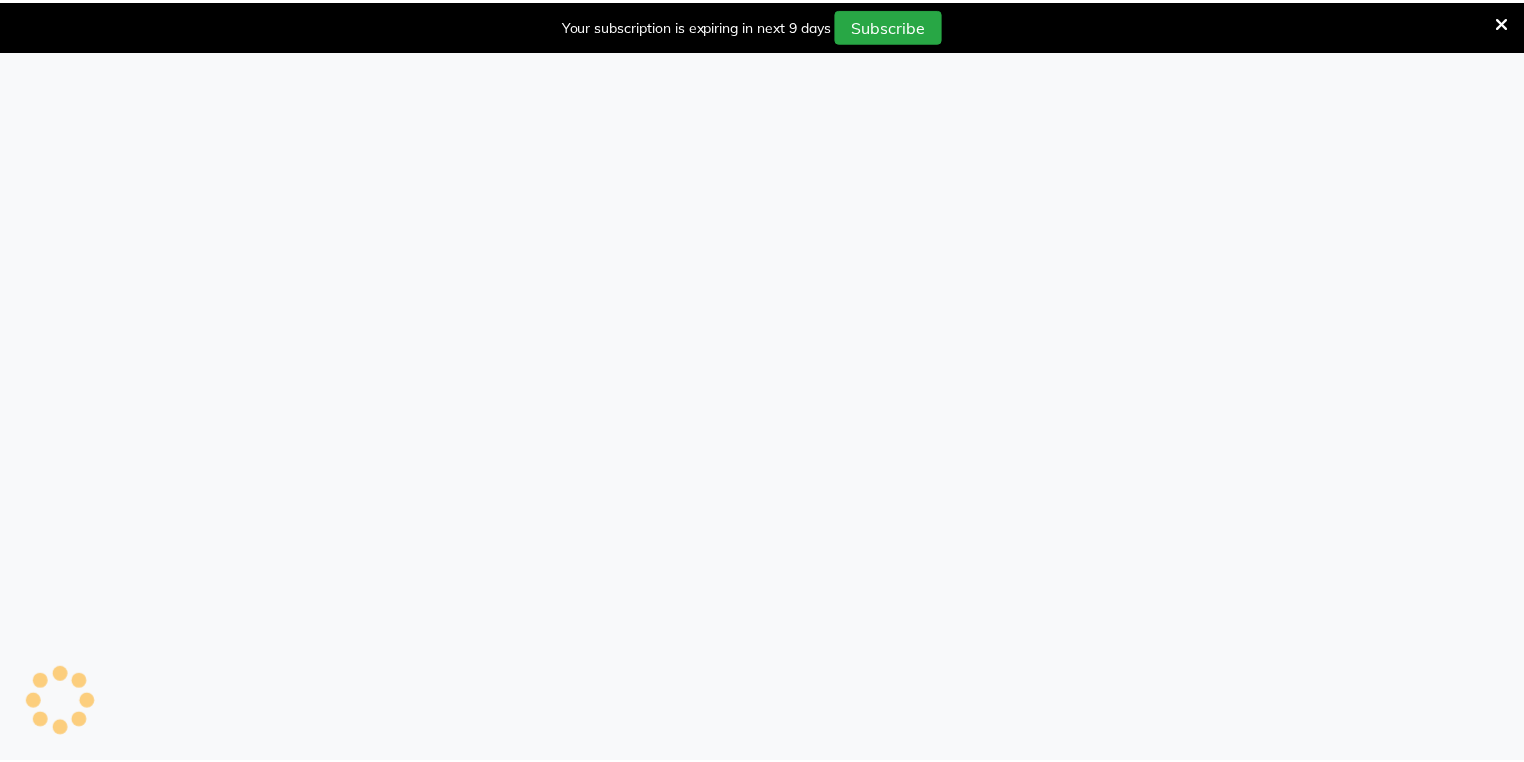 scroll, scrollTop: 0, scrollLeft: 0, axis: both 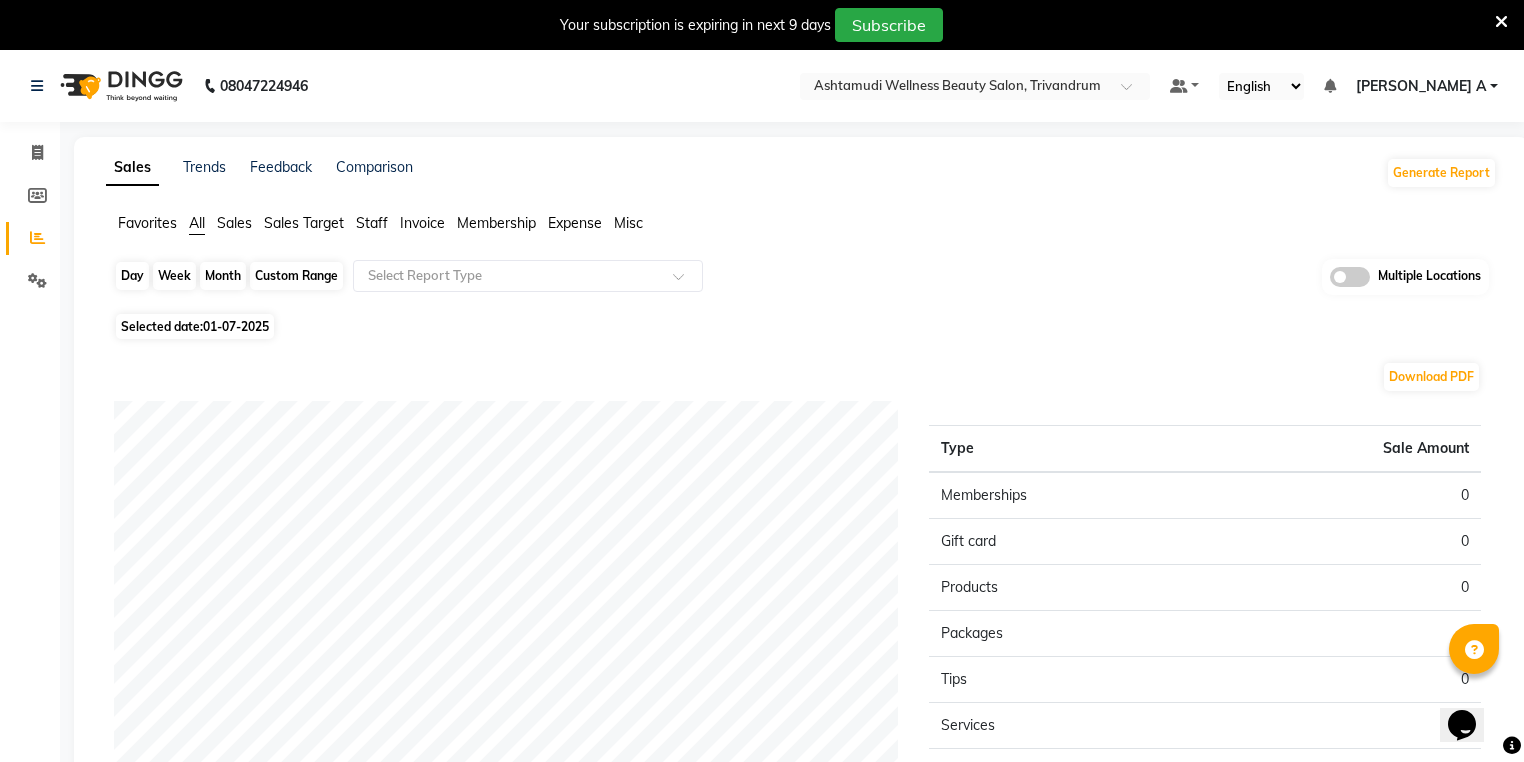 click on "Day" 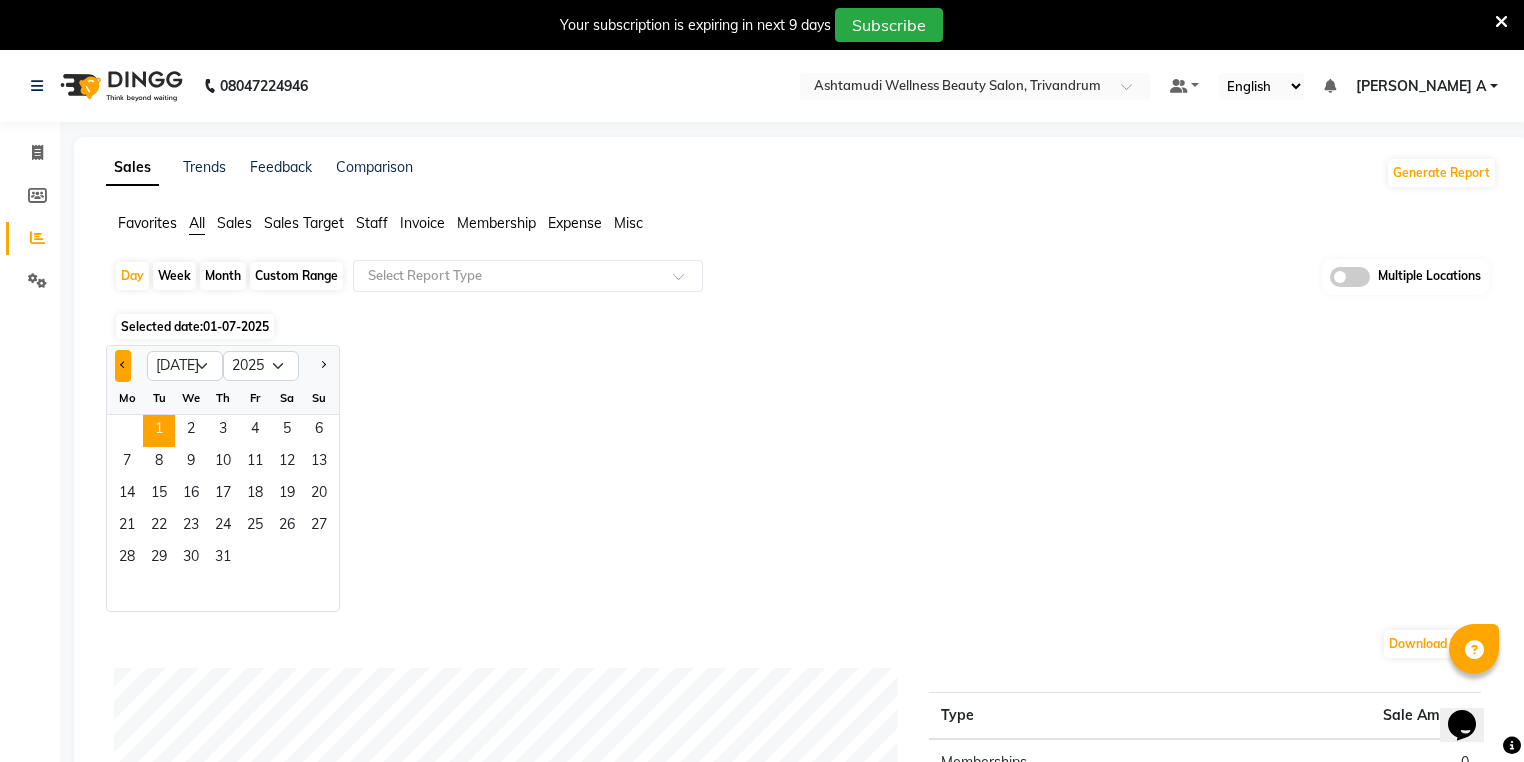 click 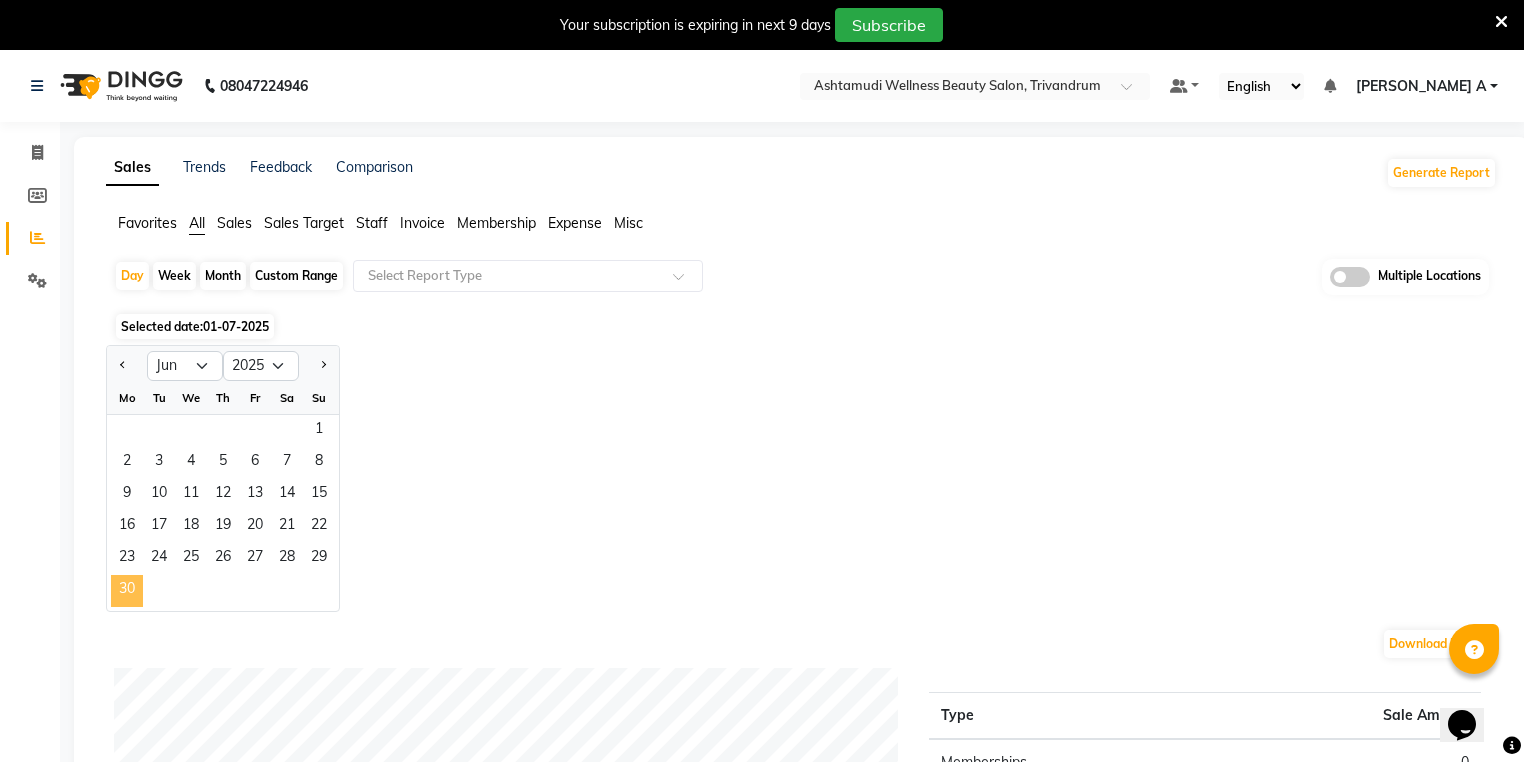 click on "30" 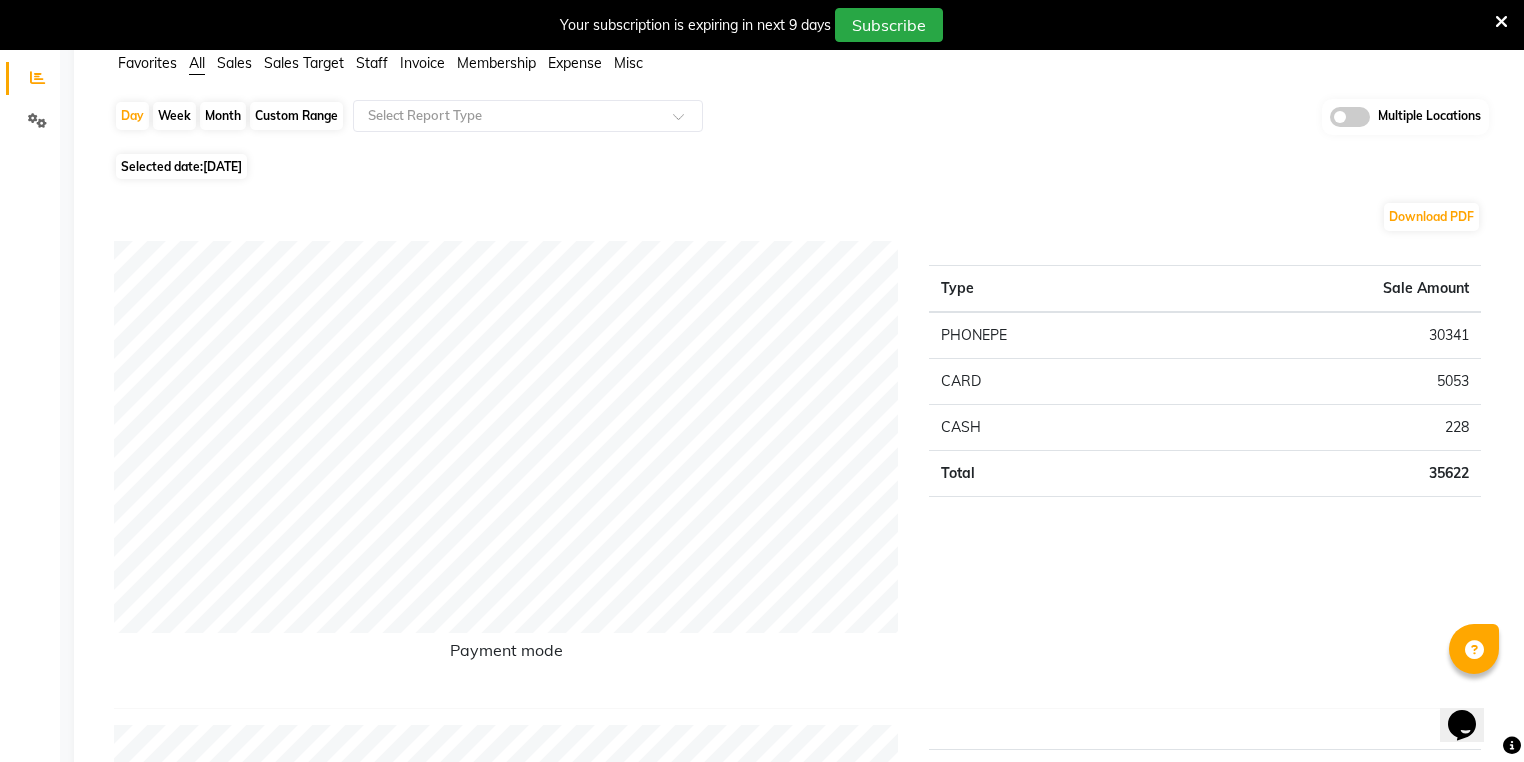 scroll, scrollTop: 0, scrollLeft: 0, axis: both 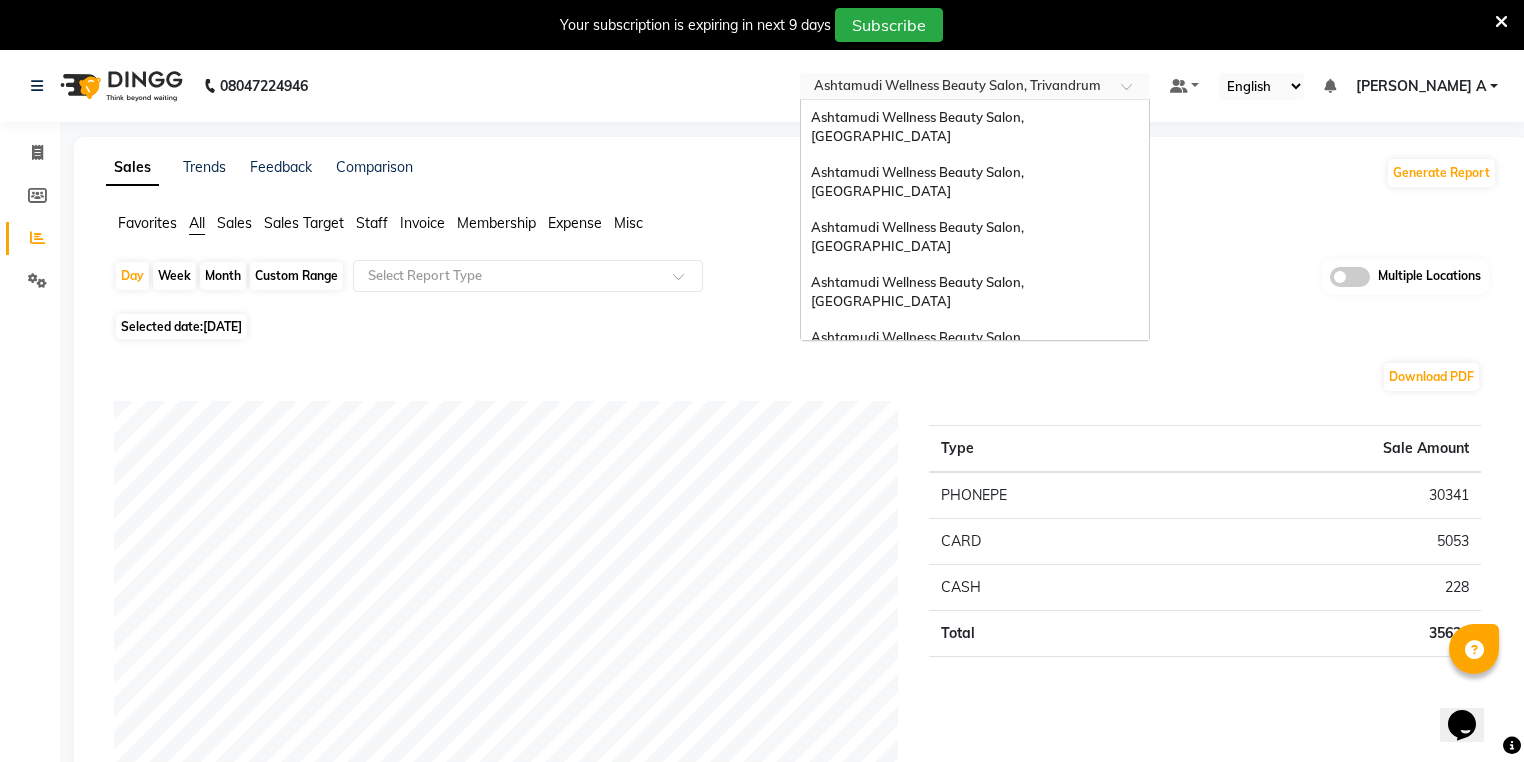 click at bounding box center (955, 88) 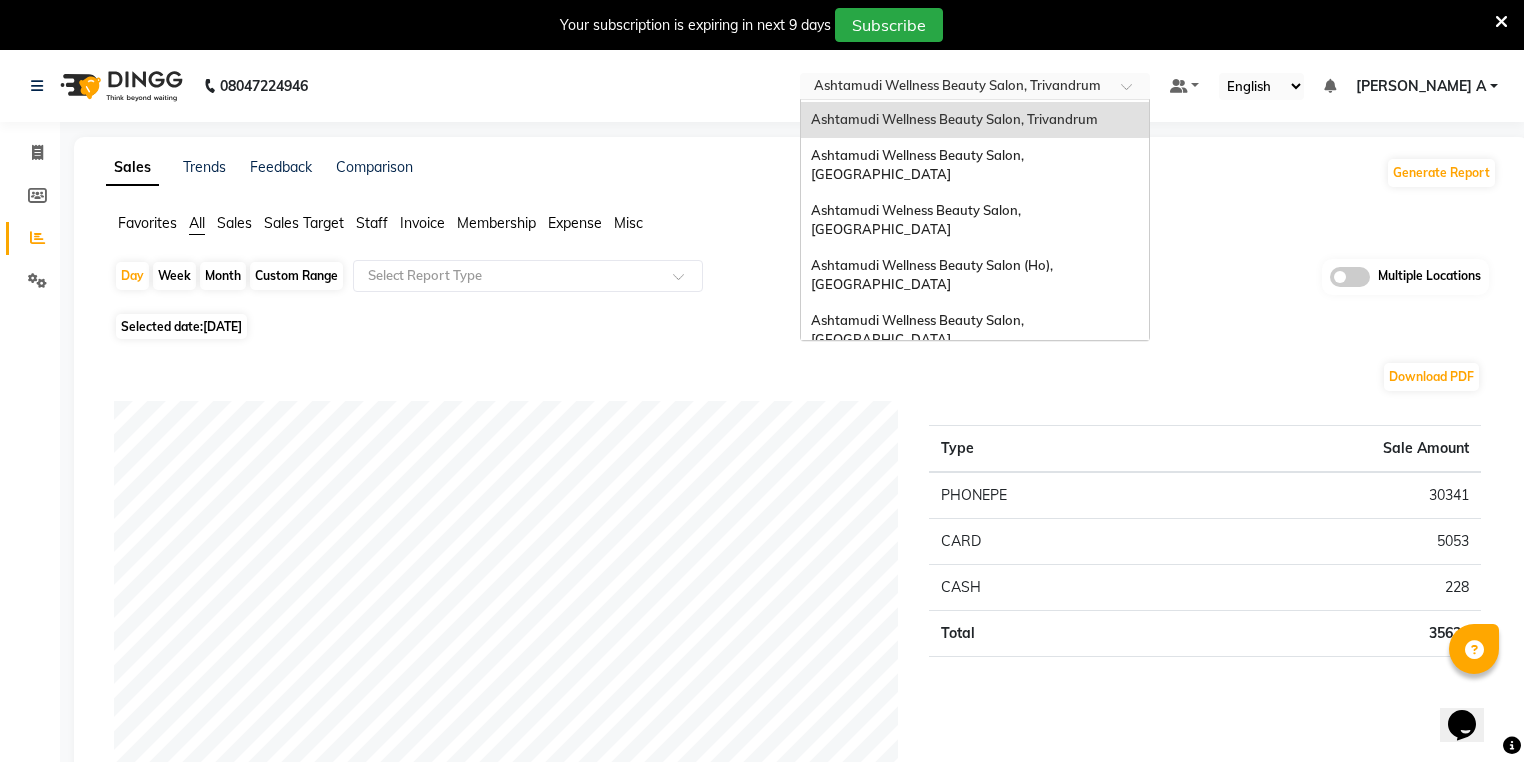scroll, scrollTop: 312, scrollLeft: 0, axis: vertical 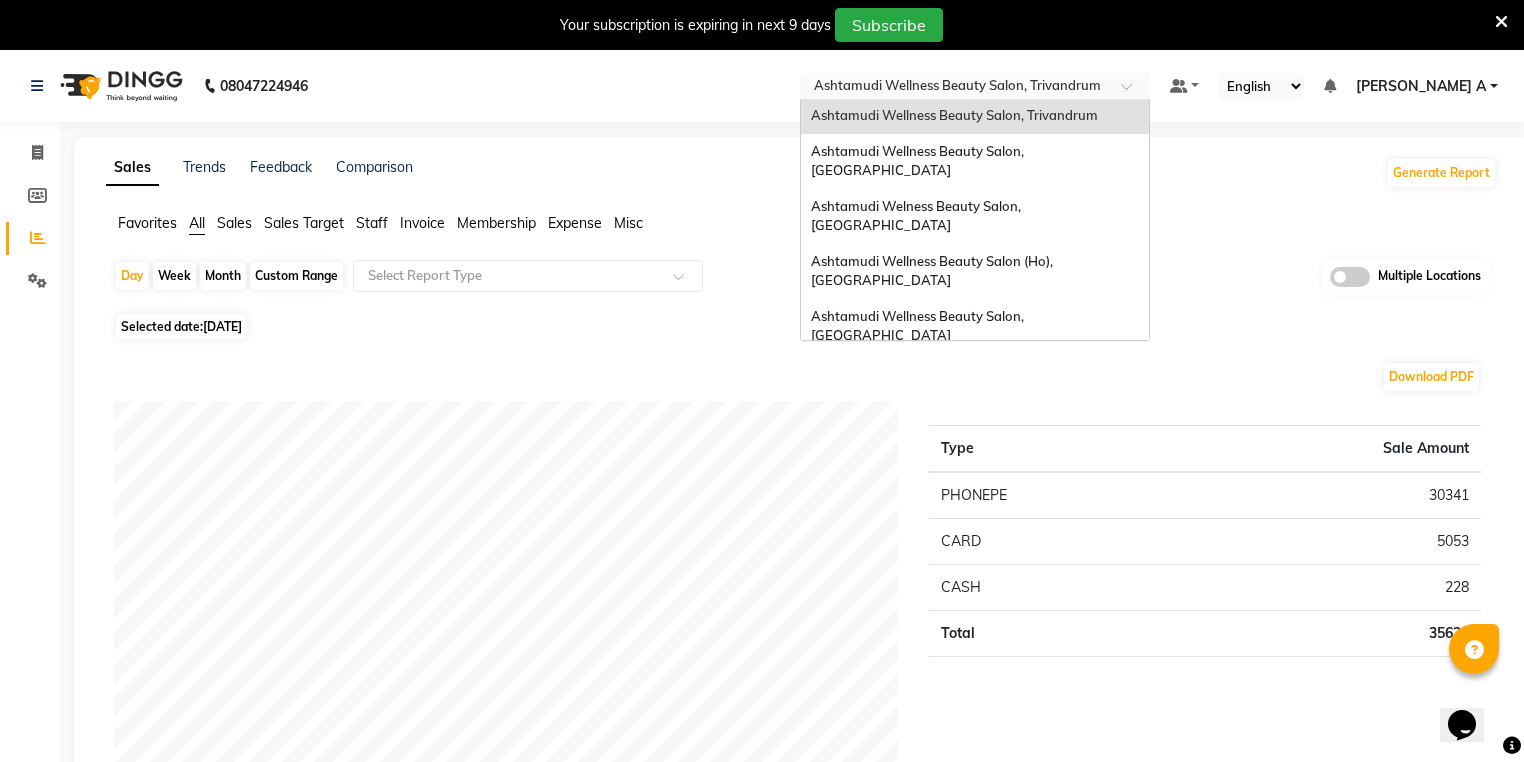 click on "Ashtamudi Unisex Salon, Dreams Mall, Dreams Mall Kottiyam" at bounding box center (969, 526) 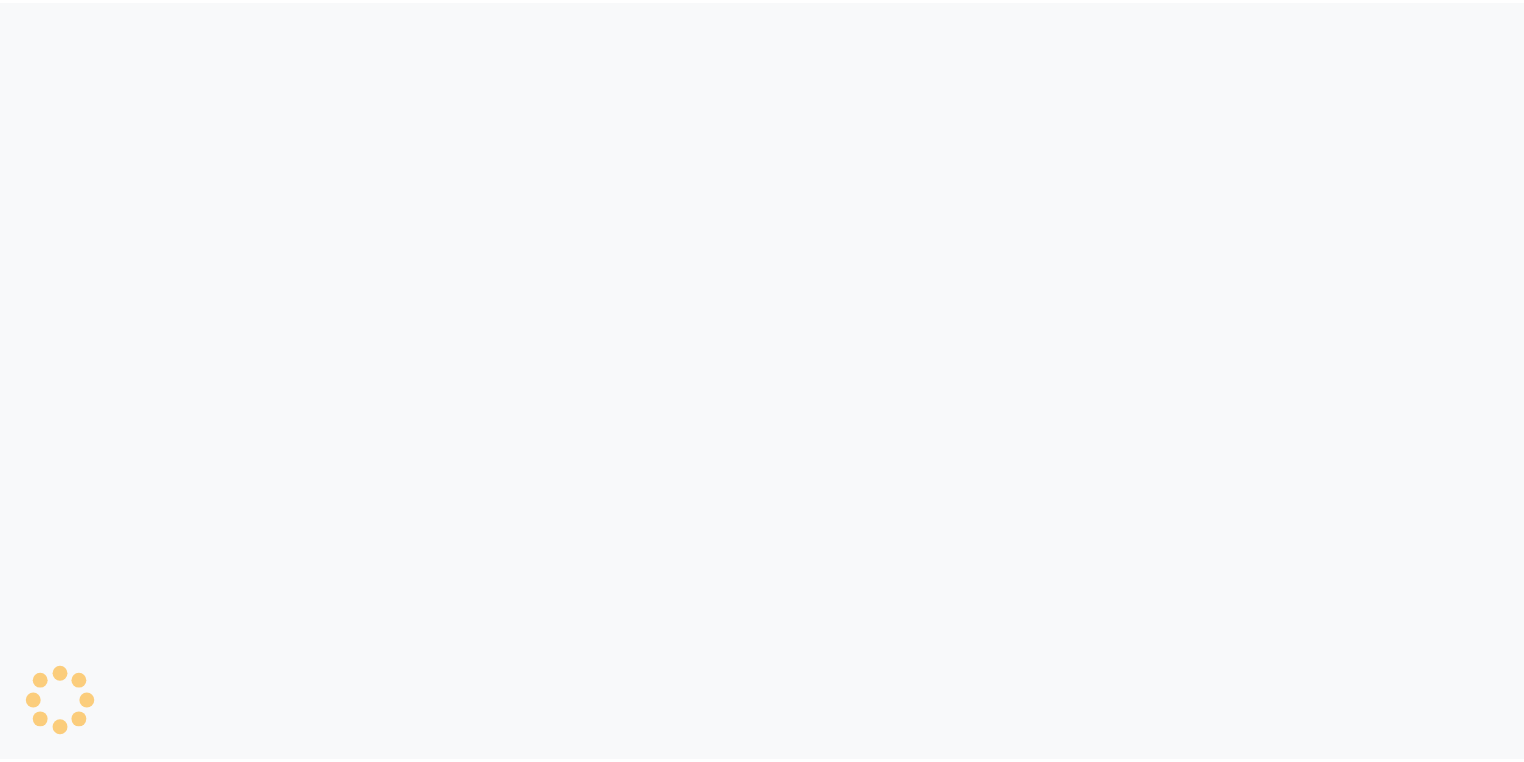 scroll, scrollTop: 0, scrollLeft: 0, axis: both 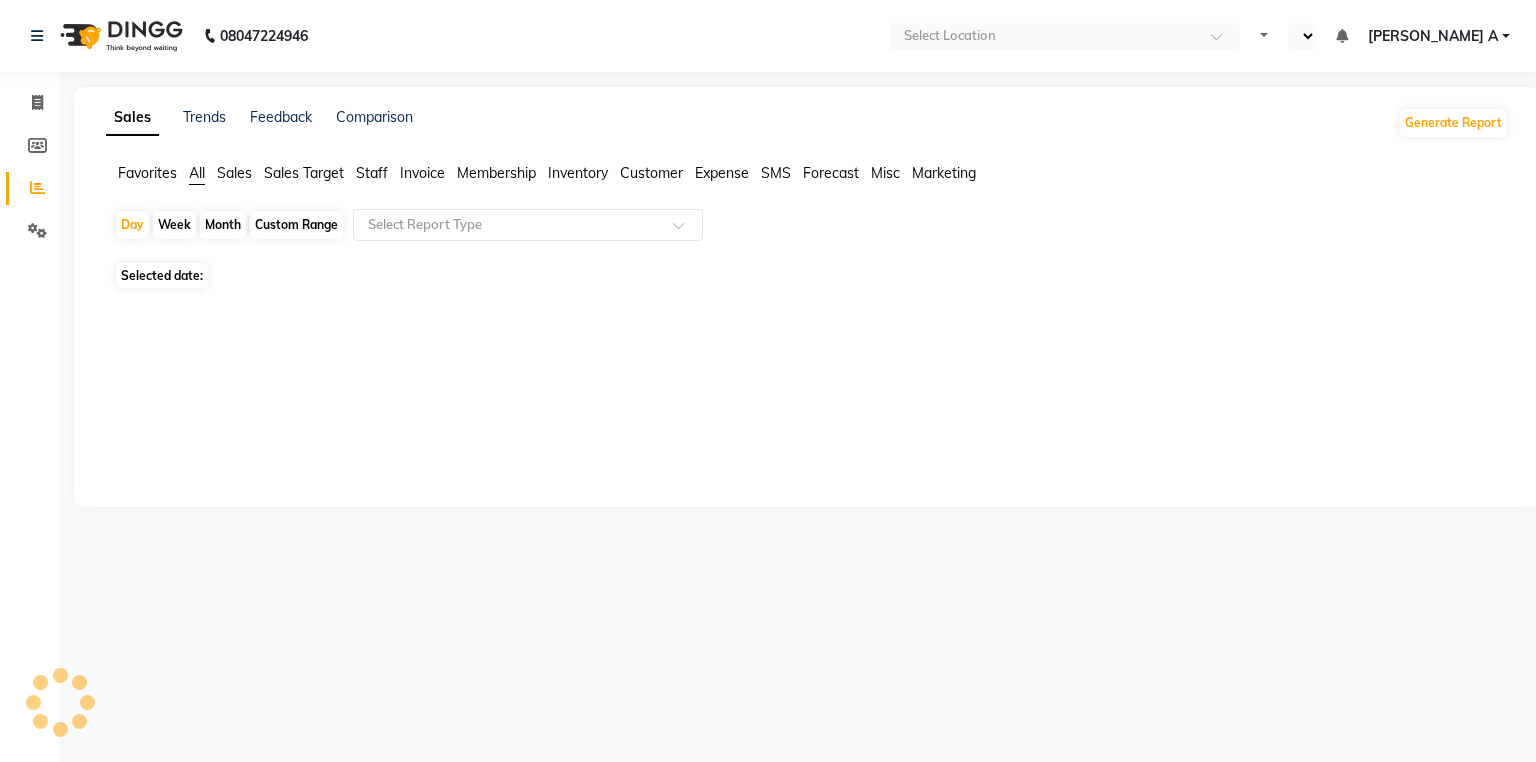select on "en" 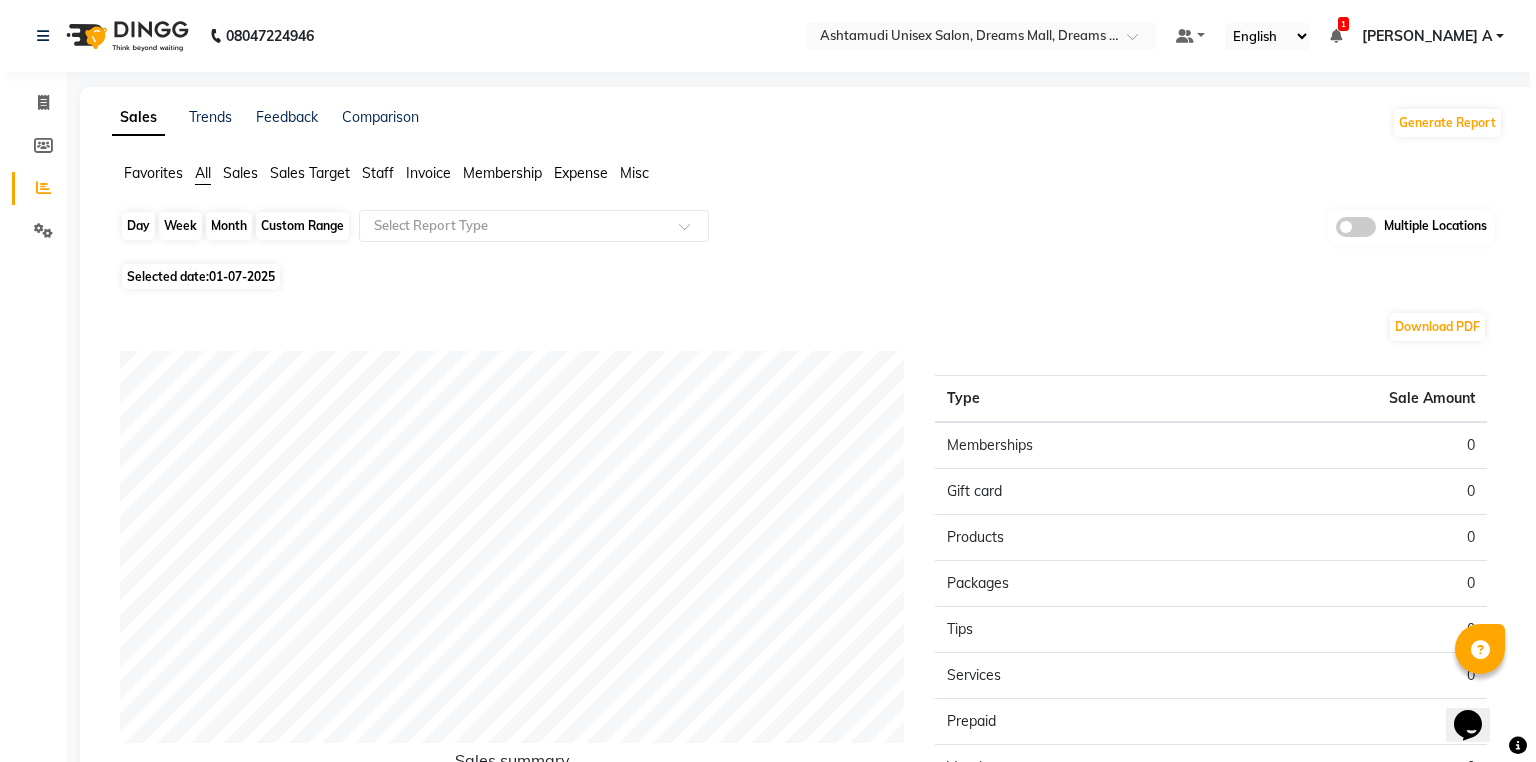scroll, scrollTop: 0, scrollLeft: 0, axis: both 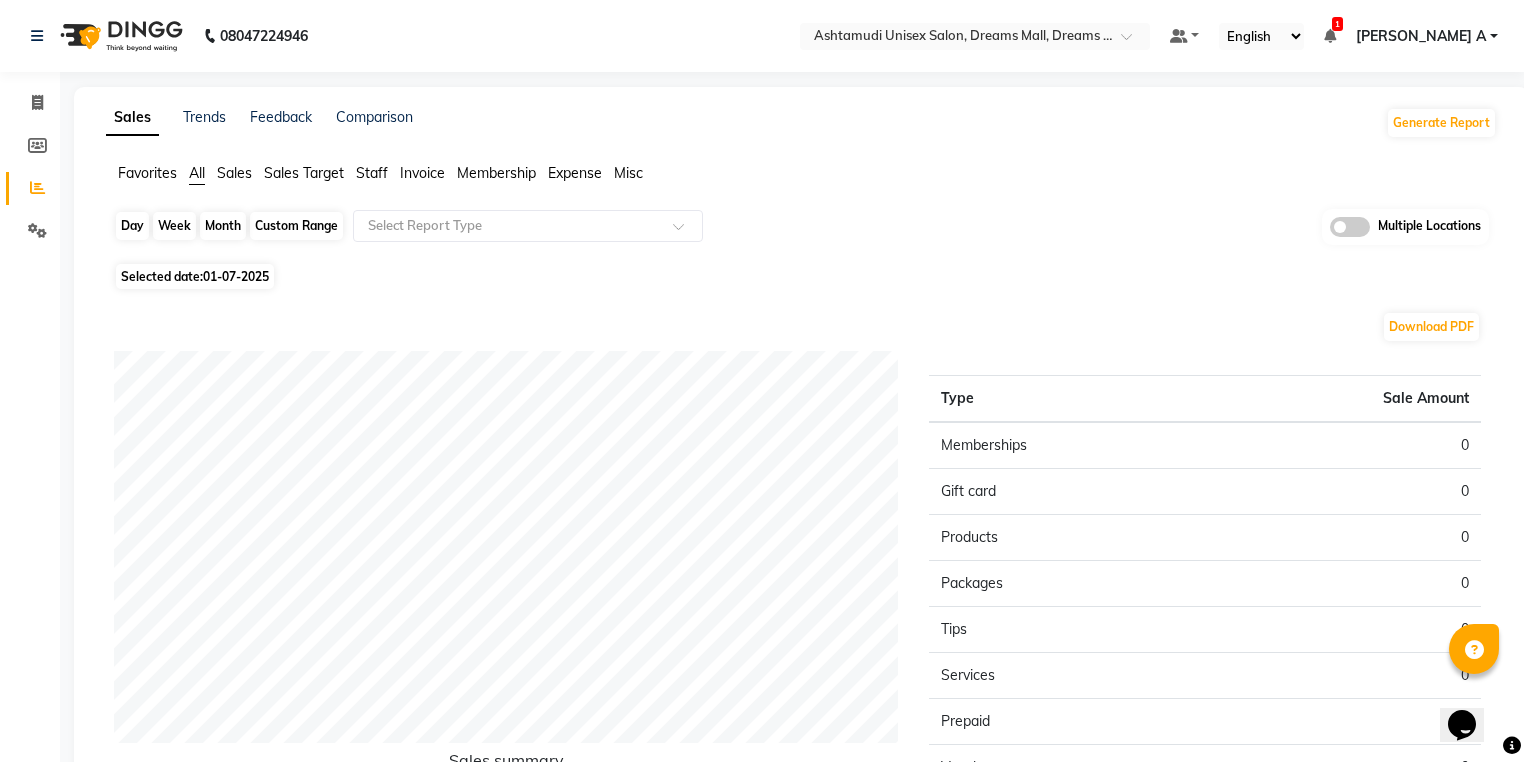 click on "Day" 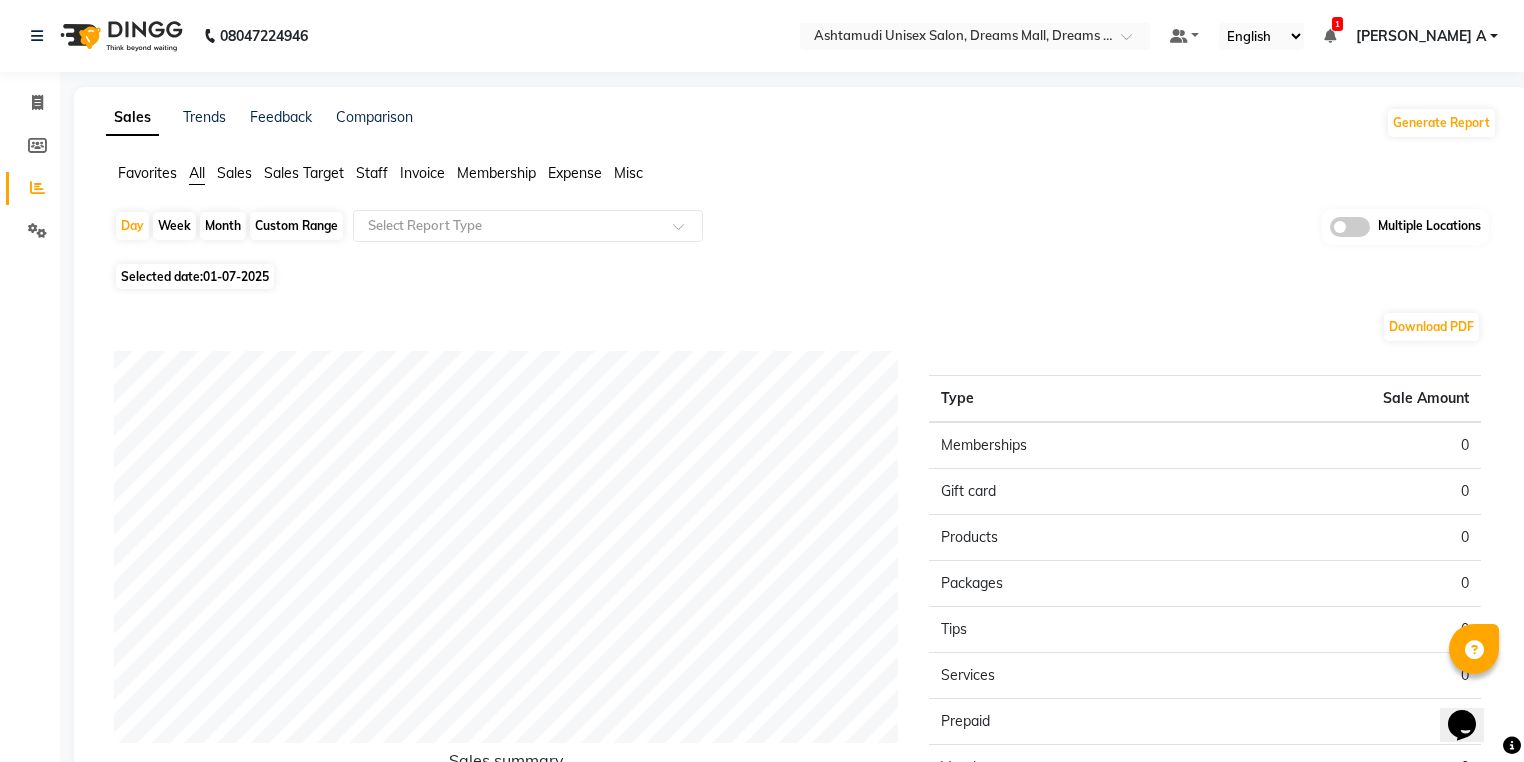 select on "7" 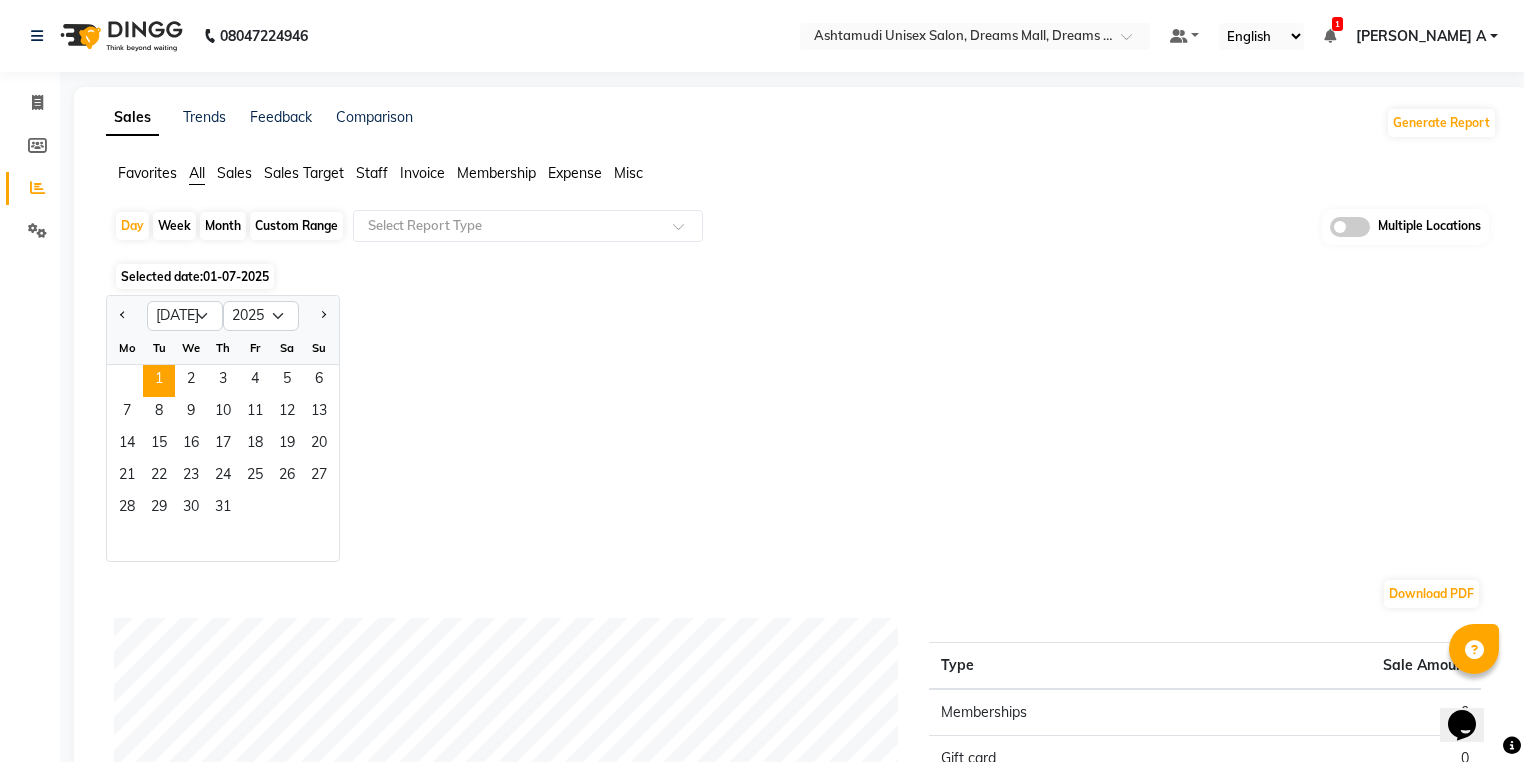 click 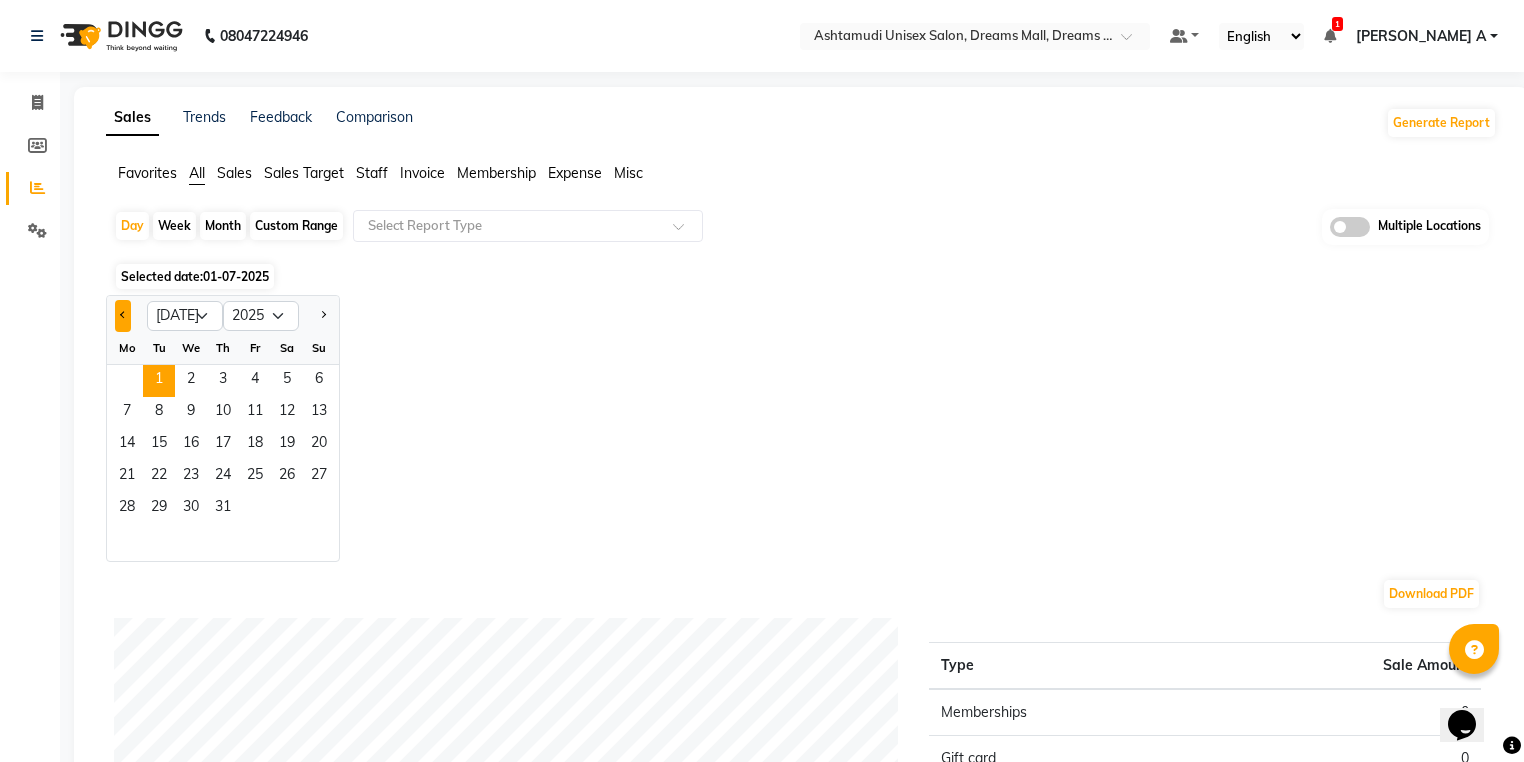 click 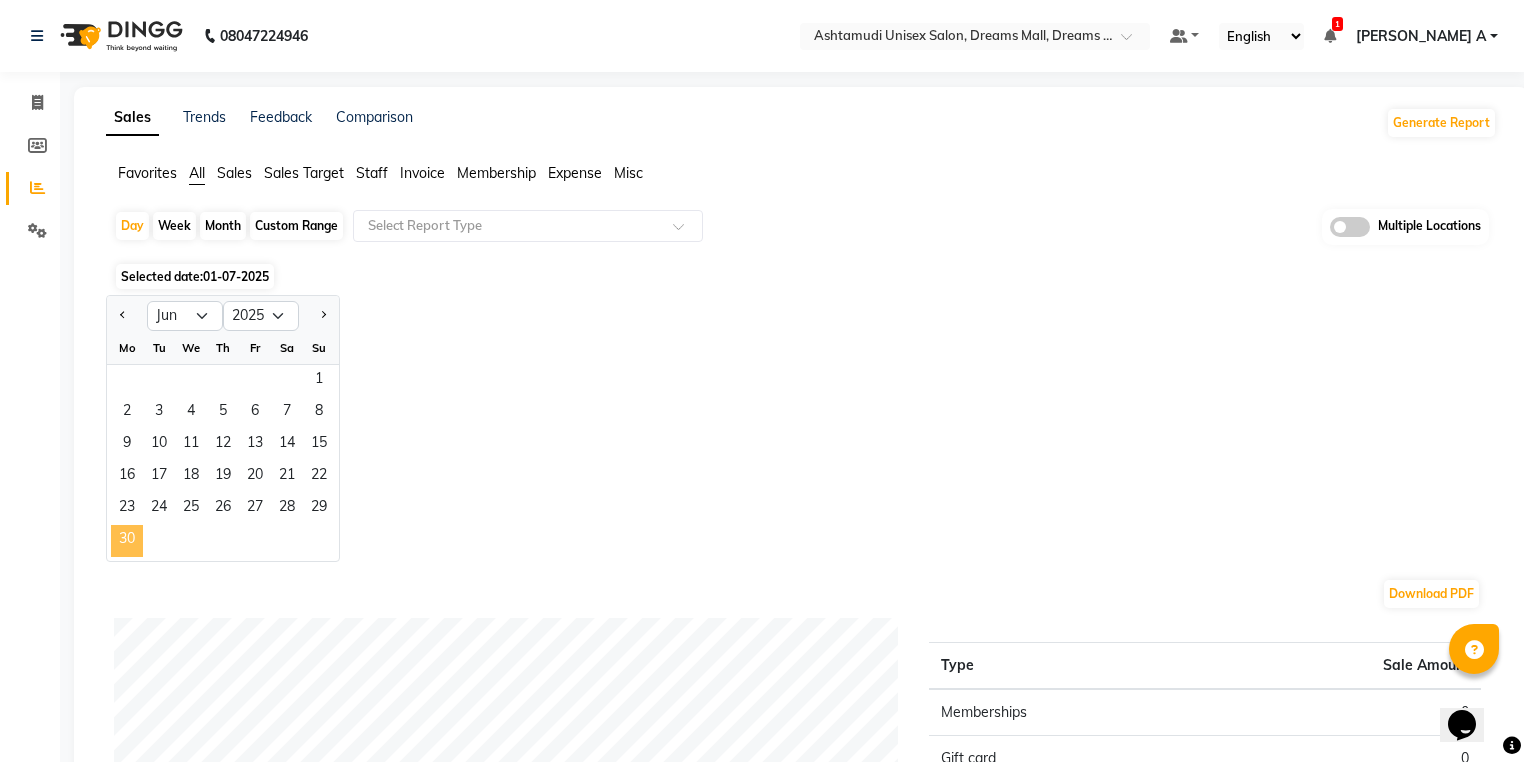 click on "30" 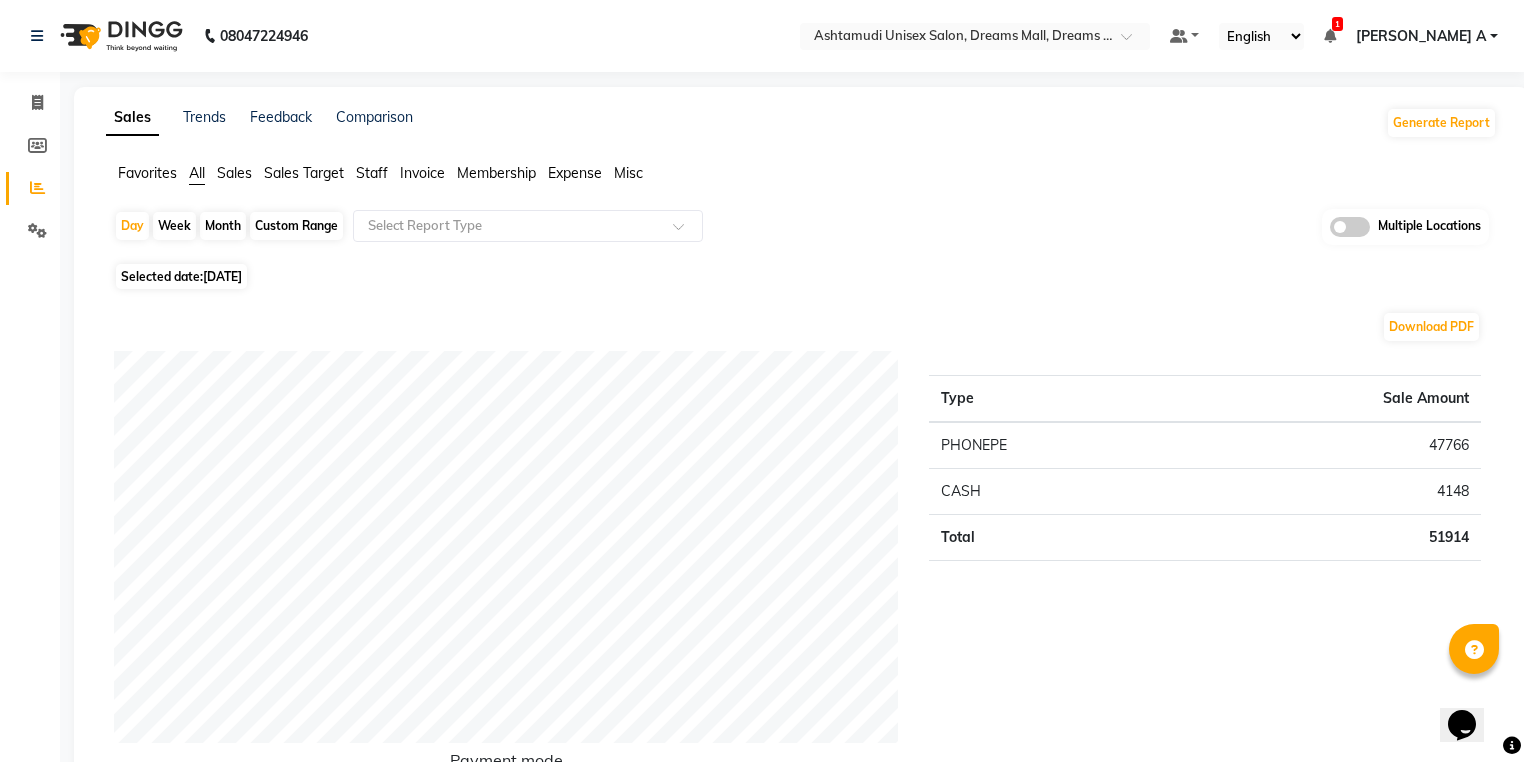 click on "[PERSON_NAME] A" at bounding box center (1421, 36) 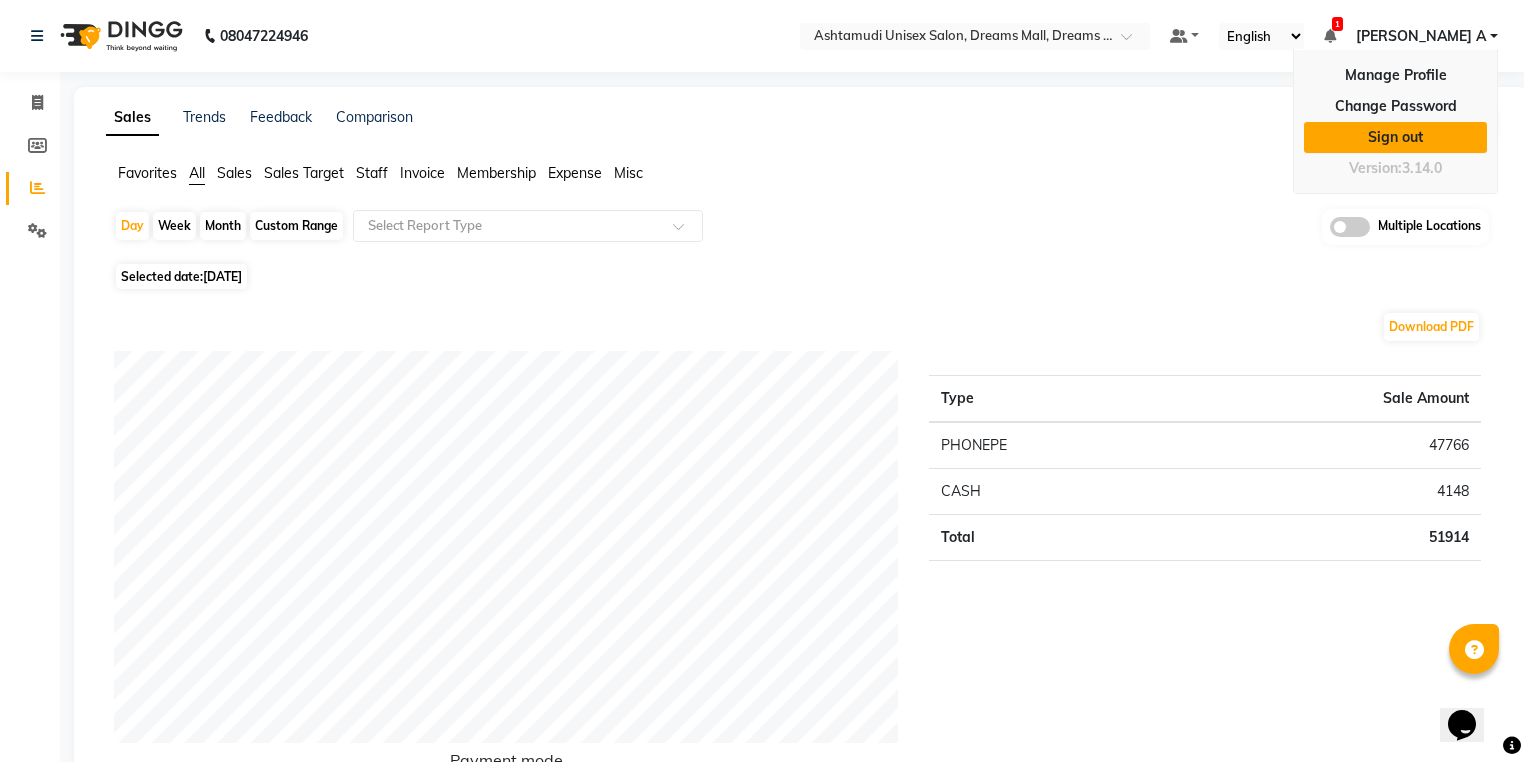 click on "Sign out" at bounding box center (1395, 137) 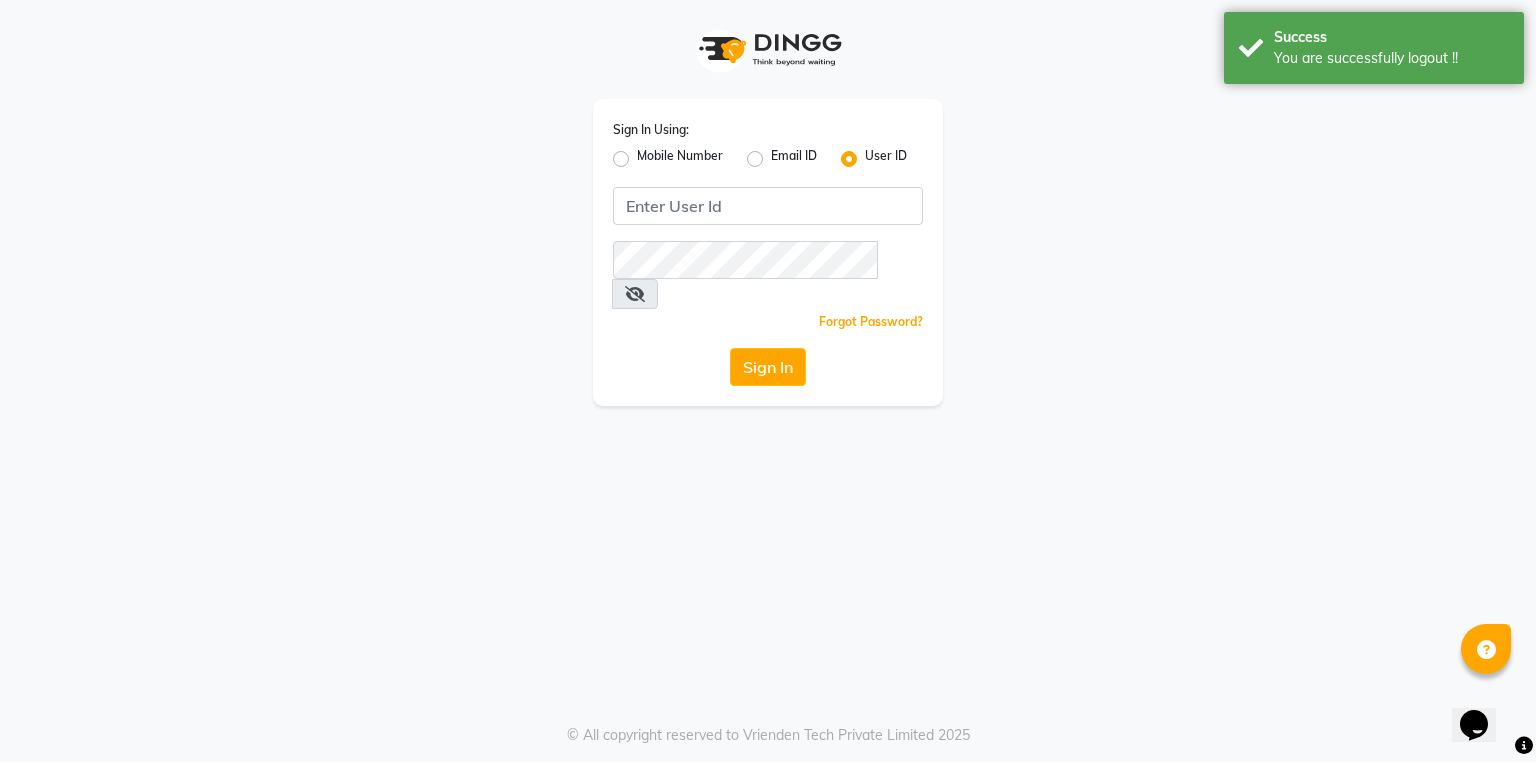 click on "Mobile Number" 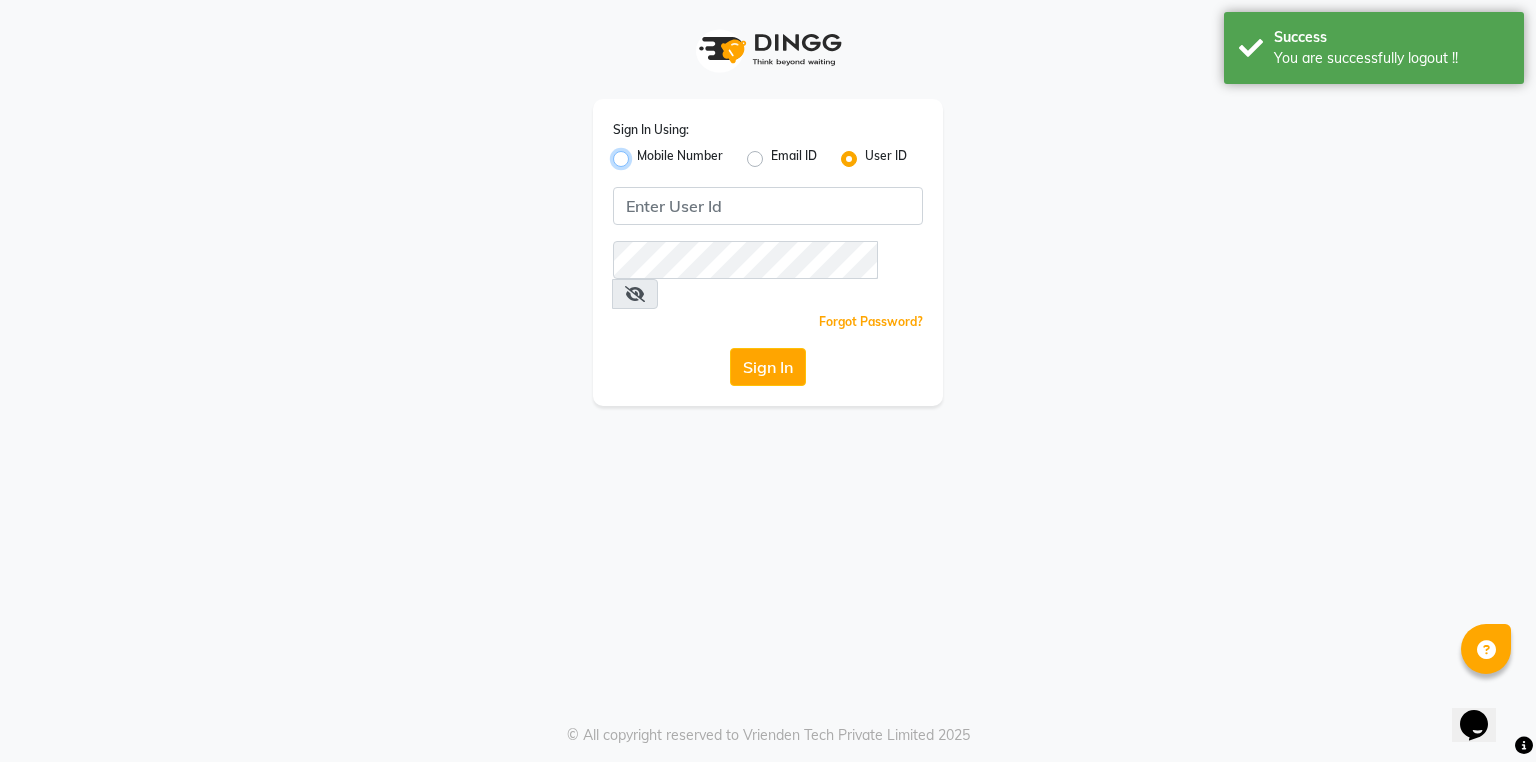 click on "Mobile Number" at bounding box center (643, 153) 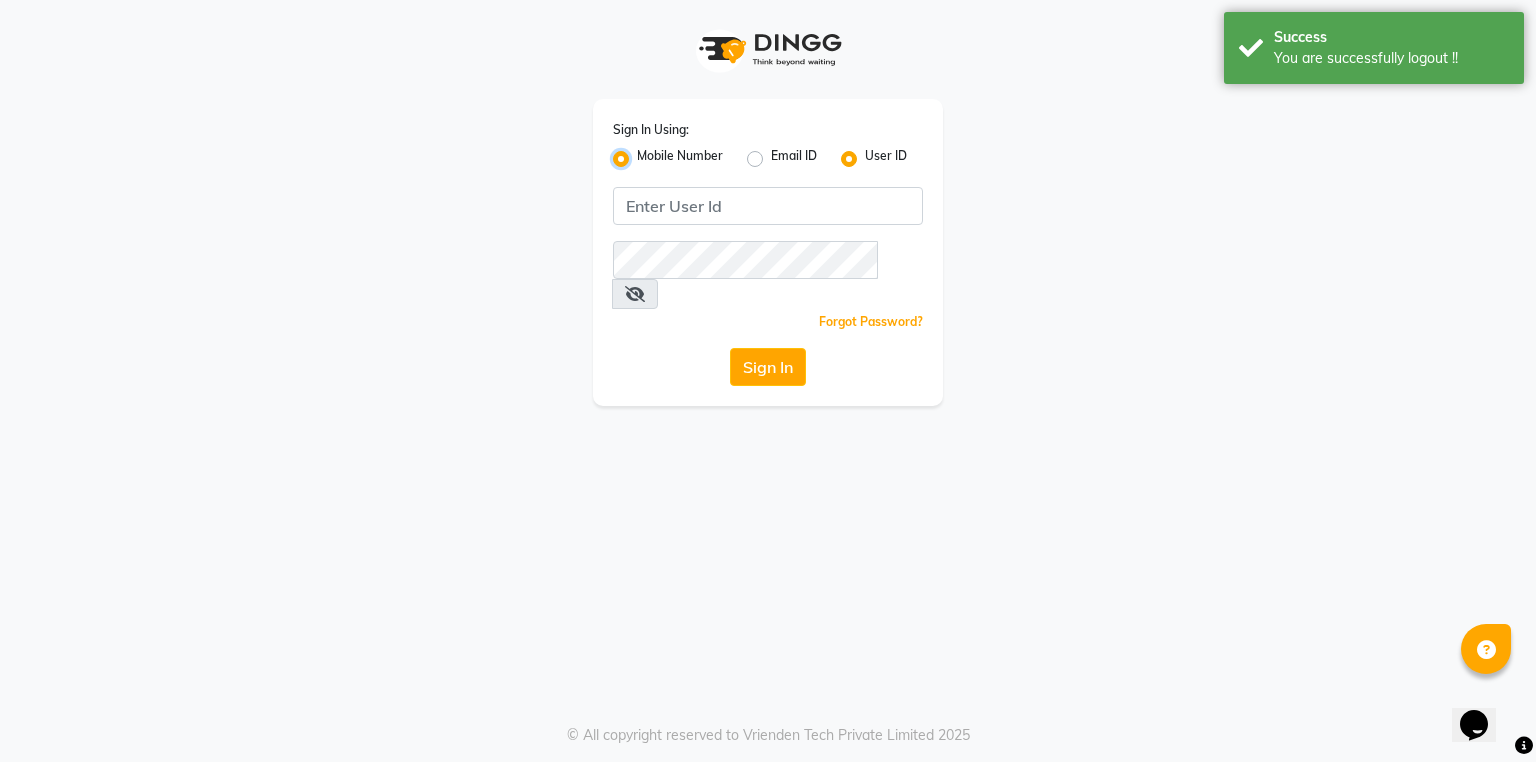 radio on "false" 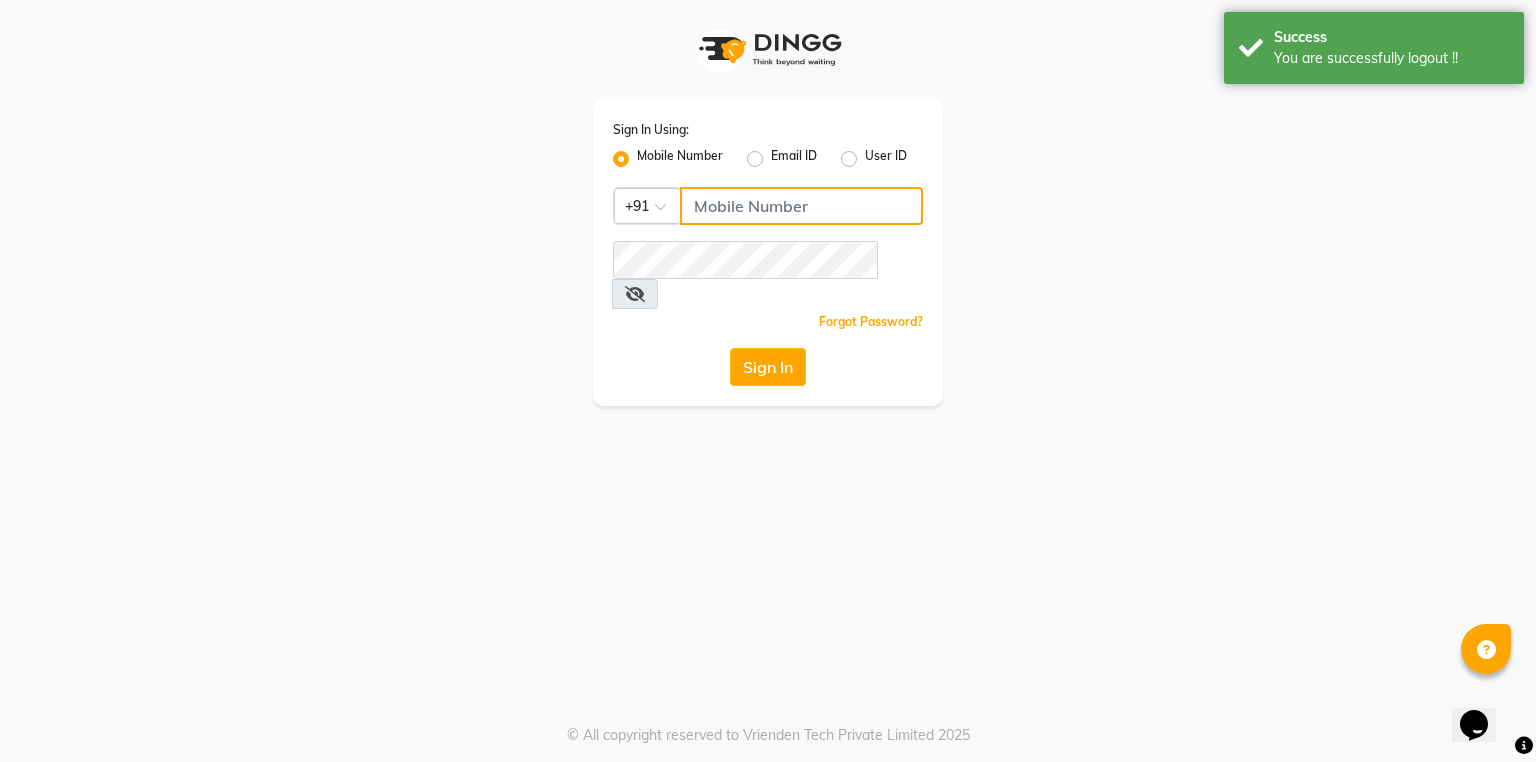 click 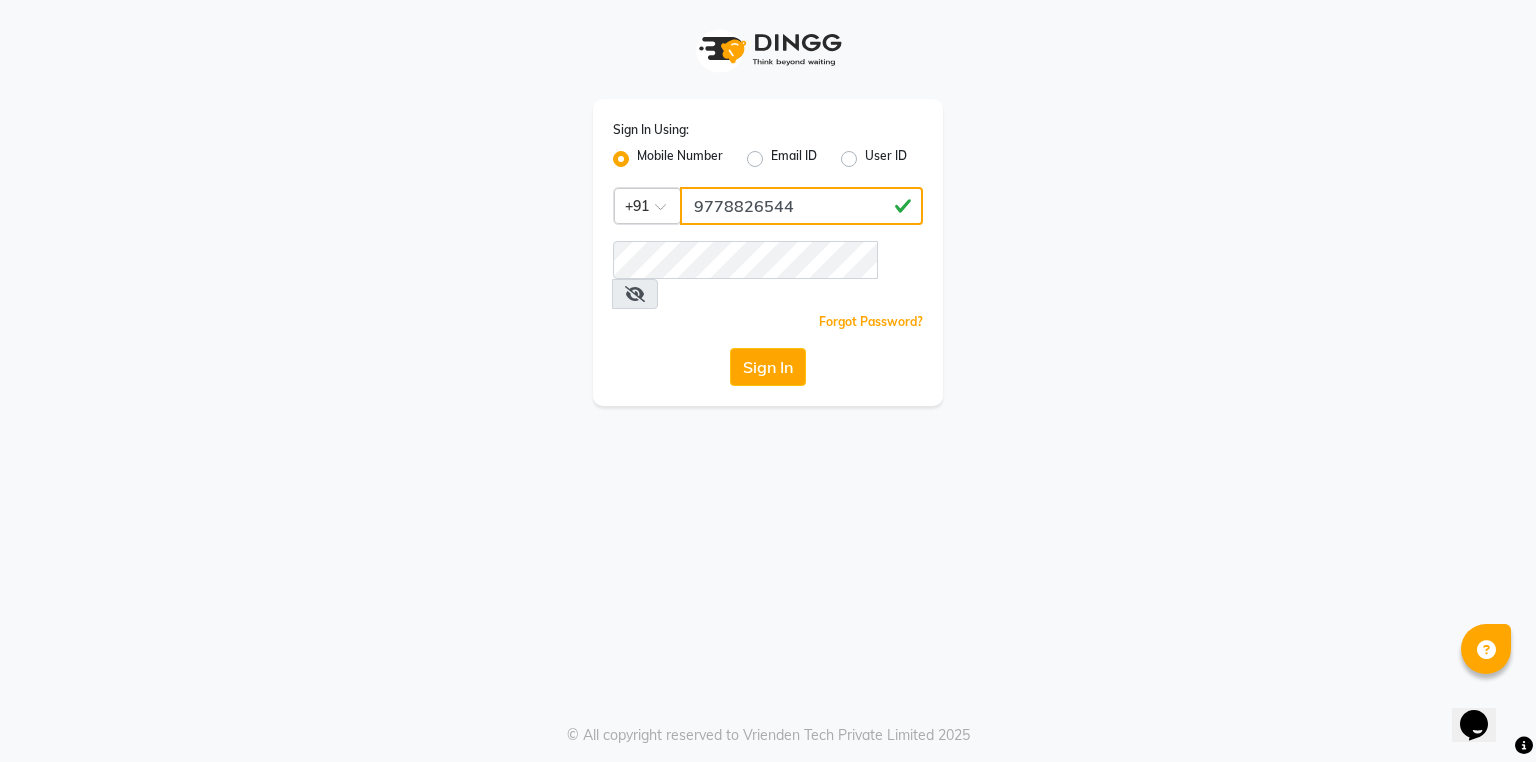 type on "9778826544" 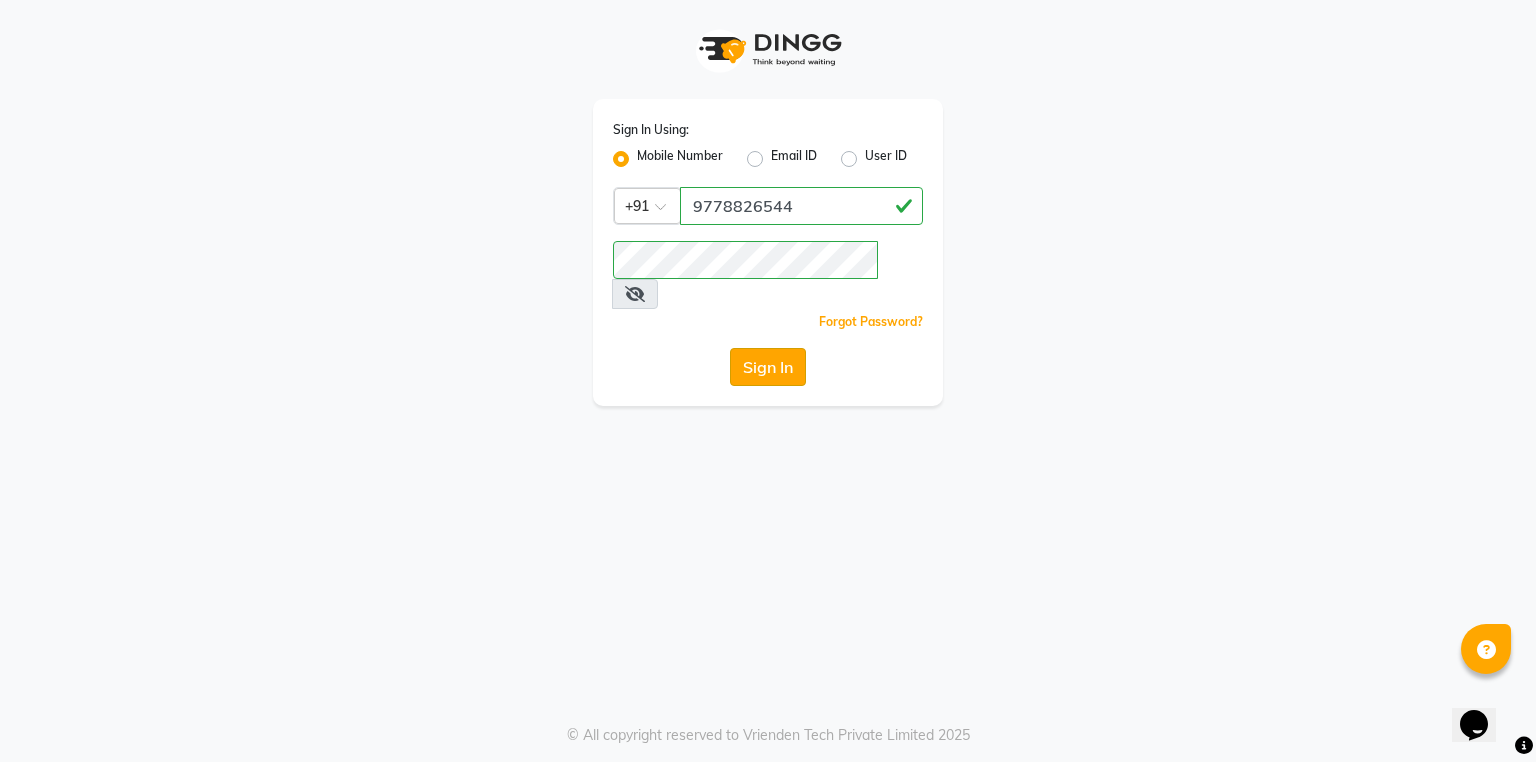 click on "Sign In" 